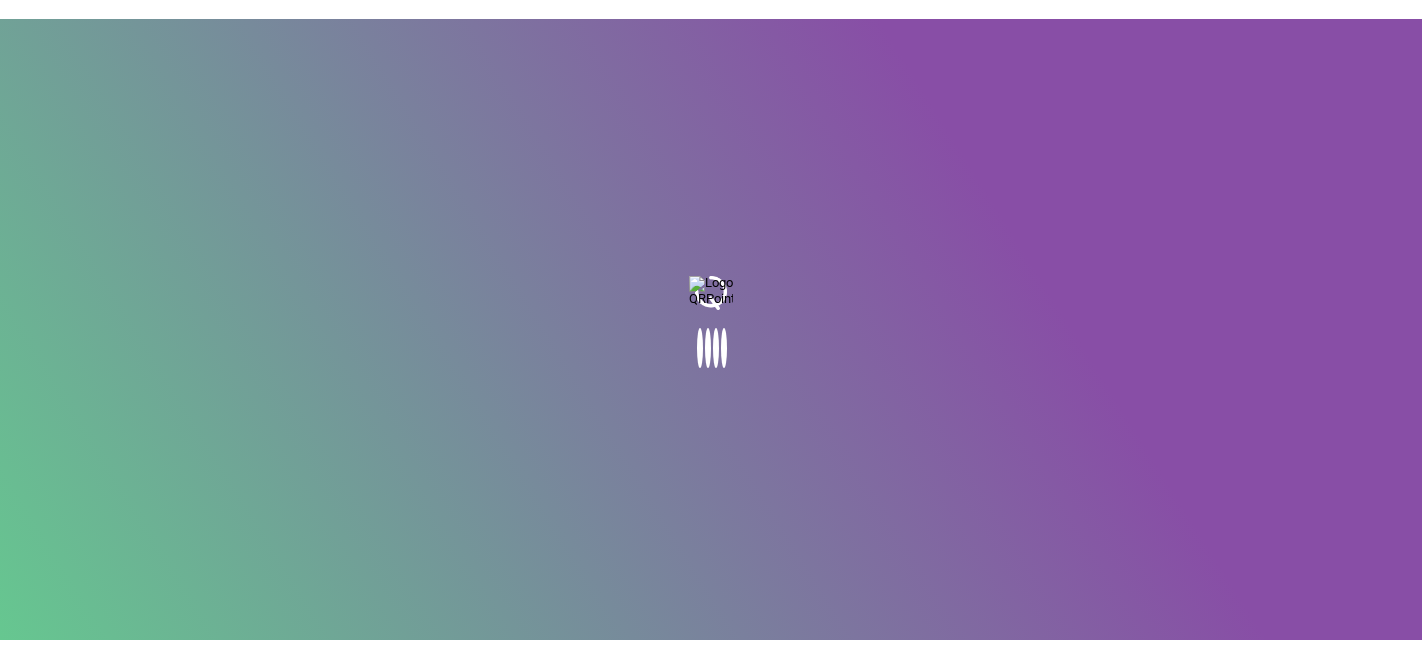 scroll, scrollTop: 0, scrollLeft: 0, axis: both 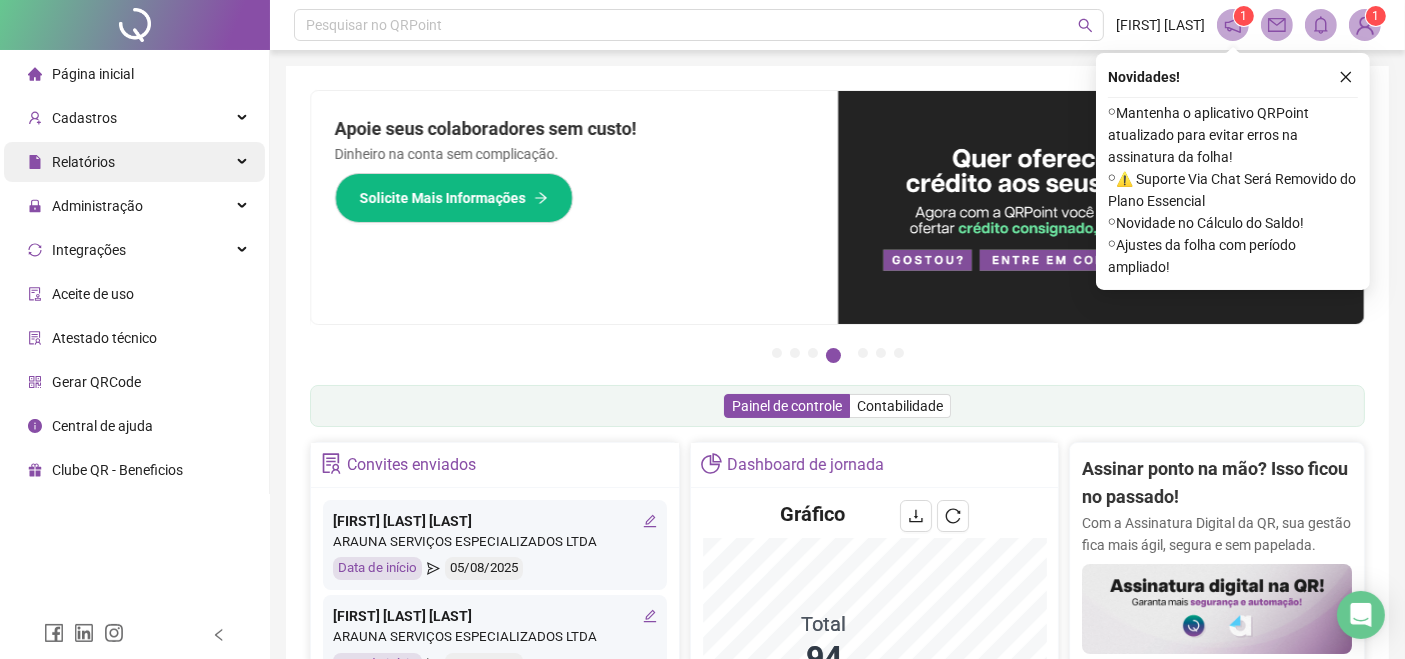 click on "Relatórios" at bounding box center (134, 162) 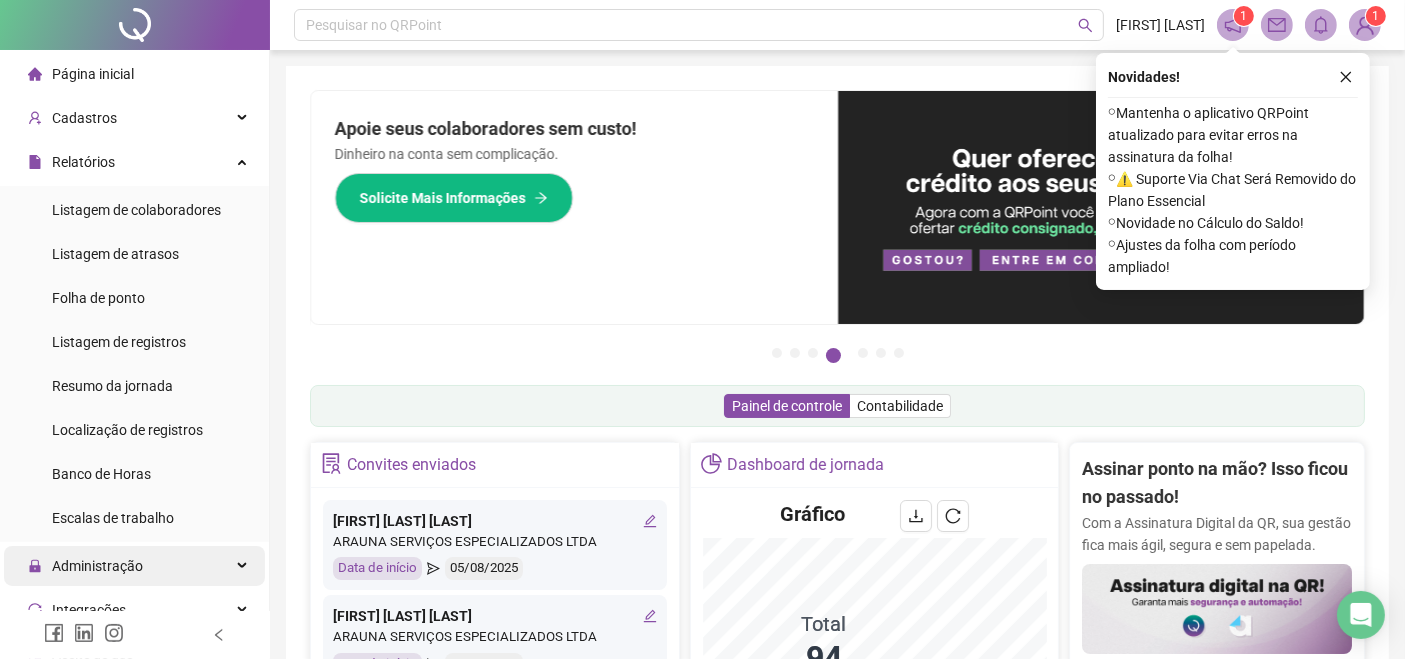 click on "Administração" at bounding box center (134, 566) 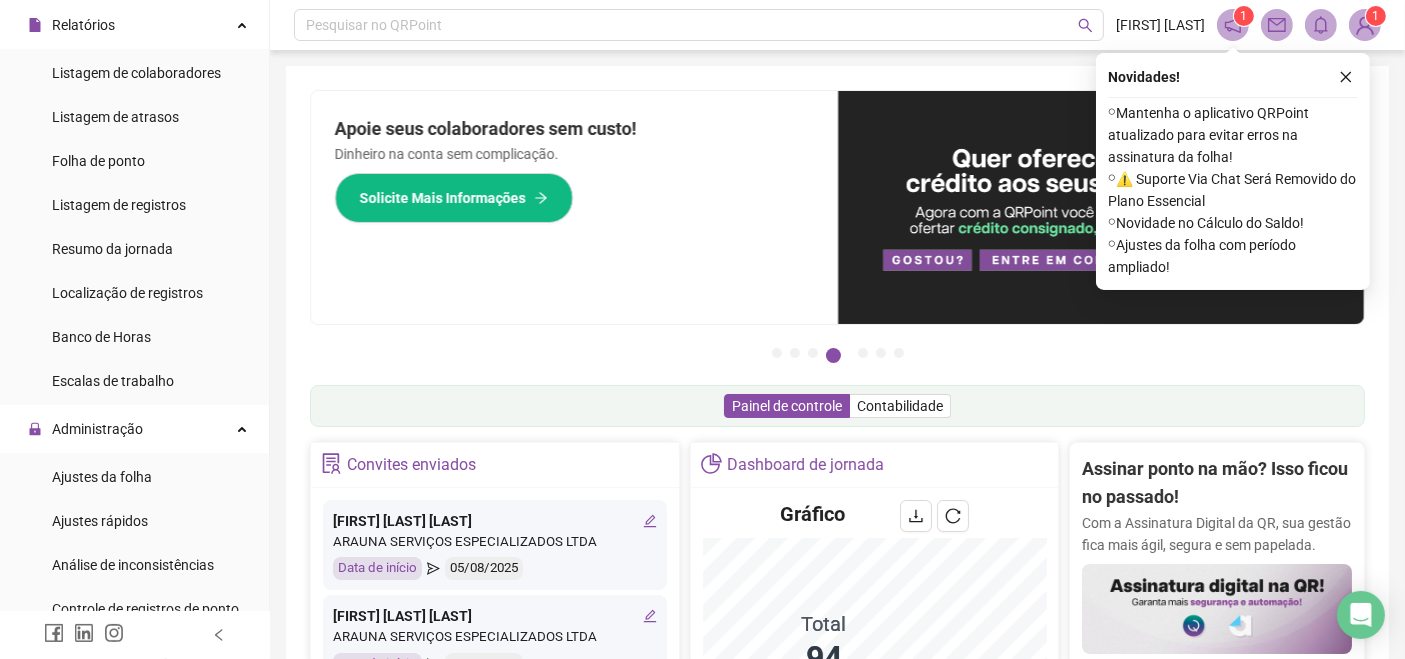 scroll, scrollTop: 138, scrollLeft: 0, axis: vertical 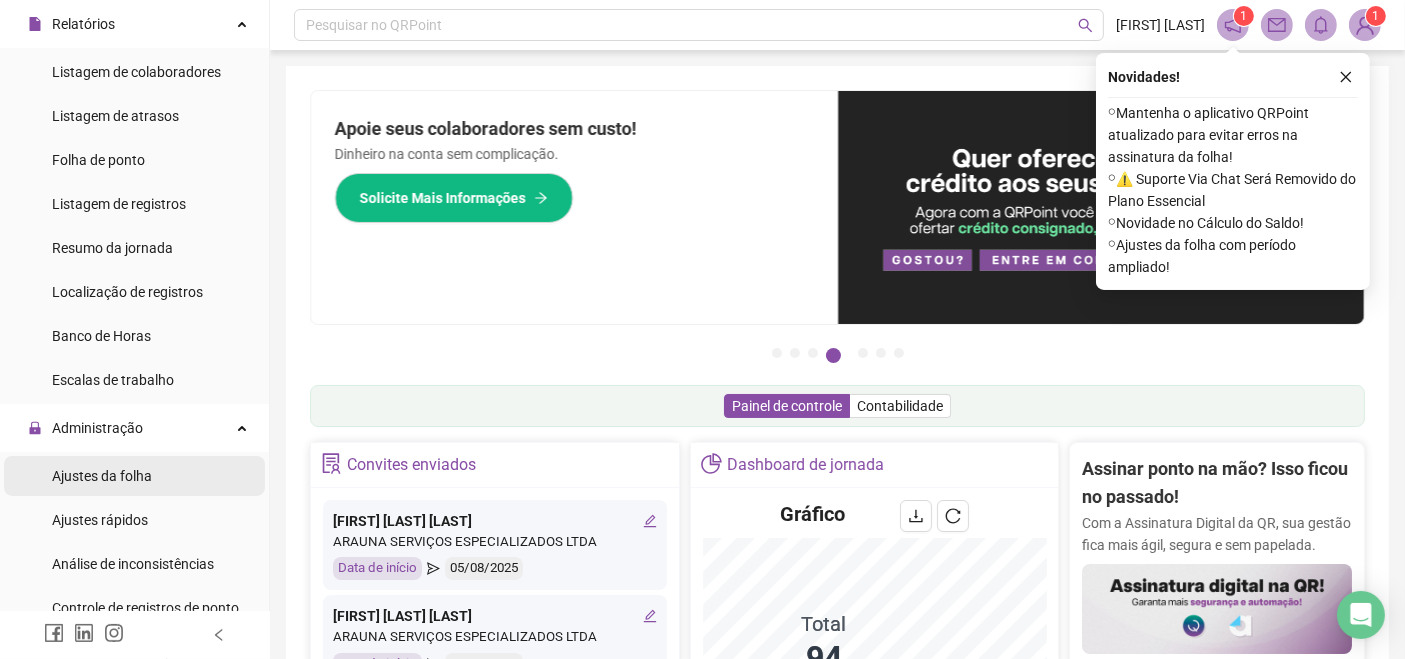 click on "Ajustes da folha" at bounding box center [102, 476] 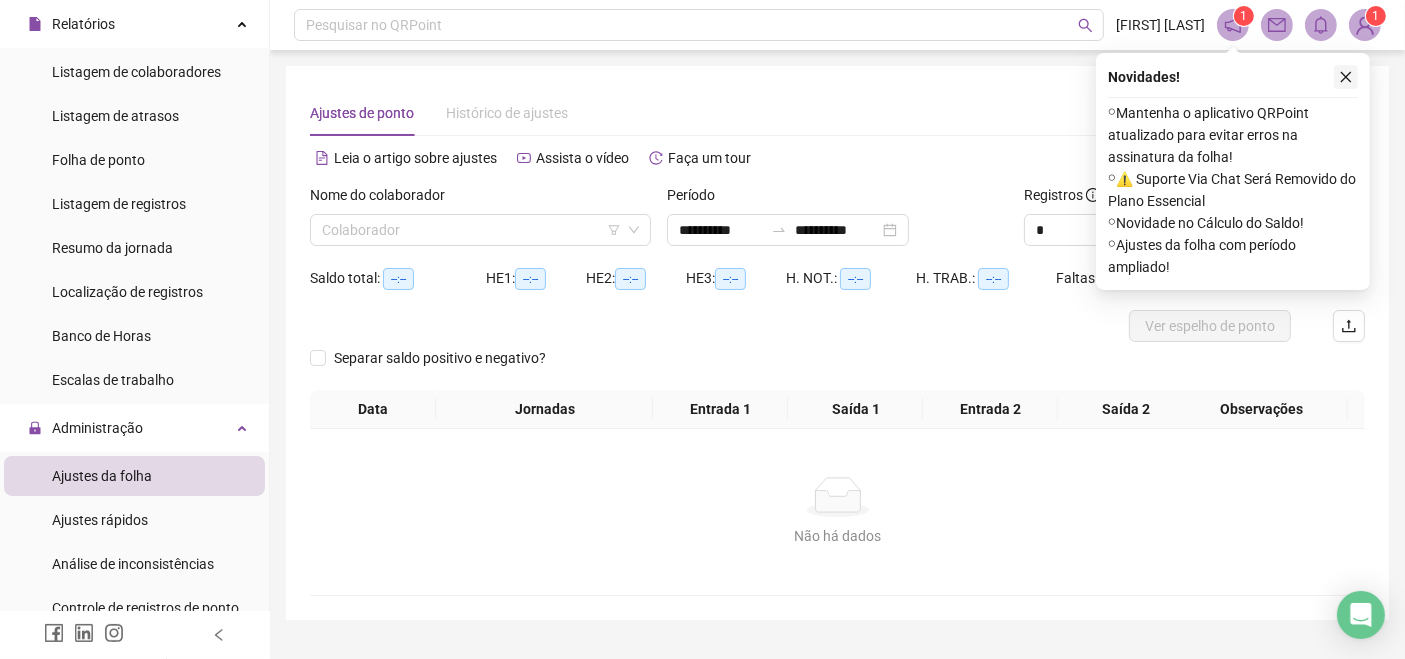 click 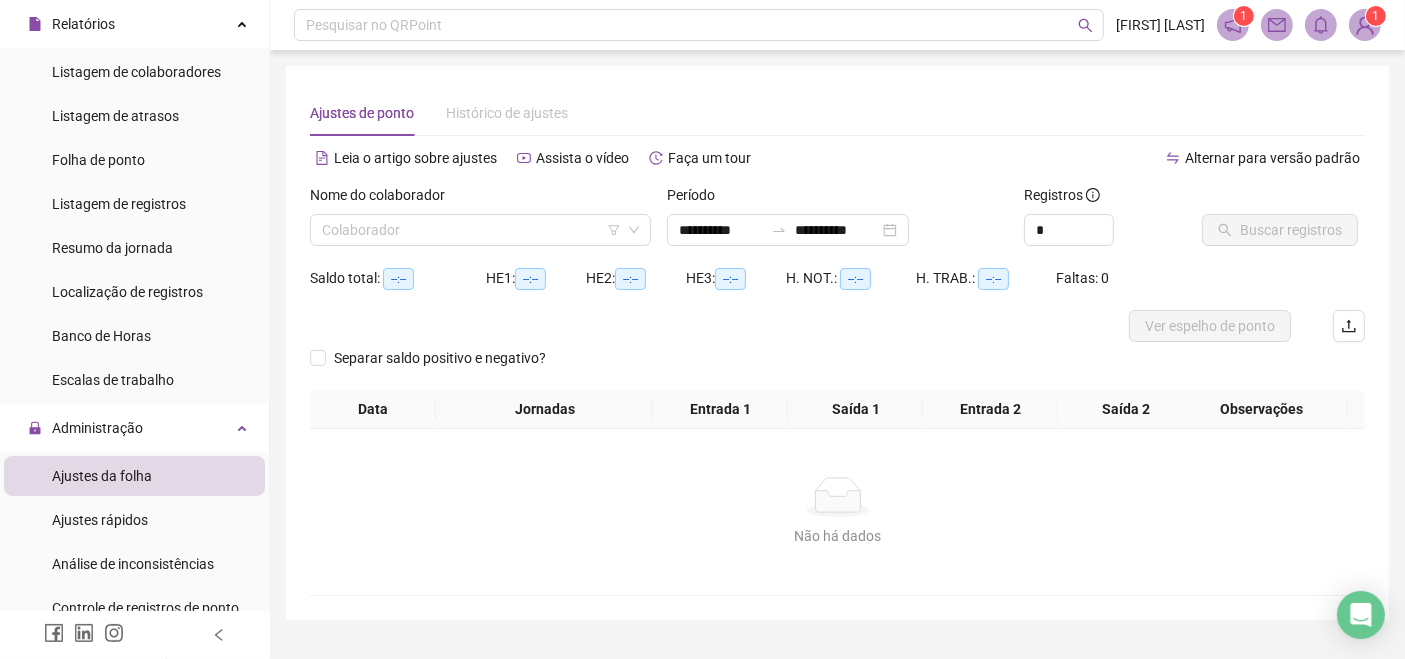 scroll, scrollTop: 3, scrollLeft: 0, axis: vertical 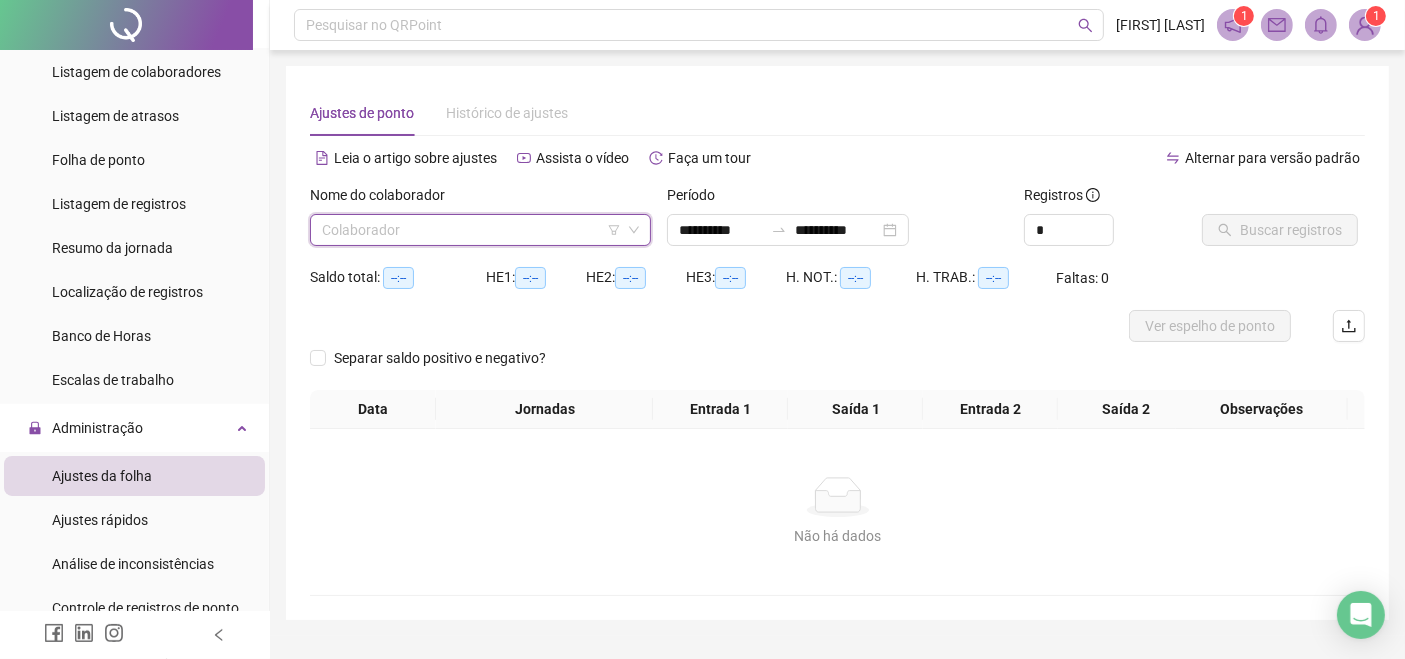 click at bounding box center (471, 230) 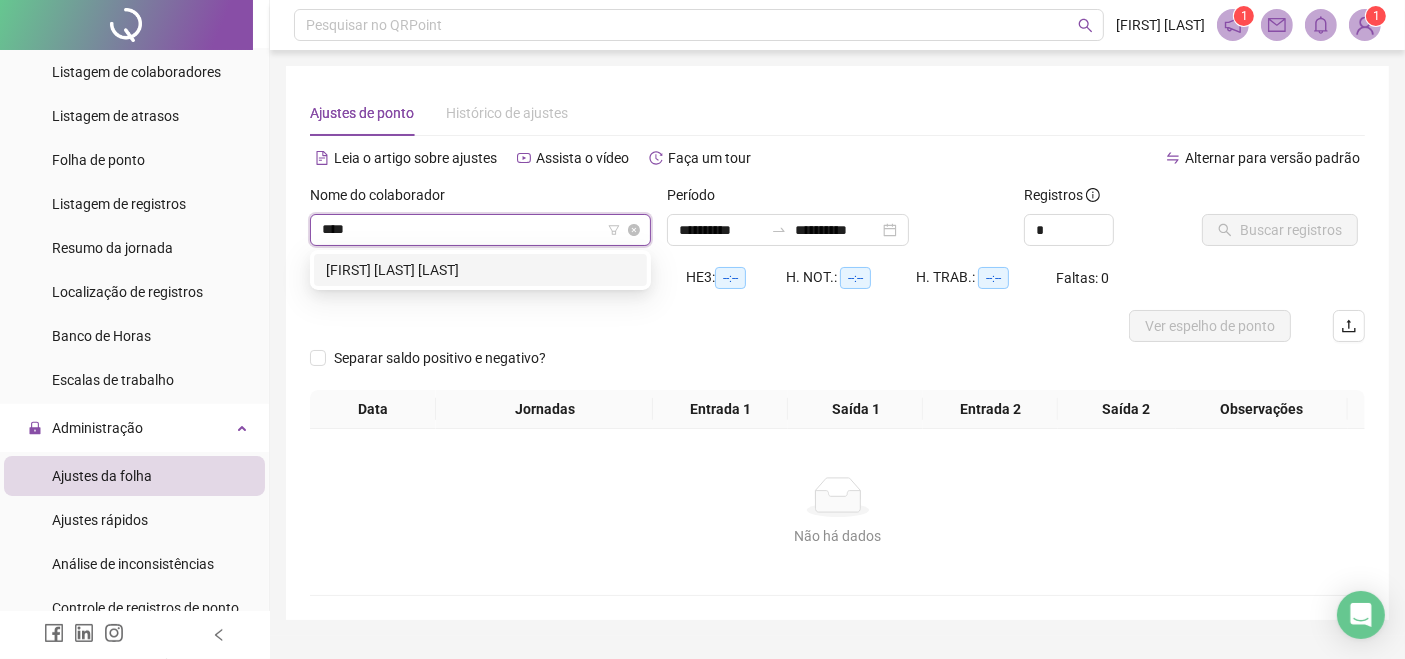 type on "*****" 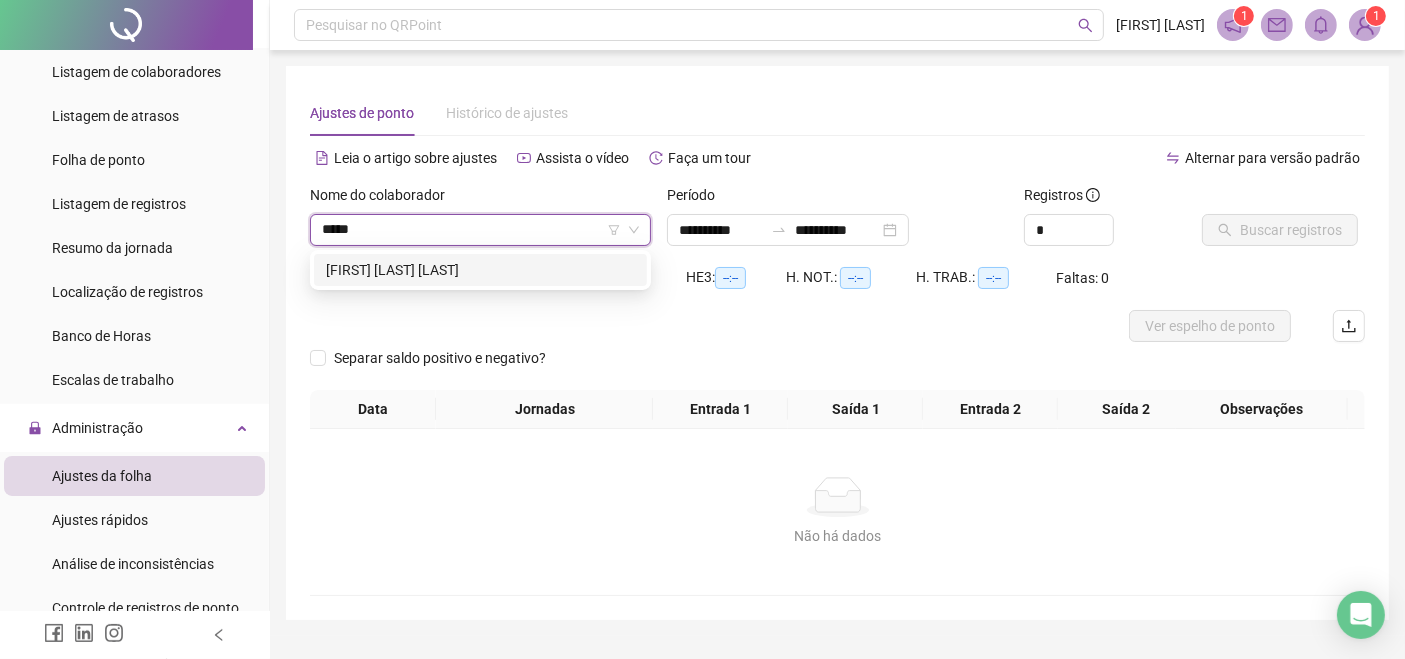 click on "[FIRST] [LAST] [LAST]" at bounding box center [480, 270] 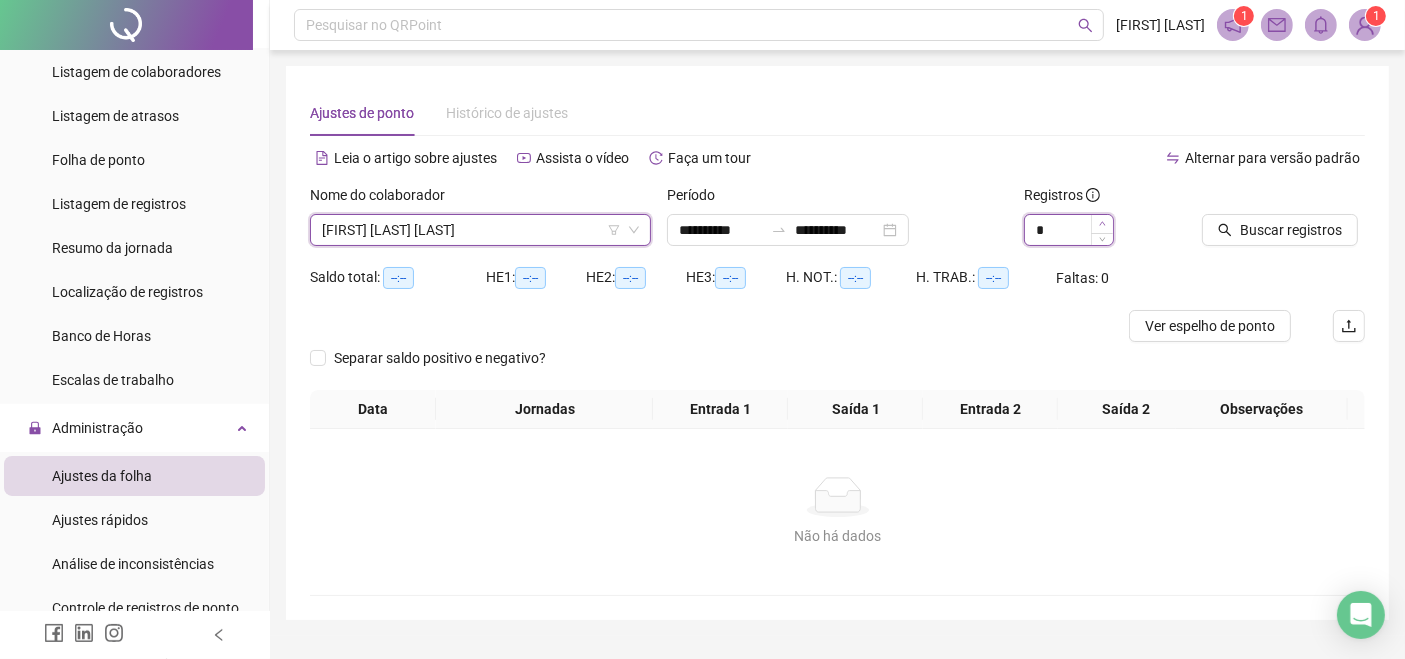 click at bounding box center (1102, 224) 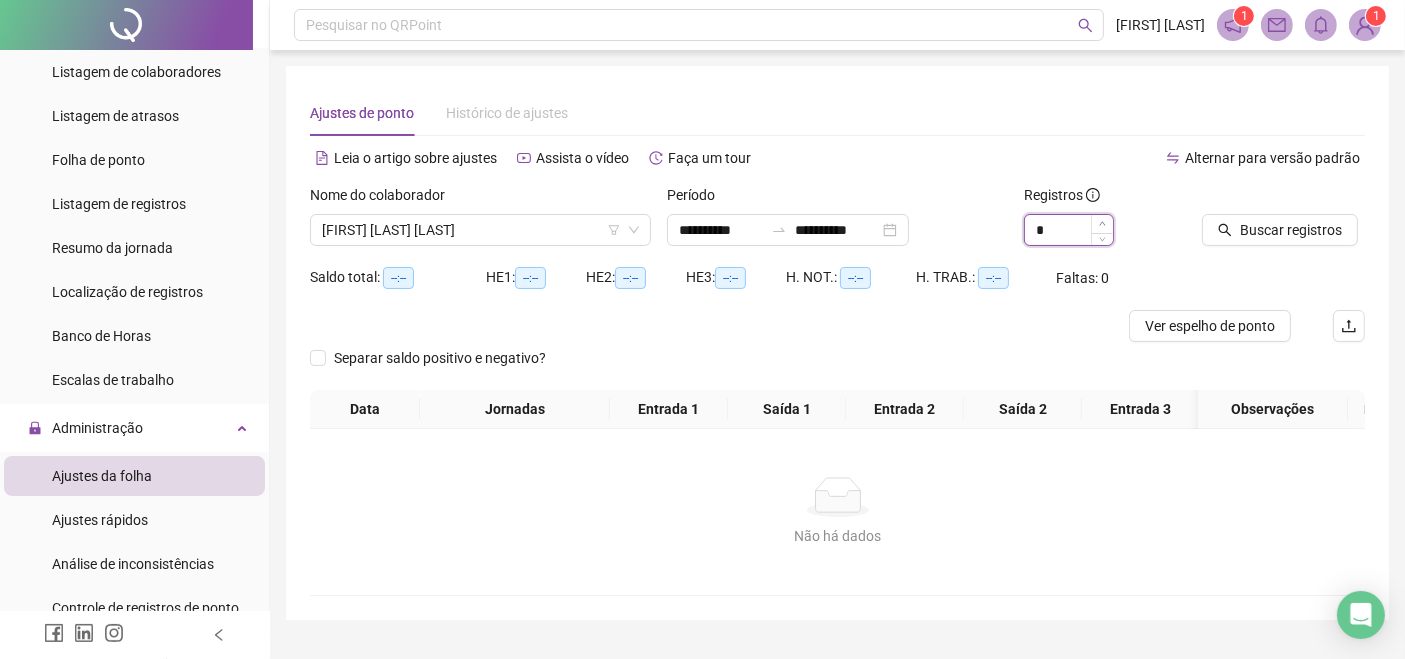 click at bounding box center [1102, 224] 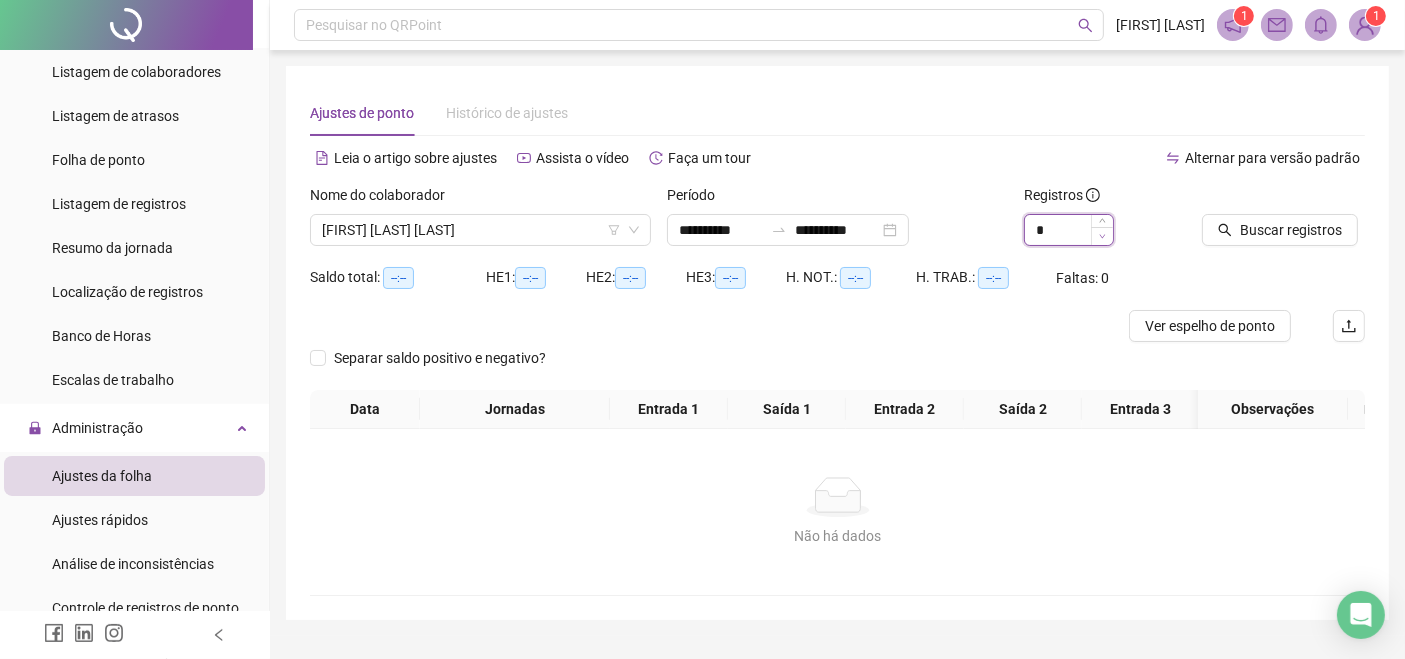 type on "*" 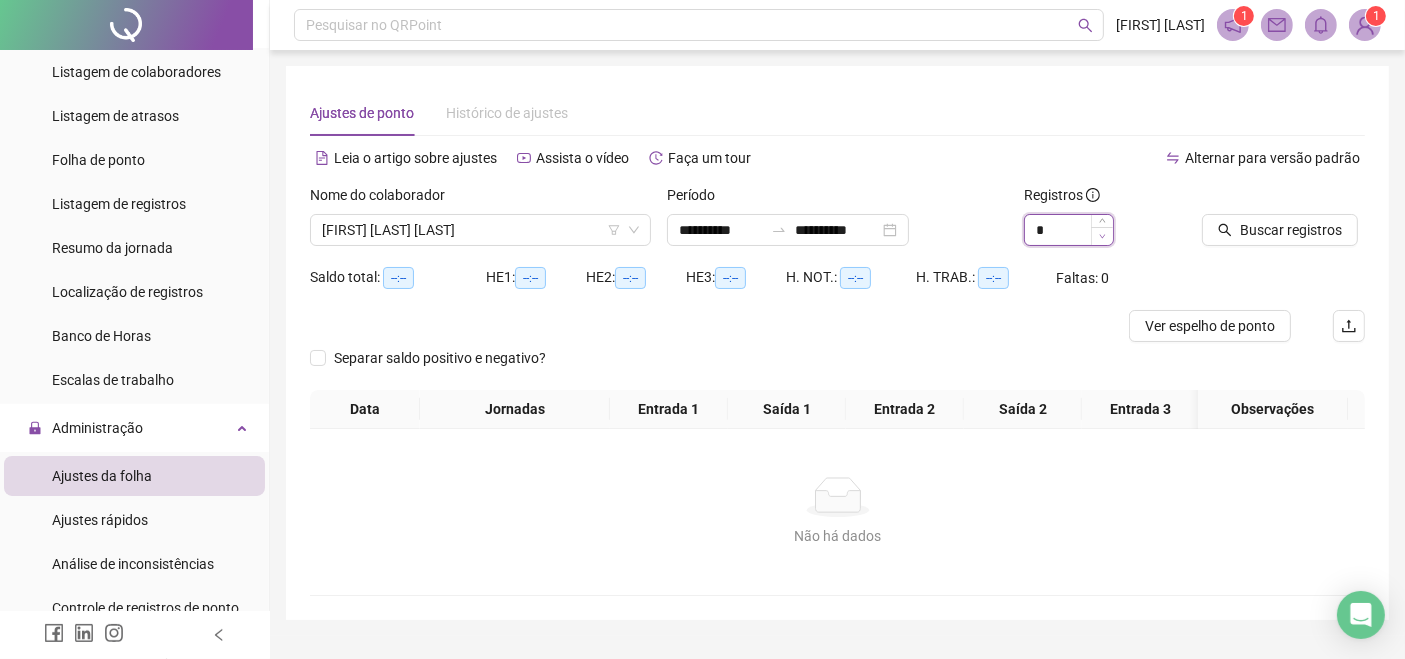 click 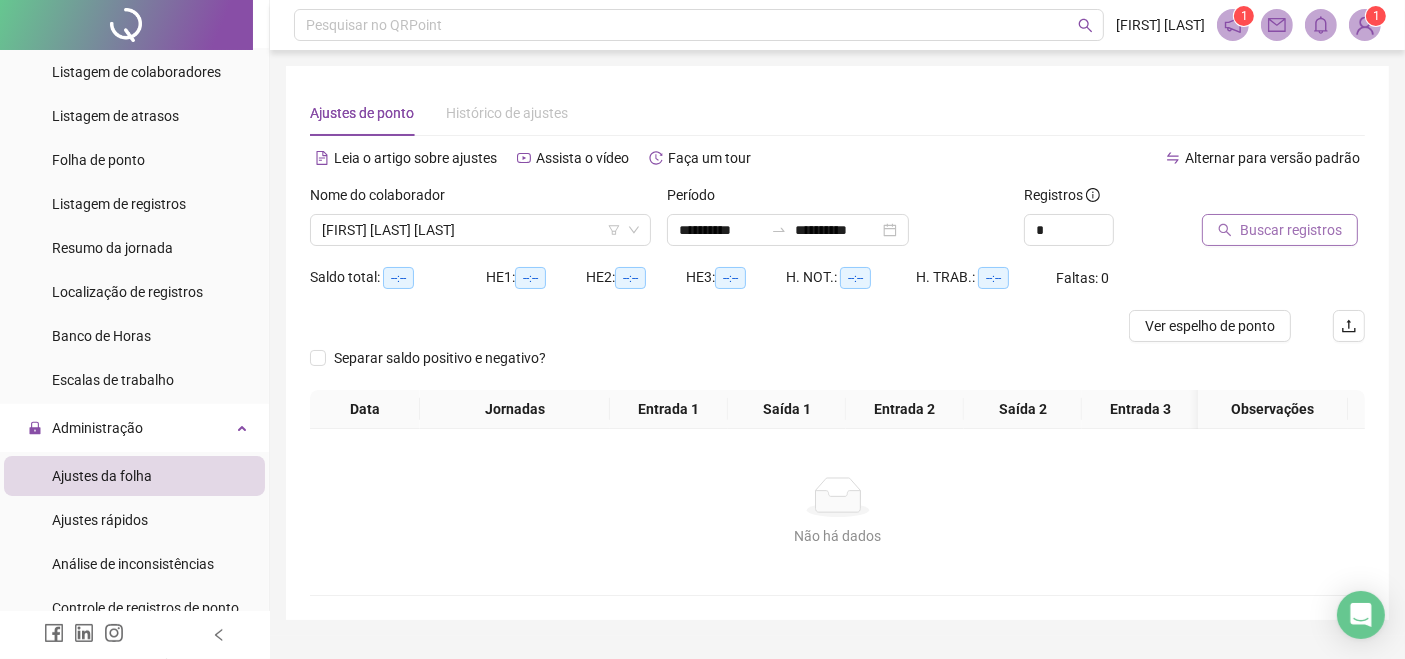 click on "Buscar registros" at bounding box center [1291, 230] 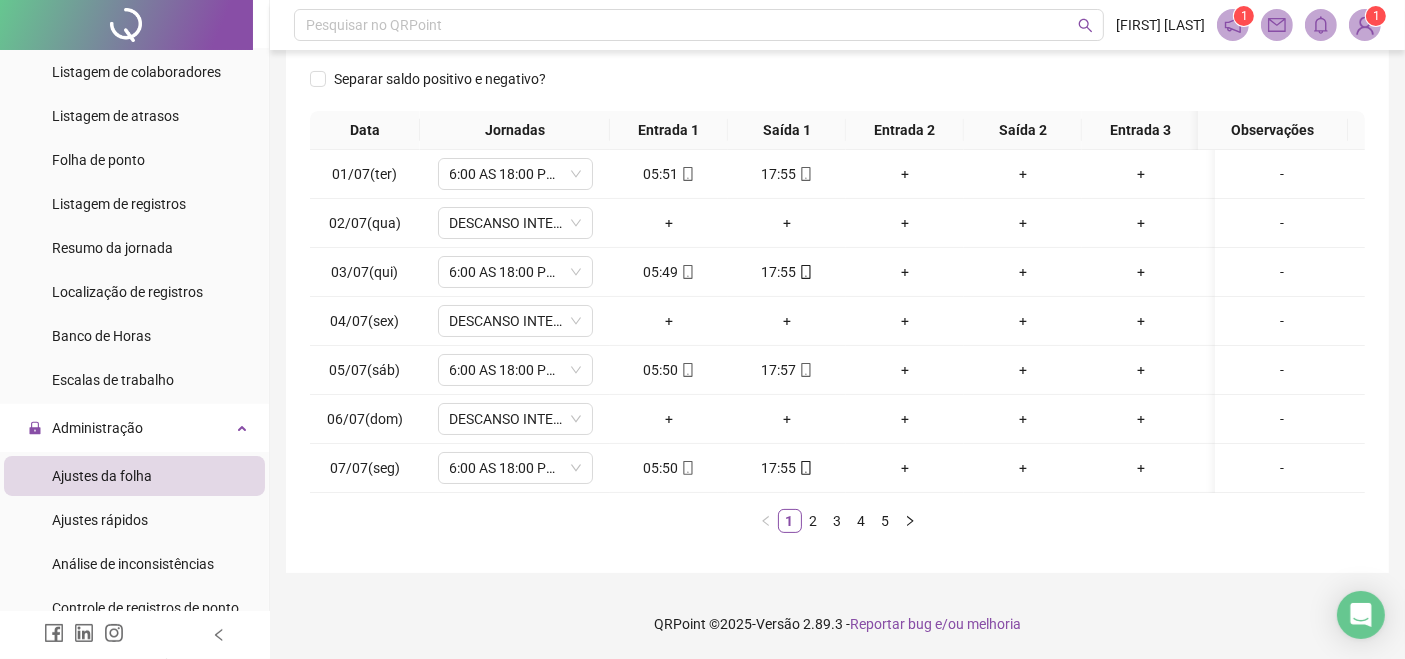 scroll, scrollTop: 300, scrollLeft: 0, axis: vertical 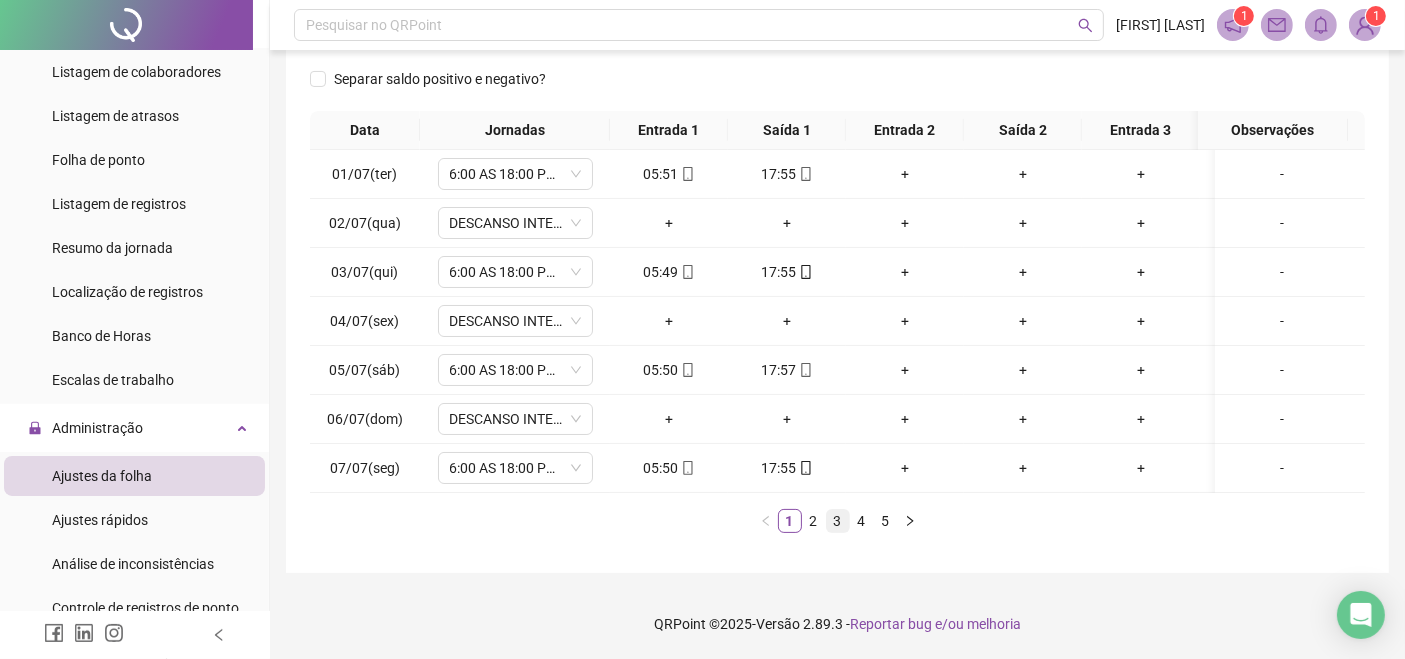 click on "3" at bounding box center [838, 521] 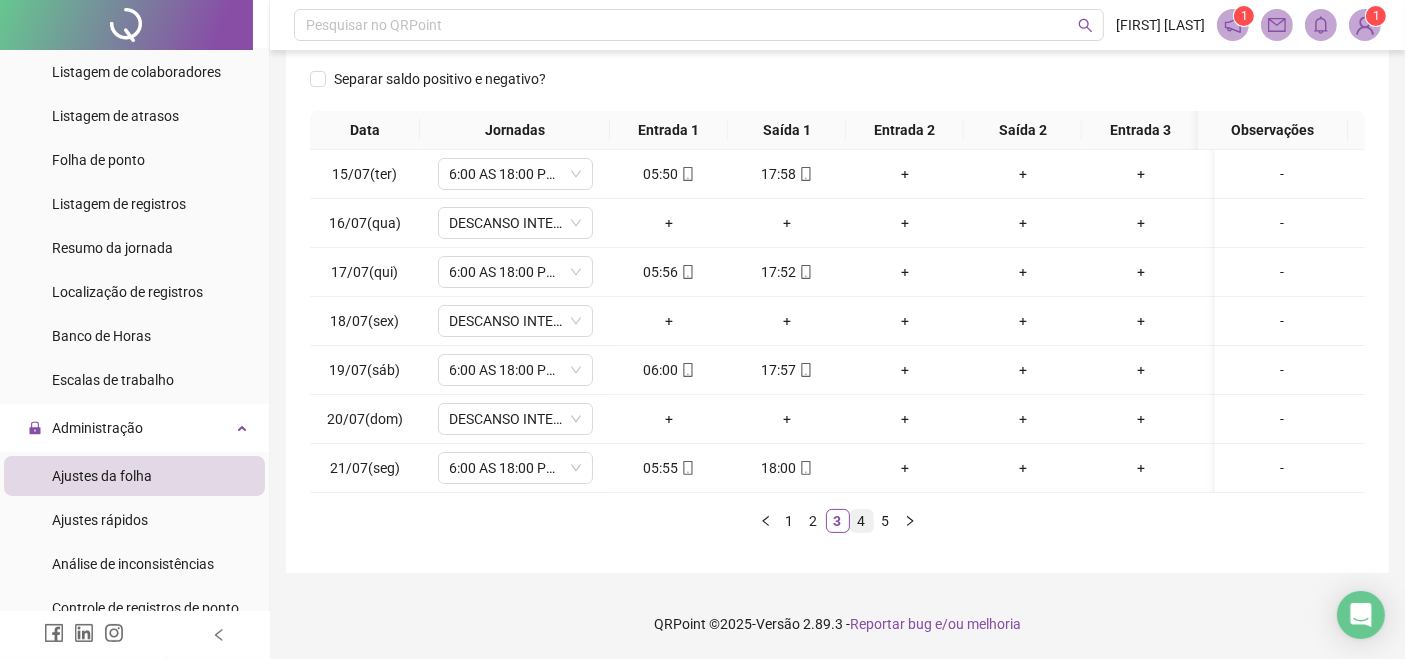 click on "4" at bounding box center [862, 521] 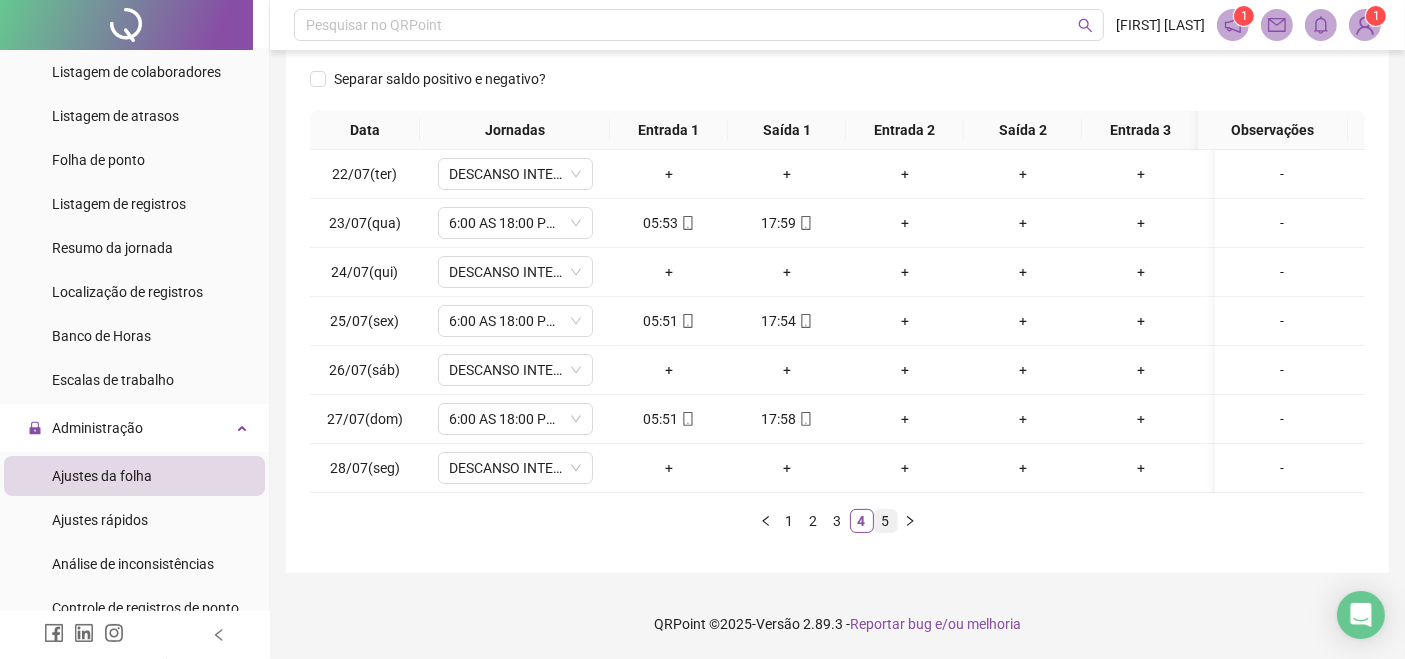 click on "5" at bounding box center [886, 521] 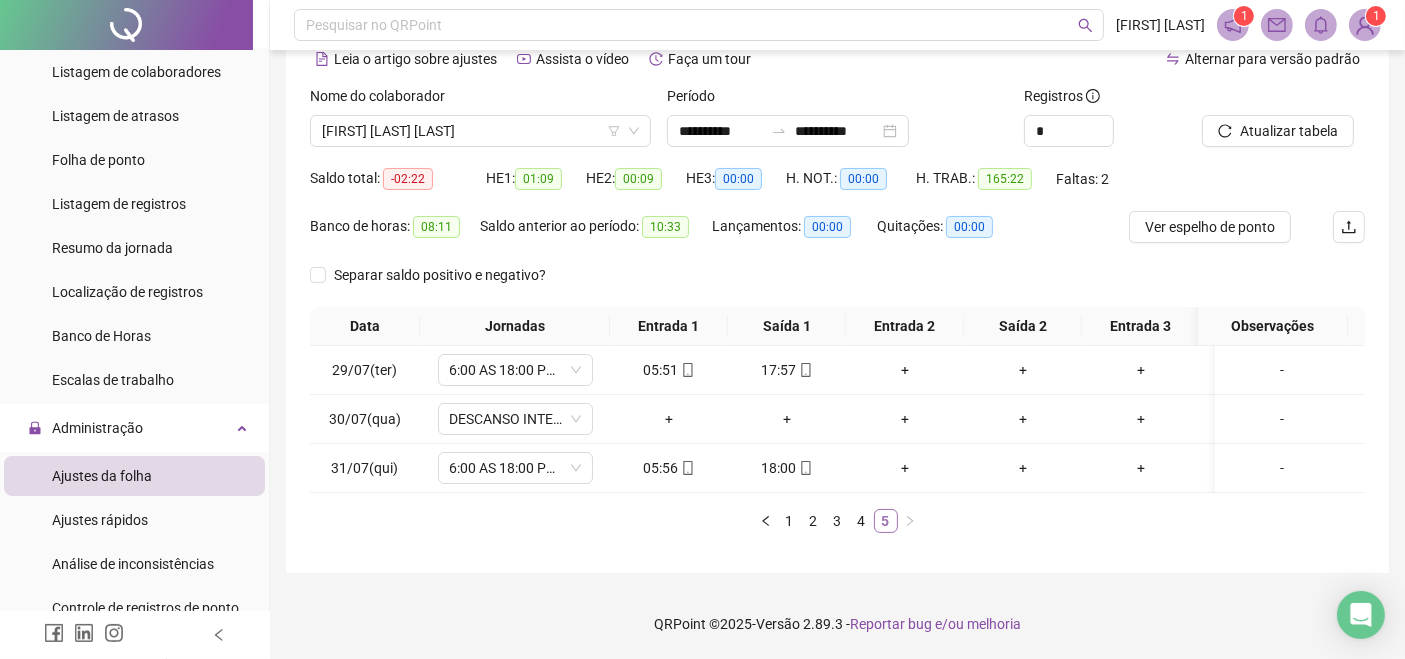 scroll, scrollTop: 114, scrollLeft: 0, axis: vertical 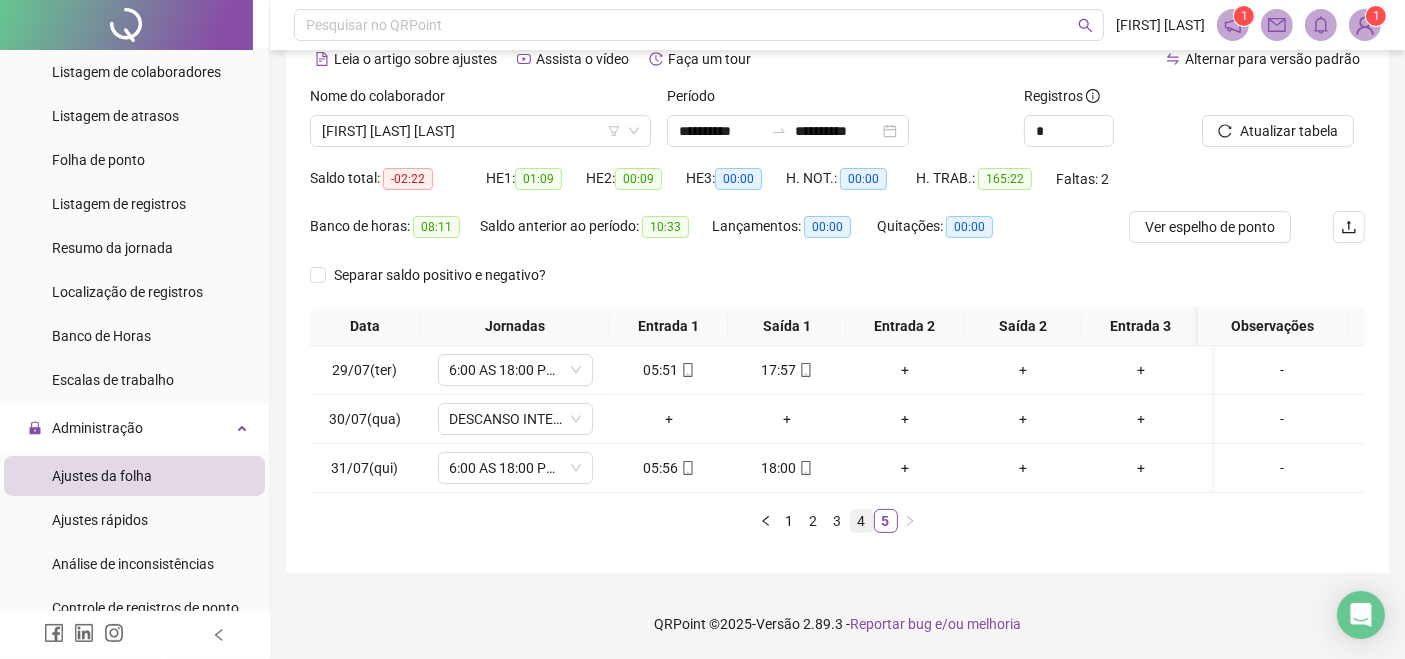 click on "4" at bounding box center [862, 521] 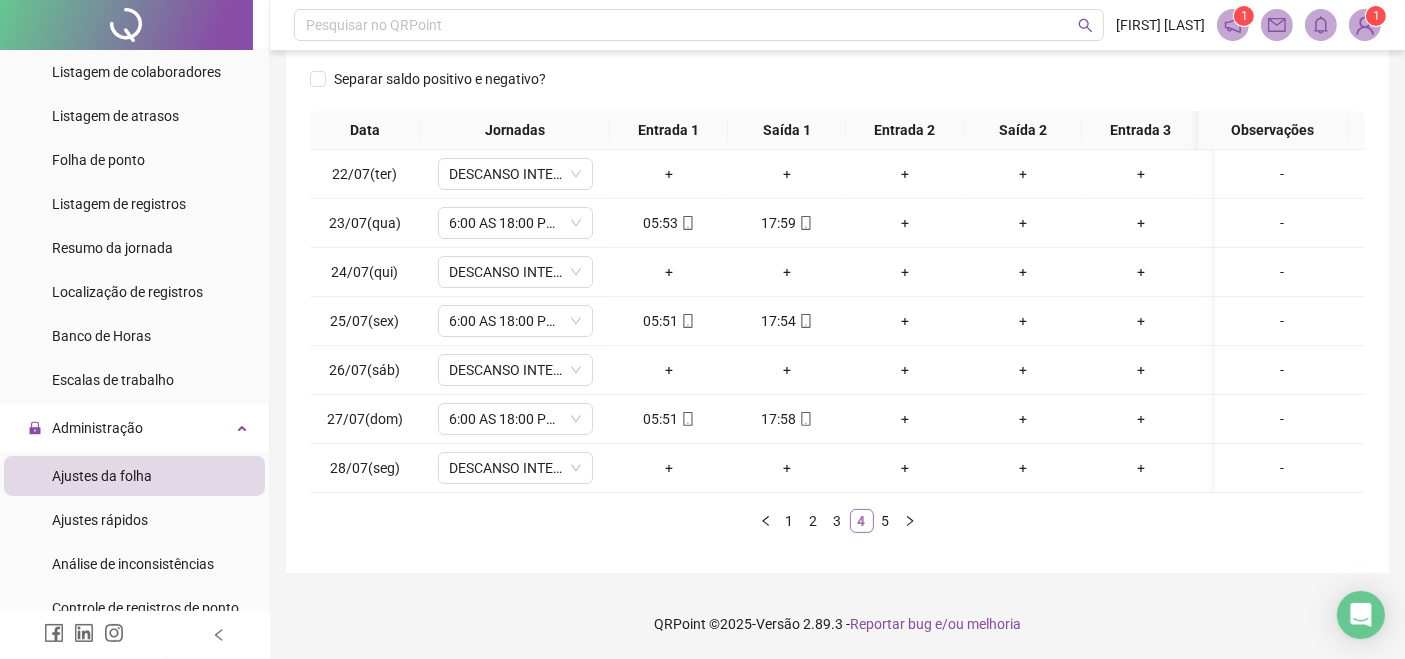 scroll, scrollTop: 308, scrollLeft: 0, axis: vertical 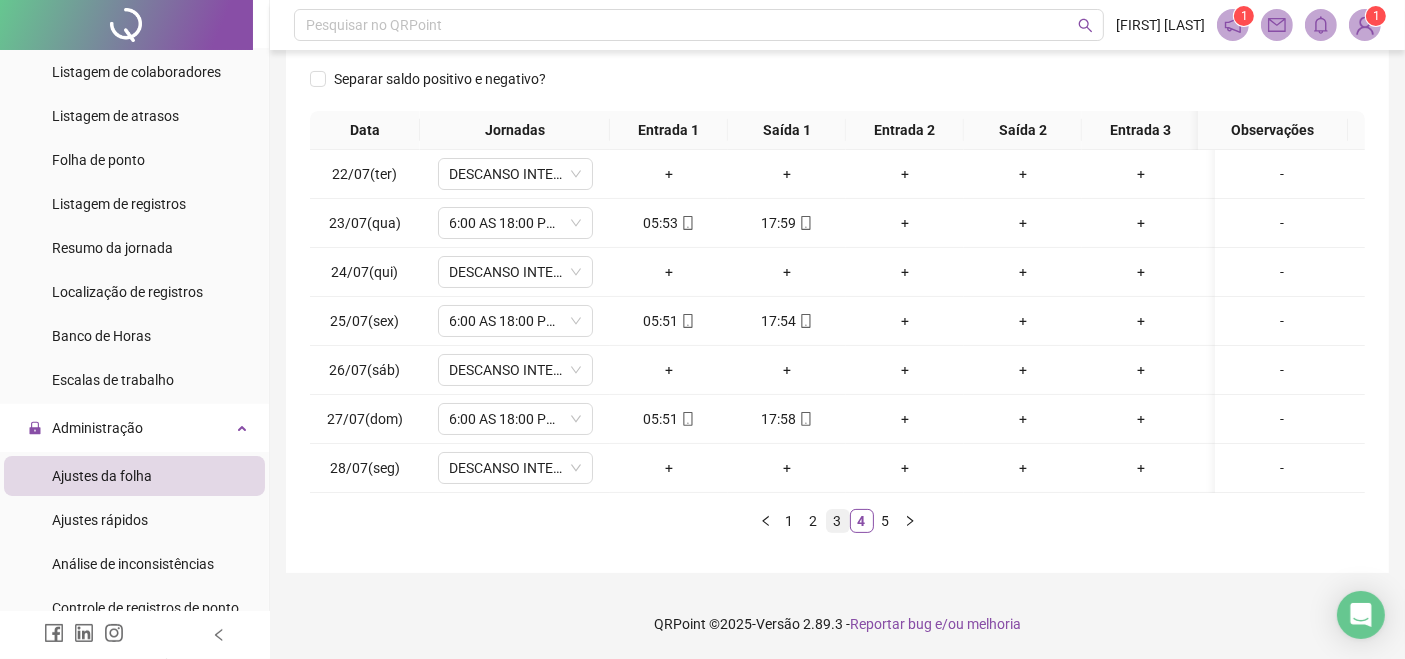 click on "3" at bounding box center (838, 521) 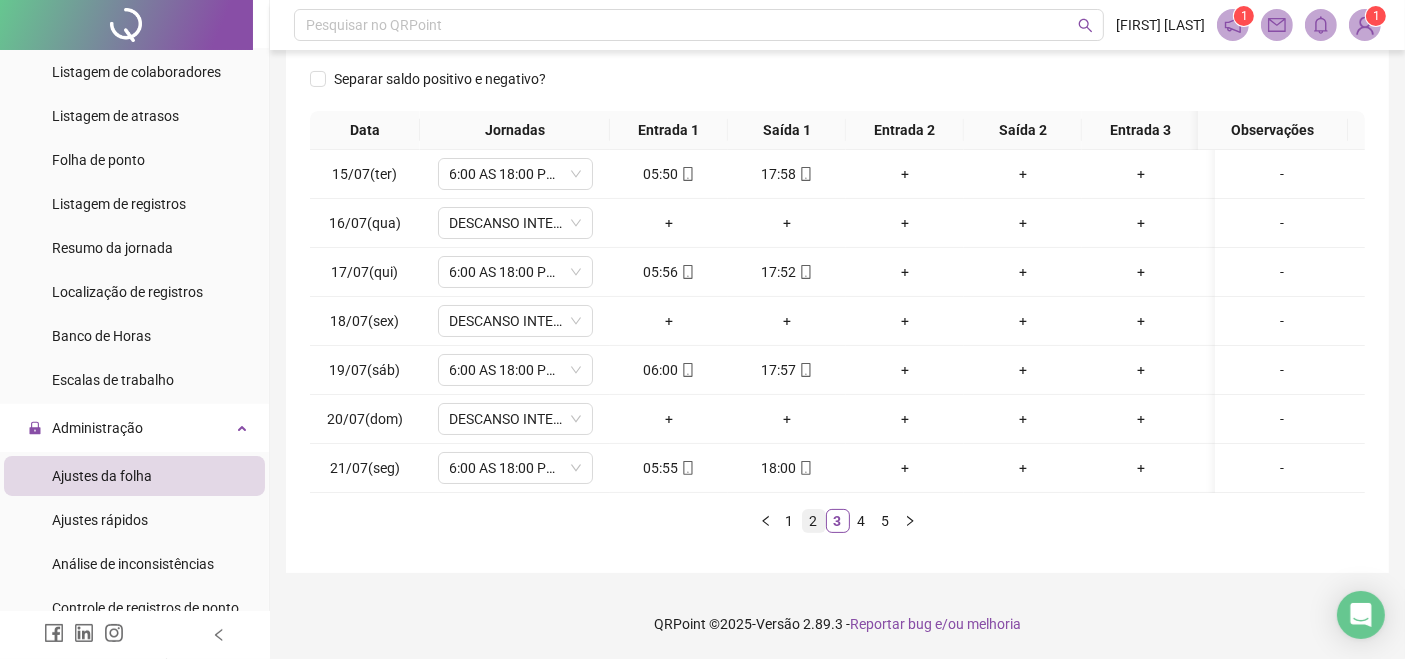 click on "2" at bounding box center (814, 521) 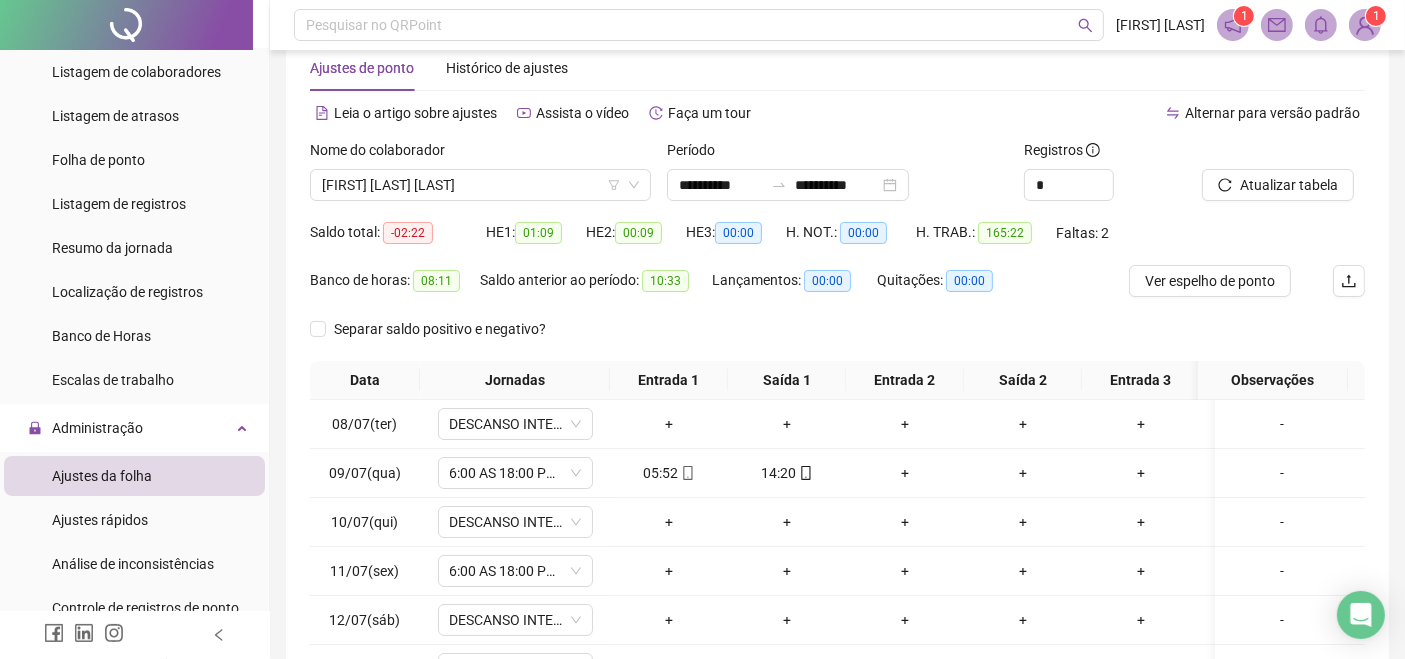 scroll, scrollTop: 14, scrollLeft: 0, axis: vertical 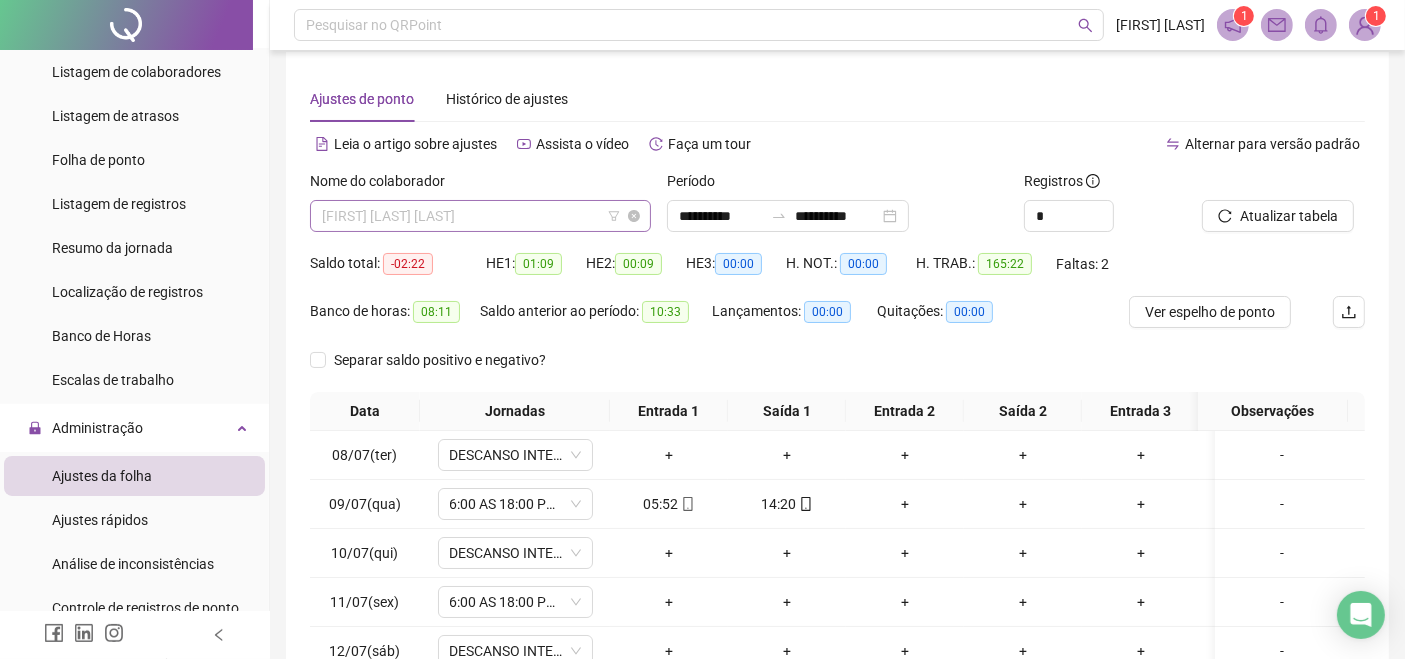 click on "[FIRST] [LAST] [LAST]" at bounding box center (480, 216) 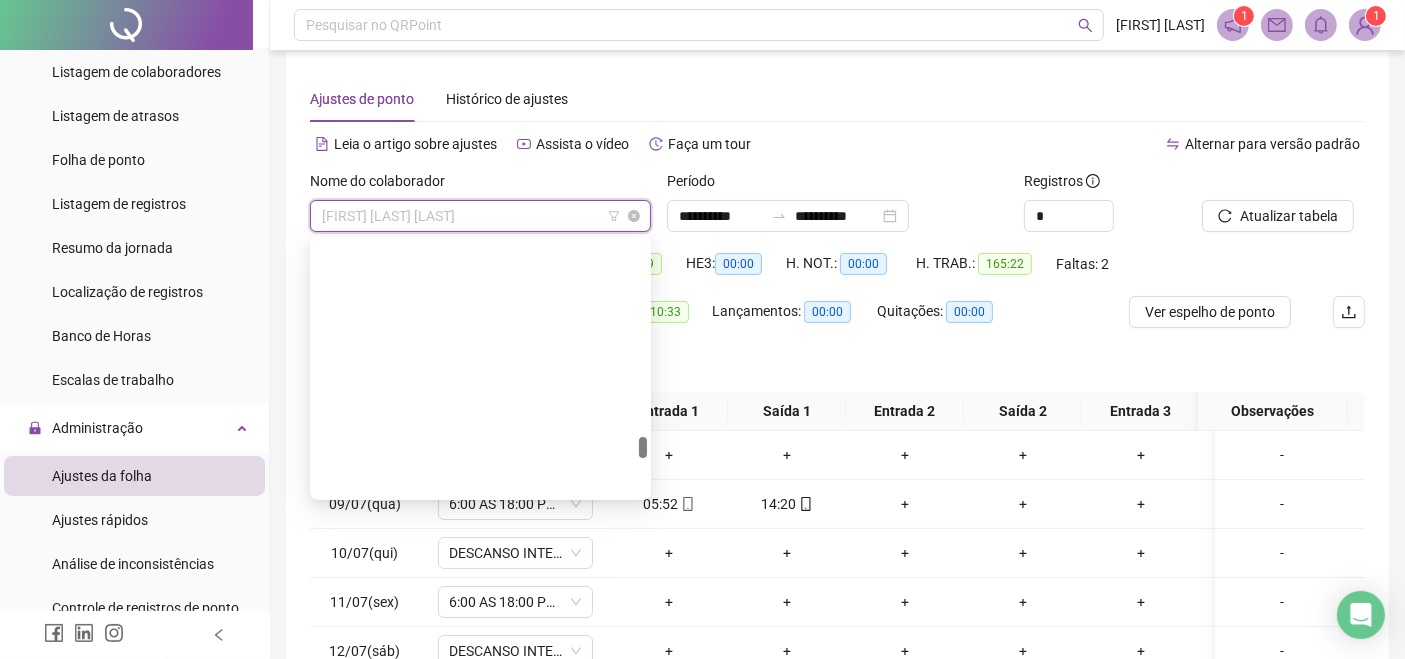 scroll, scrollTop: 2303, scrollLeft: 0, axis: vertical 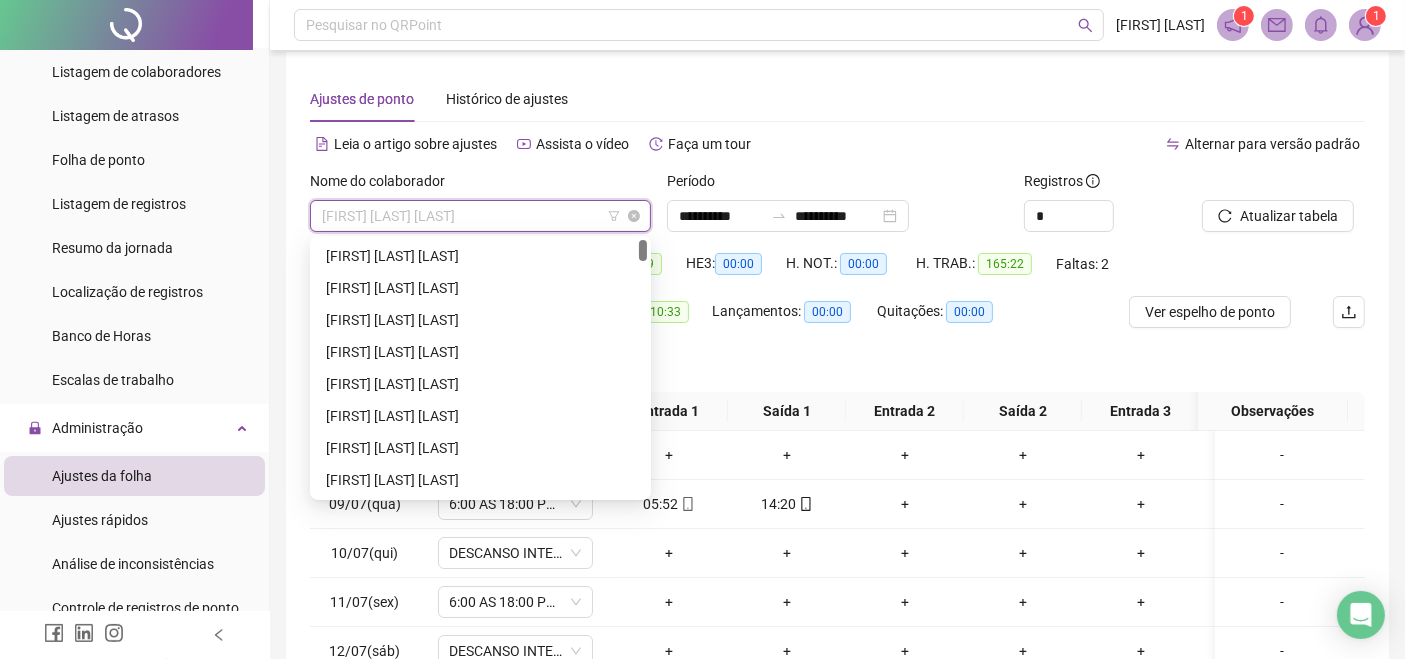 drag, startPoint x: 637, startPoint y: 448, endPoint x: 622, endPoint y: 224, distance: 224.50166 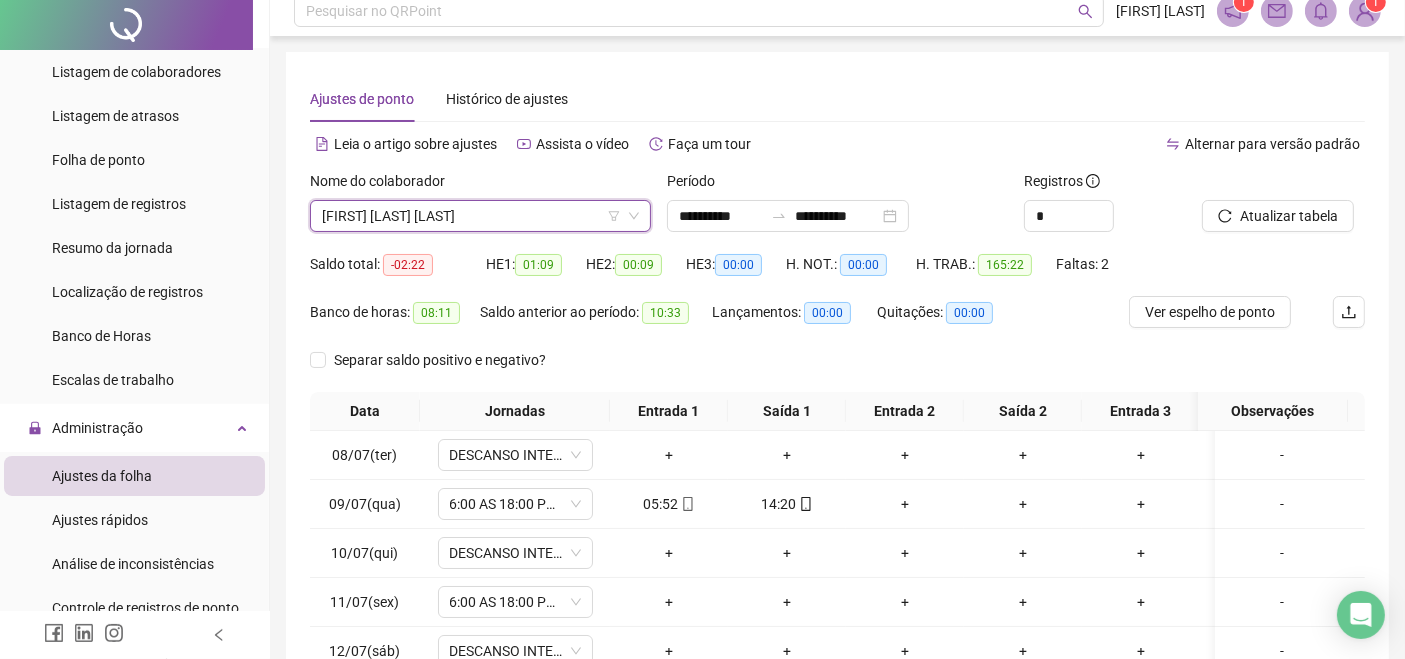 scroll, scrollTop: 0, scrollLeft: 0, axis: both 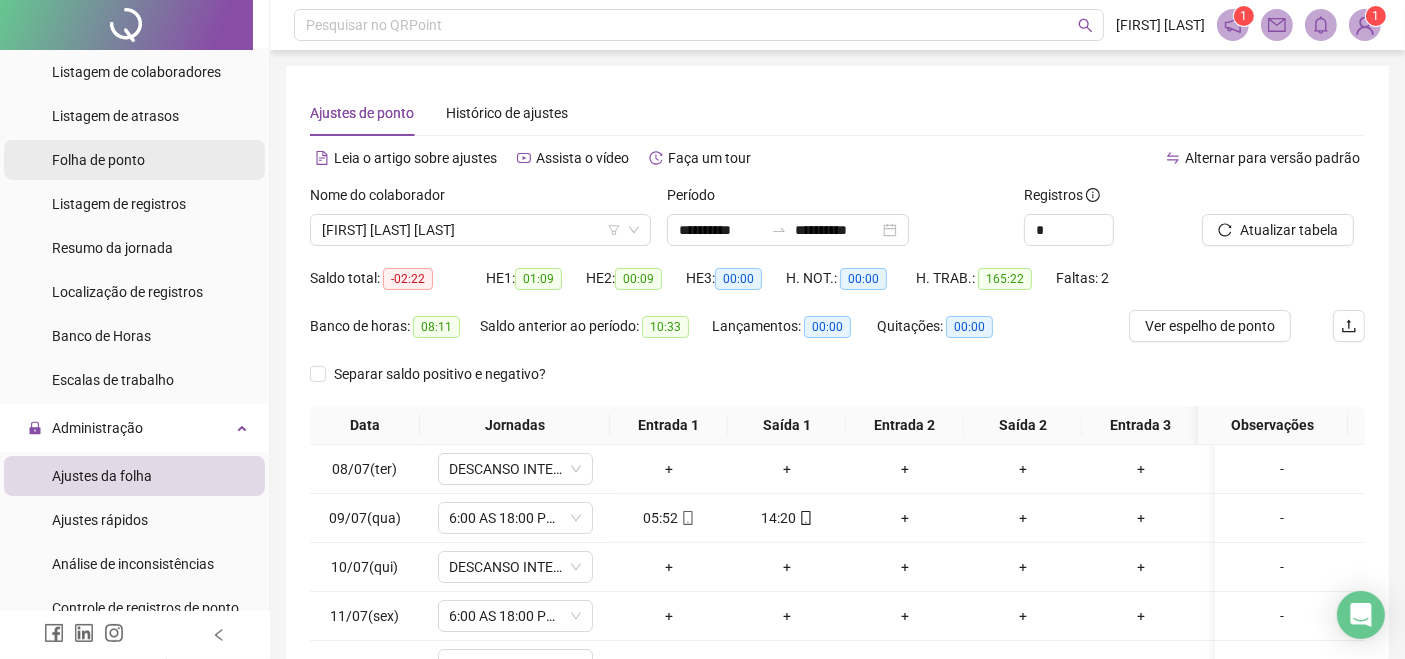 click on "Folha de ponto" at bounding box center (98, 160) 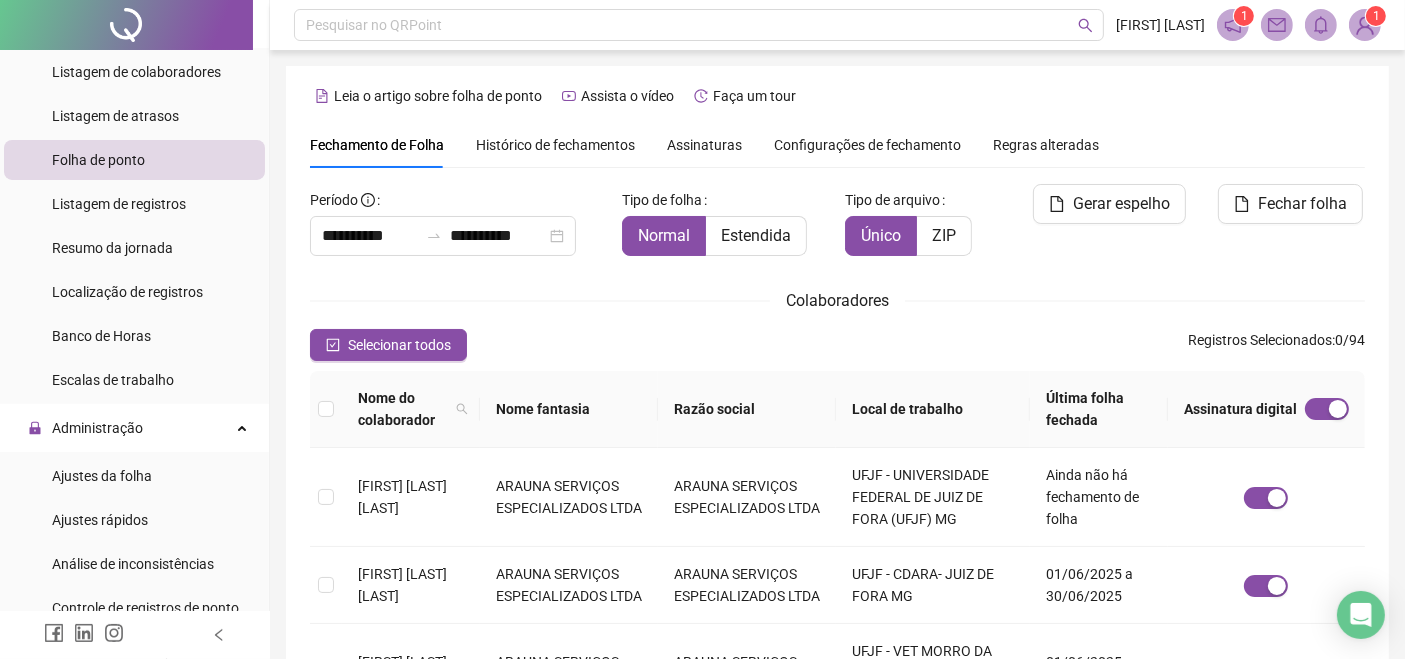 scroll, scrollTop: 80, scrollLeft: 0, axis: vertical 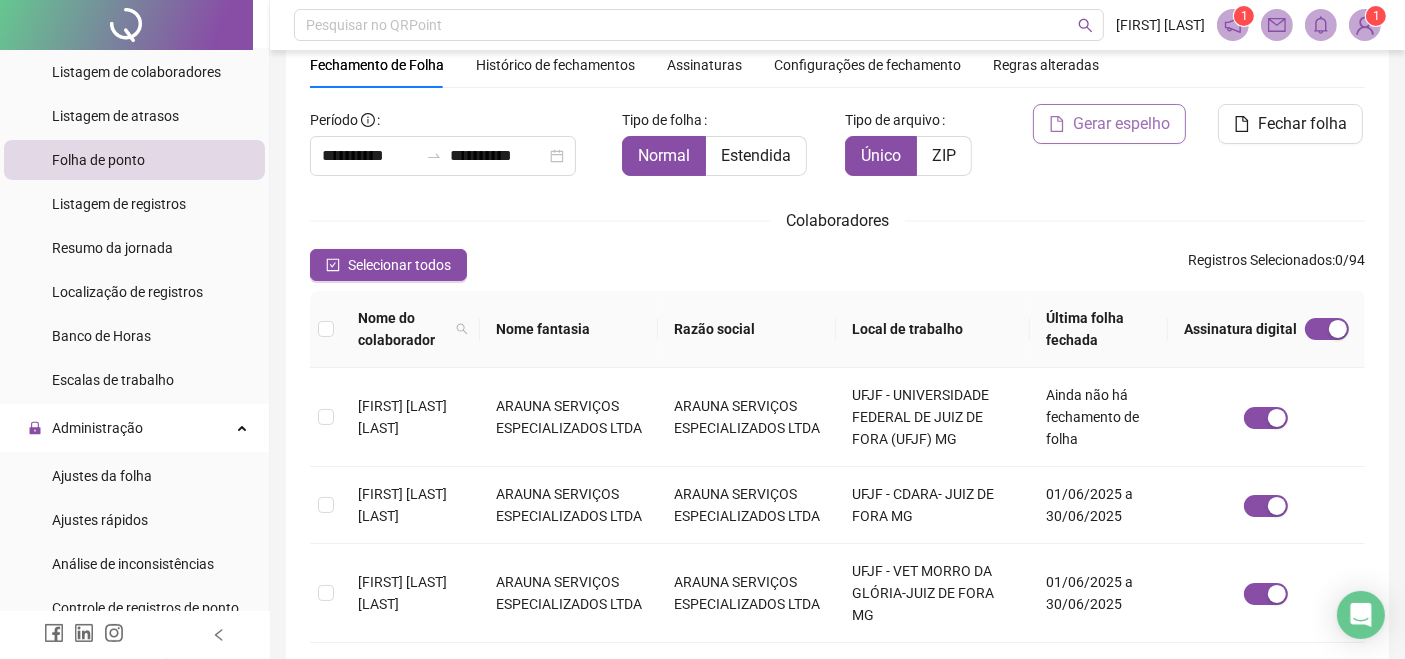 click on "Gerar espelho" at bounding box center [1121, 124] 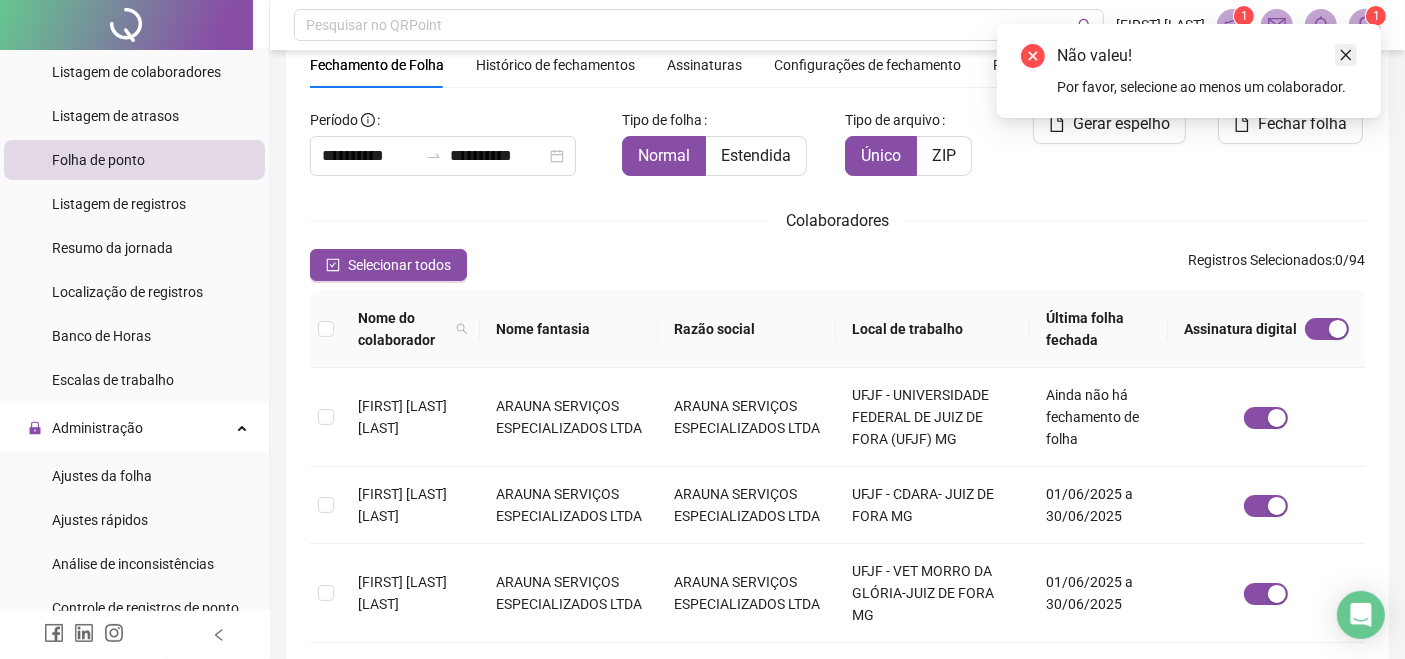 click 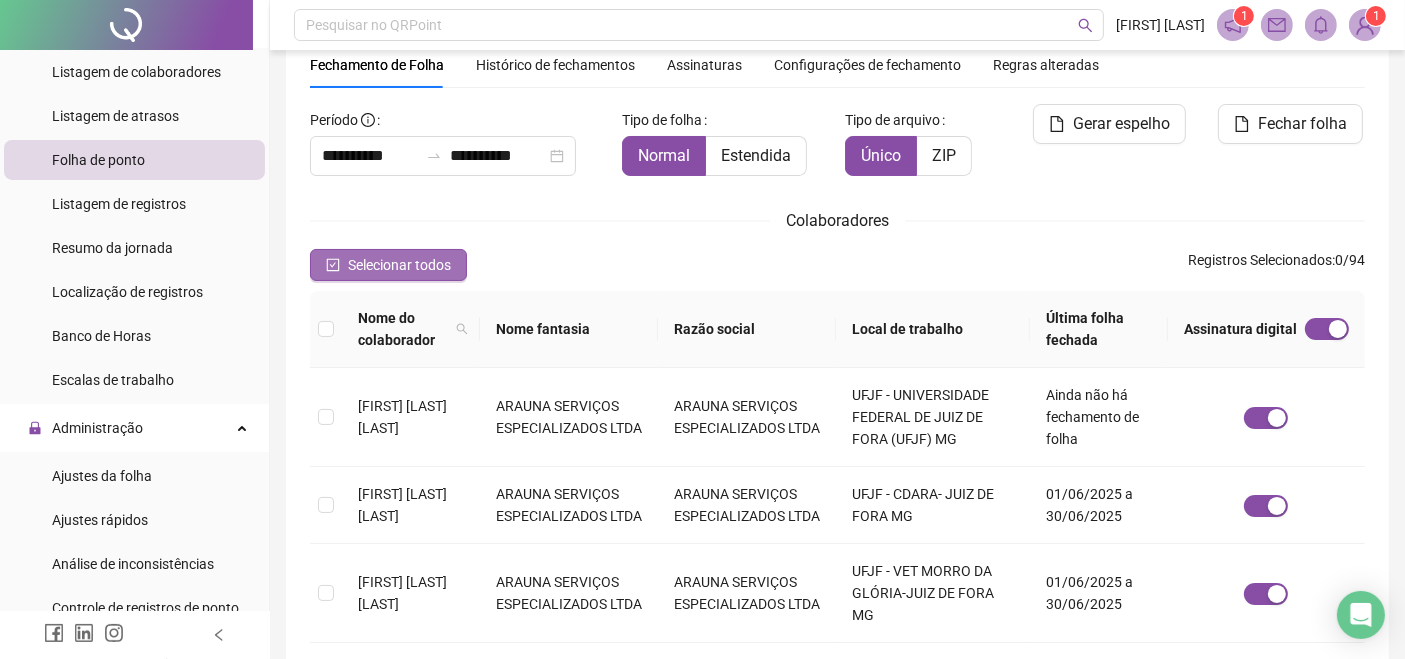 click on "Selecionar todos" at bounding box center [399, 265] 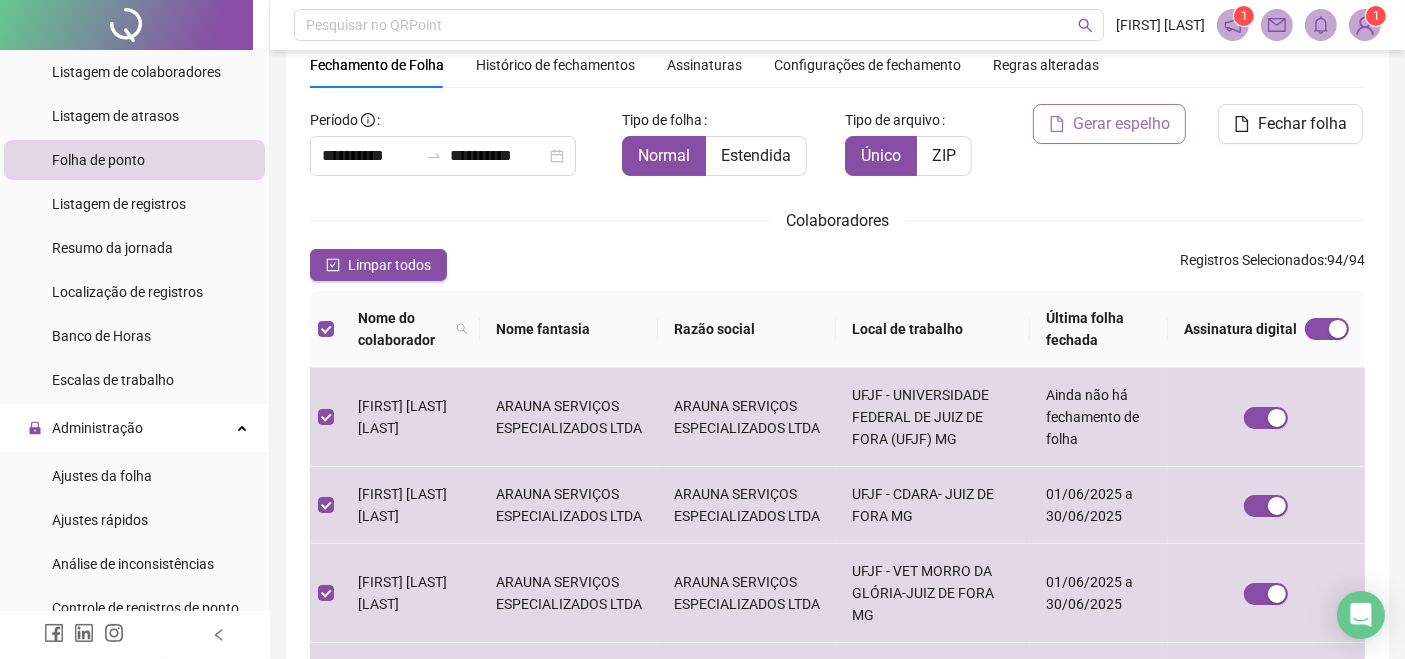 click on "Gerar espelho" at bounding box center (1121, 124) 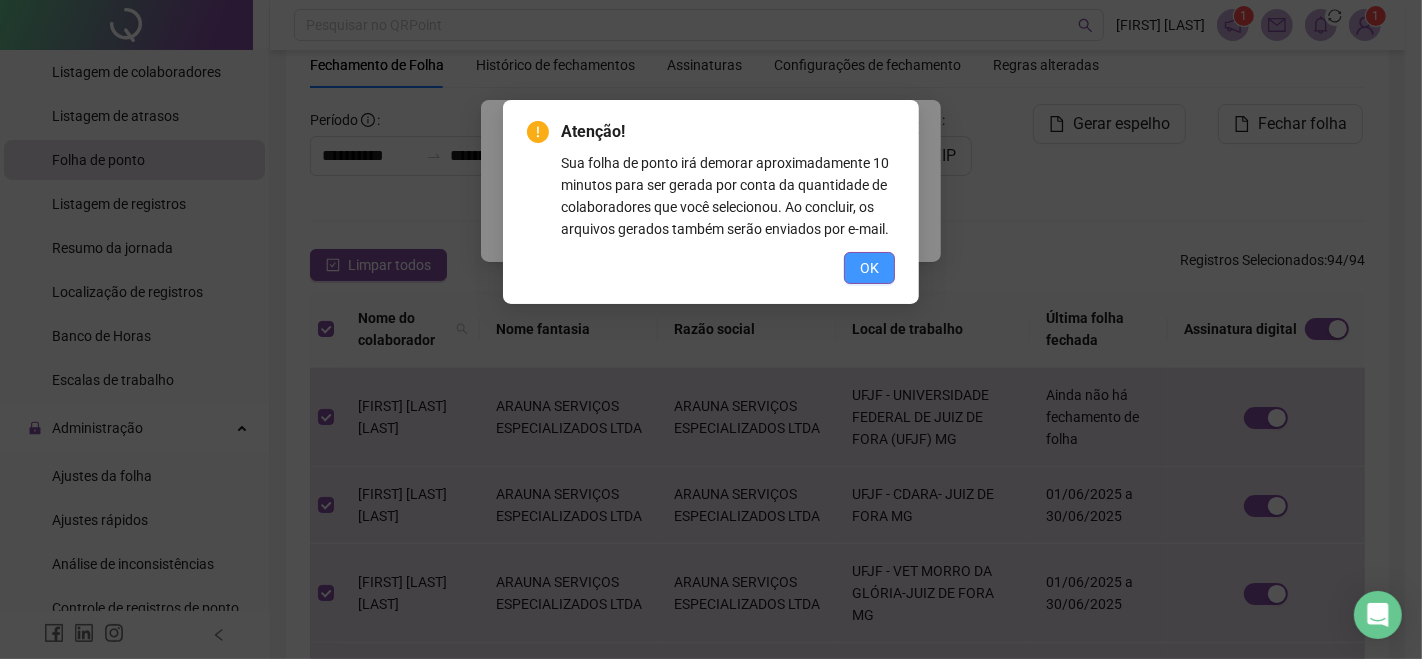 click on "OK" at bounding box center [869, 268] 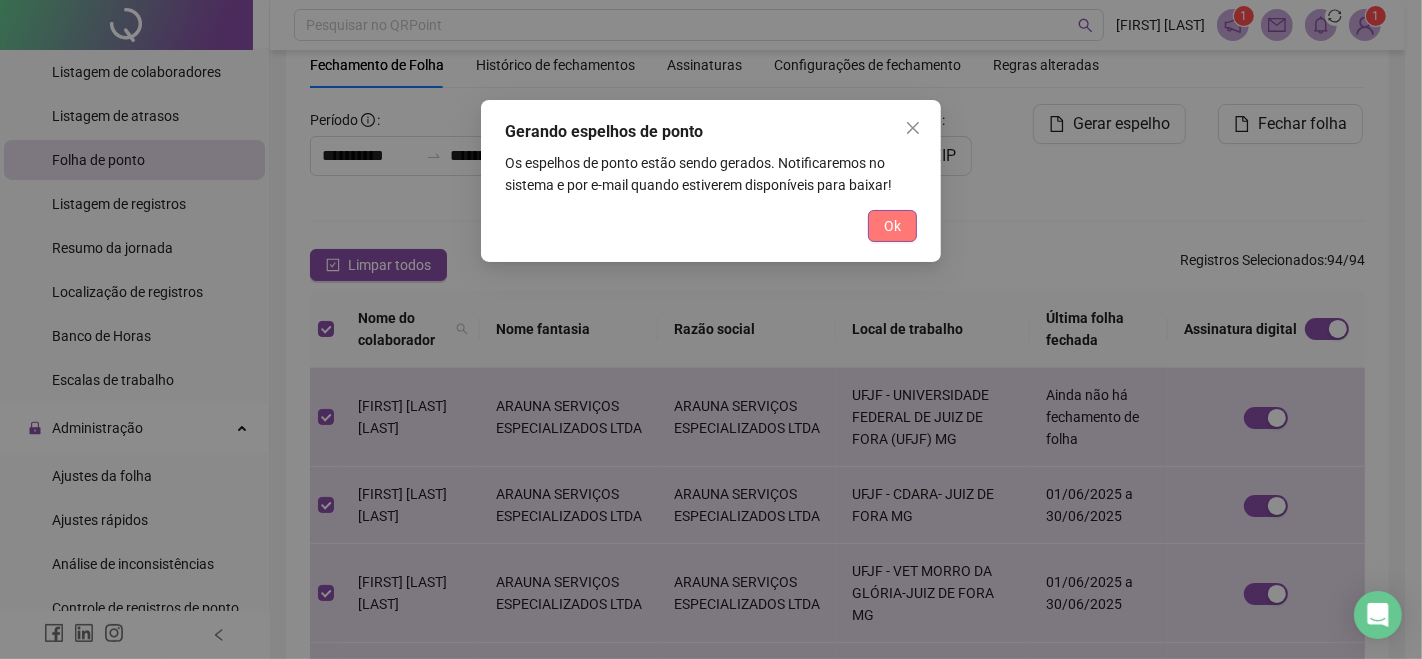 click on "Ok" at bounding box center (892, 226) 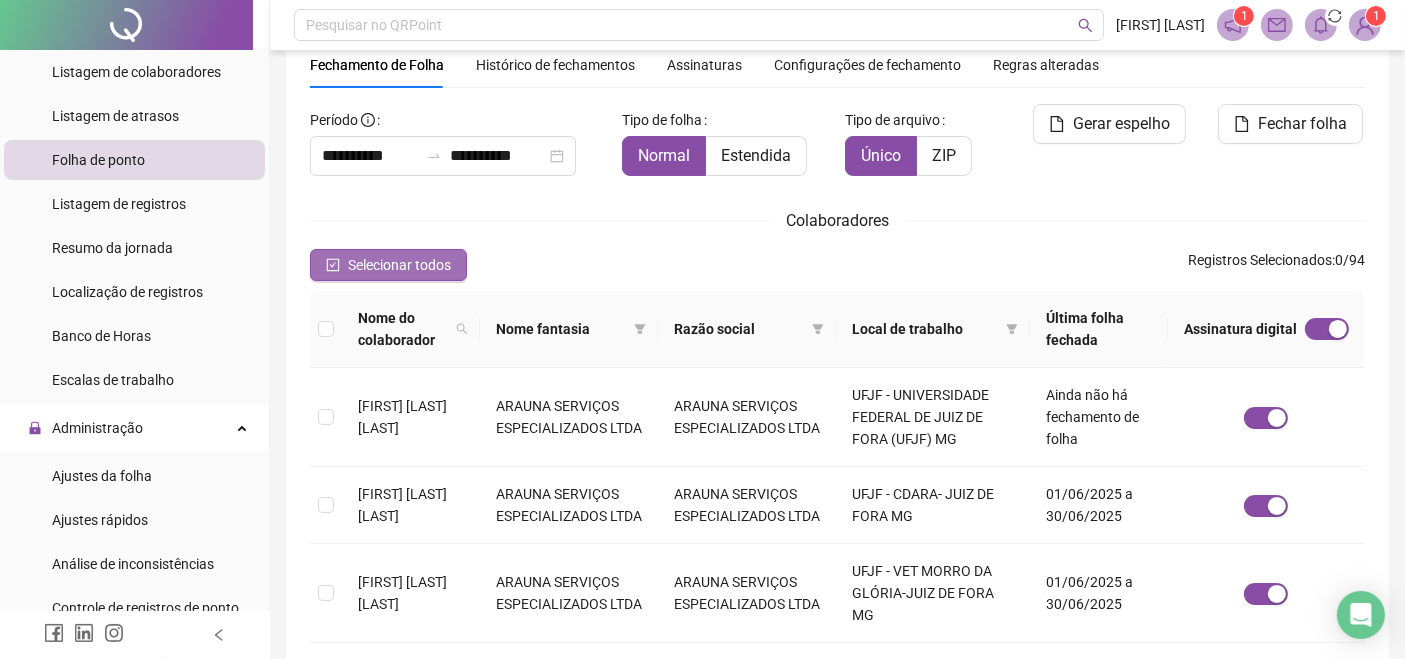 click on "Selecionar todos" at bounding box center (399, 265) 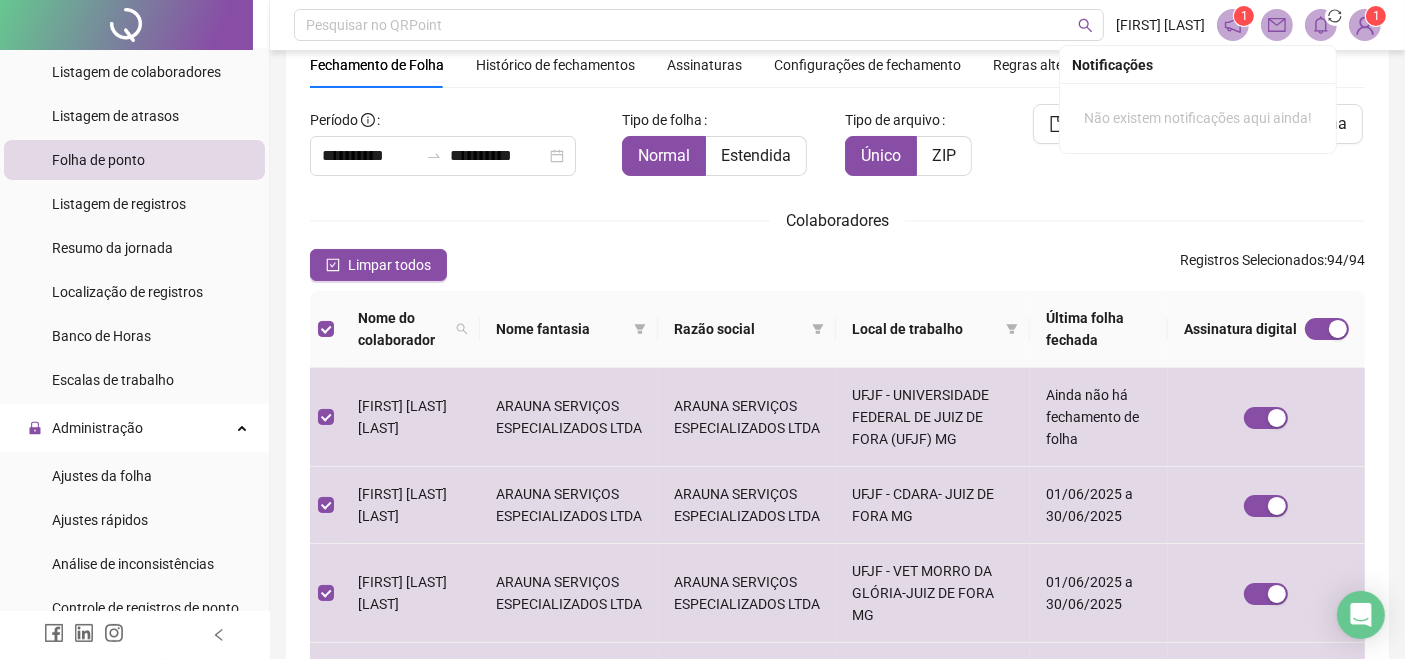 click 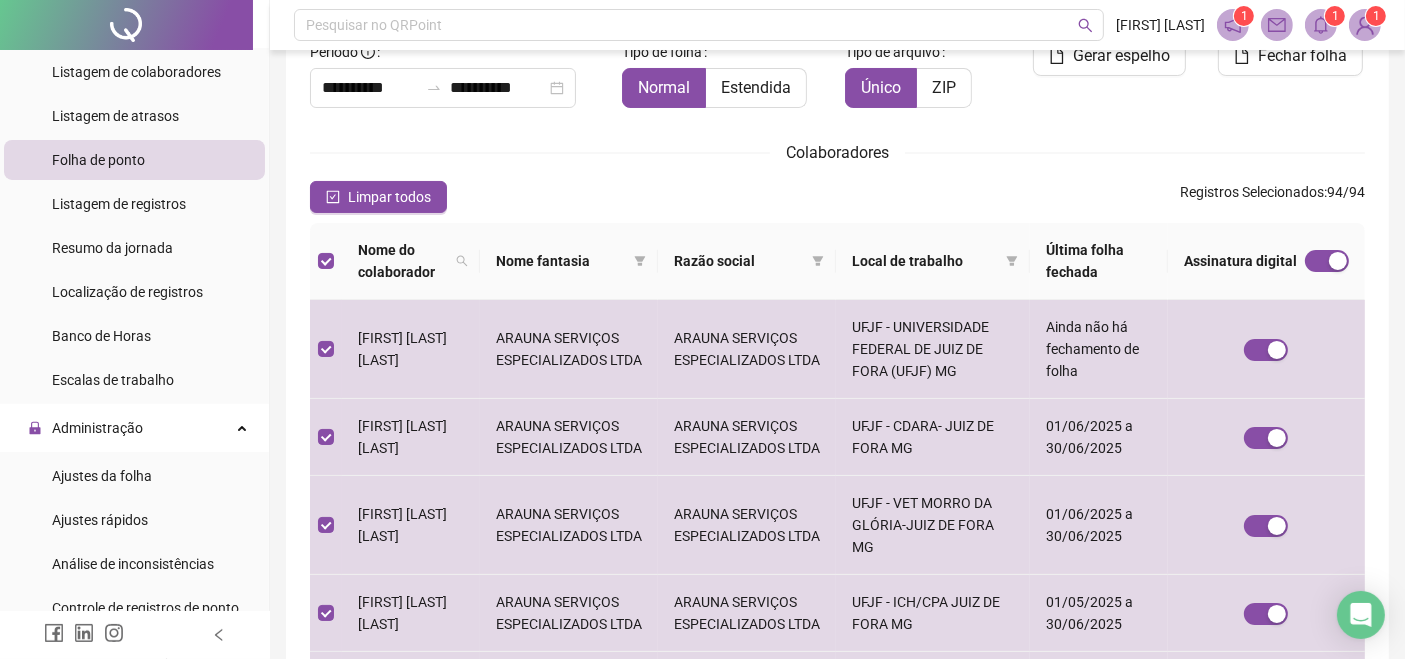 scroll, scrollTop: 0, scrollLeft: 0, axis: both 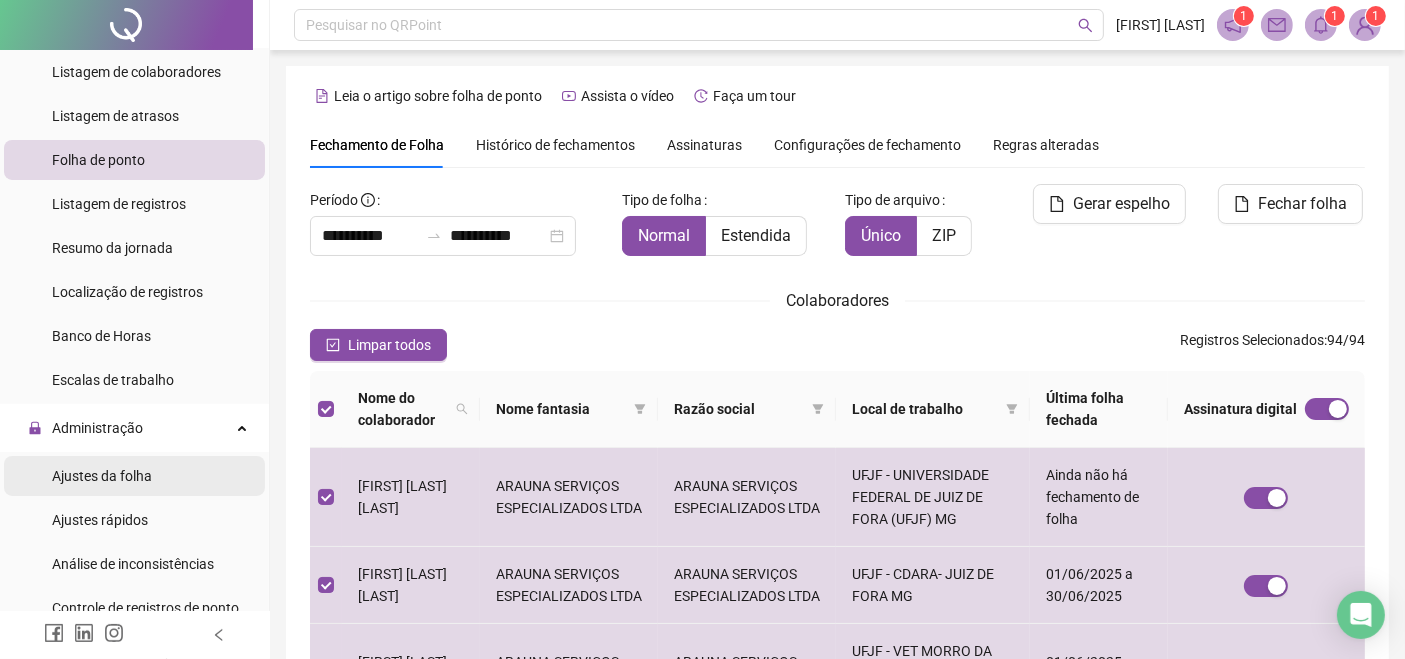 click on "Ajustes da folha" at bounding box center (134, 476) 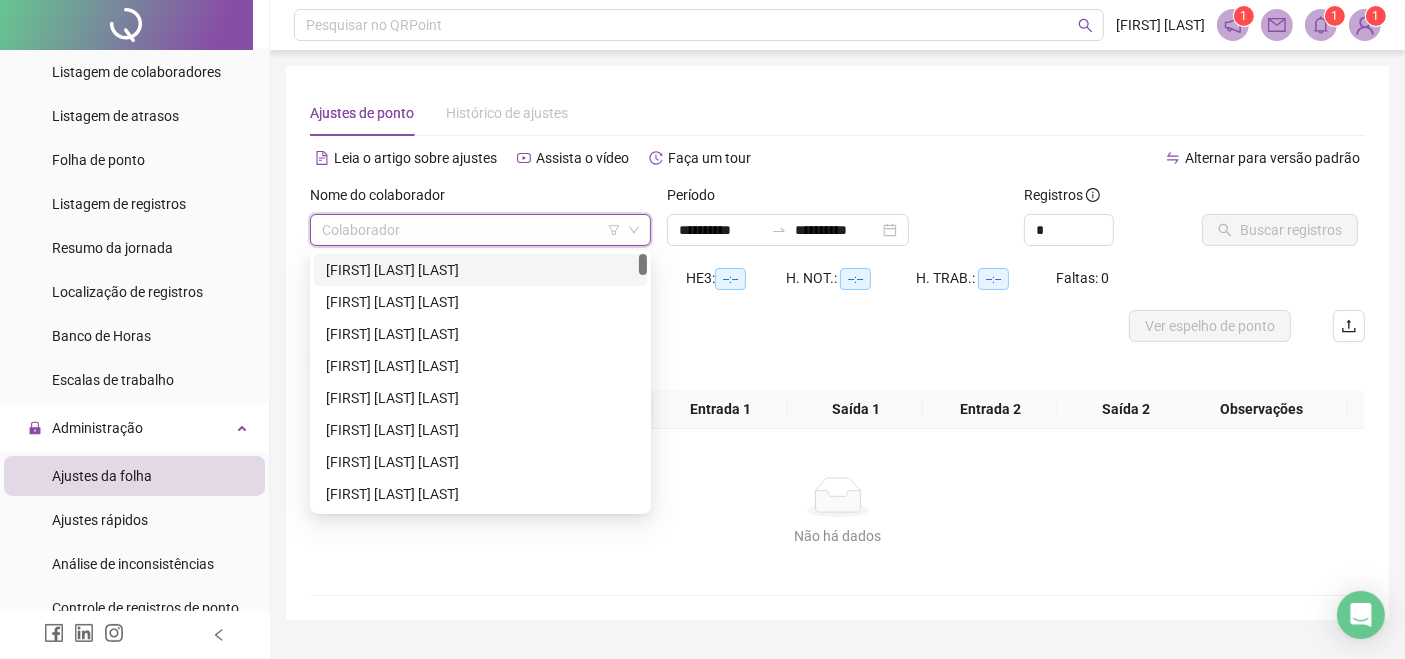 click at bounding box center (471, 230) 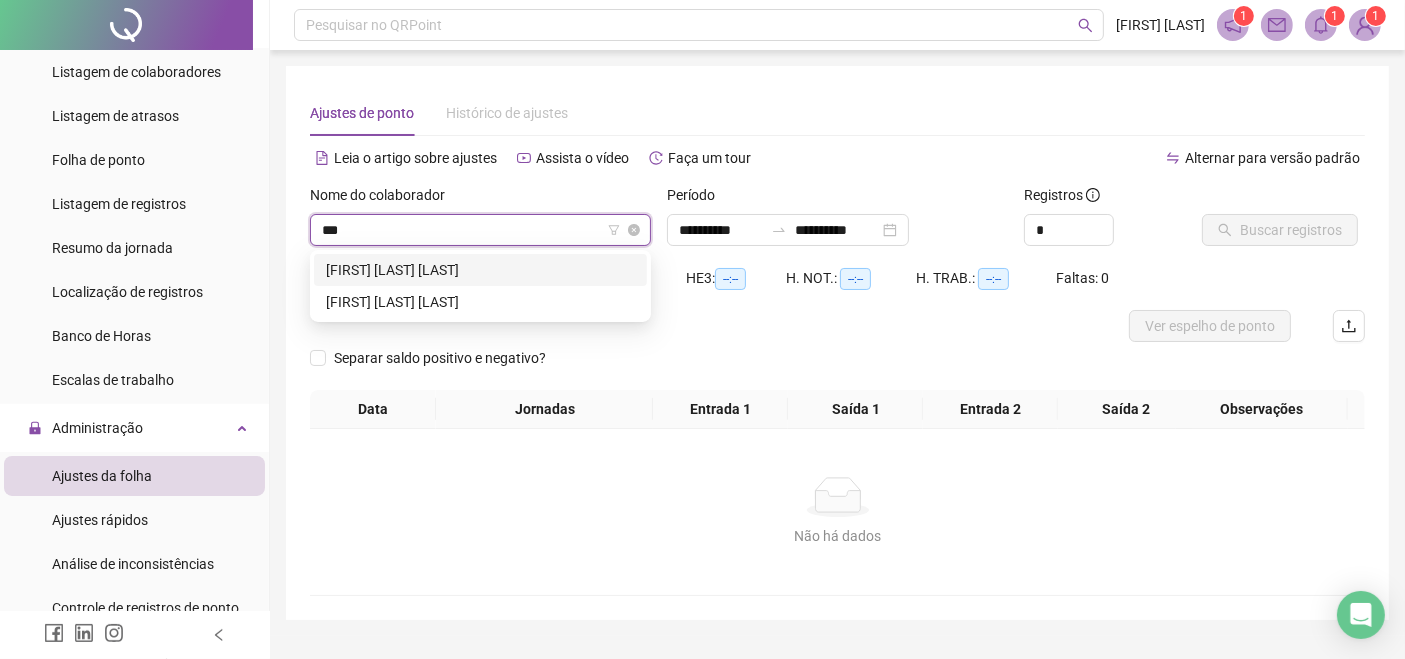 type on "****" 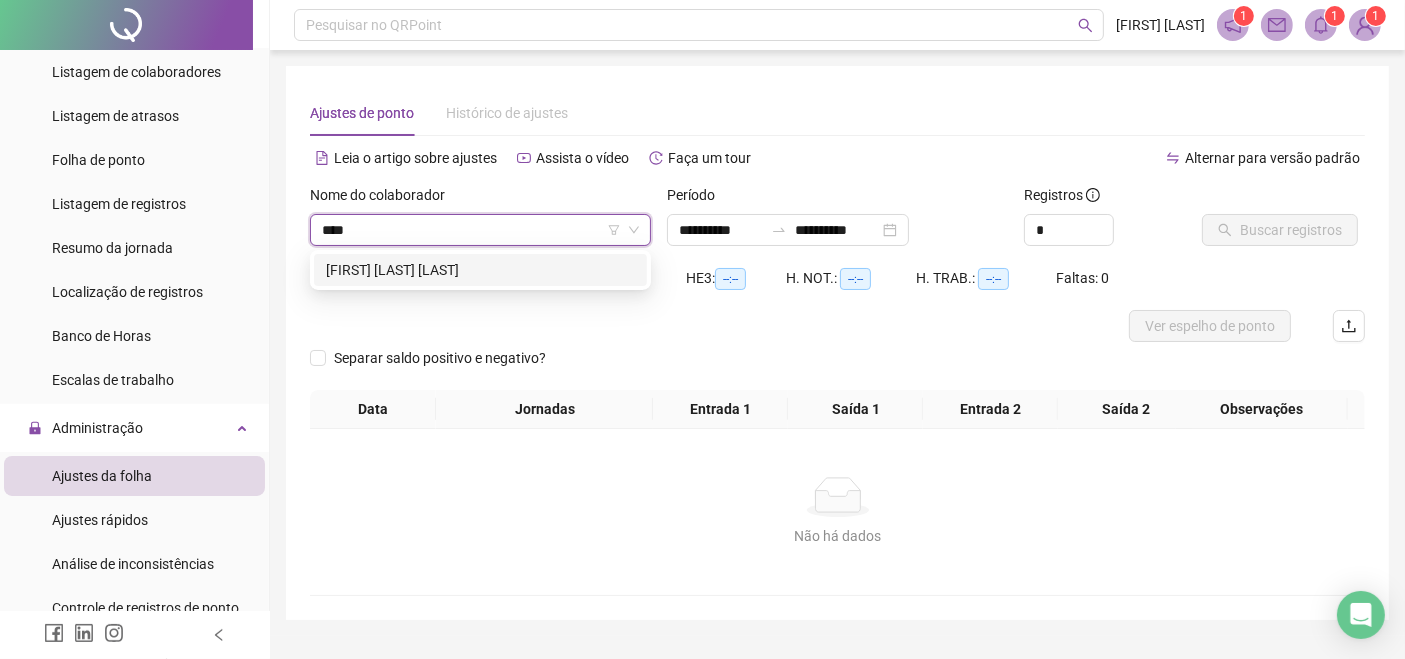 click on "[FIRST] [LAST] [LAST]" at bounding box center (480, 270) 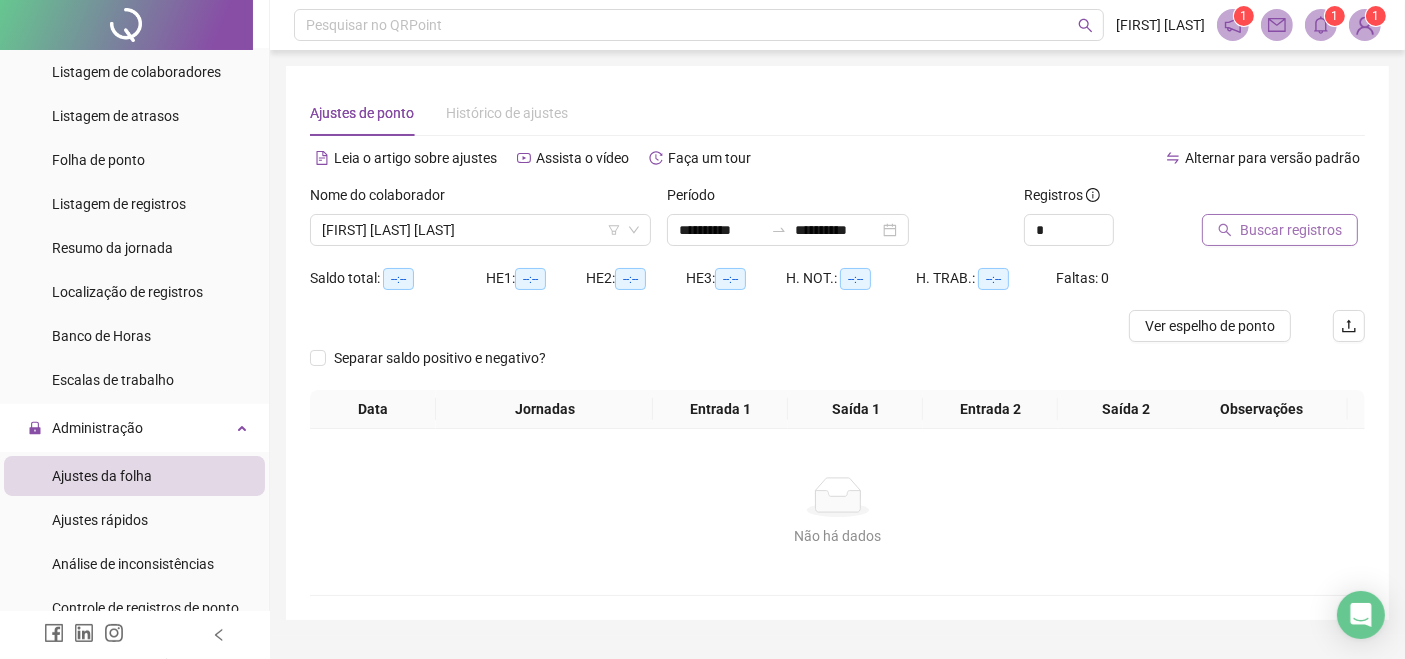 click on "Buscar registros" at bounding box center (1291, 230) 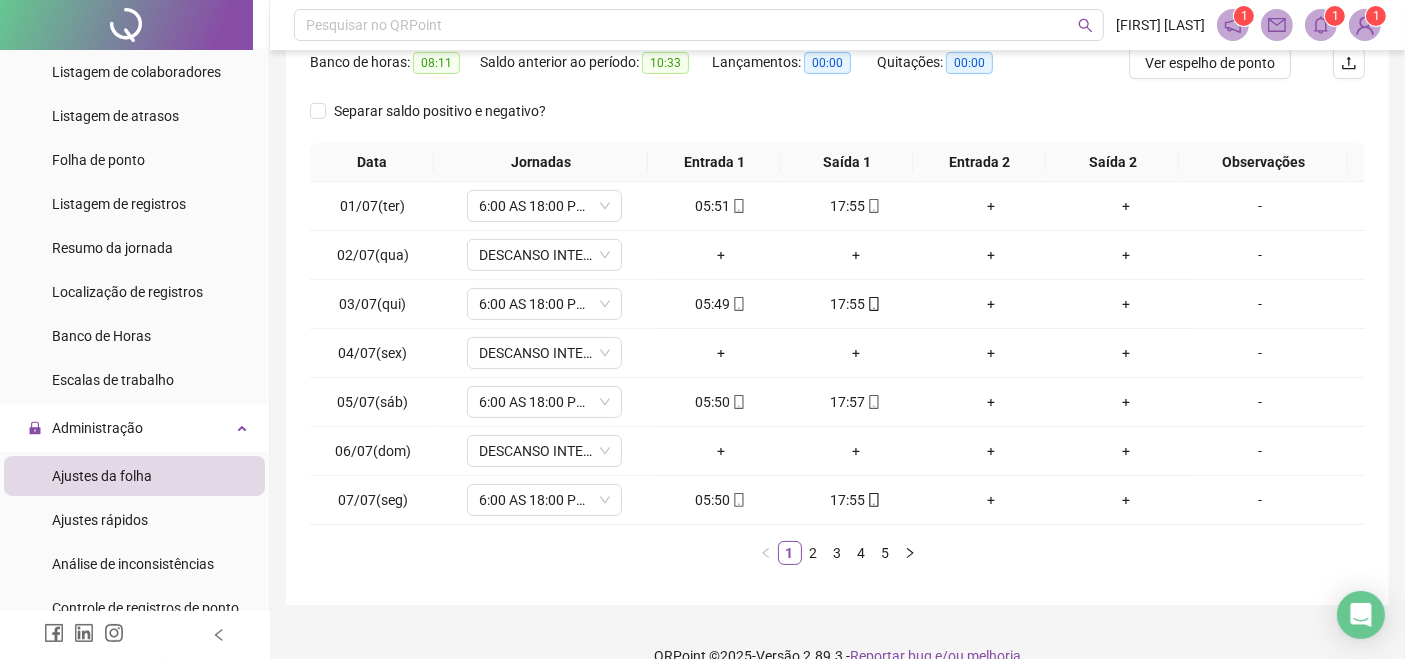 scroll, scrollTop: 292, scrollLeft: 0, axis: vertical 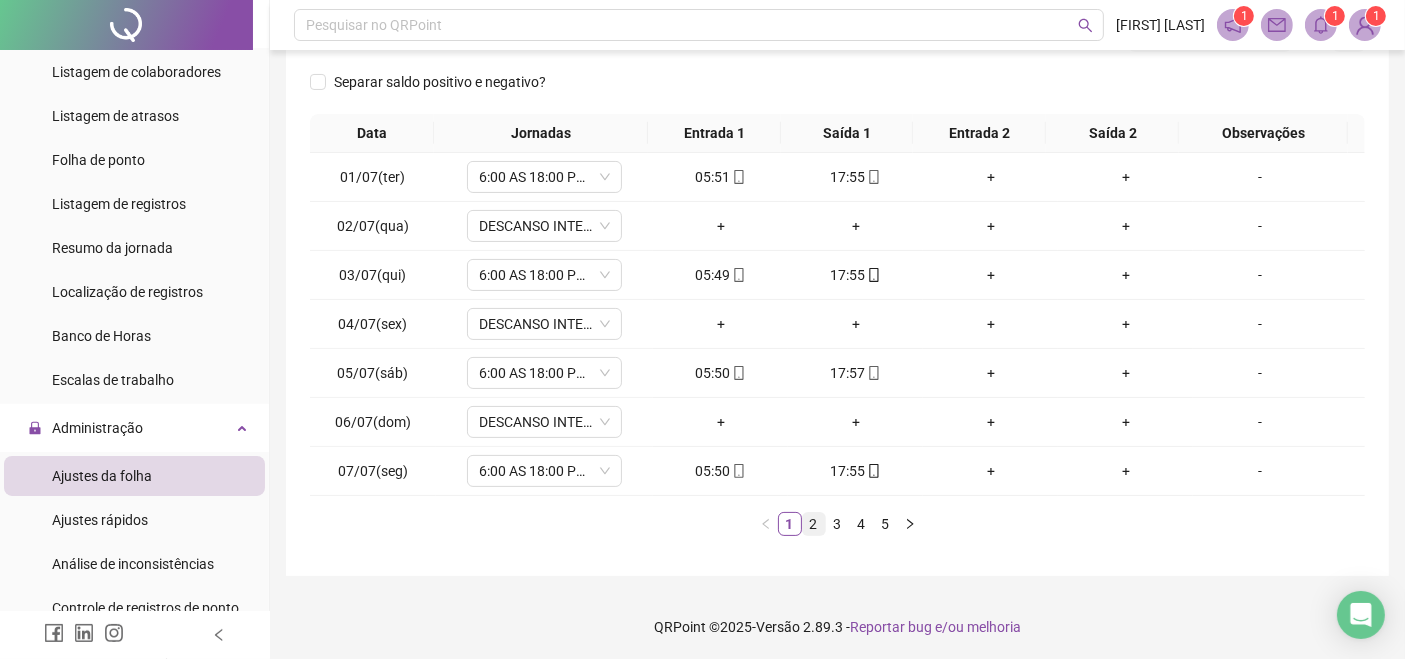 click on "2" at bounding box center [814, 524] 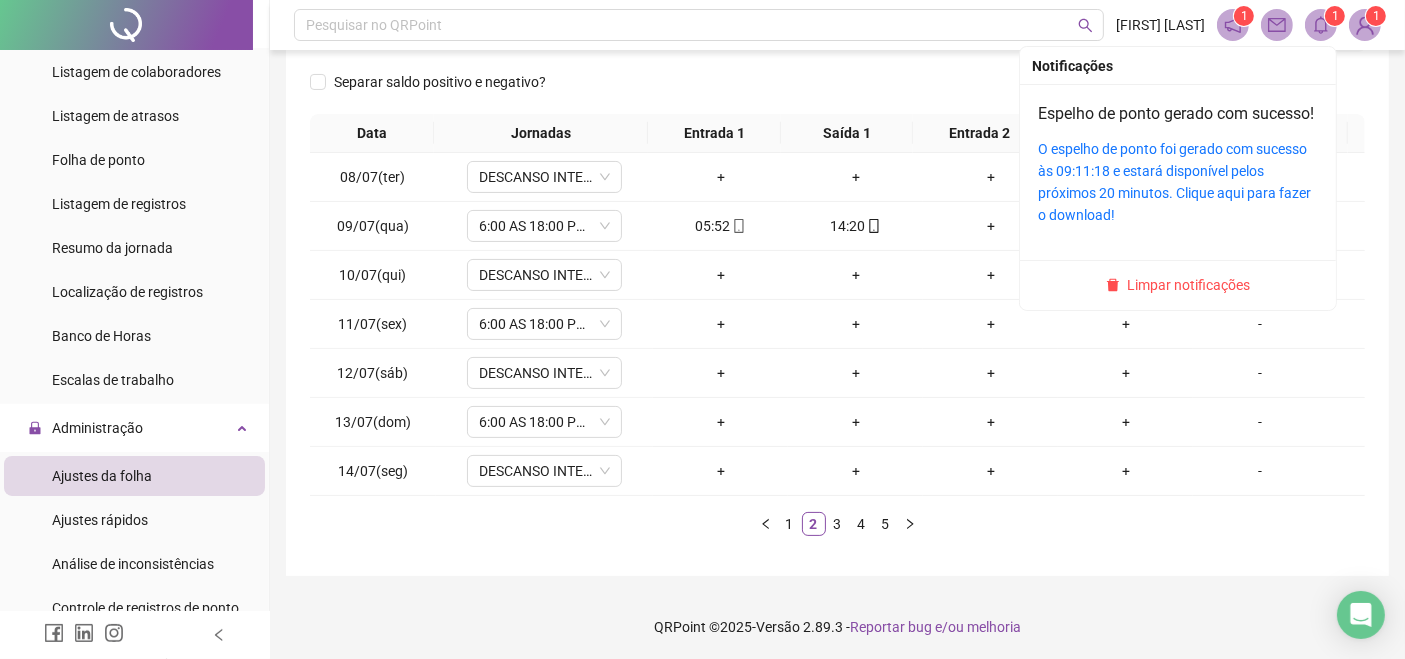 click 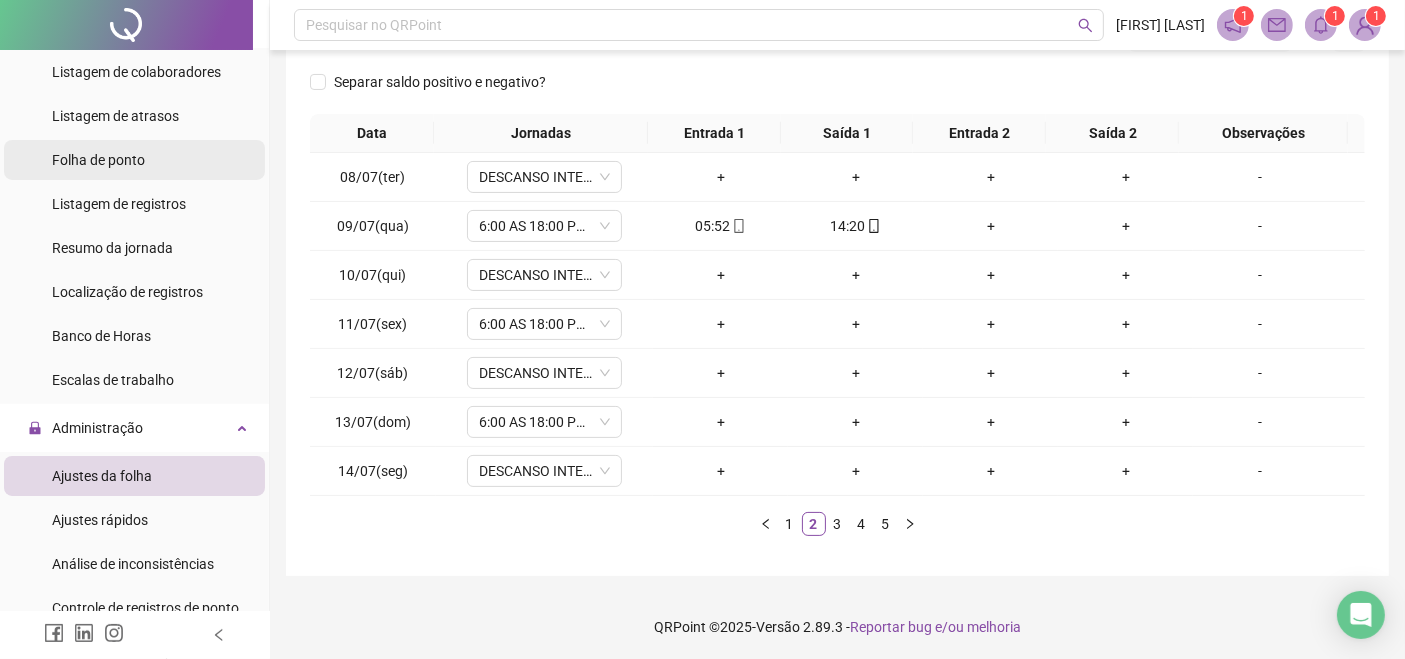 click on "Folha de ponto" at bounding box center [134, 160] 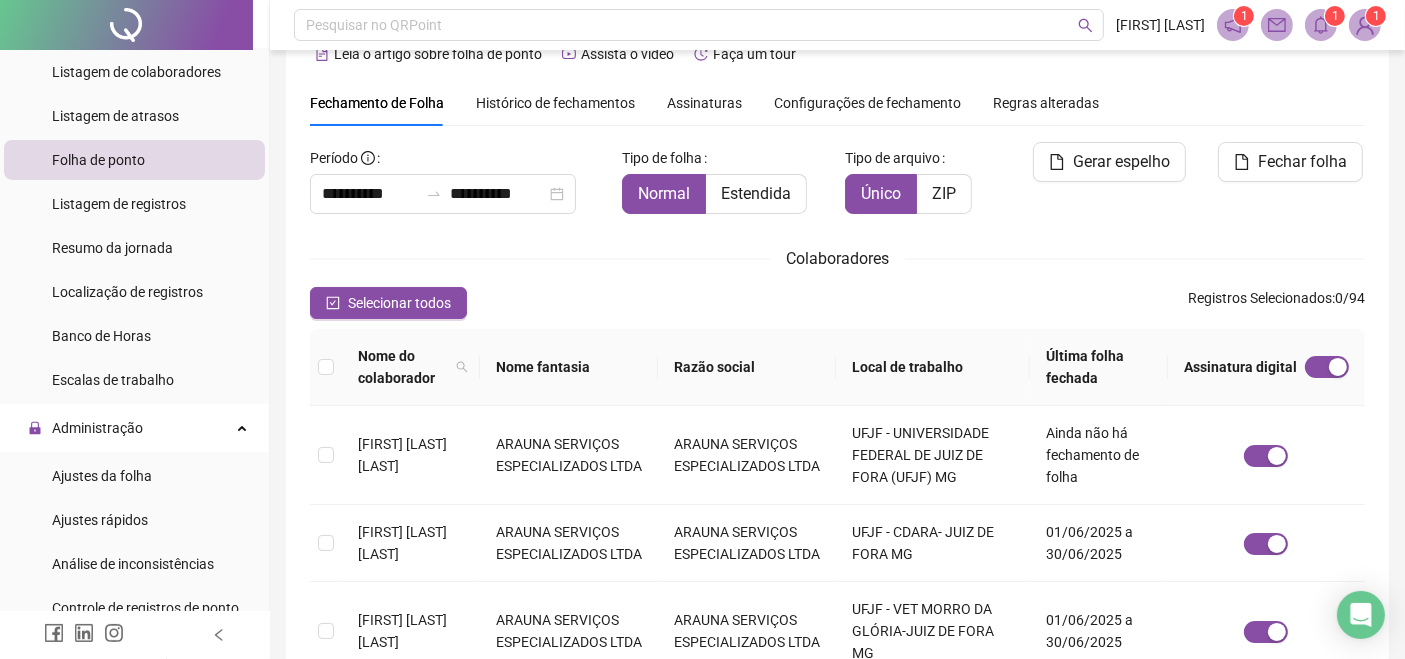 scroll, scrollTop: 80, scrollLeft: 0, axis: vertical 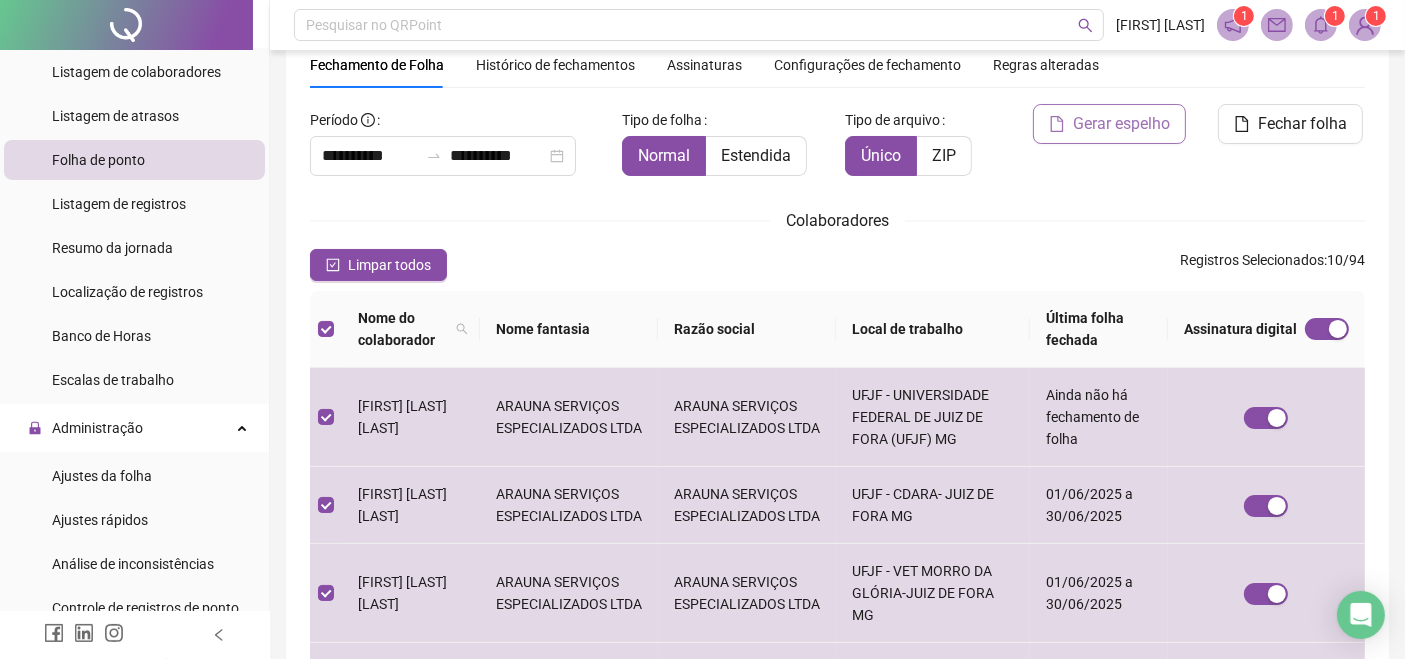 click on "Gerar espelho" at bounding box center (1121, 124) 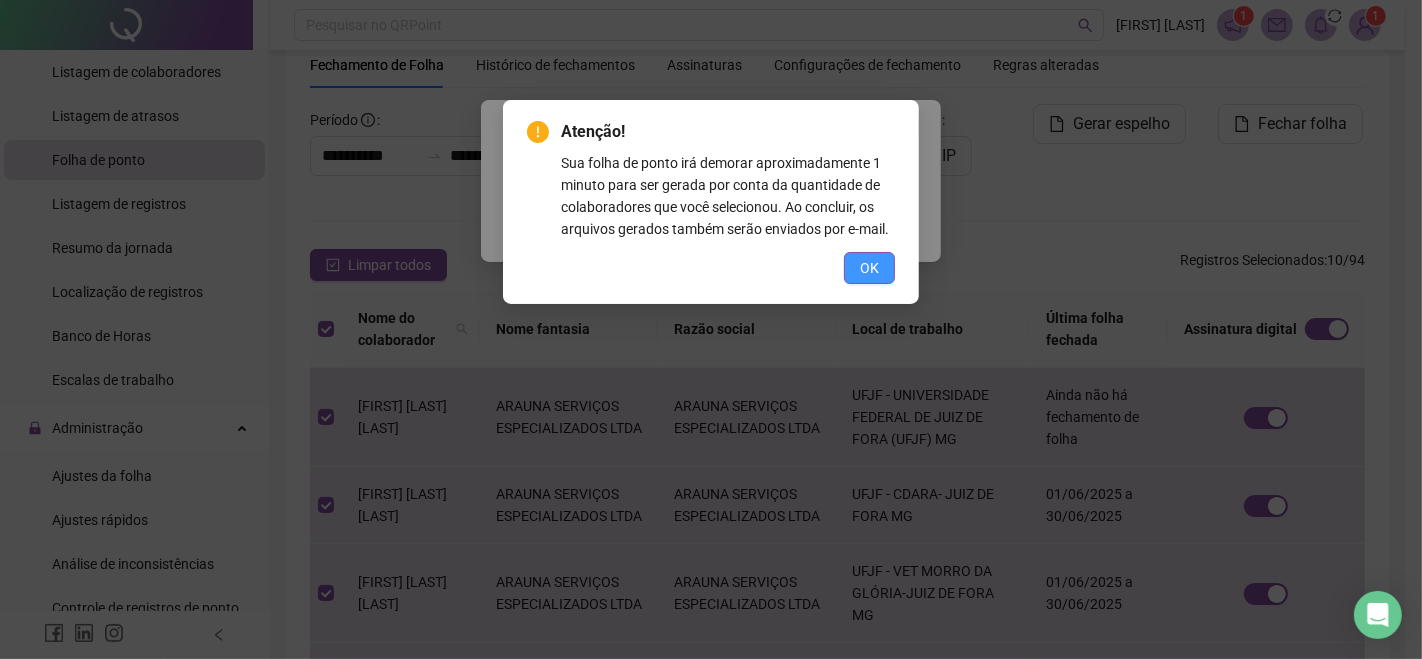 click on "OK" at bounding box center [869, 268] 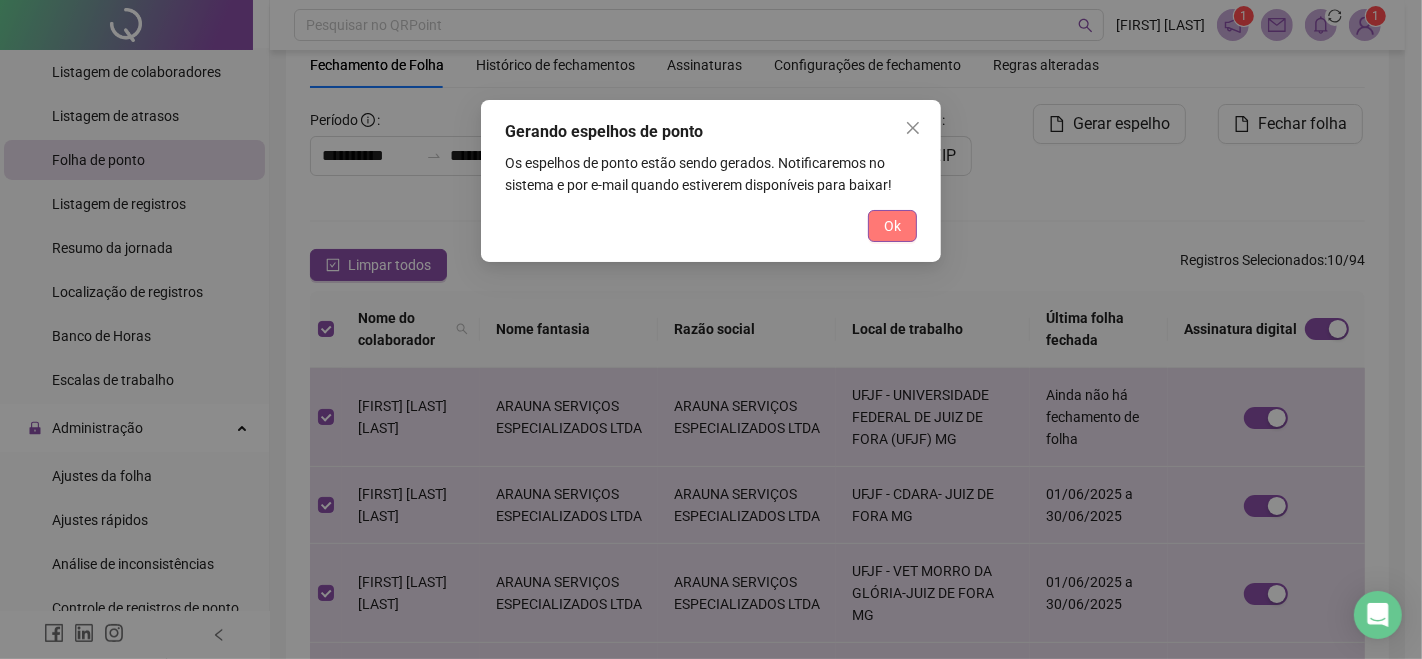 click on "Ok" at bounding box center (892, 226) 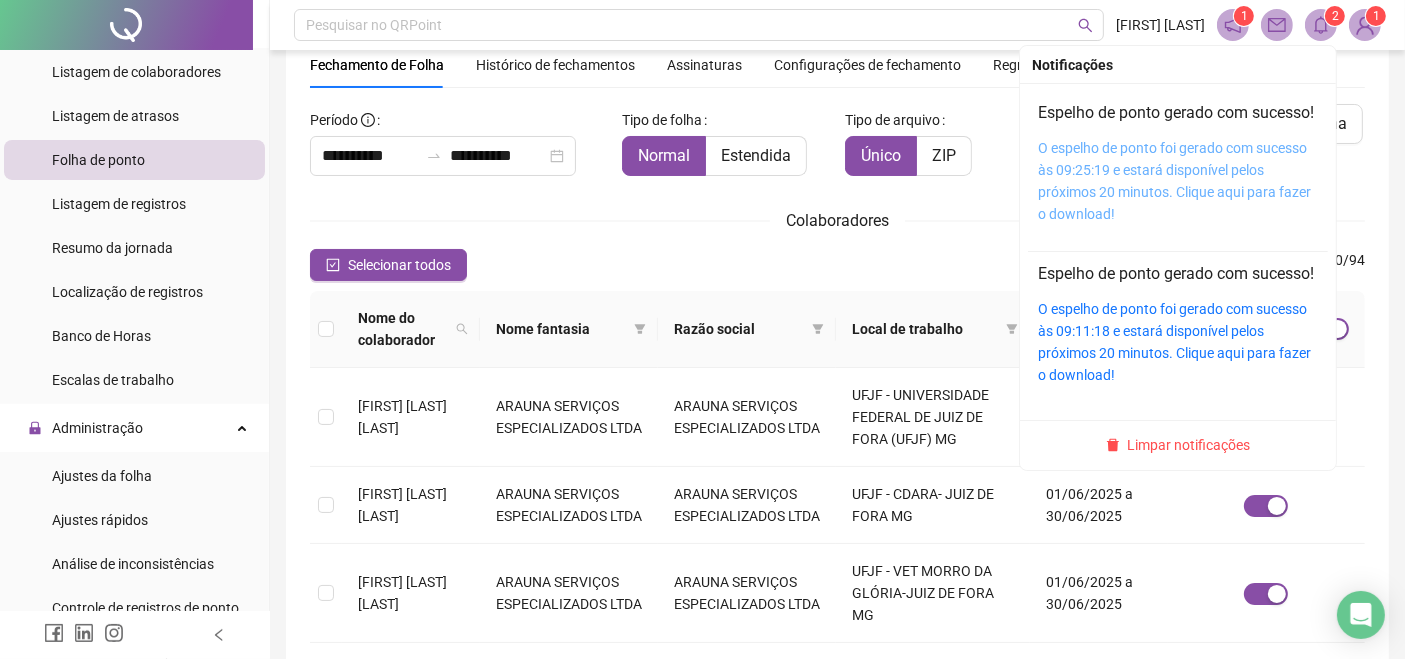 click on "O espelho de ponto foi gerado com sucesso às 09:25:19 e estará disponível pelos próximos 20 minutos.
Clique aqui para fazer o download!" at bounding box center [1174, 181] 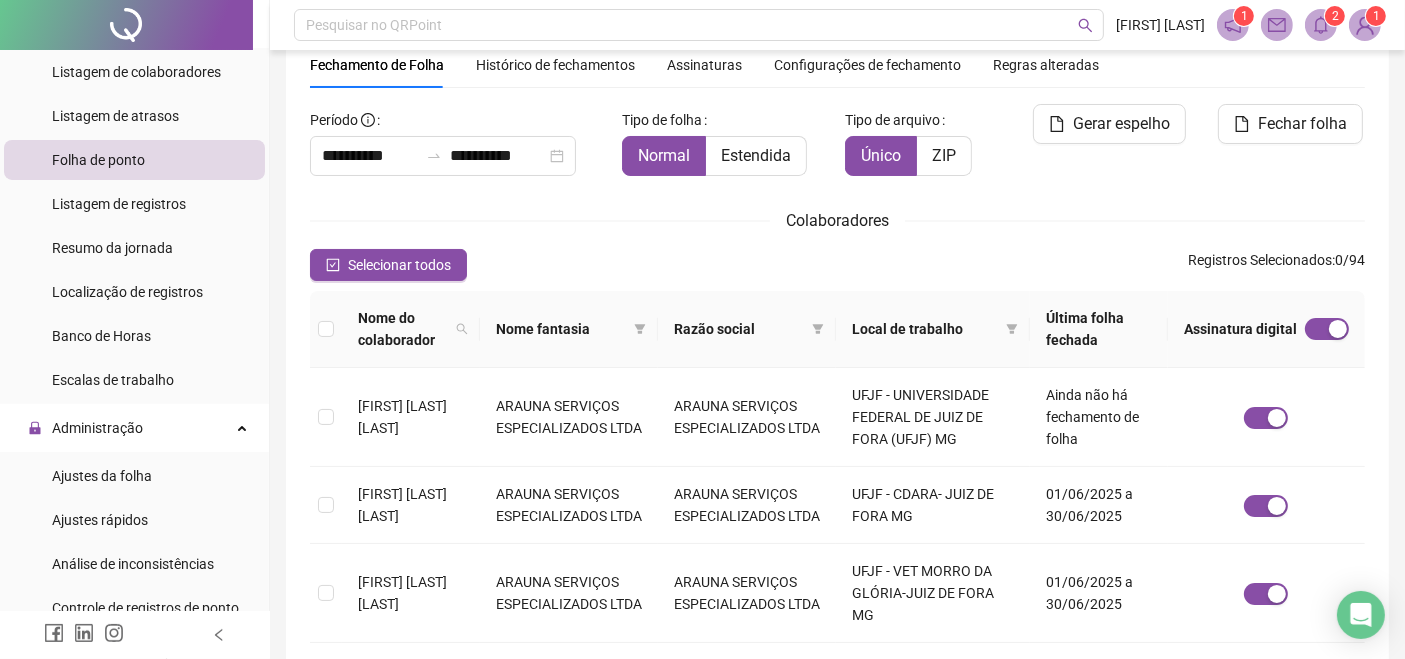 click on "2" at bounding box center [1335, 16] 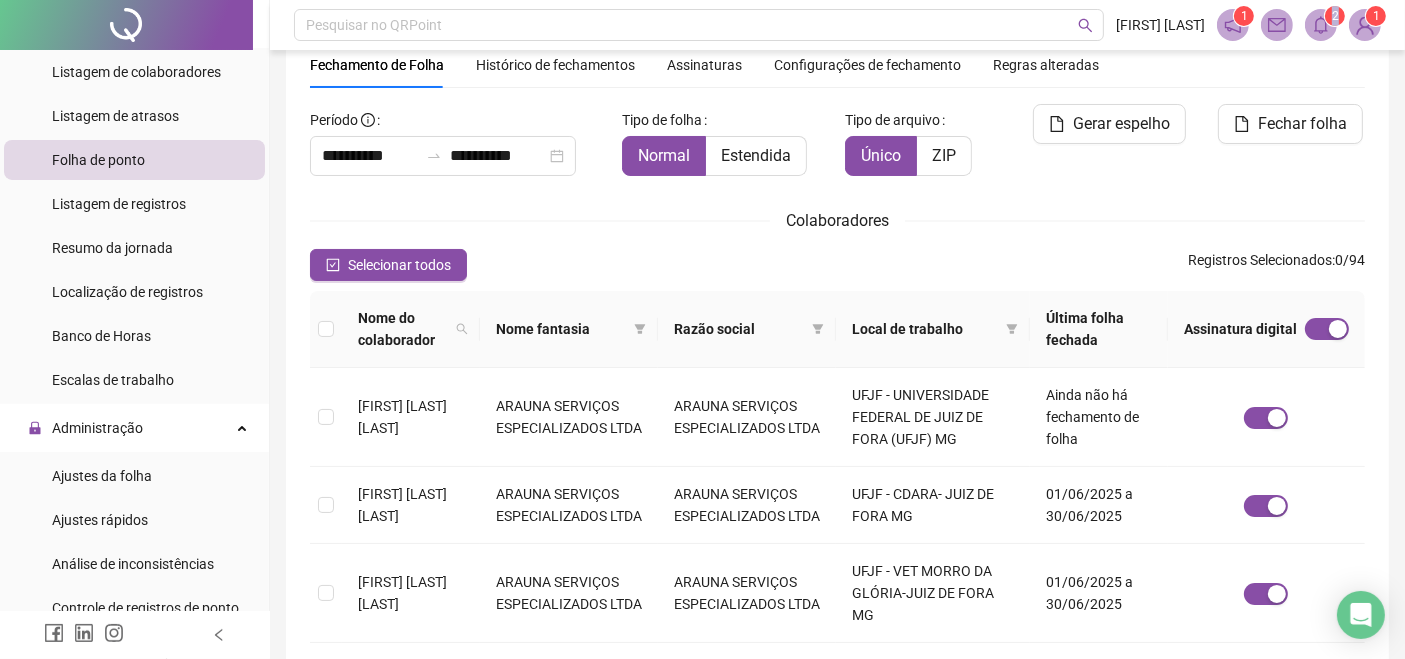 click on "2" at bounding box center (1335, 16) 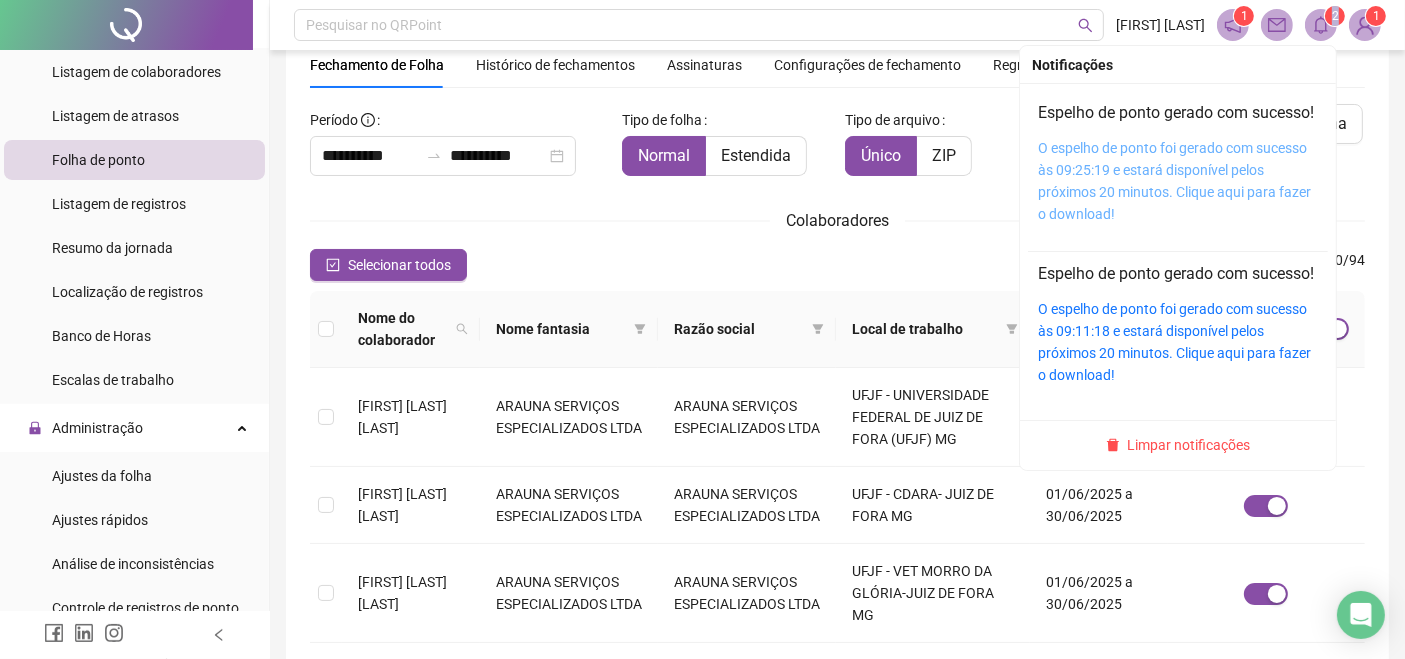 click on "O espelho de ponto foi gerado com sucesso às 09:25:19 e estará disponível pelos próximos 20 minutos.
Clique aqui para fazer o download!" at bounding box center [1174, 181] 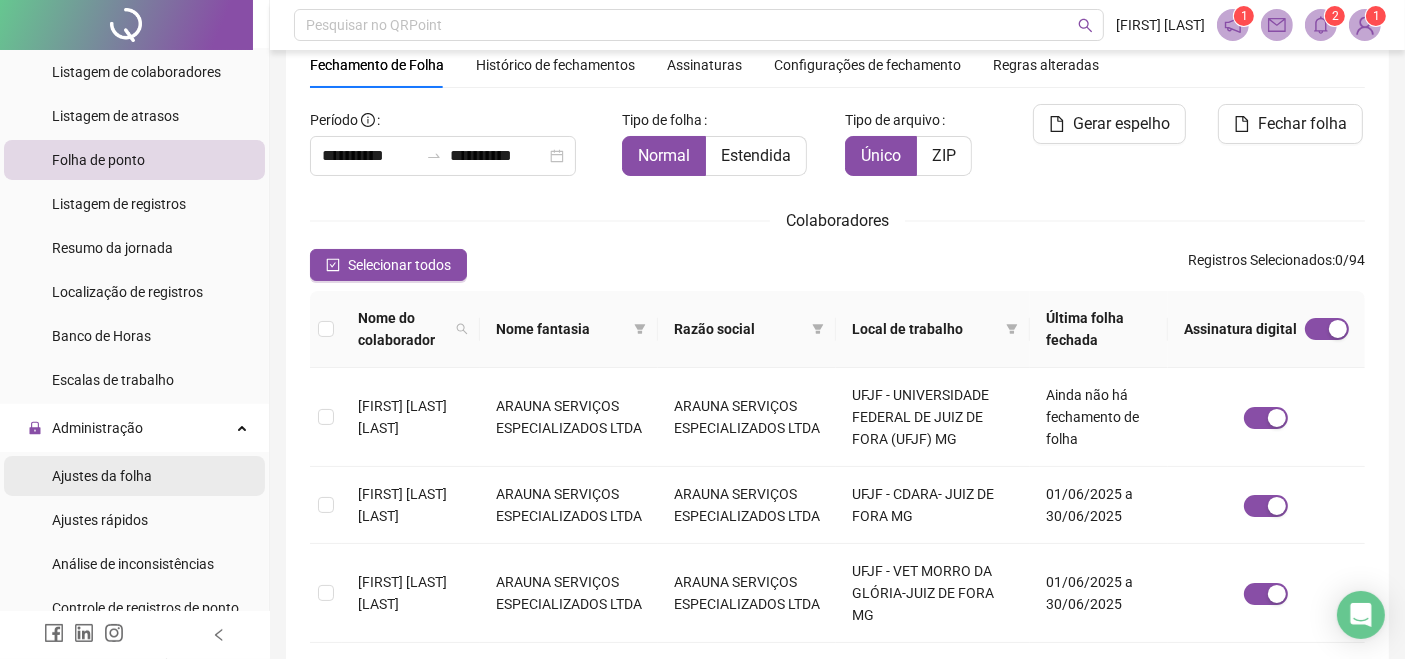 click on "Ajustes da folha" at bounding box center (134, 476) 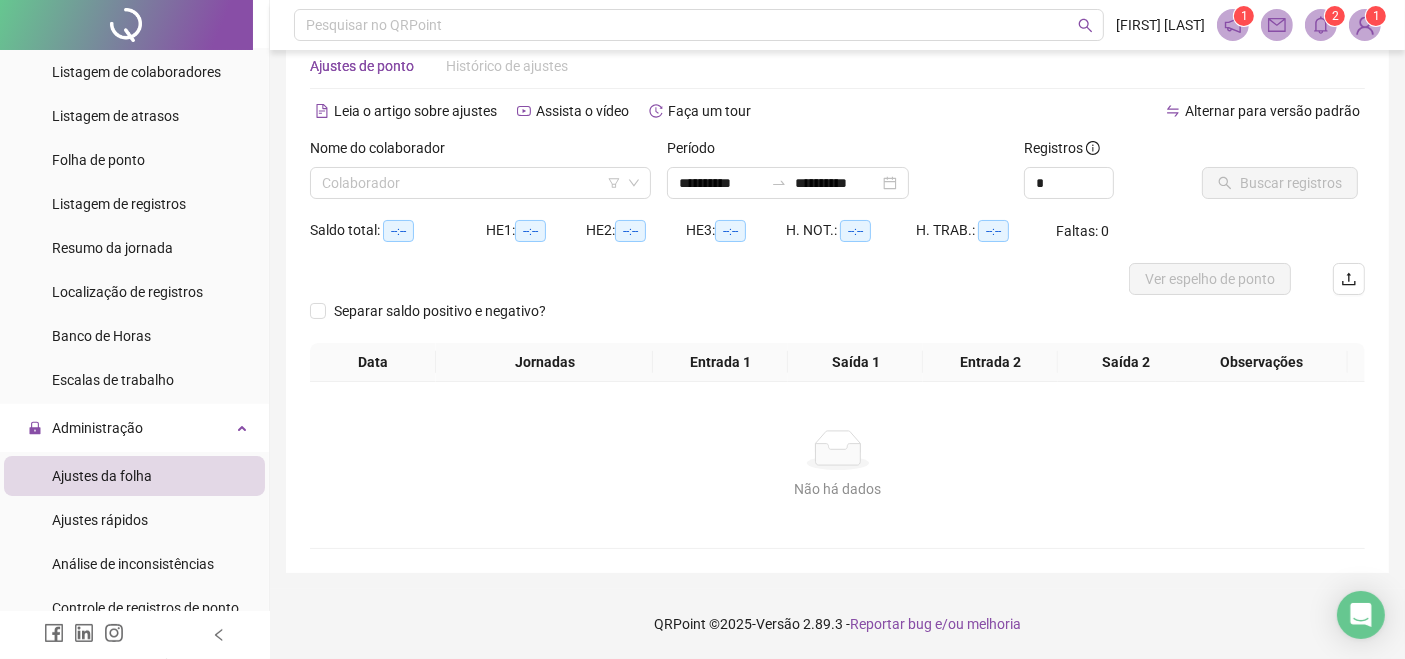 scroll, scrollTop: 45, scrollLeft: 0, axis: vertical 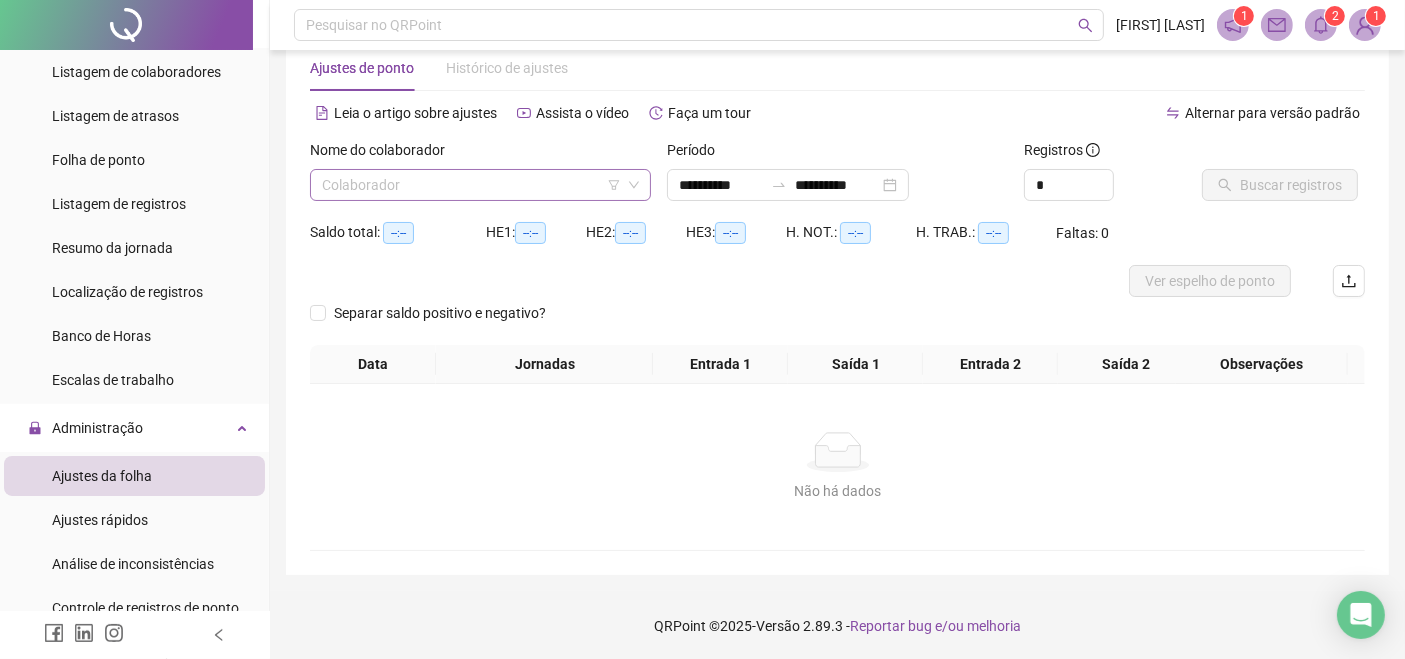 click at bounding box center (471, 185) 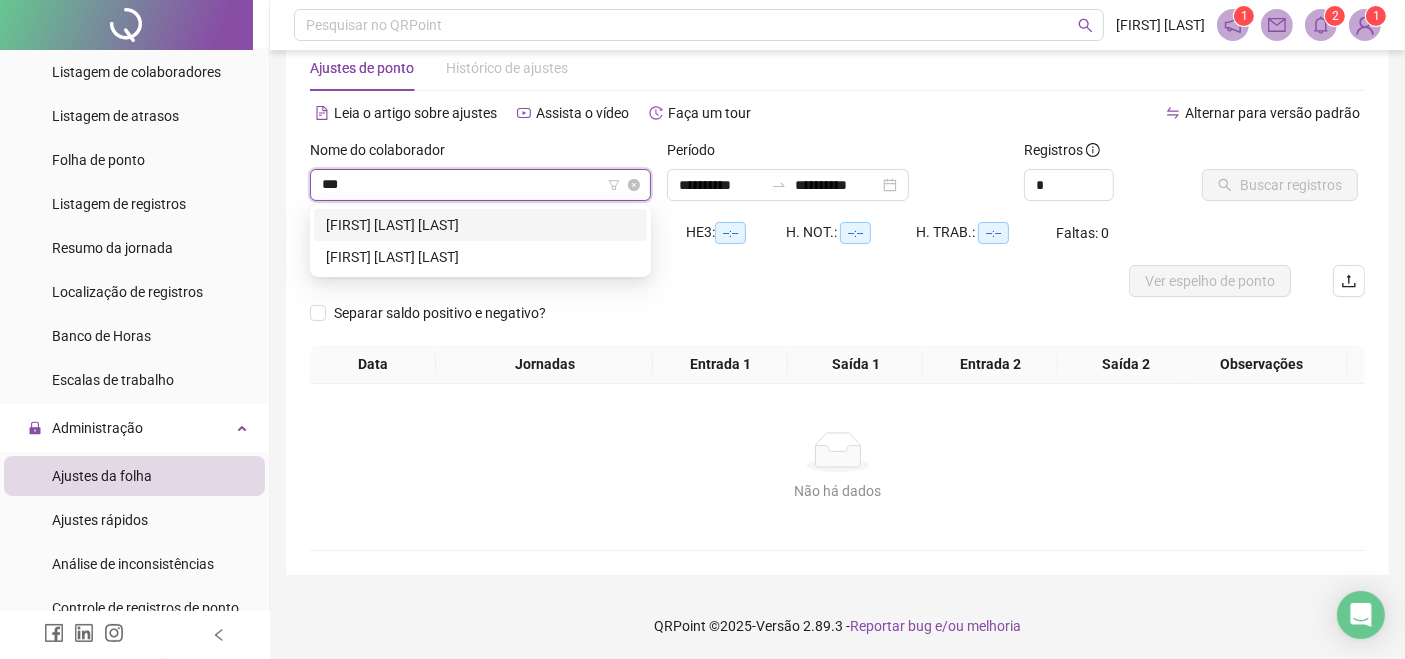 type on "****" 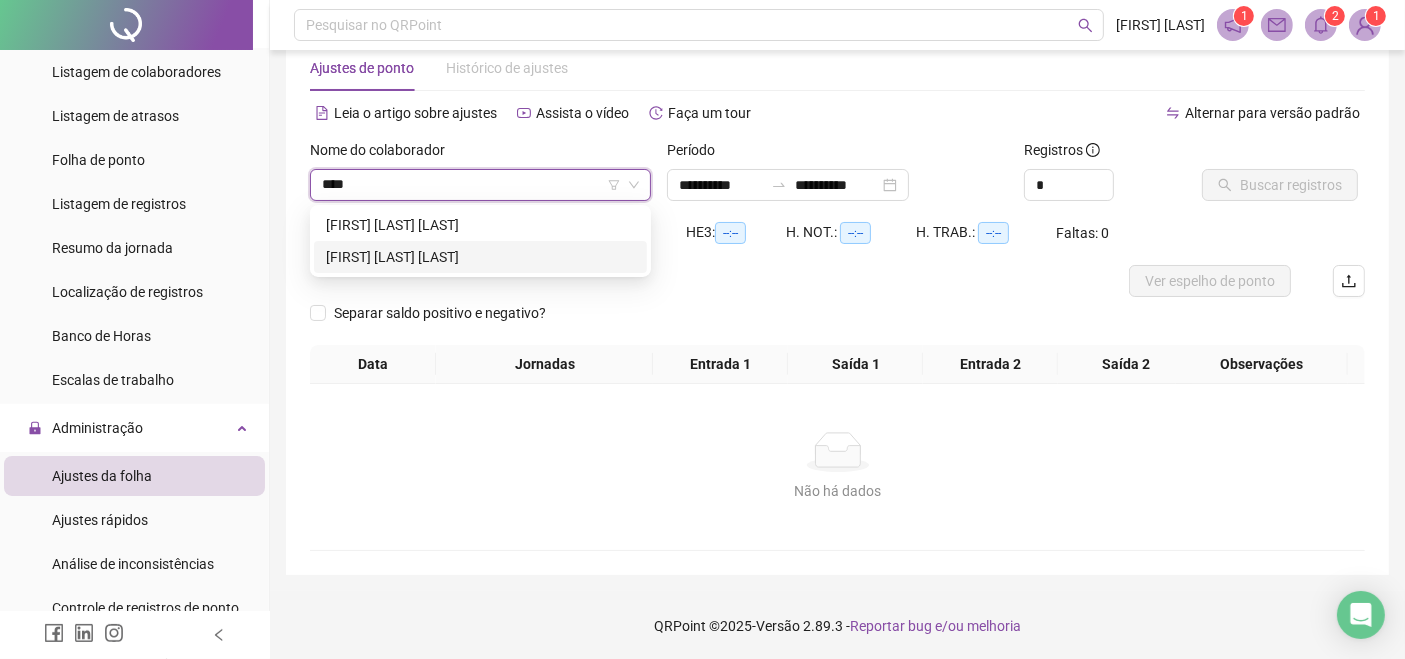 click on "[FIRST] [LAST] [LAST]" at bounding box center [480, 257] 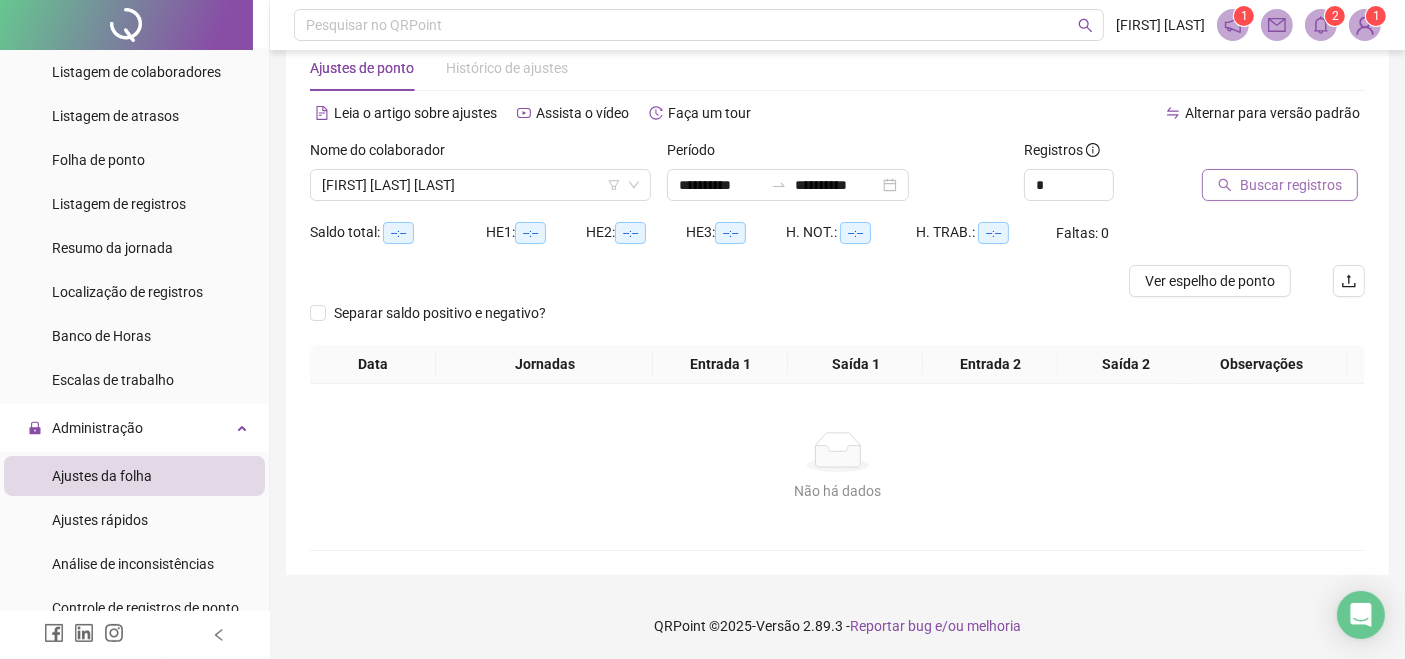 click on "Buscar registros" at bounding box center (1291, 185) 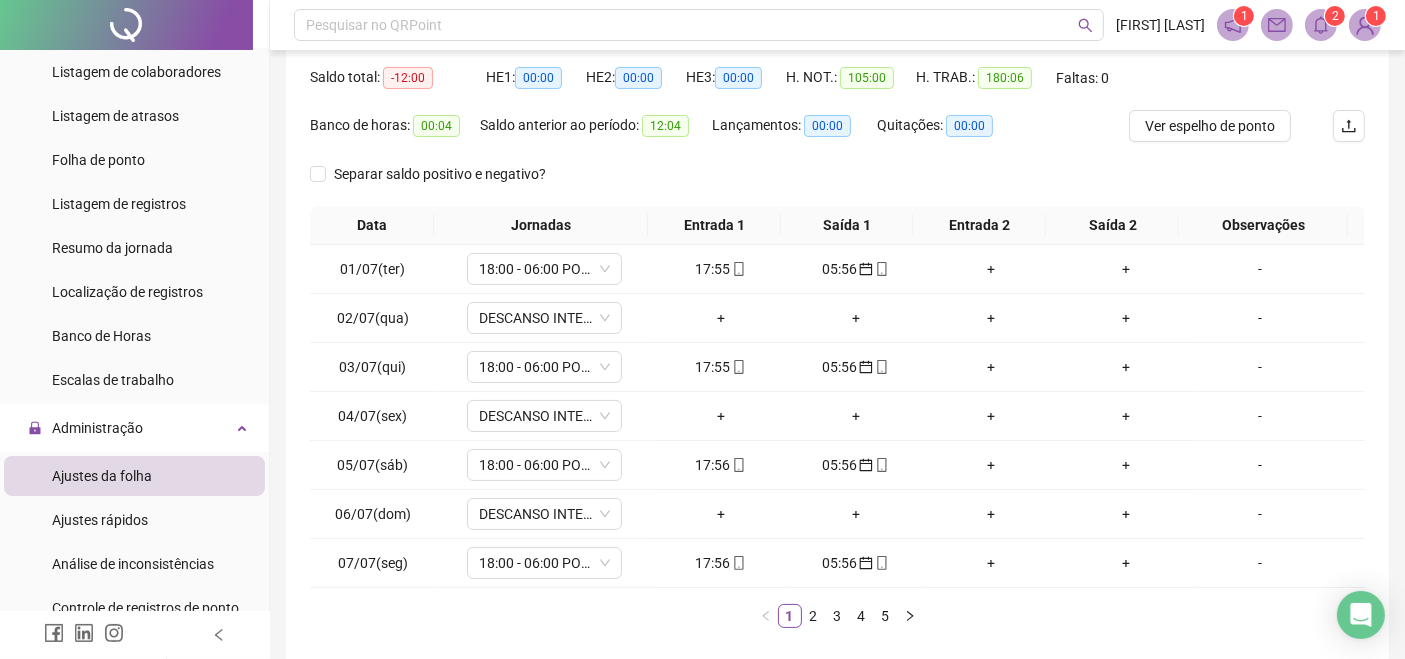 scroll, scrollTop: 292, scrollLeft: 0, axis: vertical 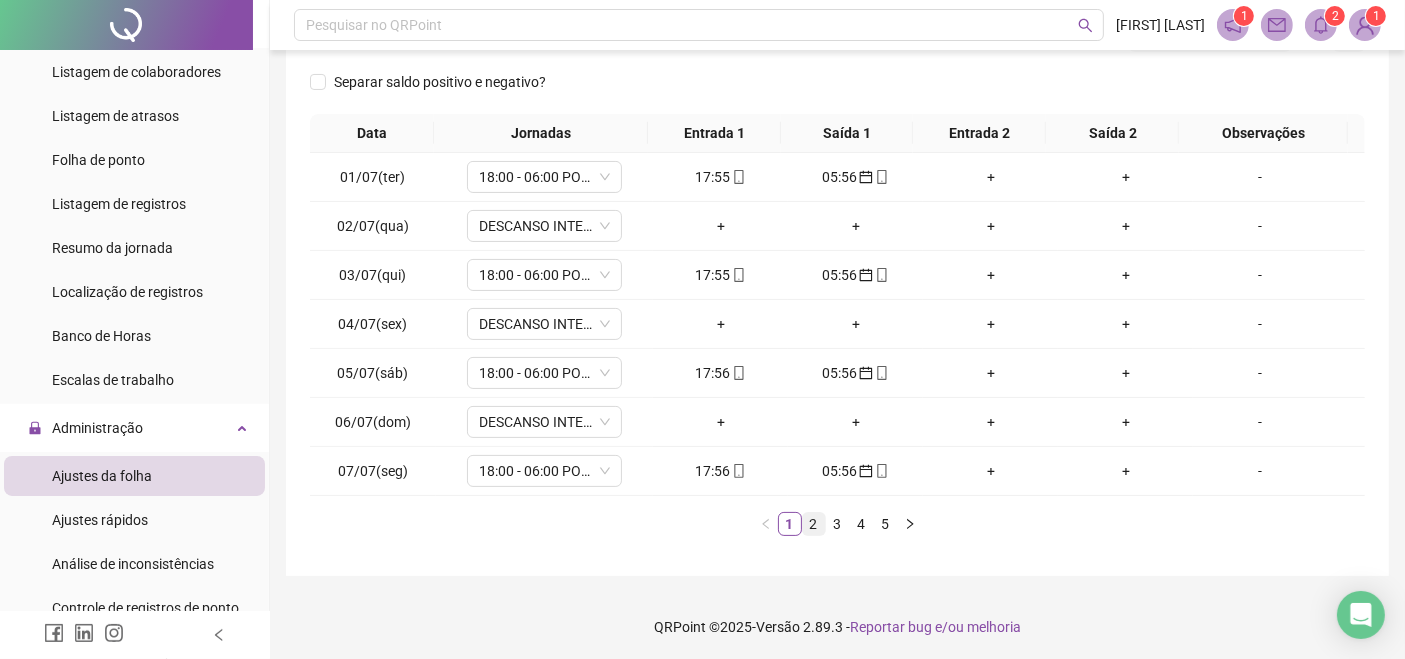 click on "2" at bounding box center (814, 524) 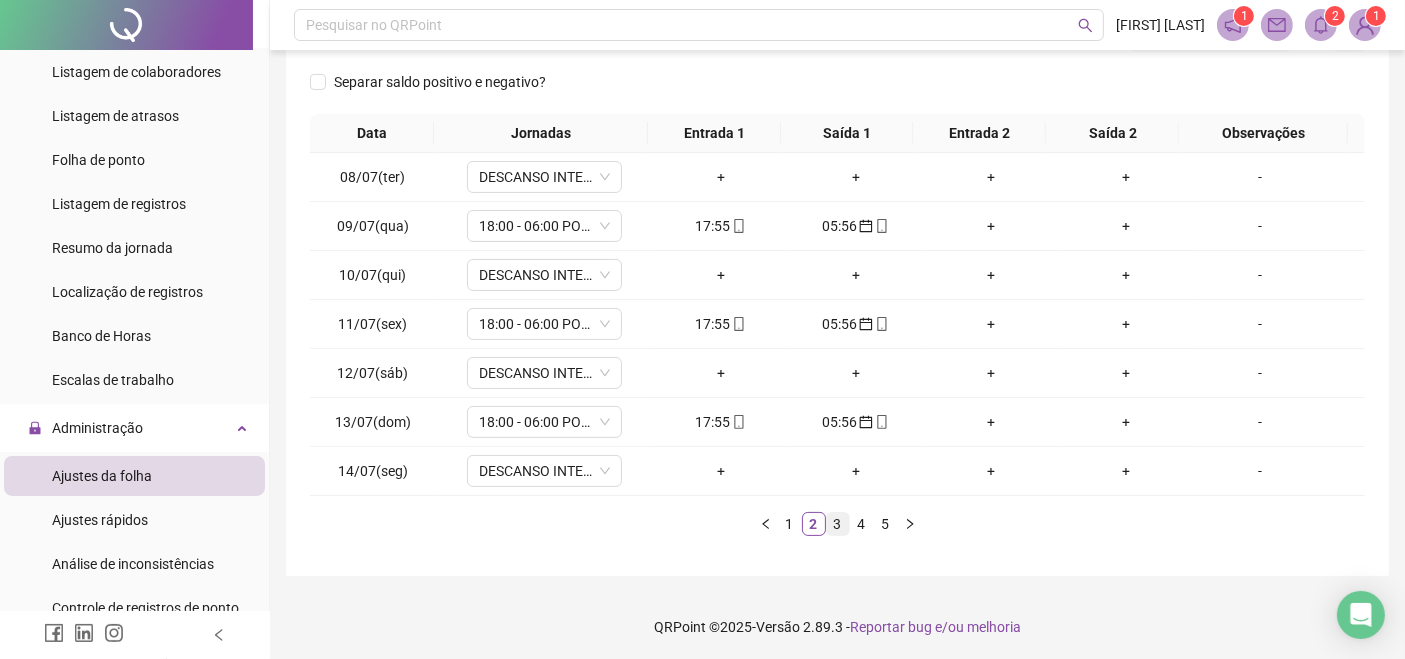 click on "3" at bounding box center [838, 524] 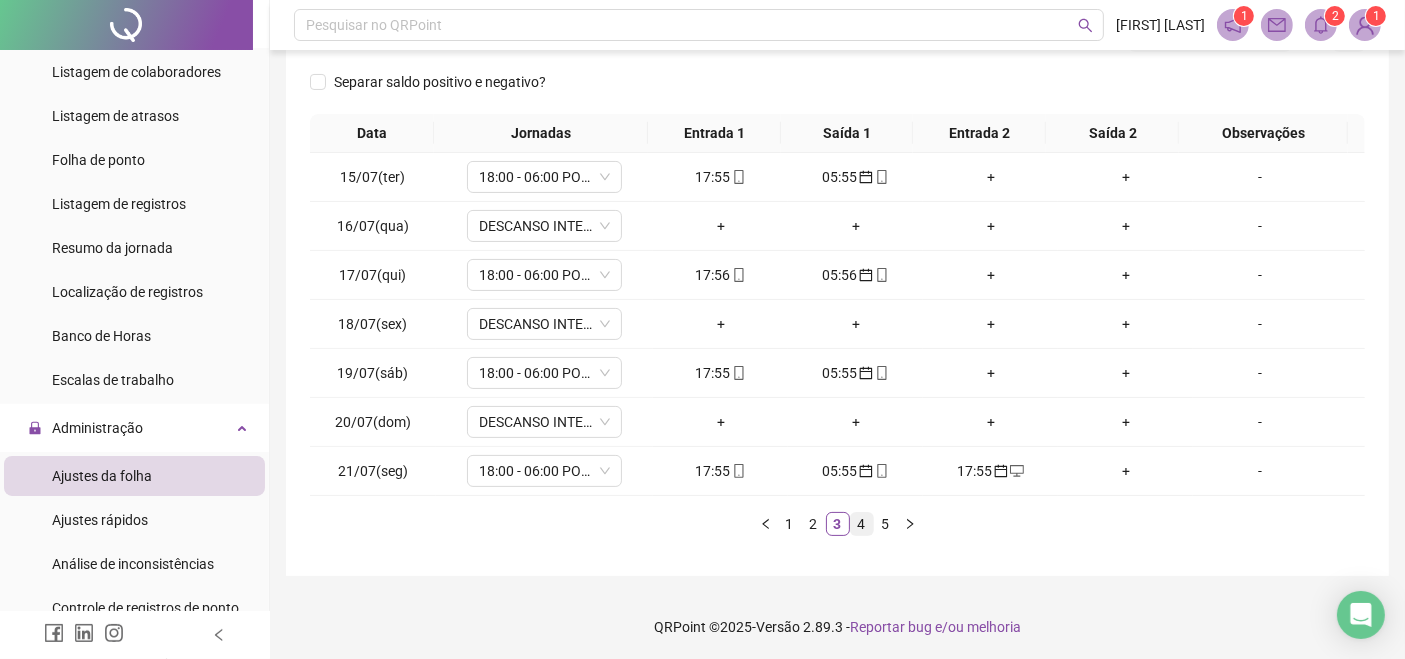 click on "4" at bounding box center [862, 524] 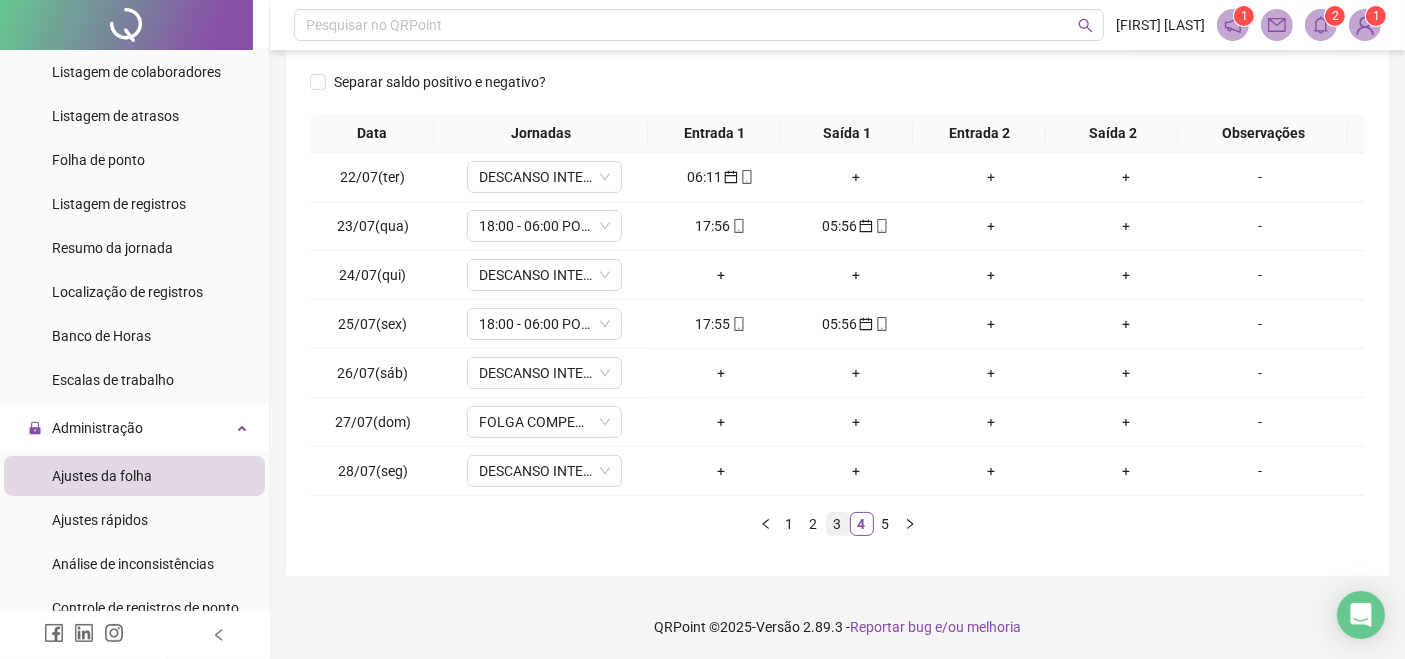 click on "3" at bounding box center (838, 524) 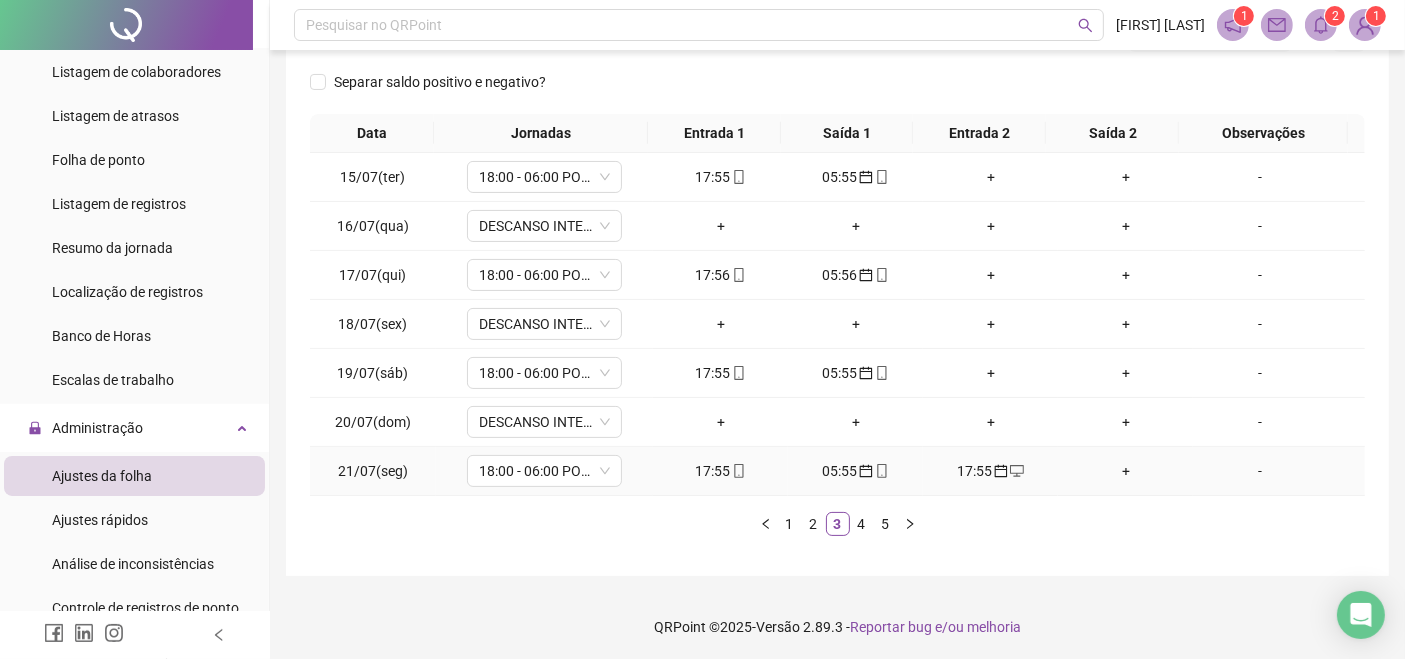 click 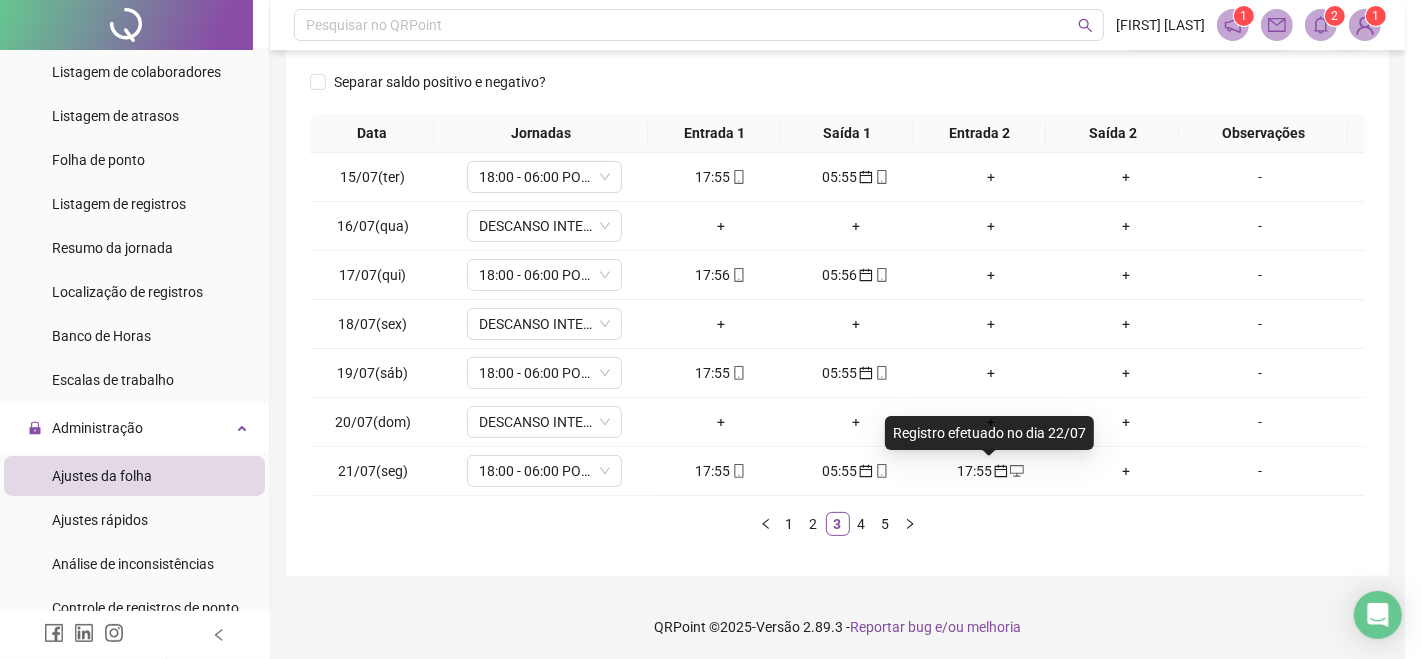 type on "**********" 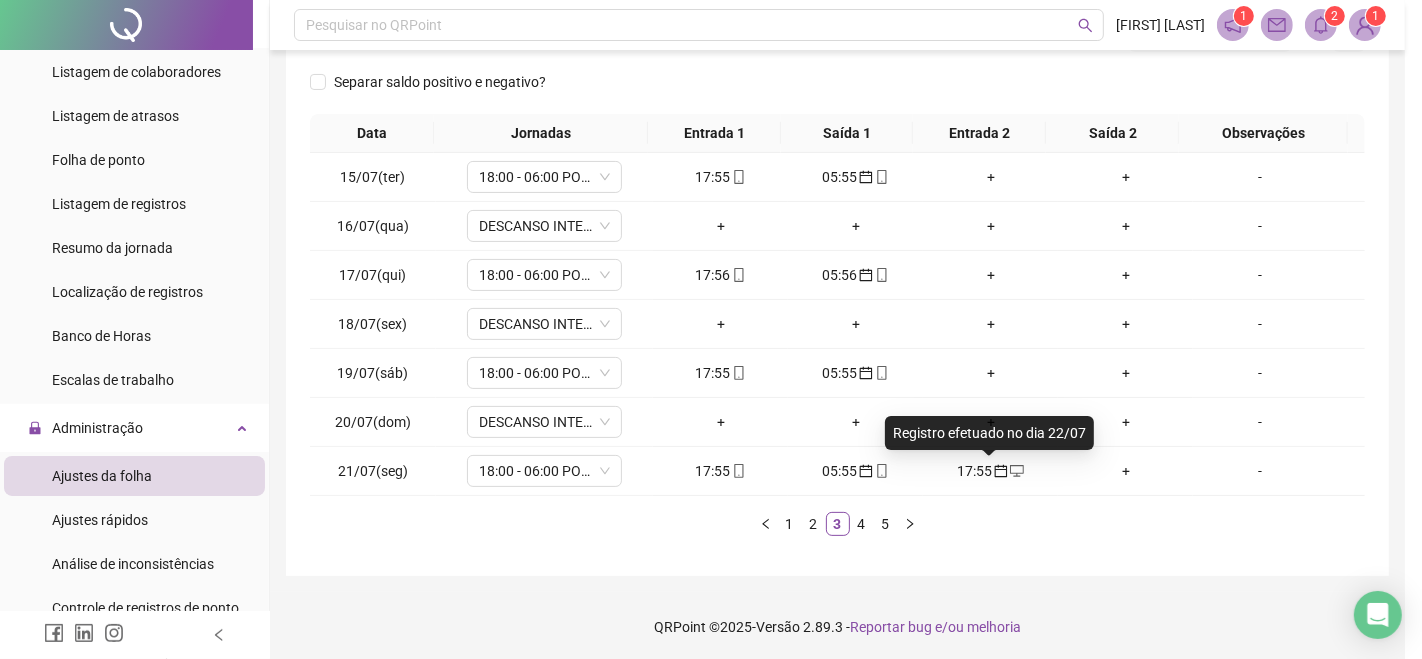 type on "**********" 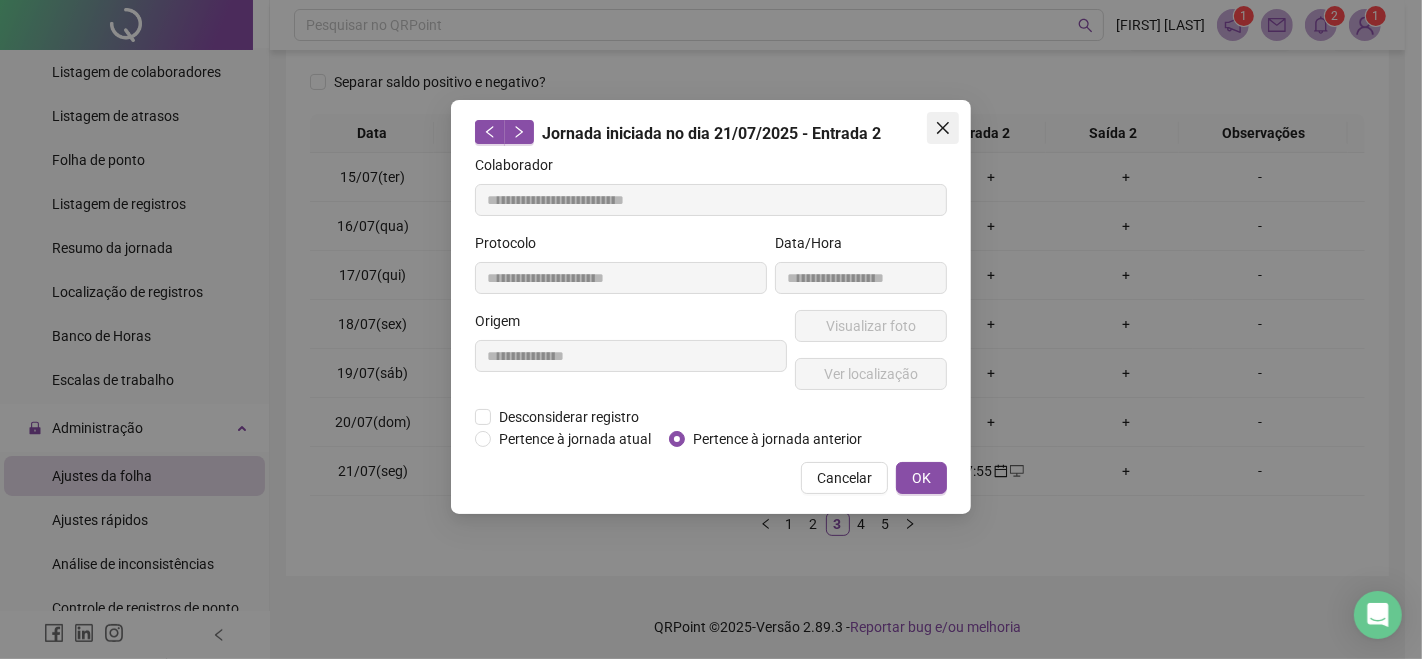 click 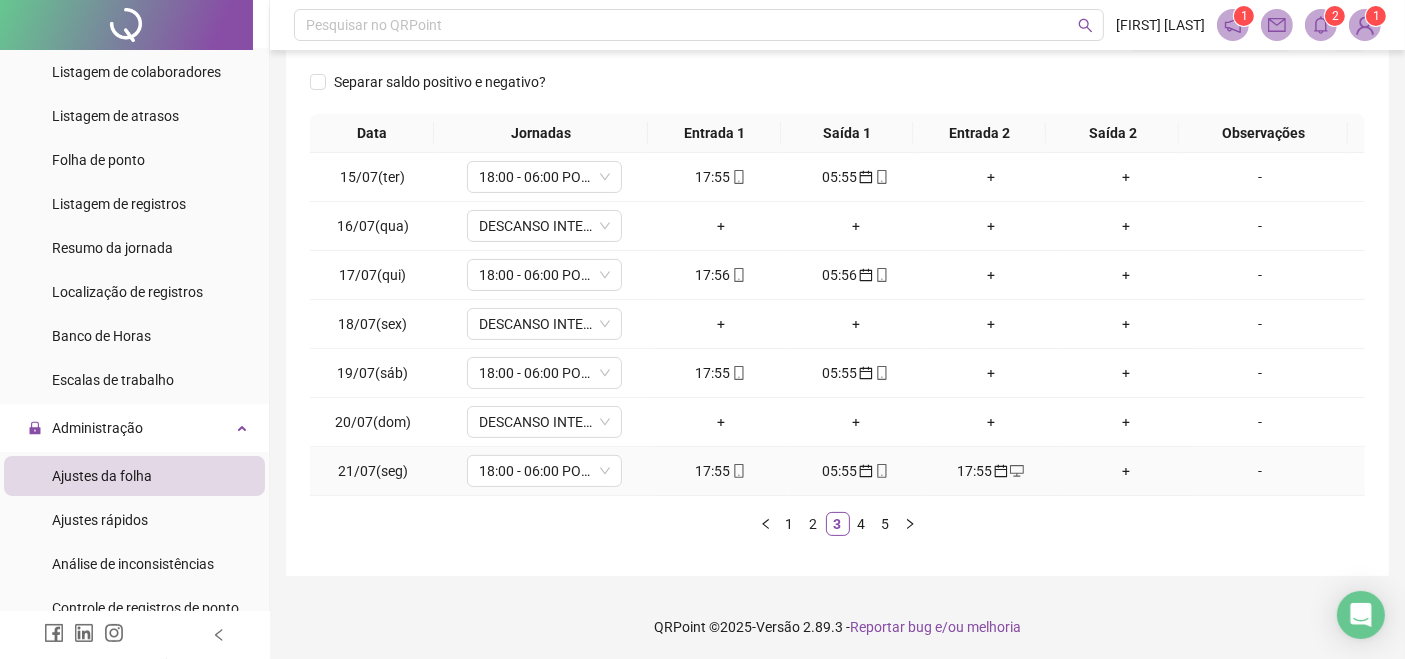 click 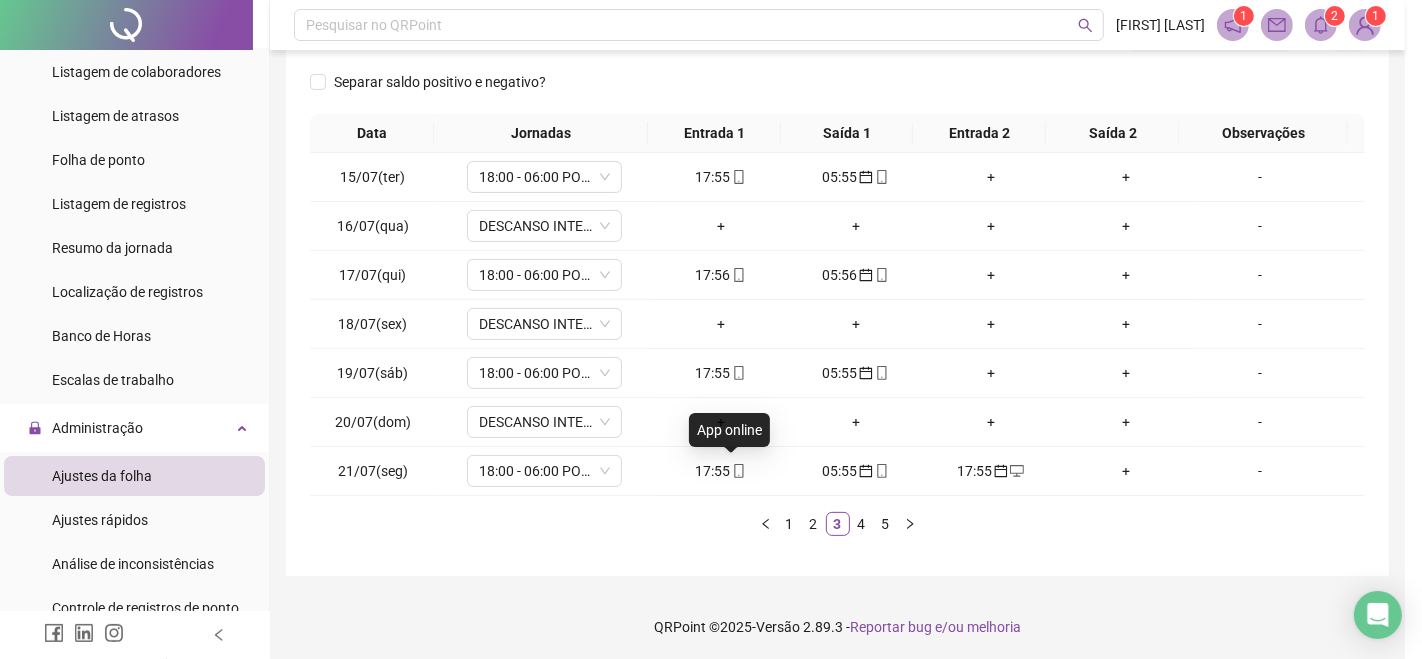 type on "**********" 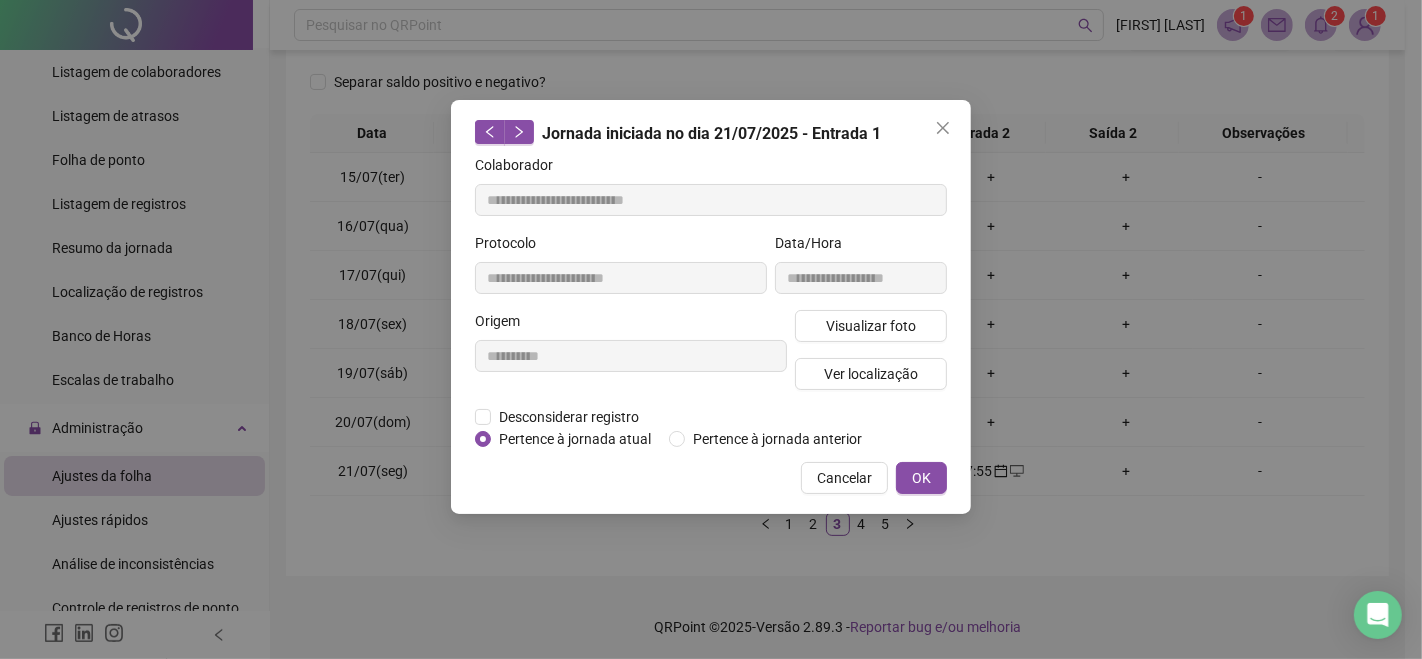 click 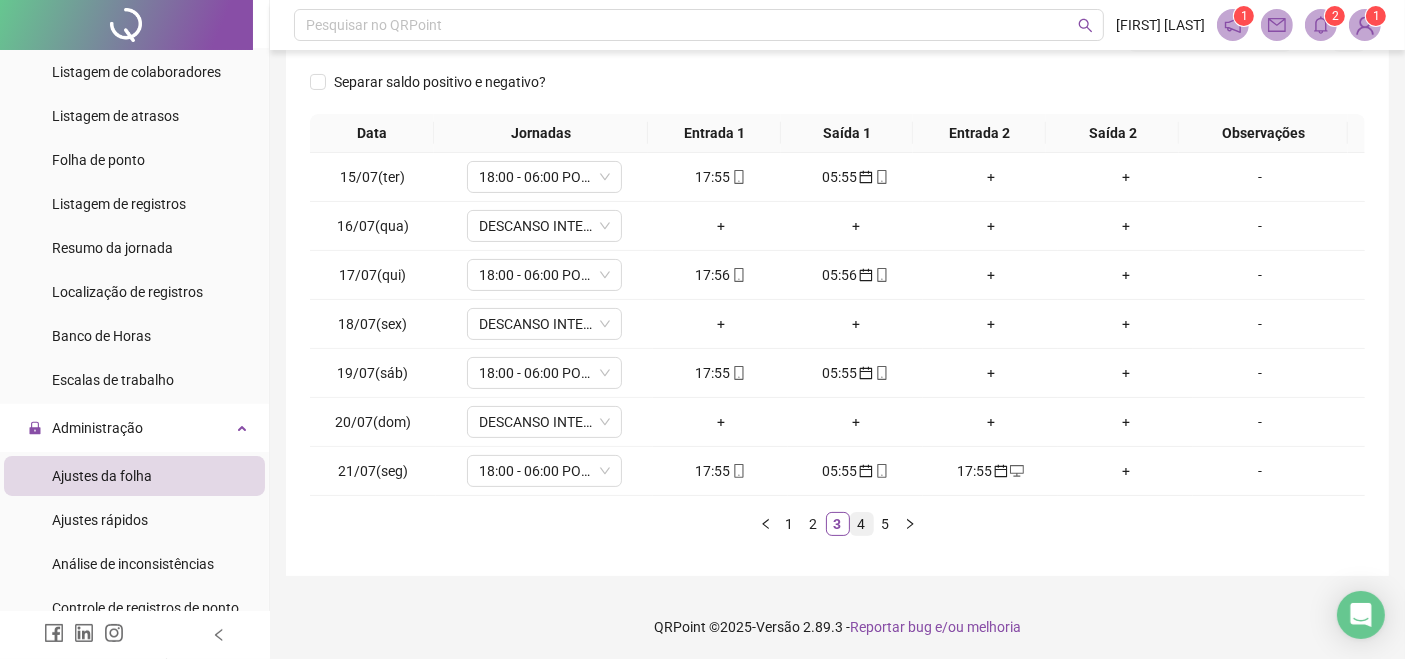 click on "4" at bounding box center [862, 524] 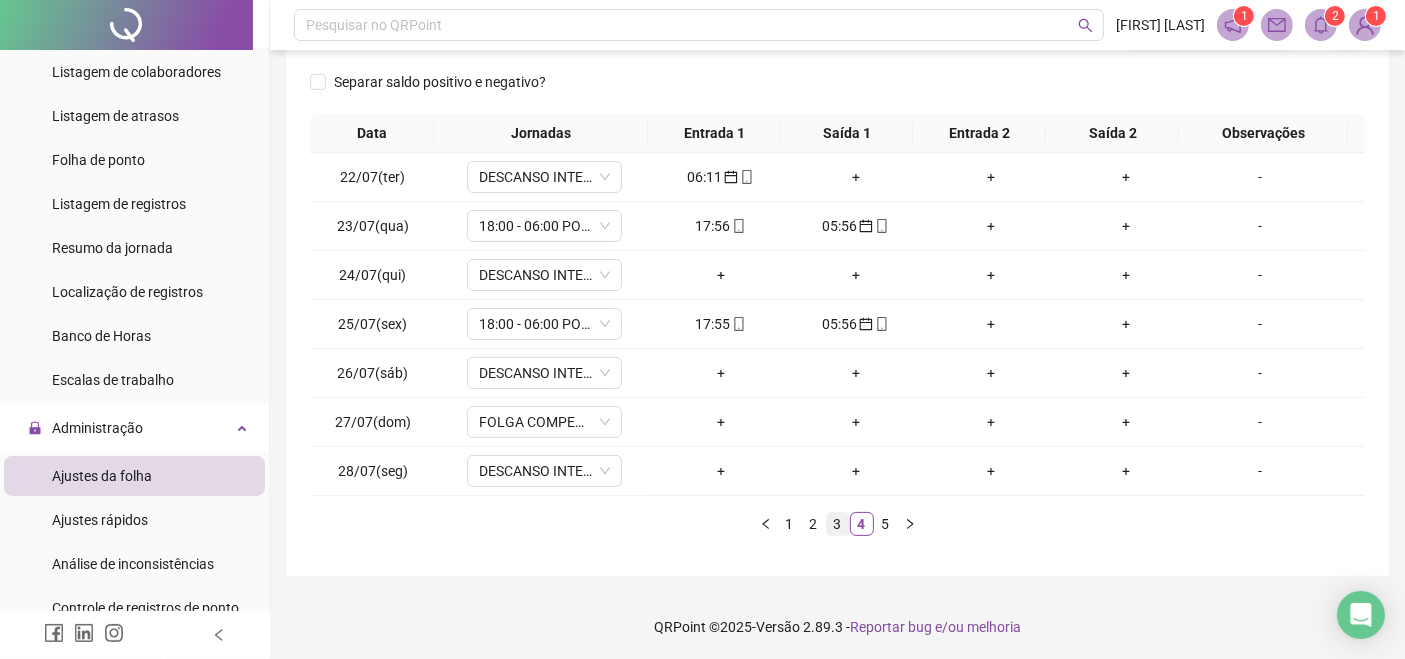click on "3" at bounding box center (838, 524) 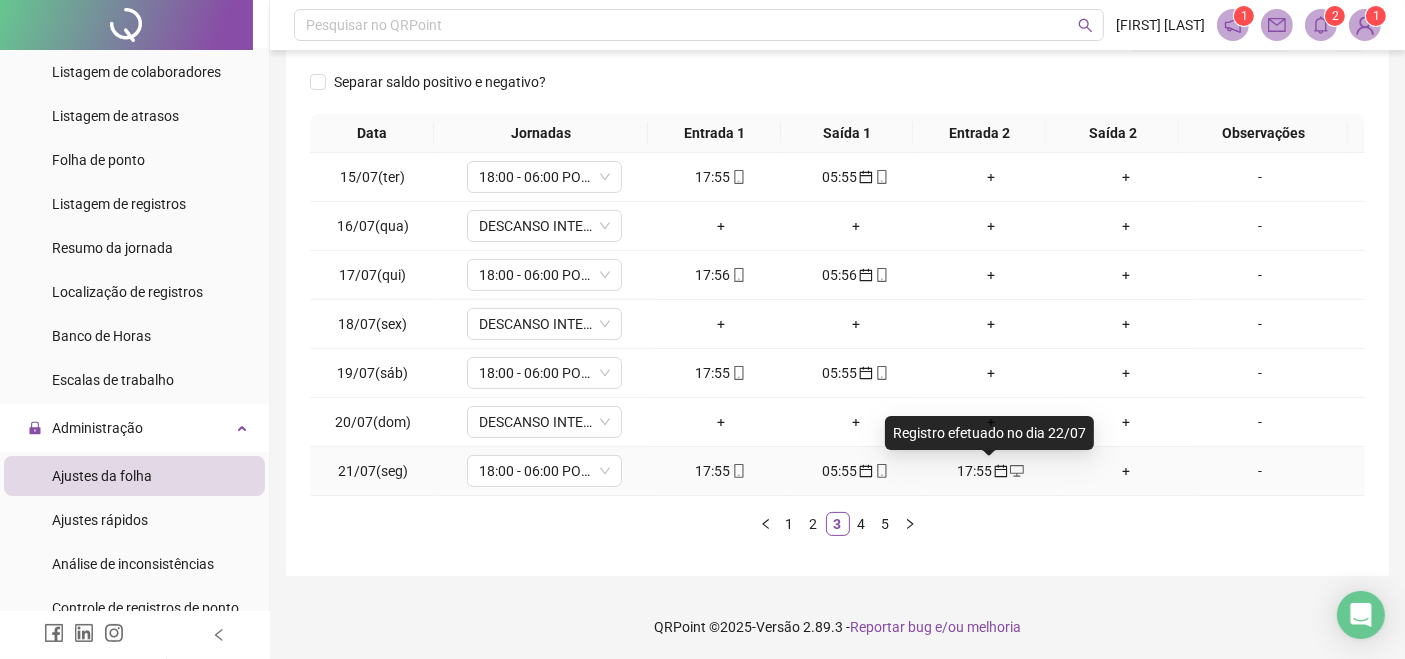 click 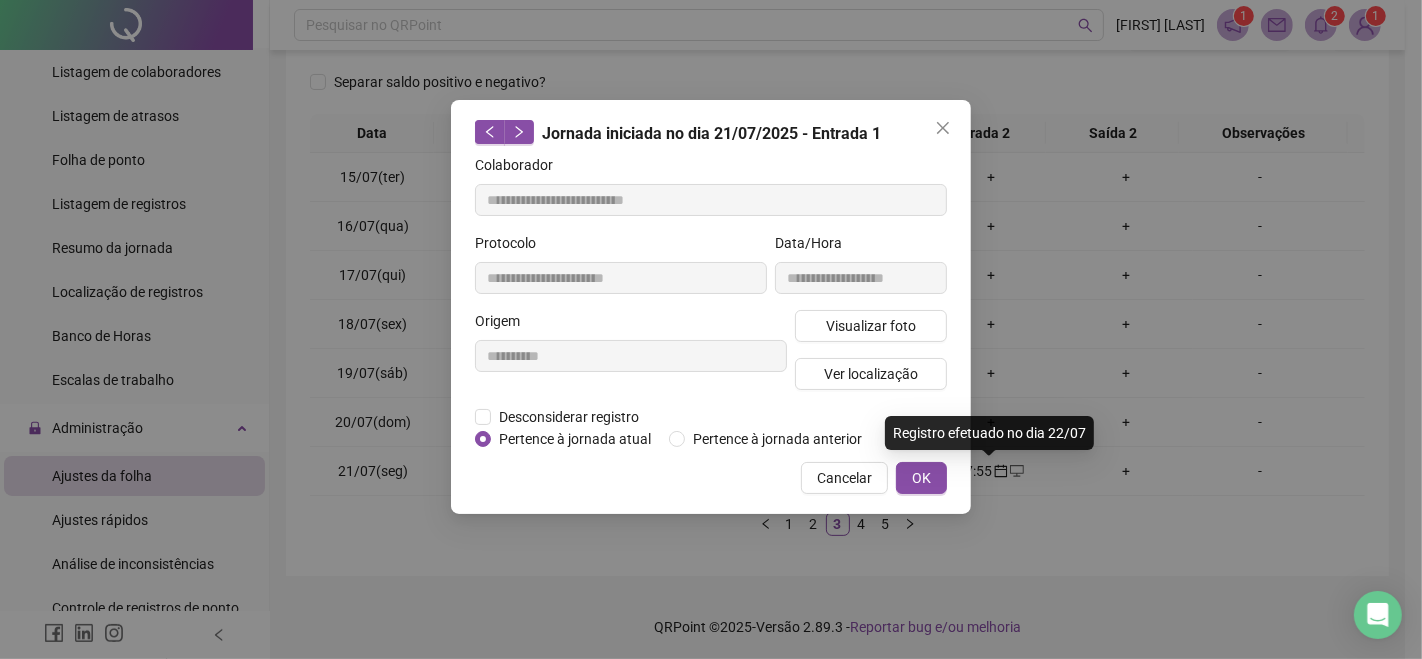 type on "**********" 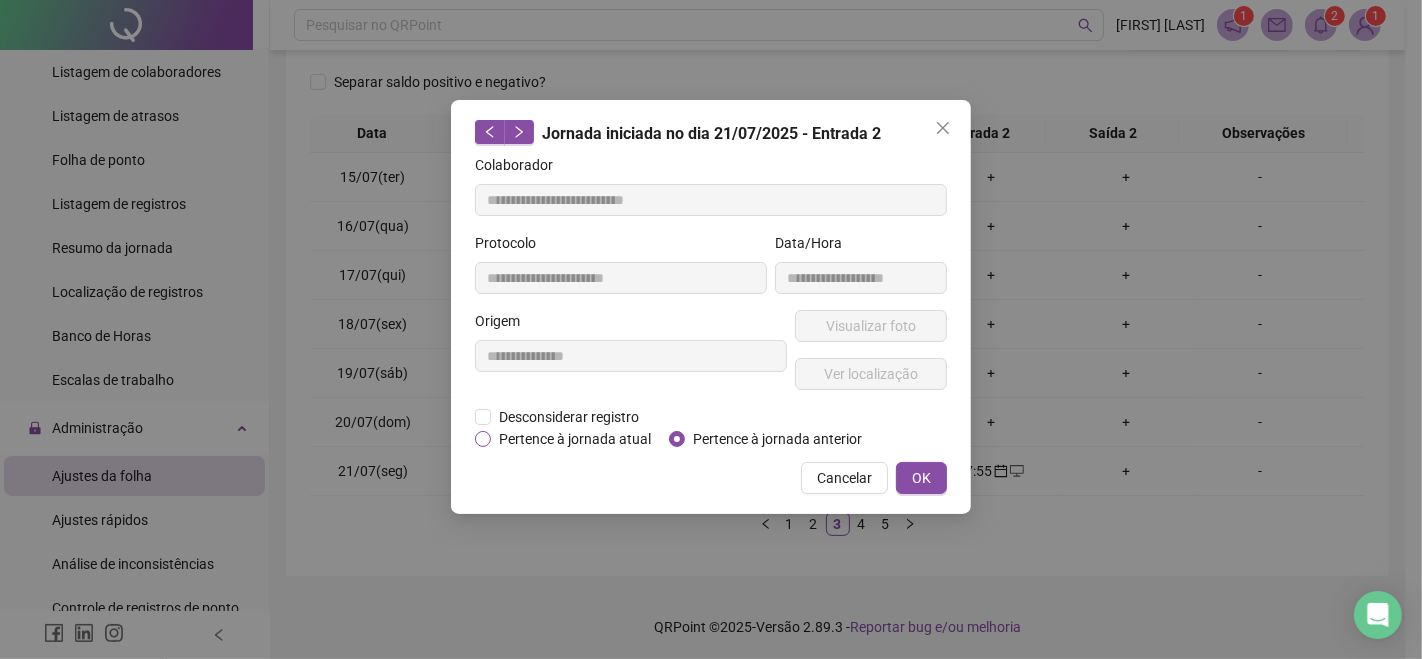 click on "Pertence à jornada atual" at bounding box center (575, 439) 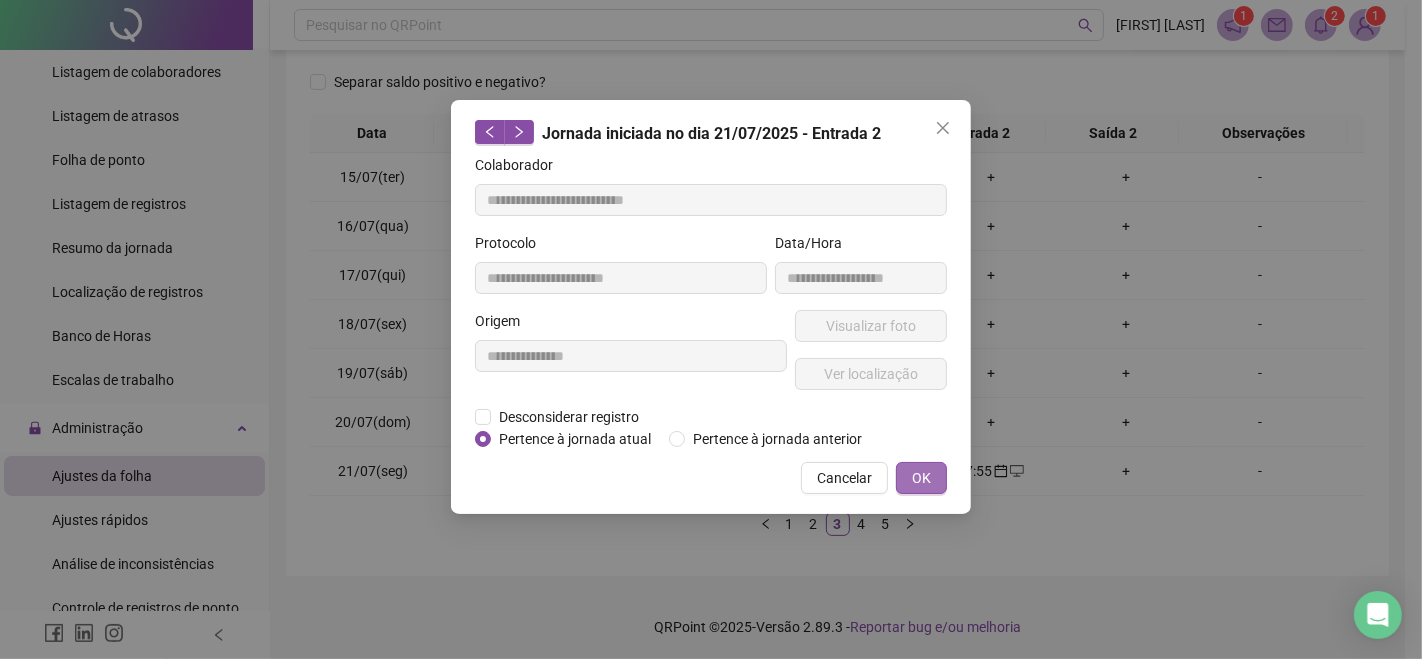 click on "OK" at bounding box center (921, 478) 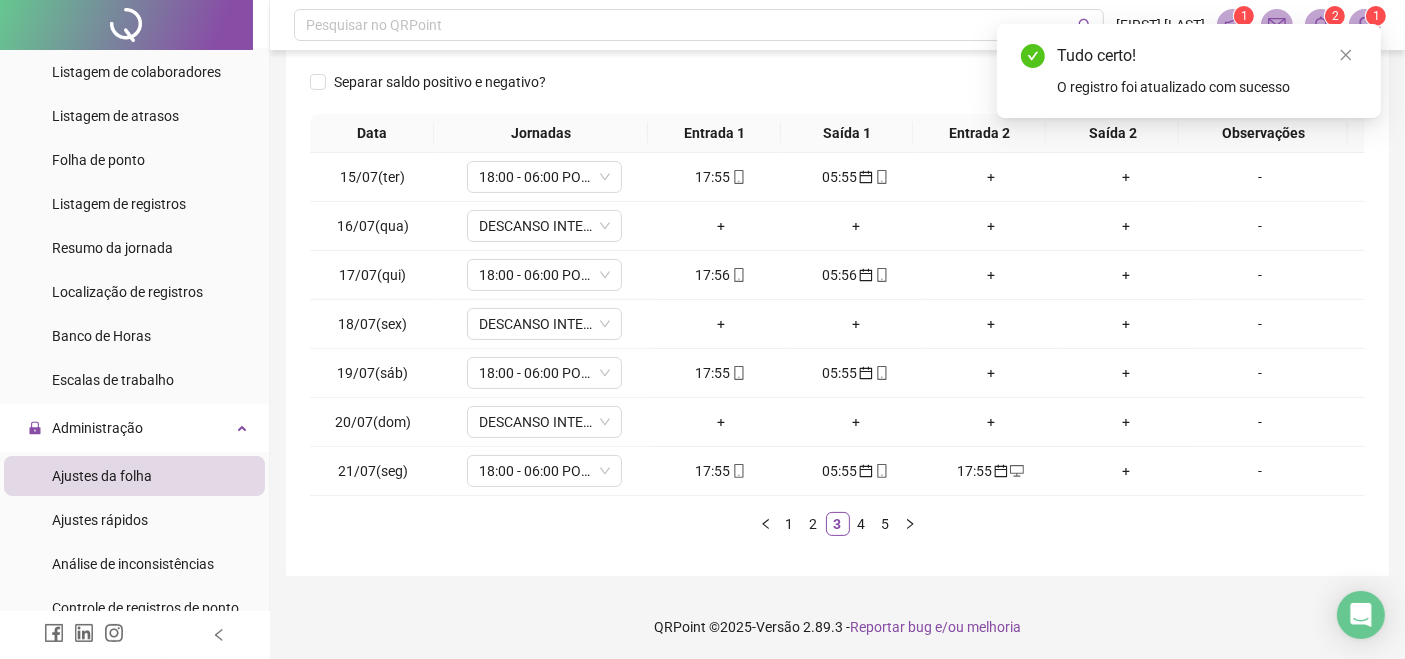 scroll, scrollTop: 0, scrollLeft: 0, axis: both 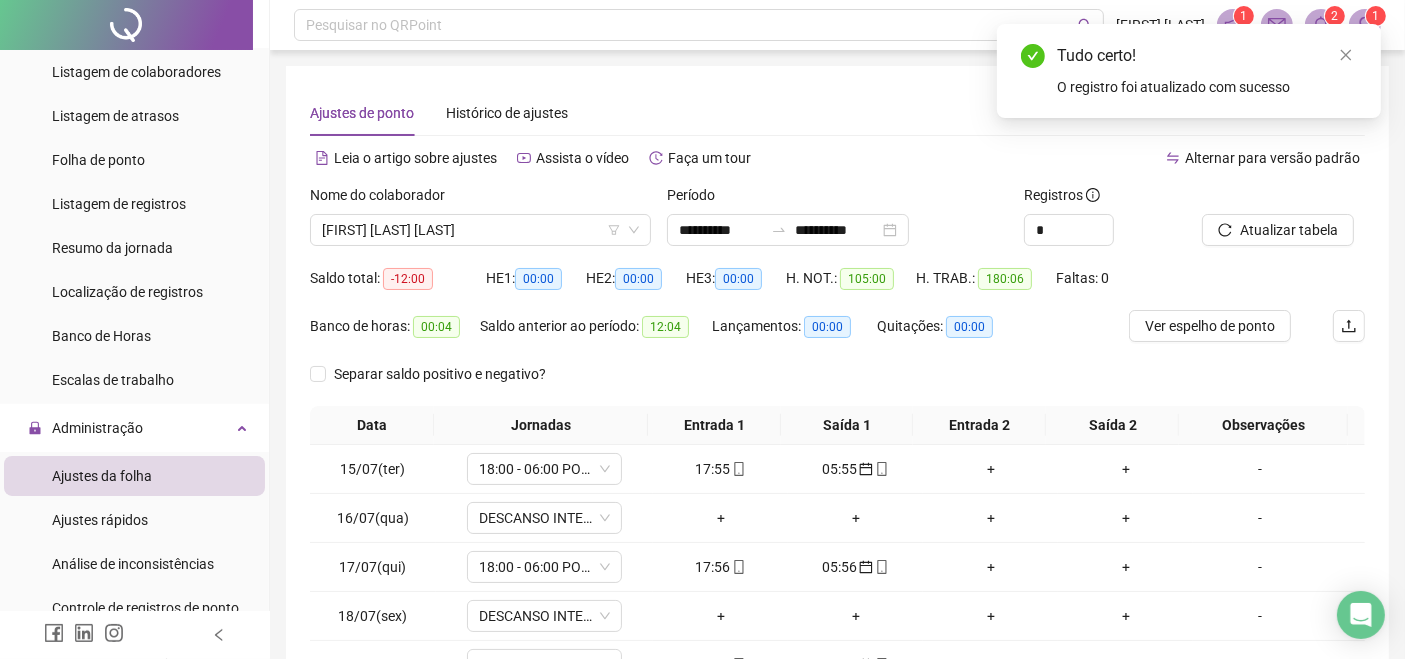 click at bounding box center (1258, 199) 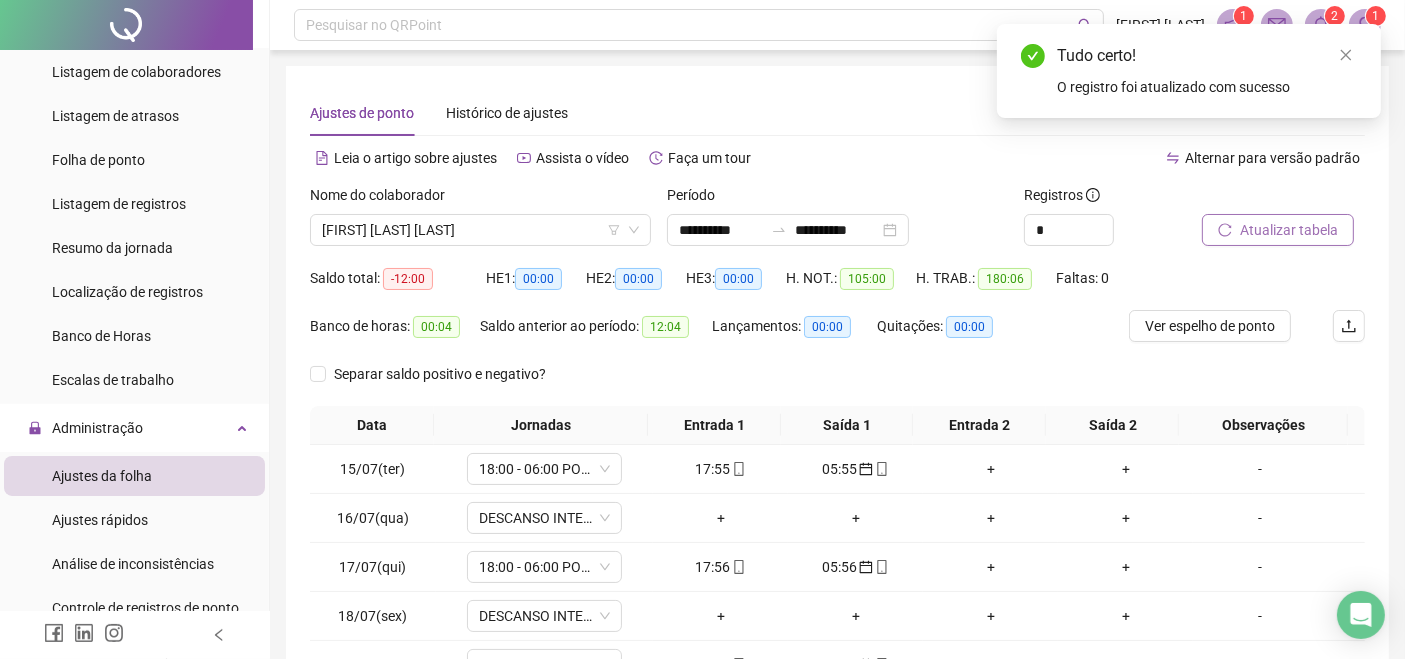 click on "Atualizar tabela" at bounding box center (1289, 230) 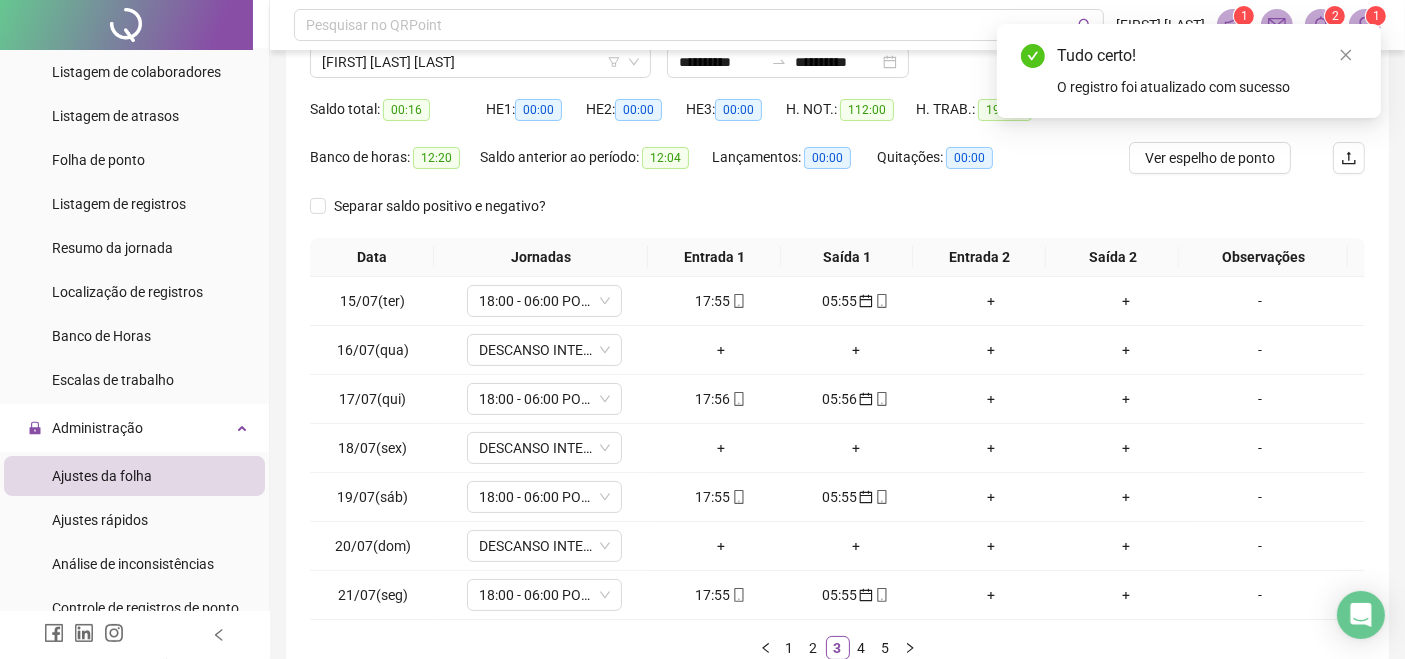 scroll, scrollTop: 292, scrollLeft: 0, axis: vertical 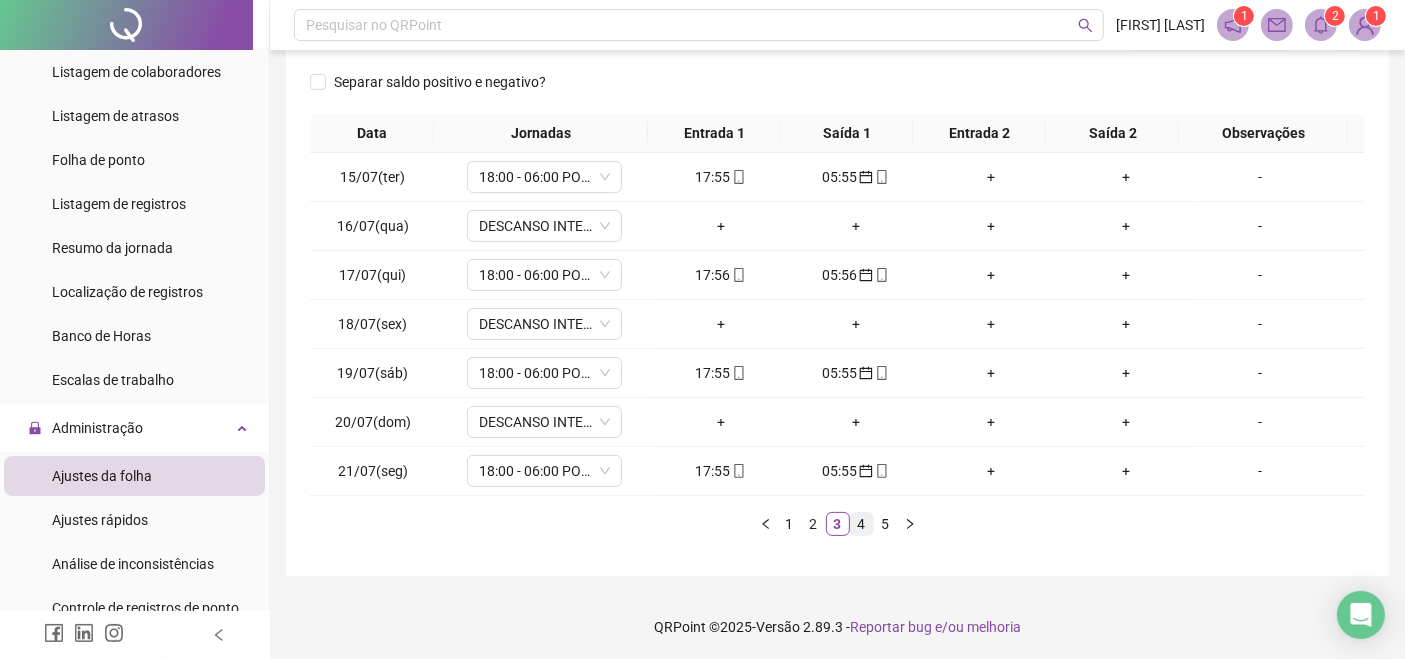 click on "4" at bounding box center (862, 524) 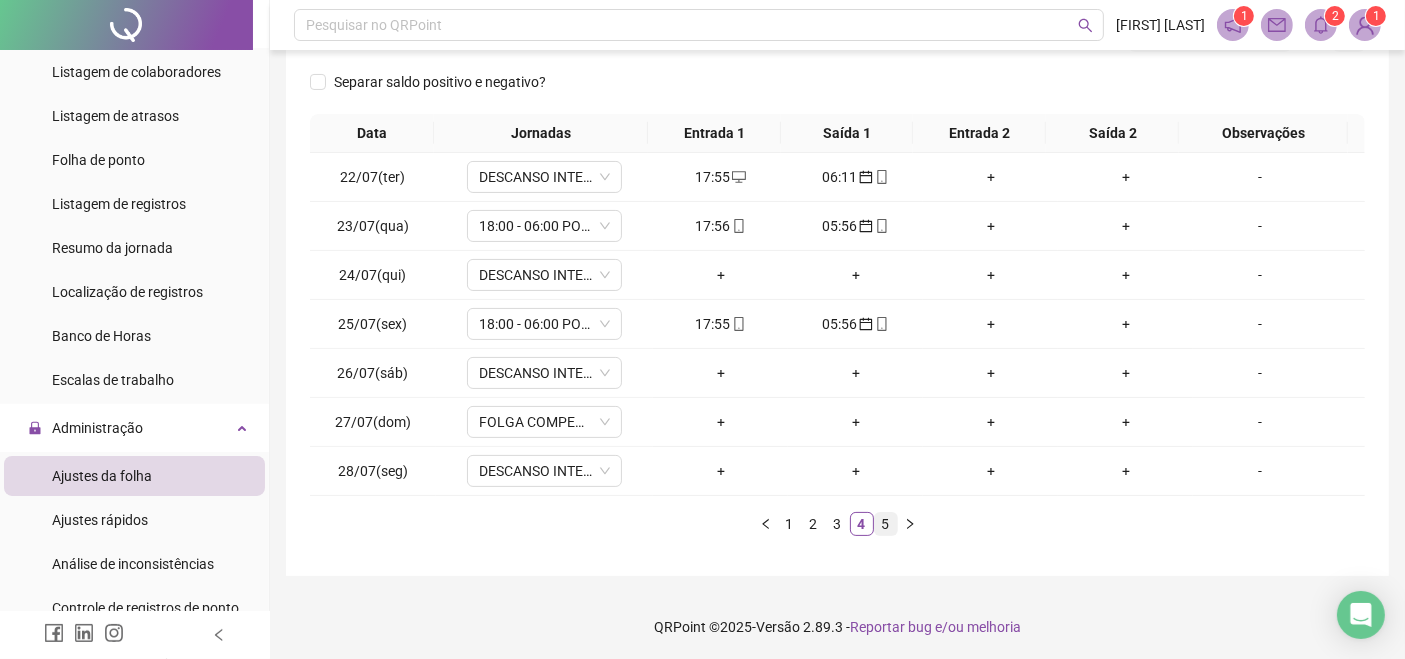 click on "5" at bounding box center [886, 524] 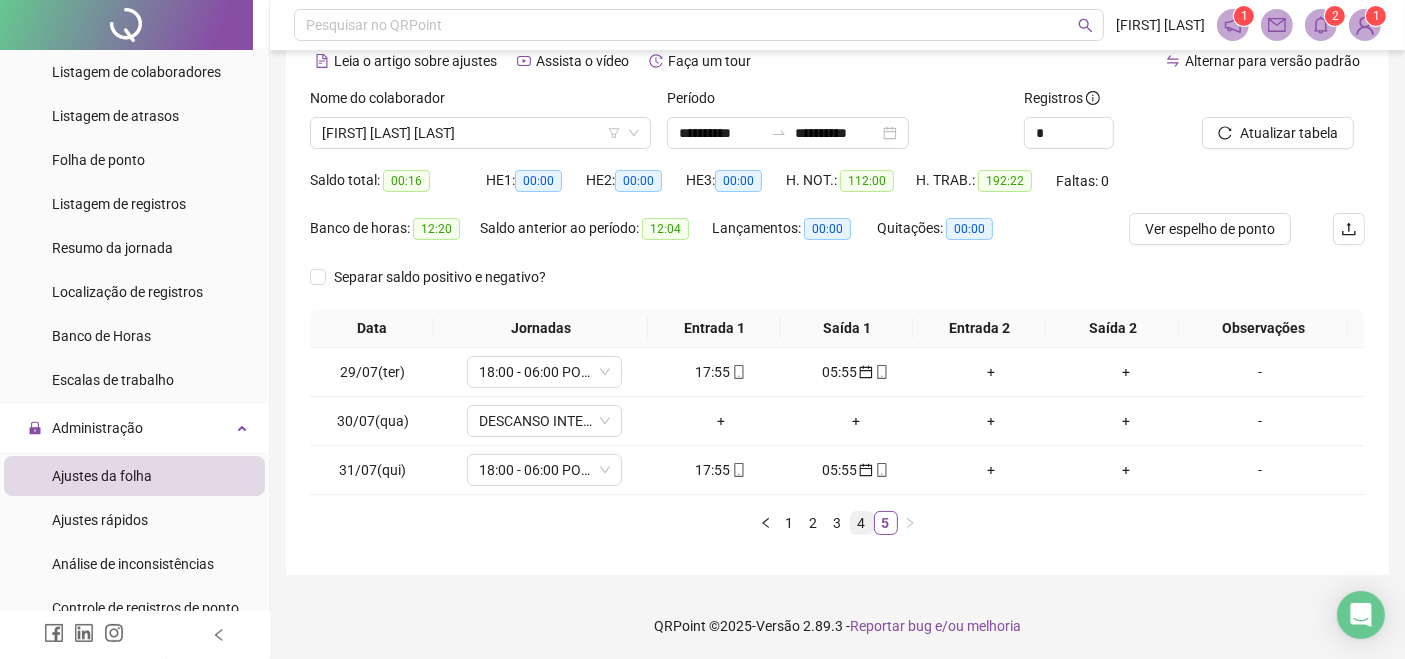 click on "4" at bounding box center (862, 523) 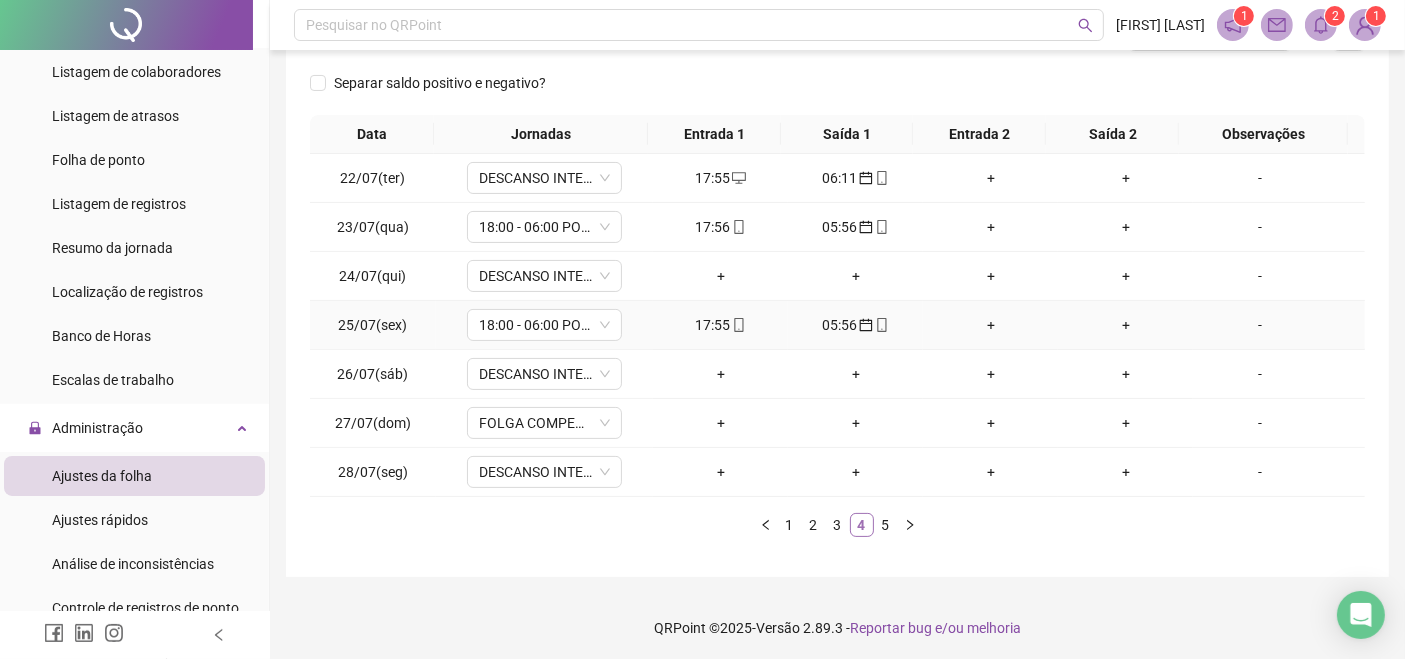 scroll, scrollTop: 292, scrollLeft: 0, axis: vertical 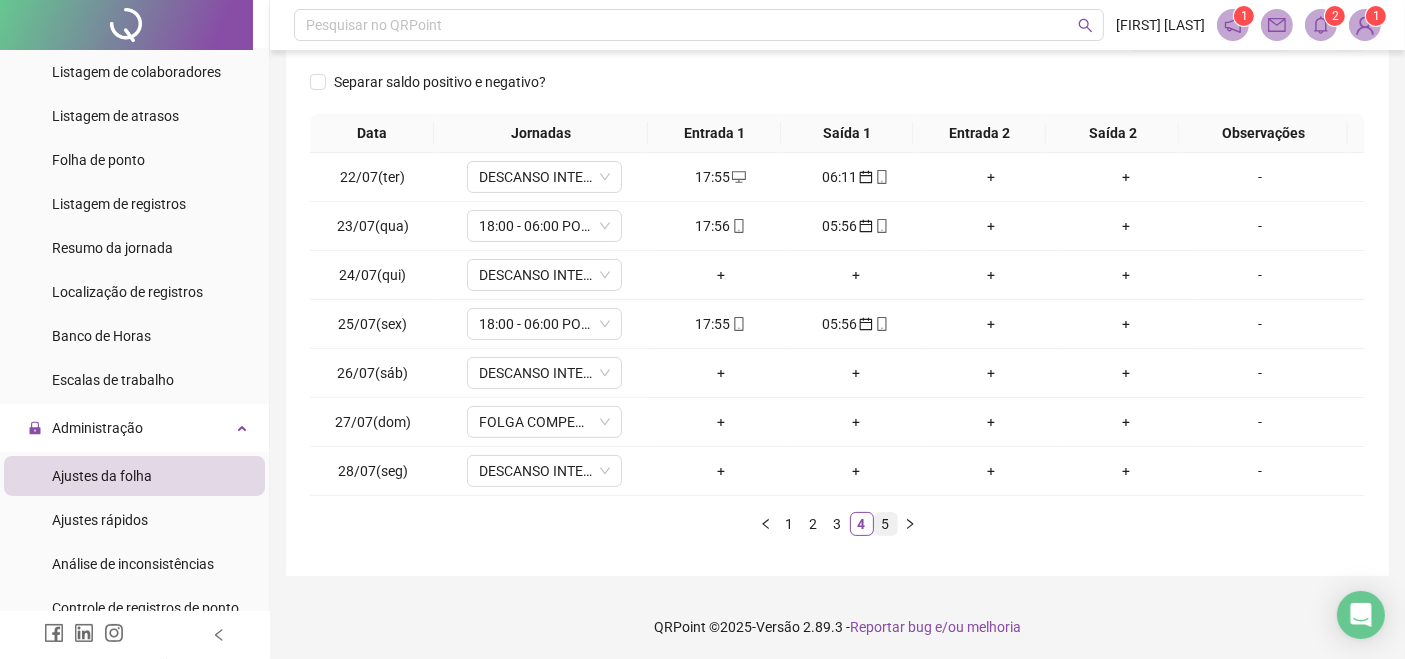 click on "5" at bounding box center (886, 524) 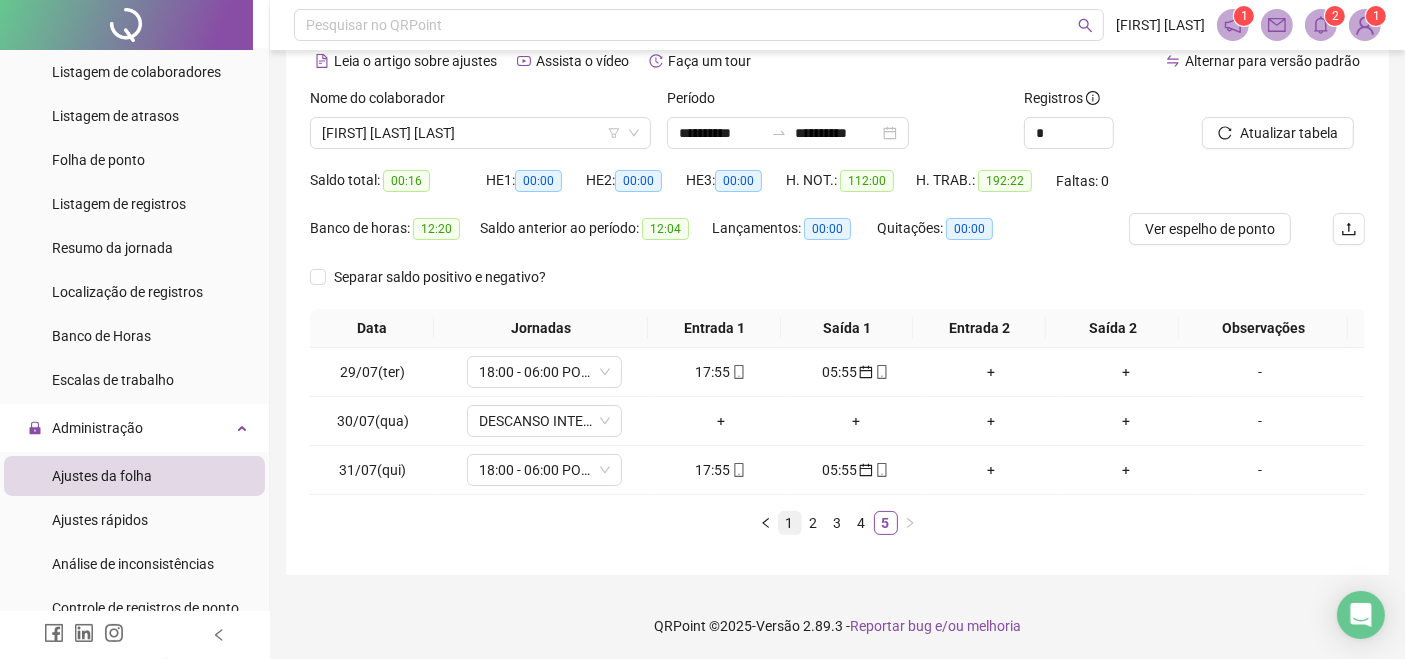 click on "1" at bounding box center (790, 523) 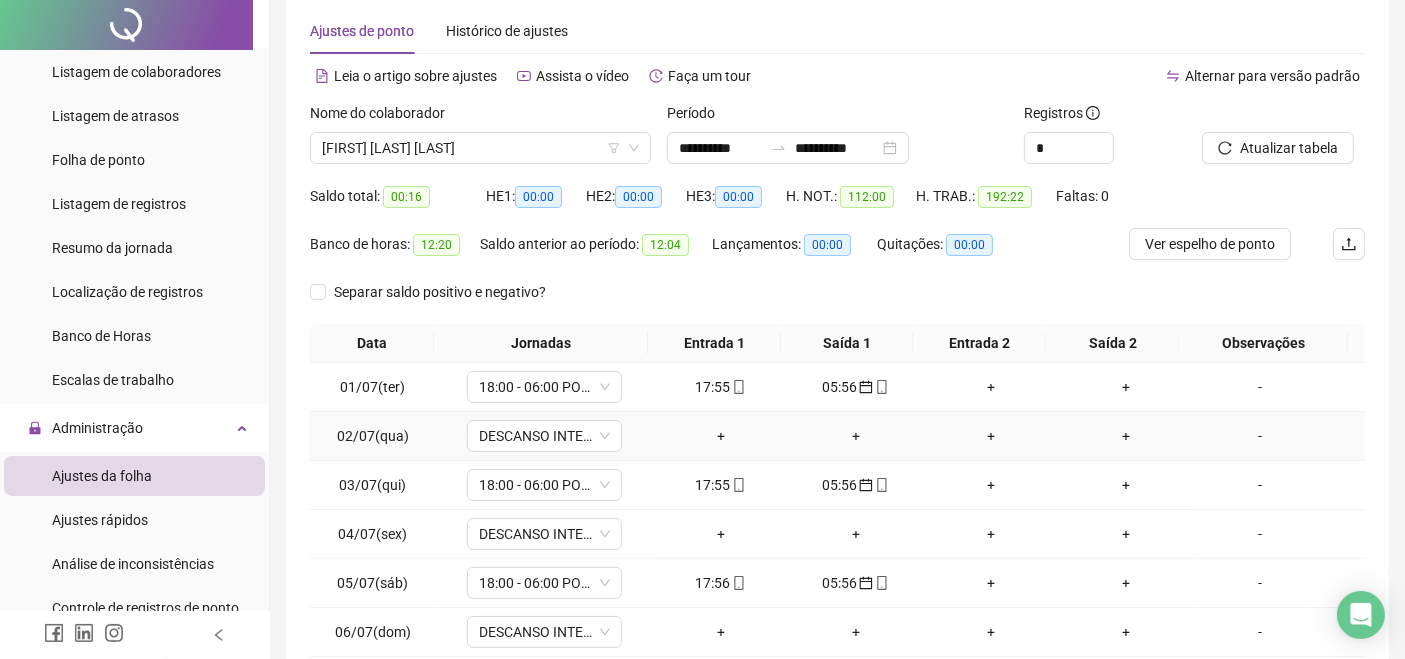 scroll, scrollTop: 0, scrollLeft: 0, axis: both 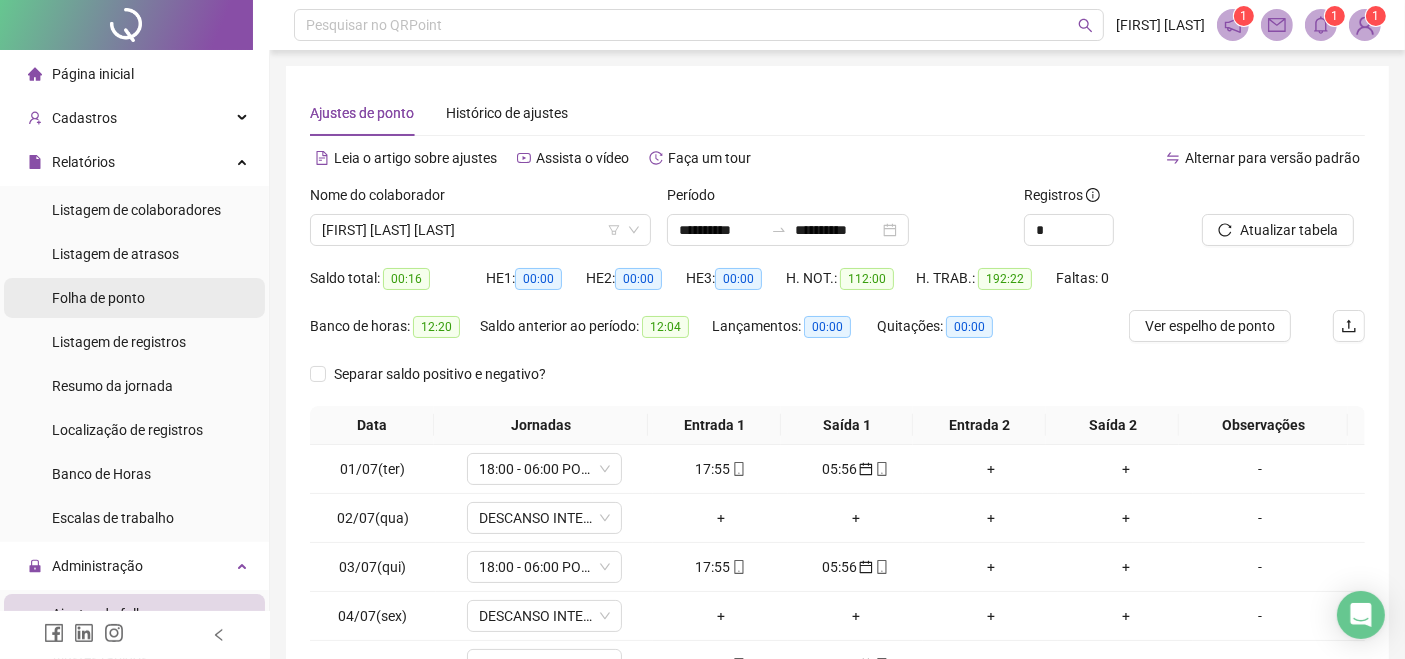 click on "Folha de ponto" at bounding box center (134, 298) 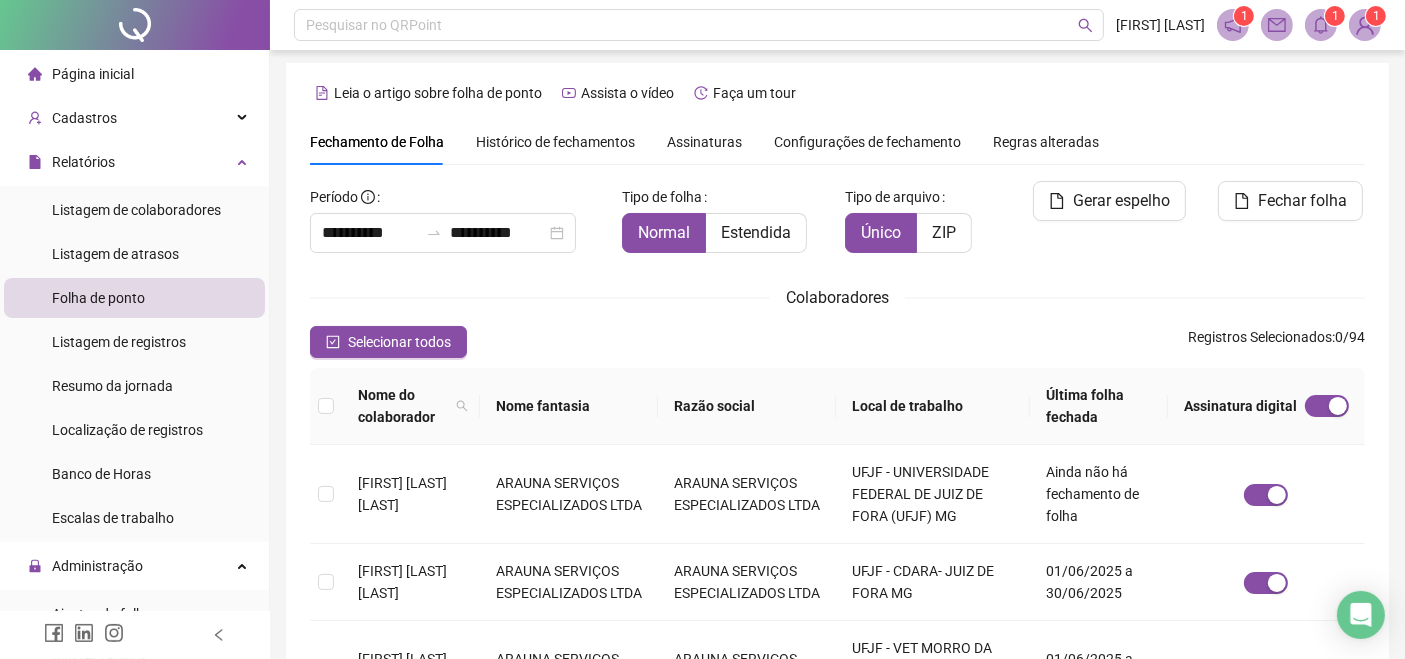 scroll, scrollTop: 0, scrollLeft: 0, axis: both 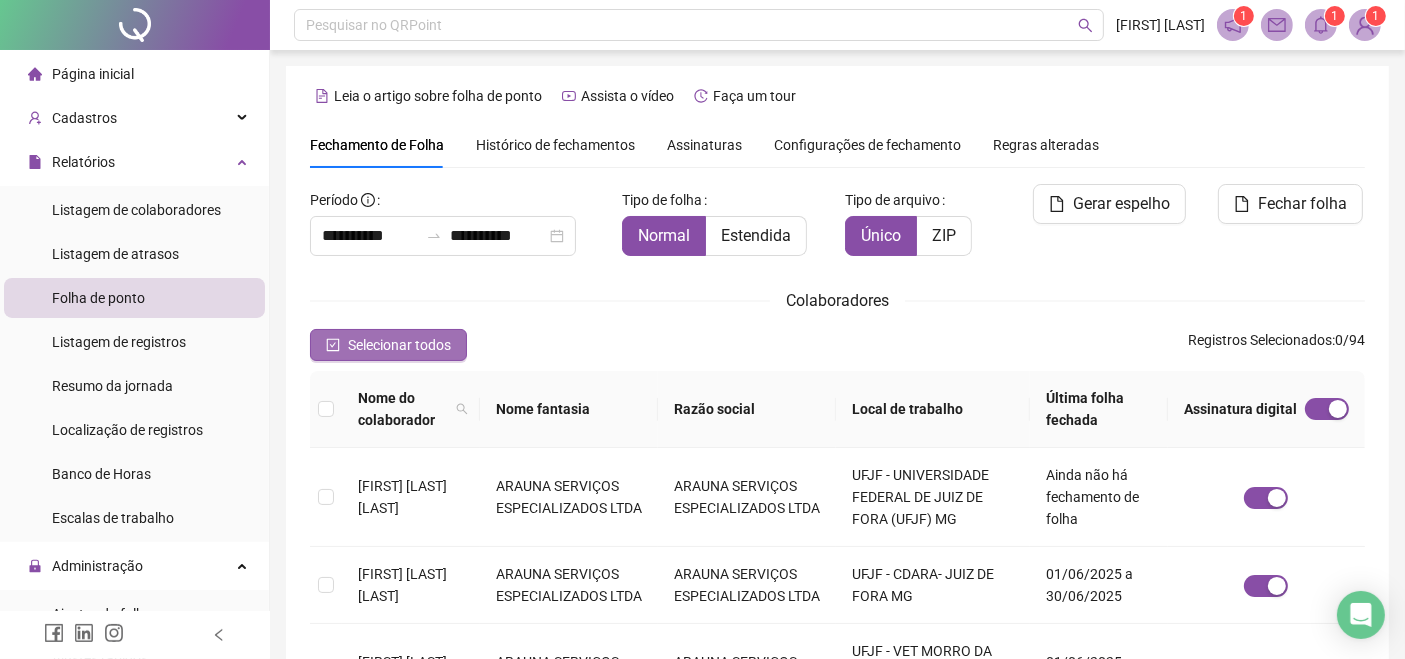 click on "Selecionar todos" at bounding box center [399, 345] 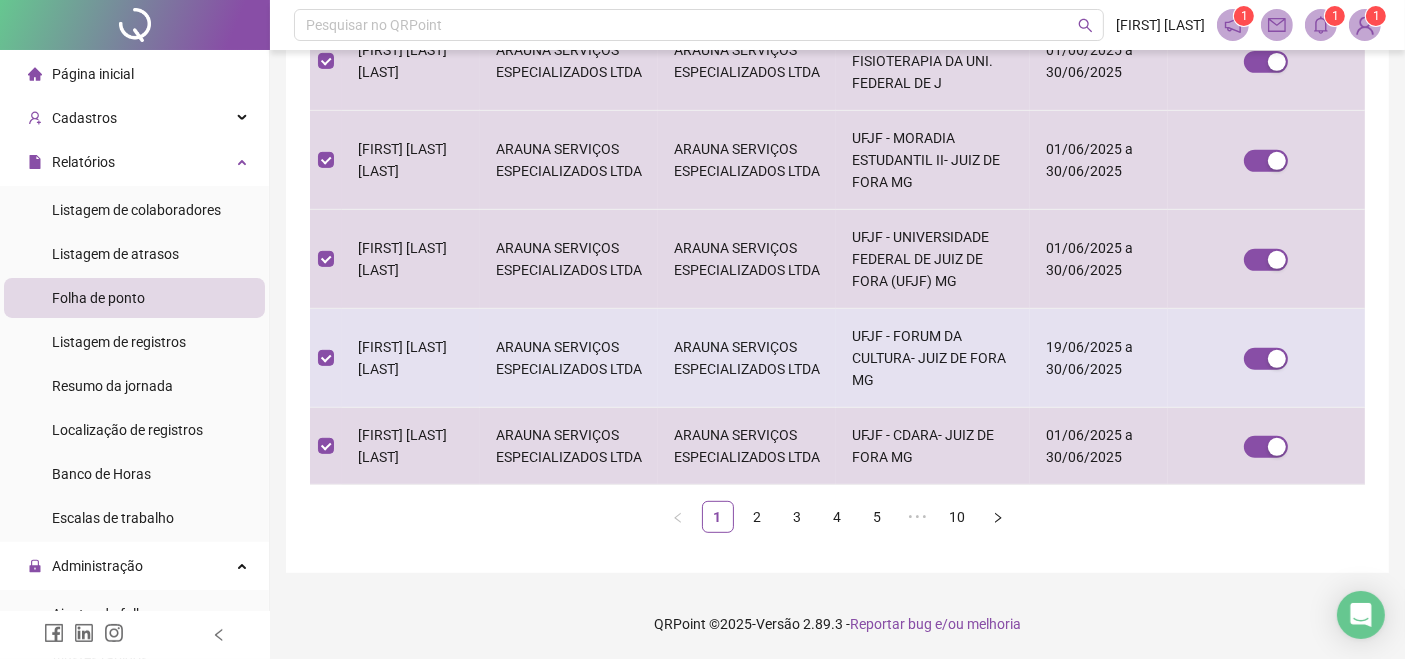 scroll, scrollTop: 905, scrollLeft: 0, axis: vertical 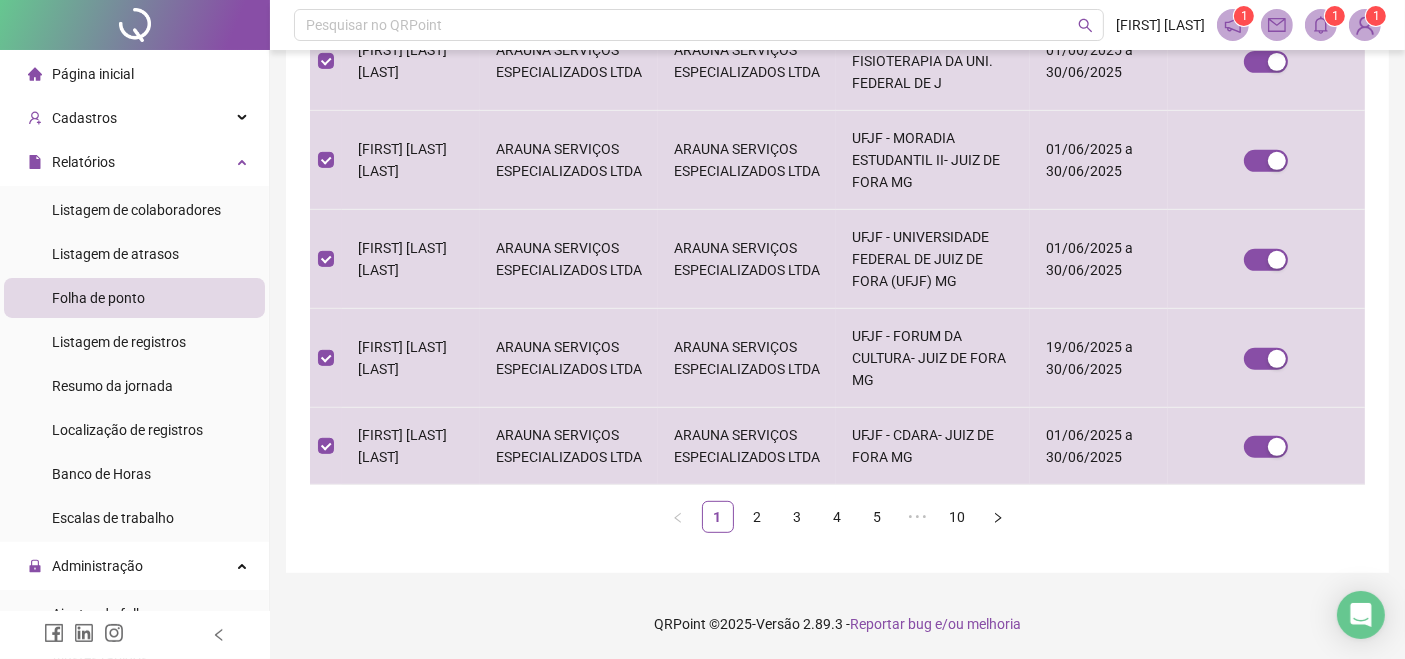 click on "ARAUNA SERVIÇOS ESPECIALIZADOS LTDA" at bounding box center (747, -302) 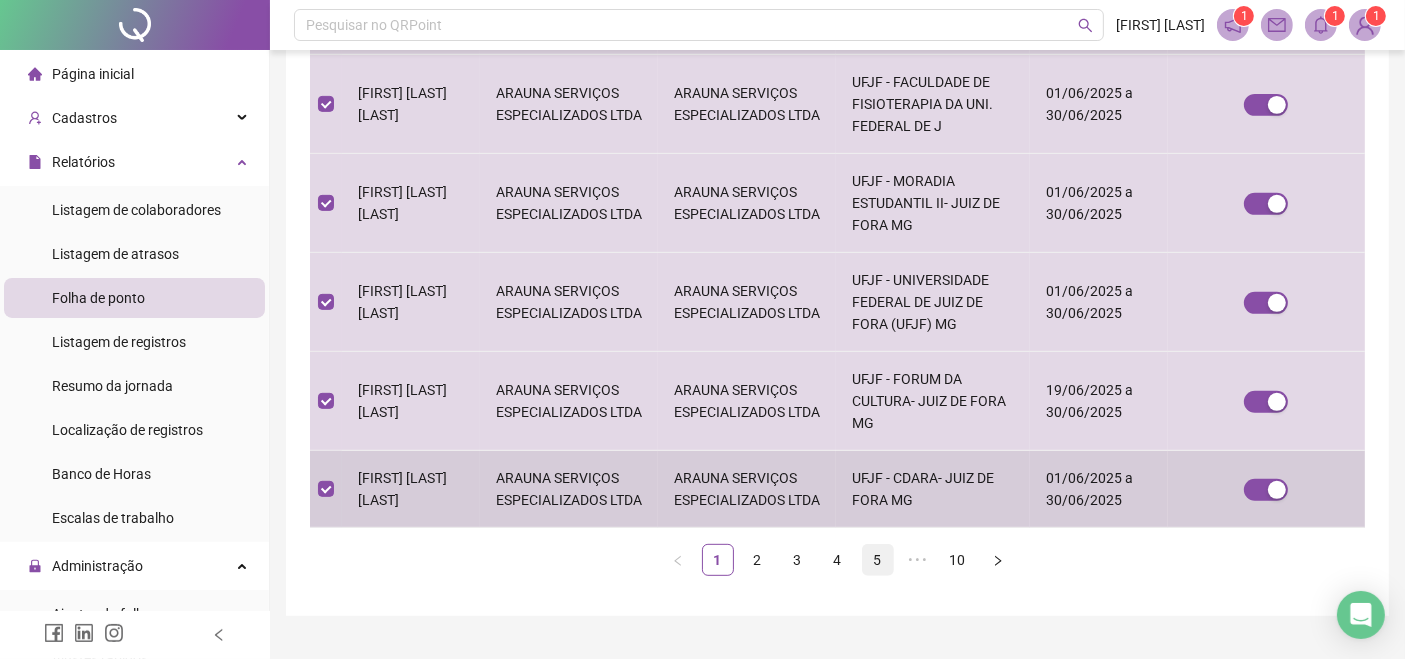 scroll, scrollTop: 905, scrollLeft: 0, axis: vertical 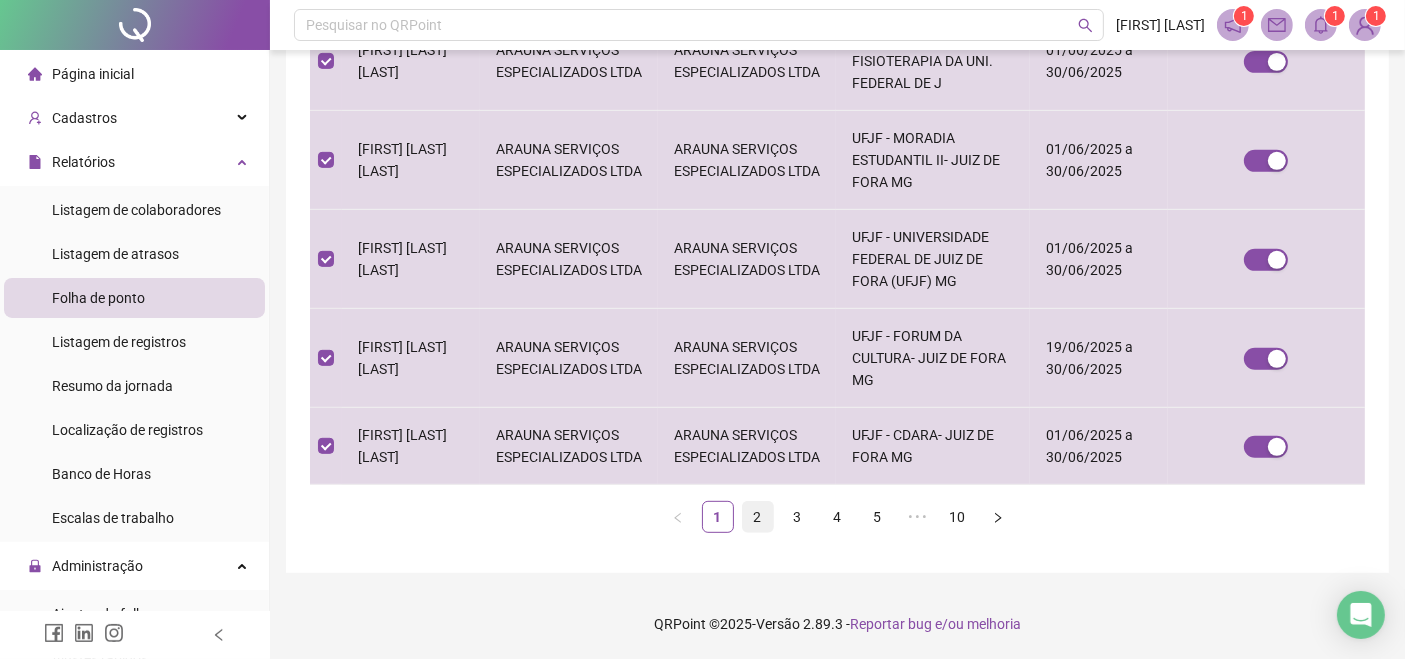 click on "2" at bounding box center (758, 517) 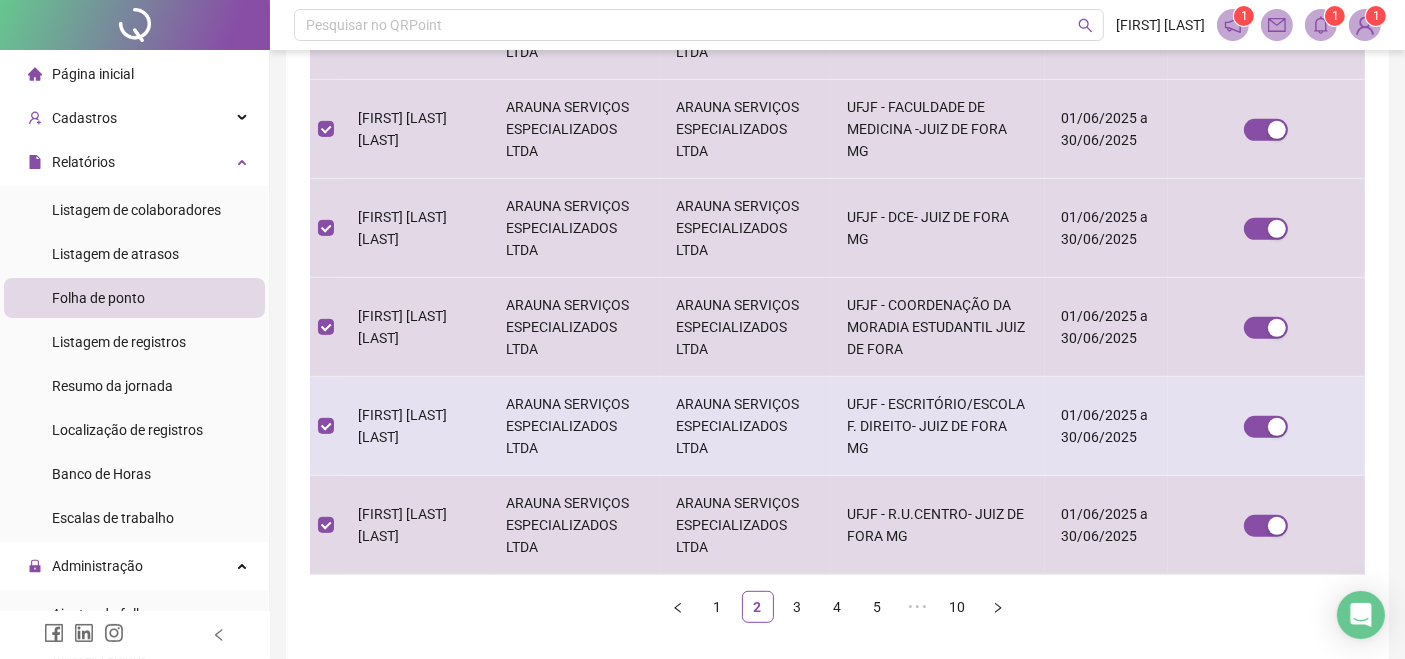 scroll, scrollTop: 949, scrollLeft: 0, axis: vertical 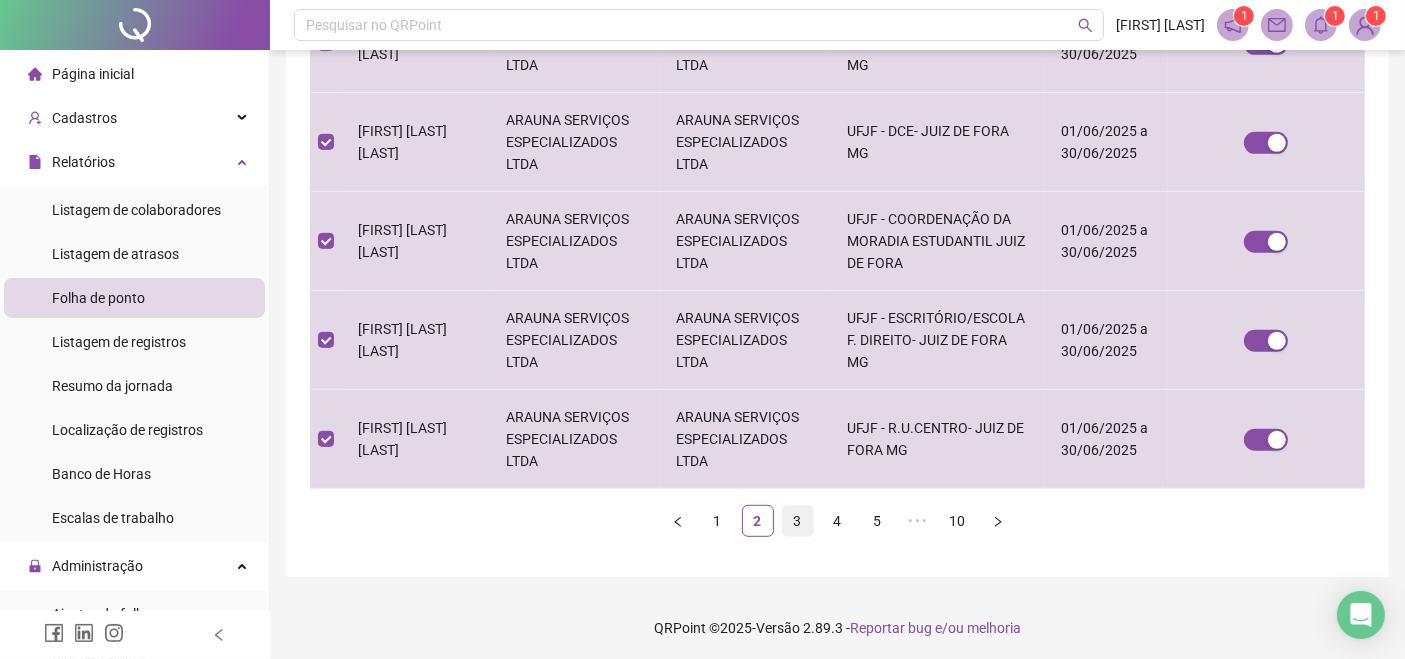 click on "3" at bounding box center (798, 521) 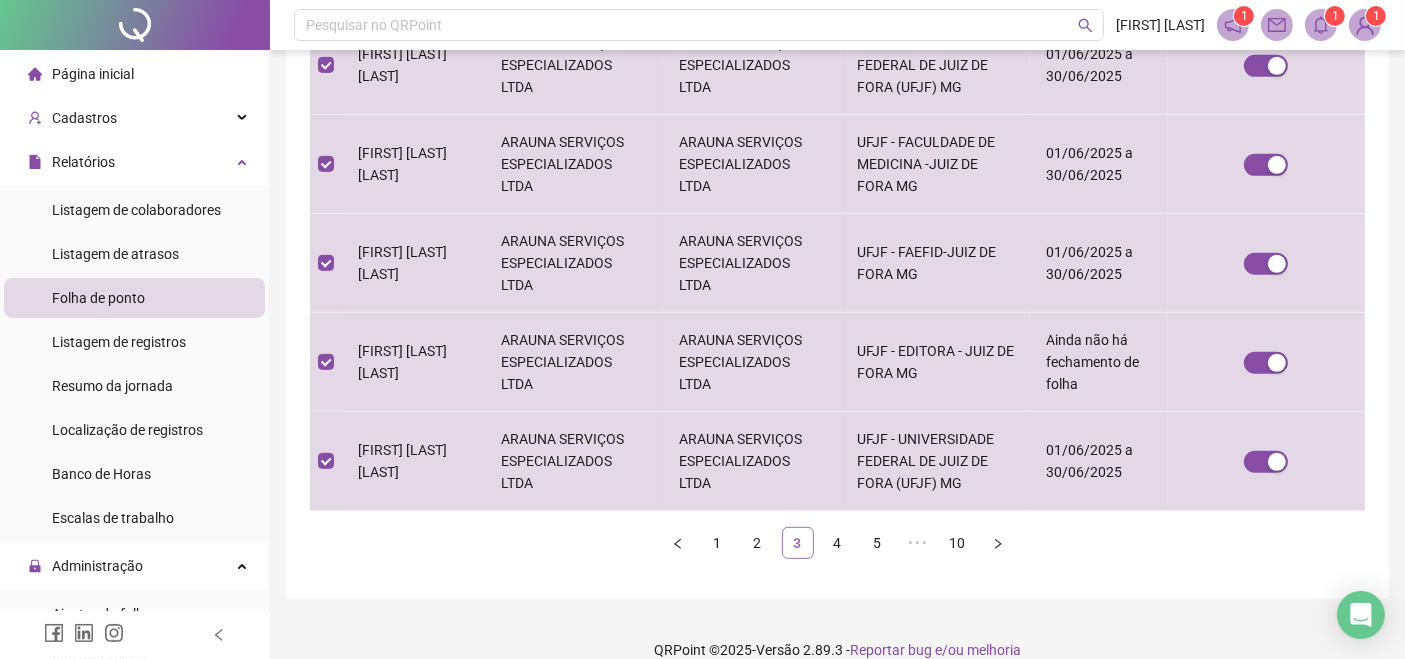 scroll, scrollTop: 80, scrollLeft: 0, axis: vertical 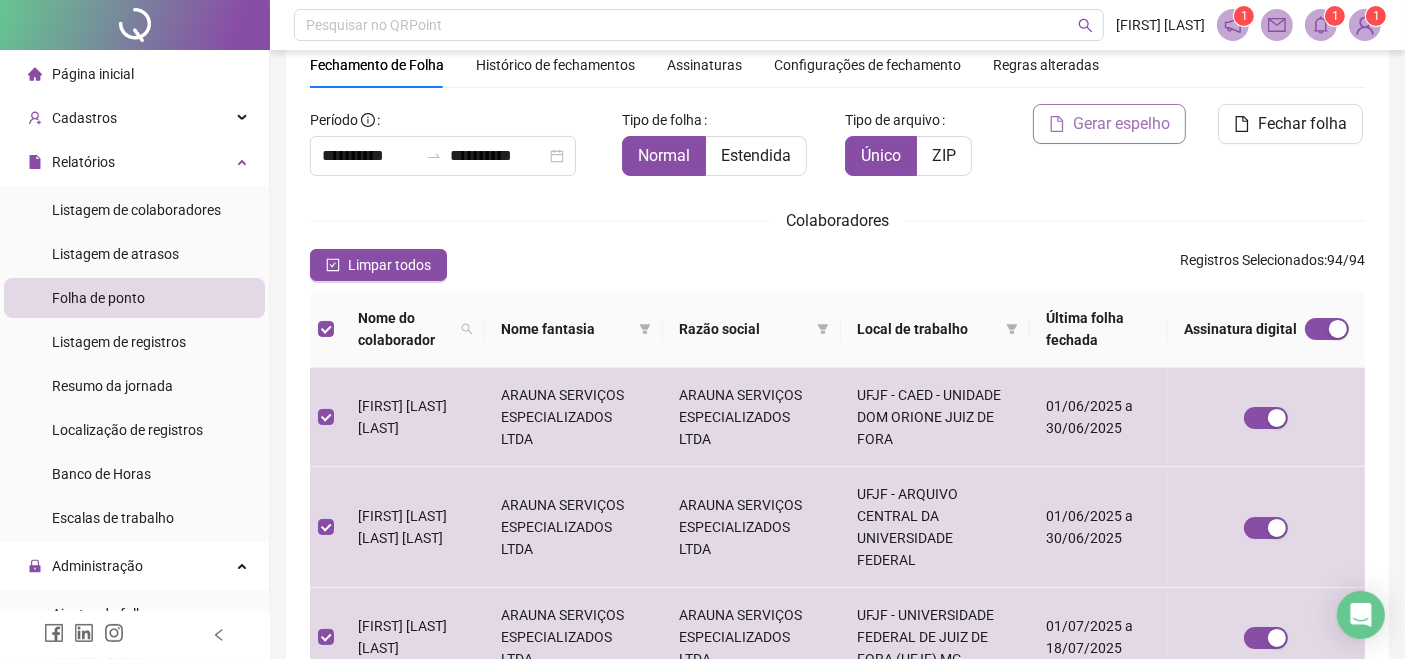 click on "Gerar espelho" at bounding box center [1109, 124] 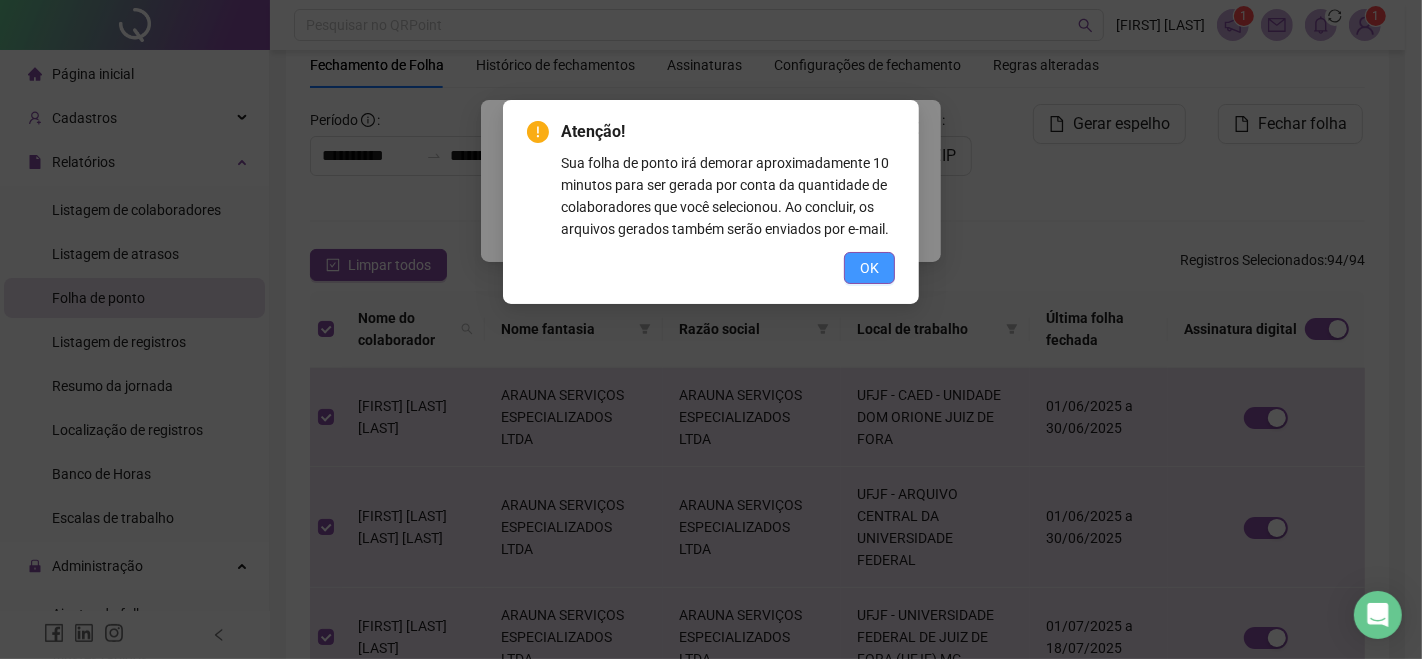 click on "OK" at bounding box center (869, 268) 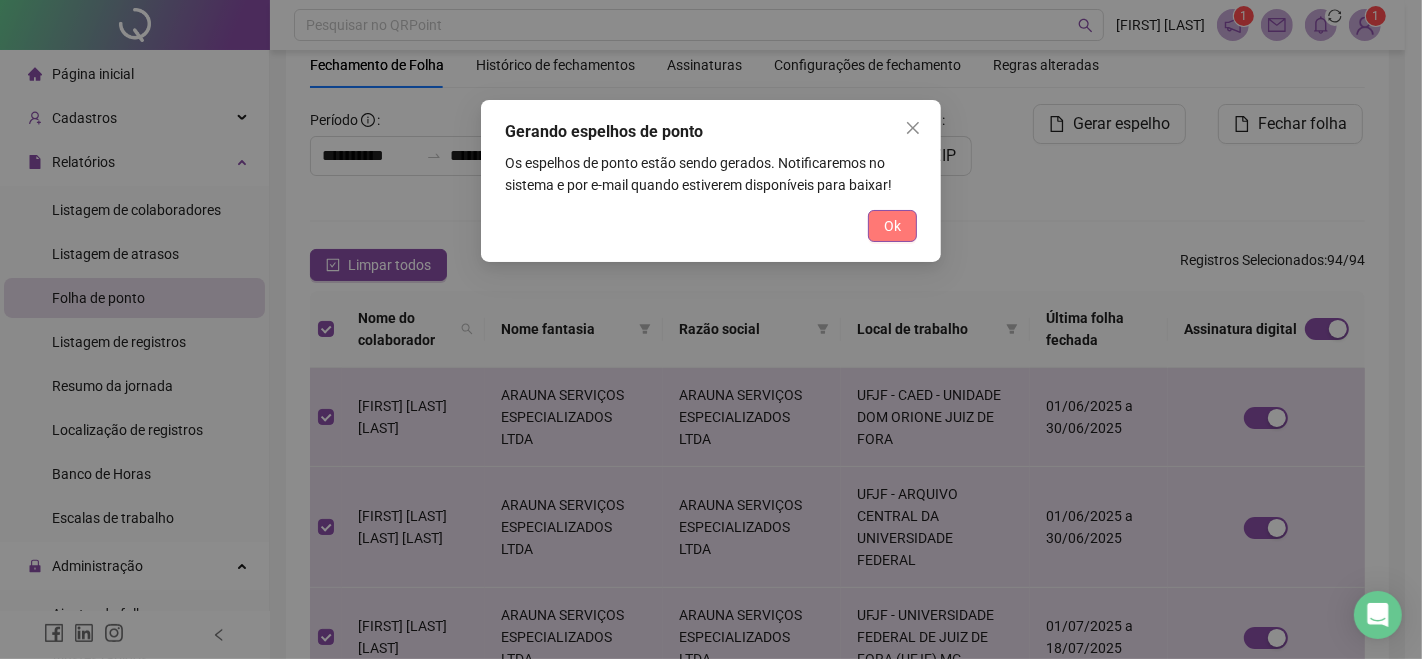 click on "Ok" at bounding box center (892, 226) 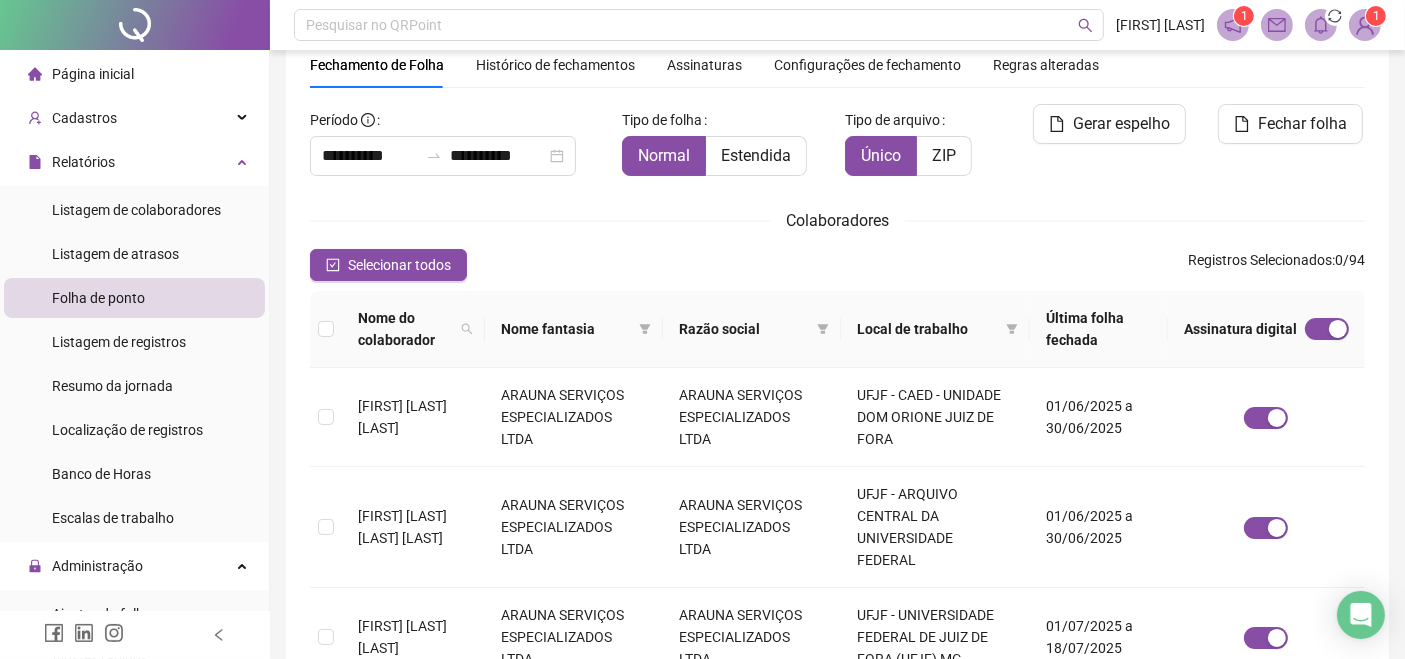 click 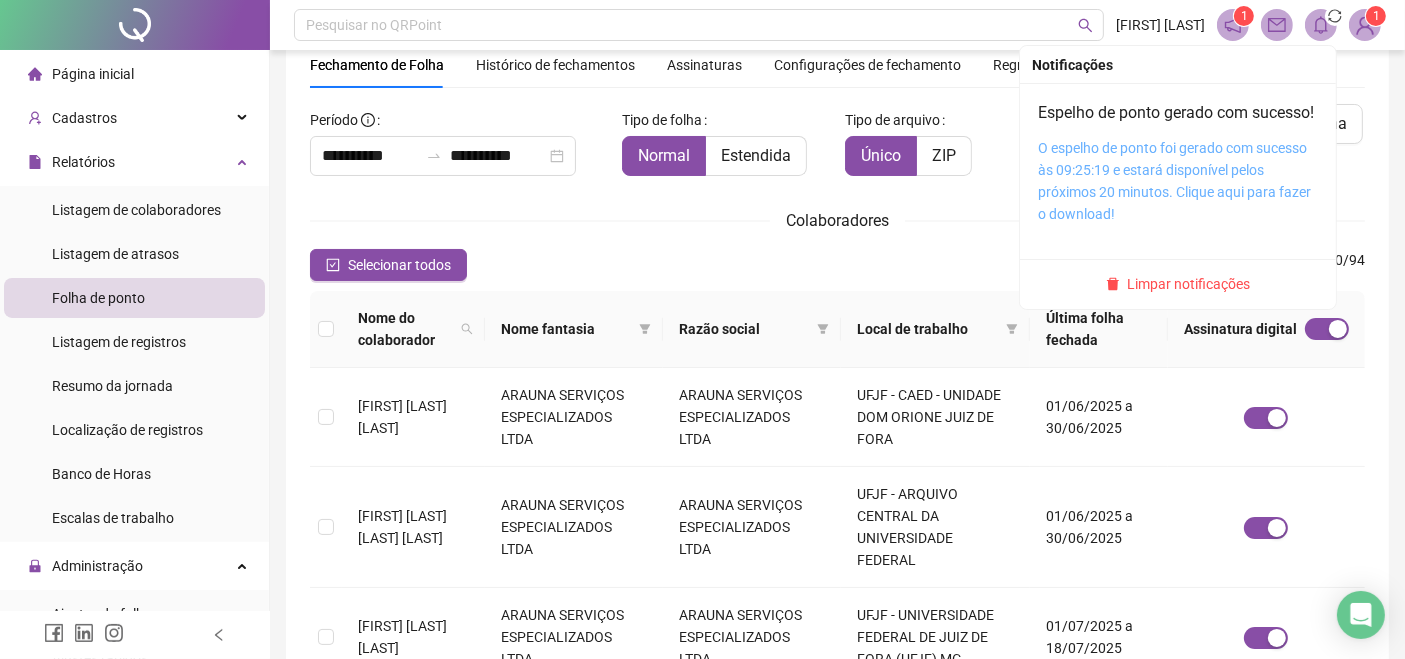 click on "O espelho de ponto foi gerado com sucesso às 09:25:19 e estará disponível pelos próximos 20 minutos.
Clique aqui para fazer o download!" at bounding box center [1174, 181] 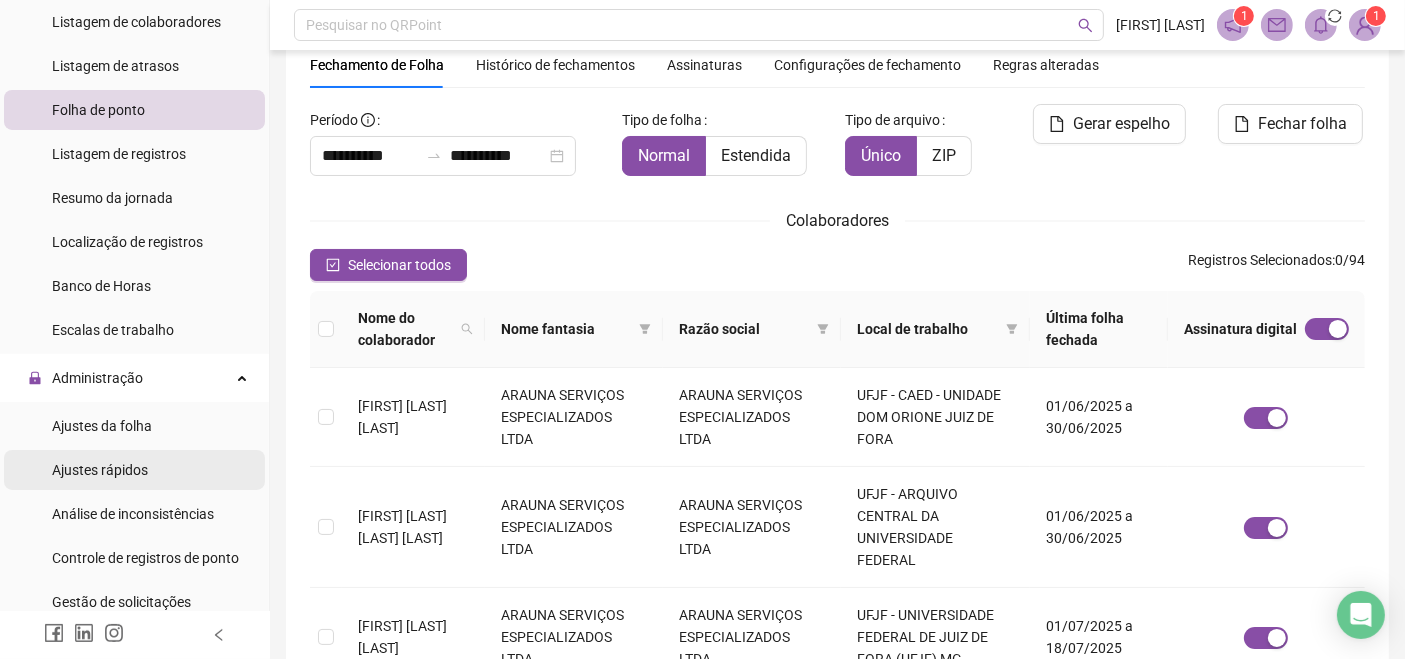 scroll, scrollTop: 222, scrollLeft: 0, axis: vertical 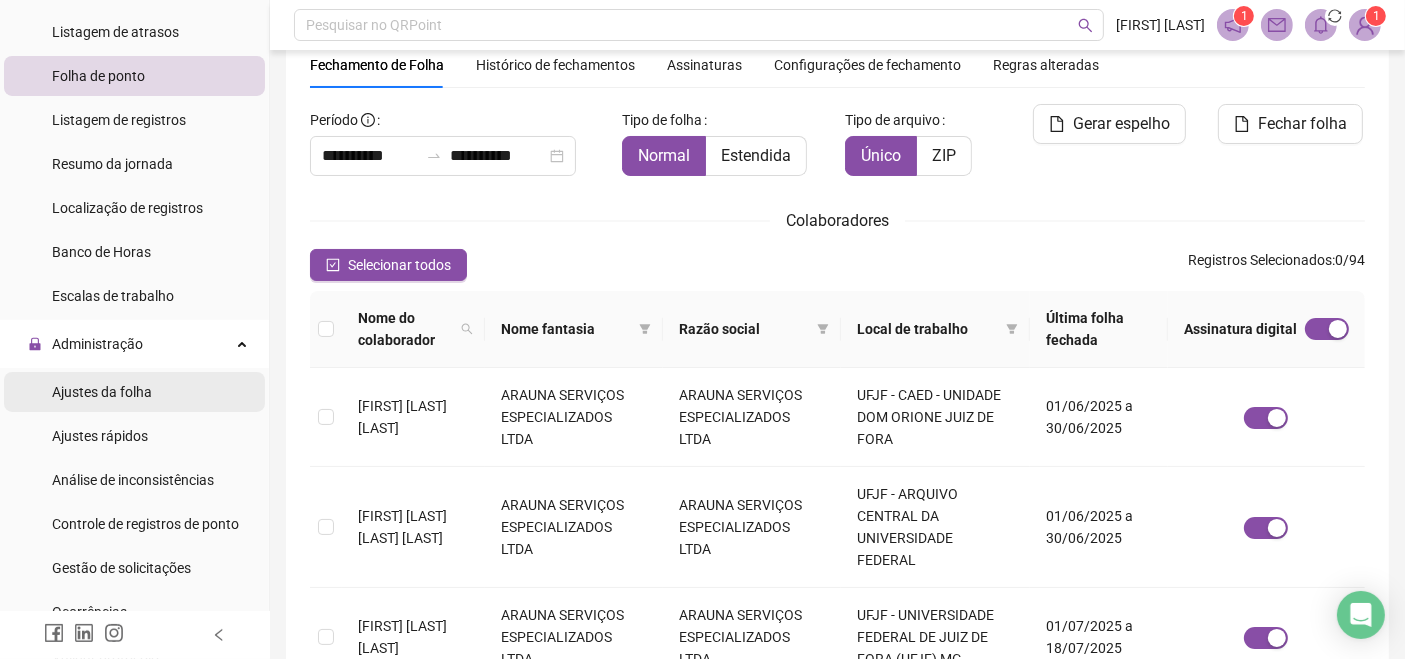 click on "Ajustes da folha" at bounding box center [102, 392] 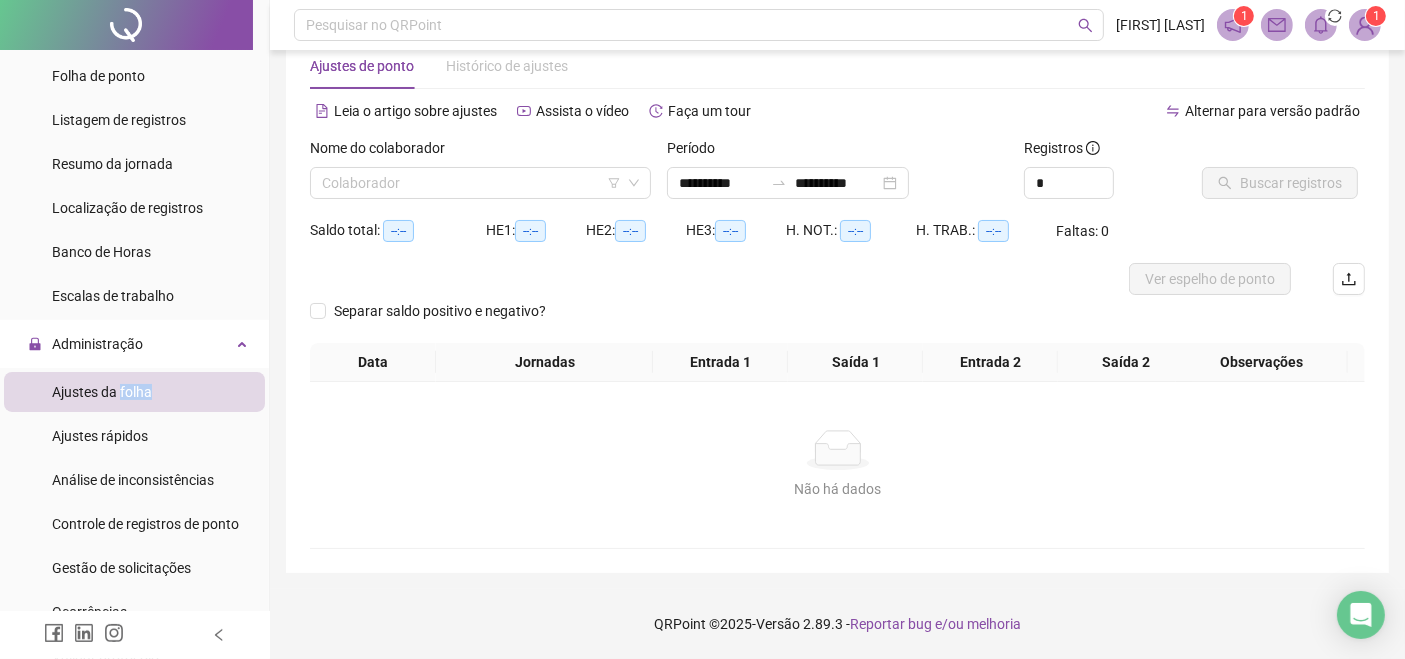 scroll, scrollTop: 45, scrollLeft: 0, axis: vertical 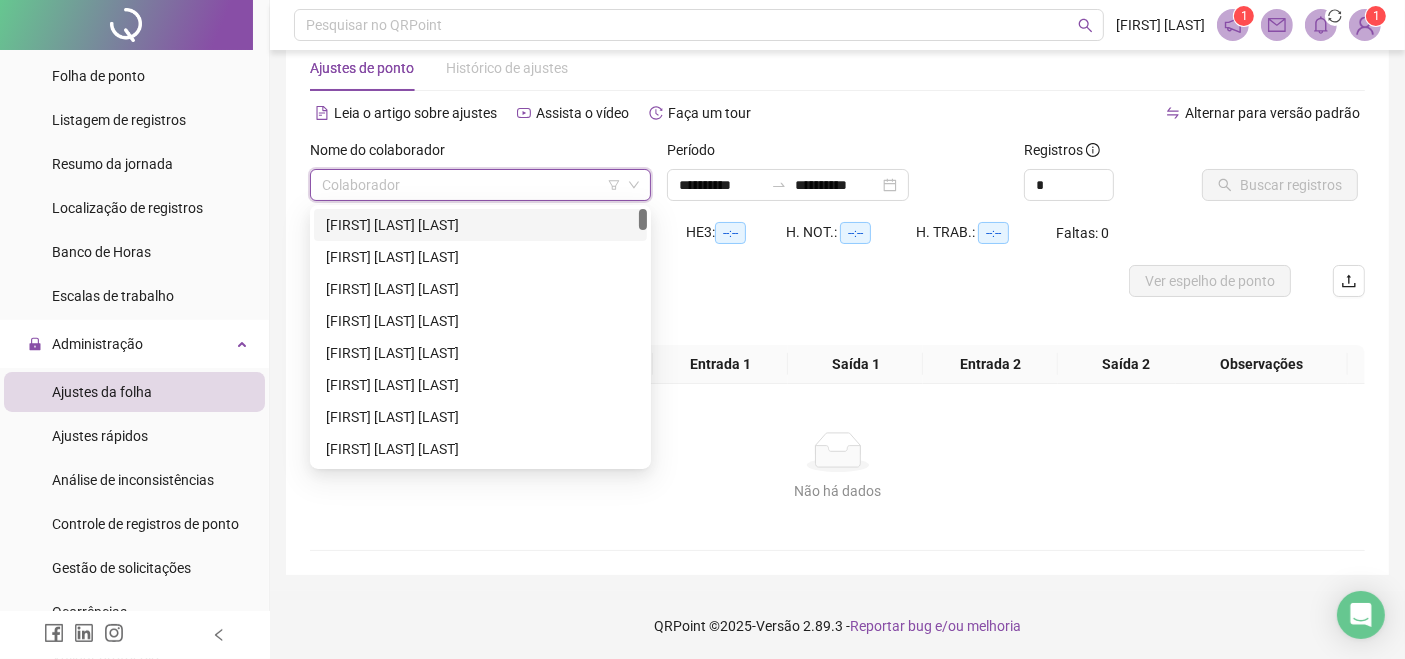 click at bounding box center (471, 185) 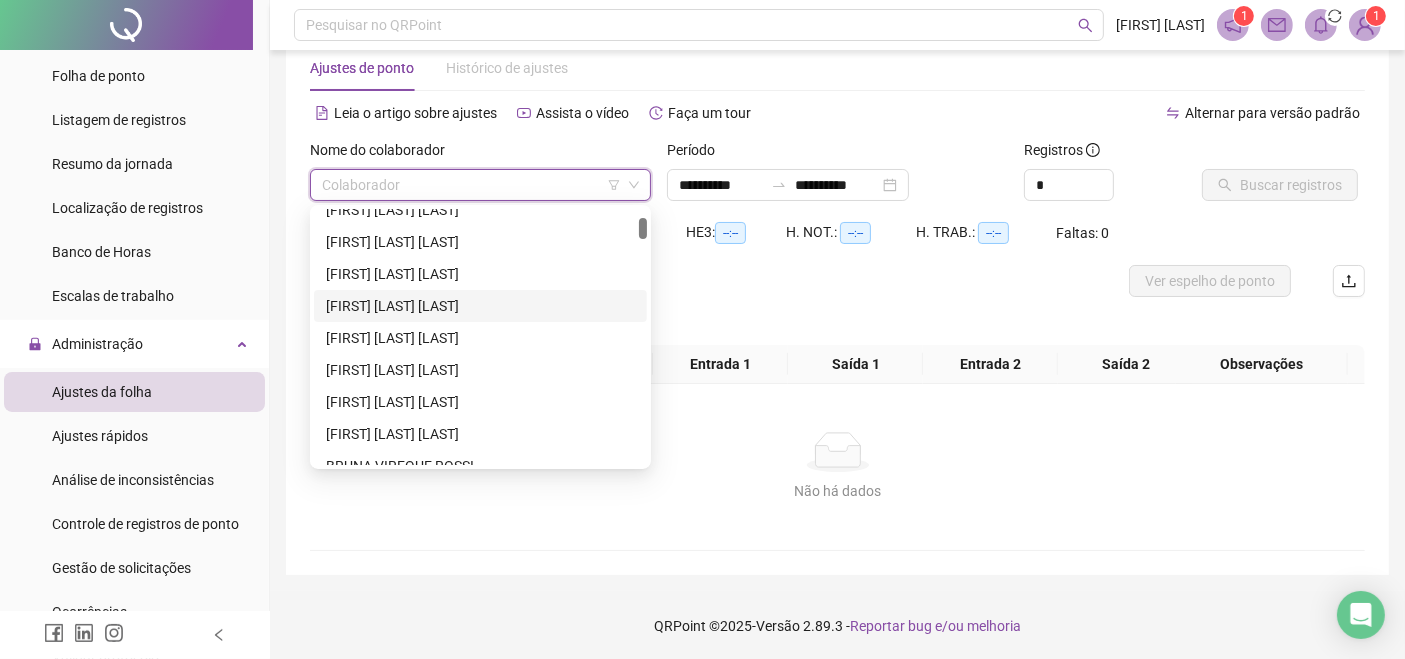 scroll, scrollTop: 222, scrollLeft: 0, axis: vertical 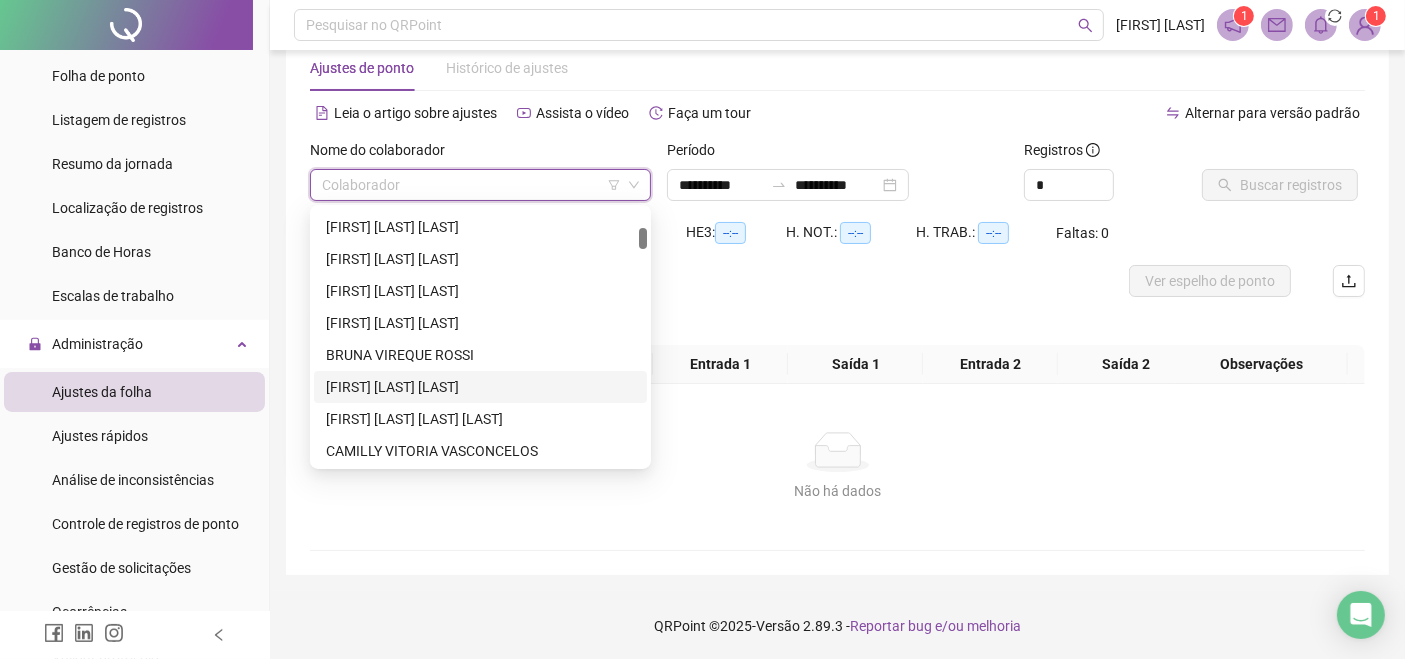 click on "[FIRST] [LAST] [LAST]" at bounding box center [480, 387] 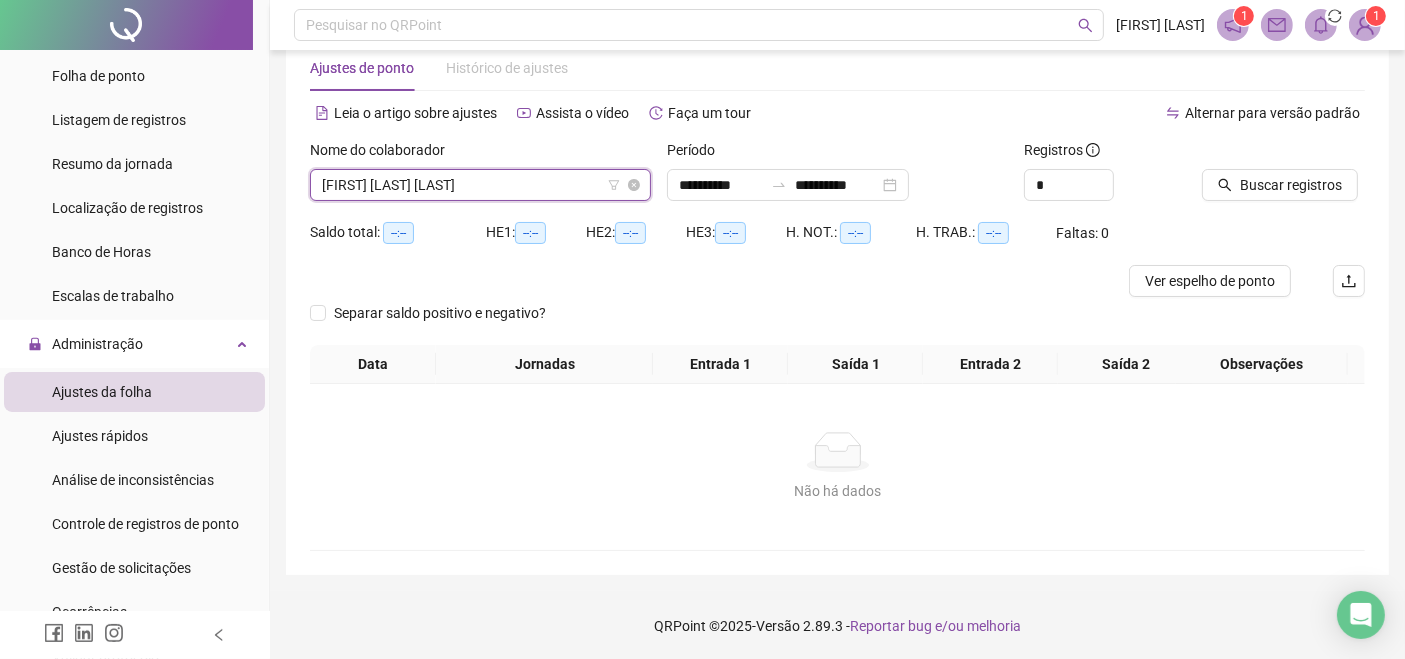 click on "[FIRST] [LAST] [LAST]" at bounding box center [480, 185] 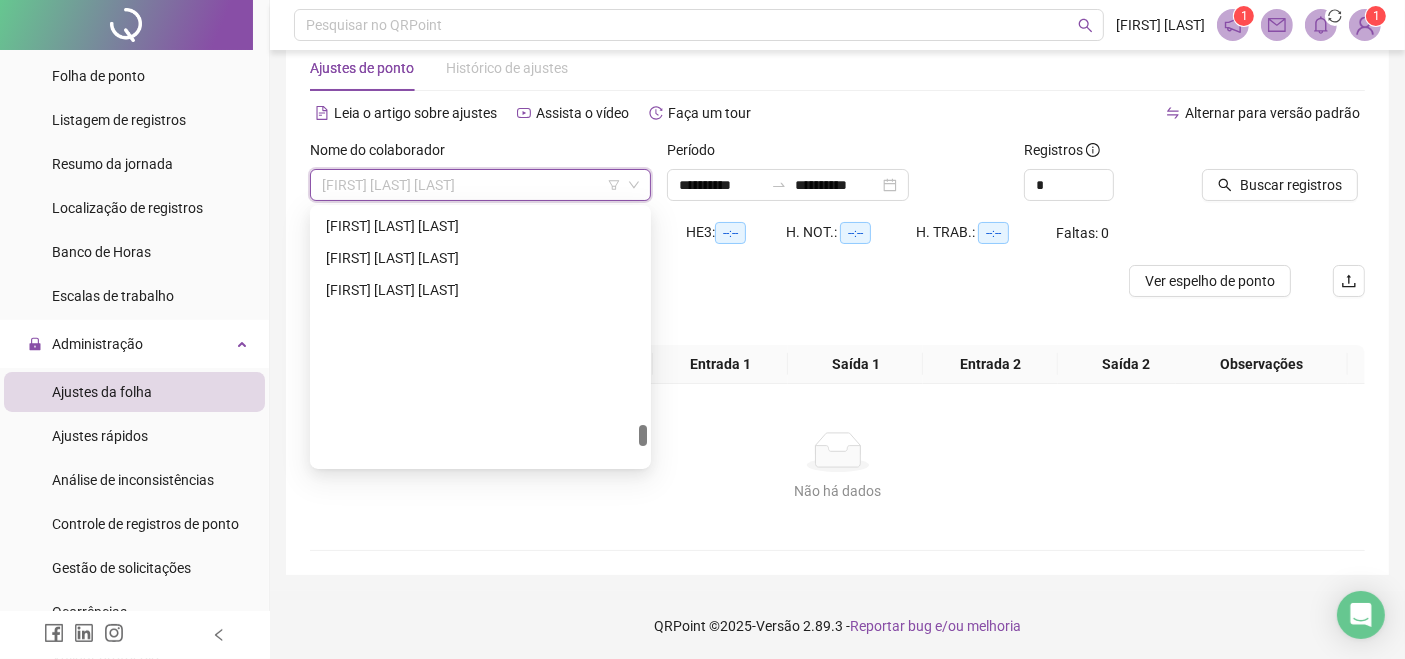 scroll, scrollTop: 2529, scrollLeft: 0, axis: vertical 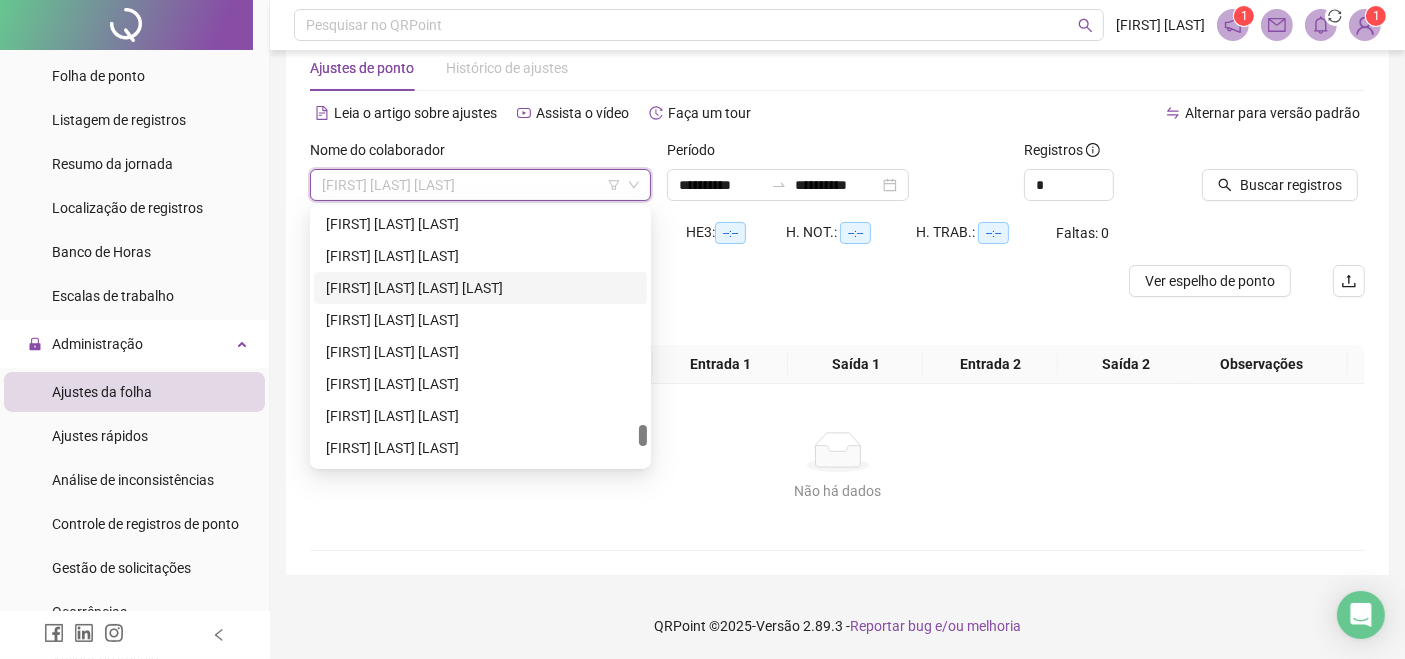 click on "[FIRST] [LAST] [LAST] [LAST]" at bounding box center (480, 288) 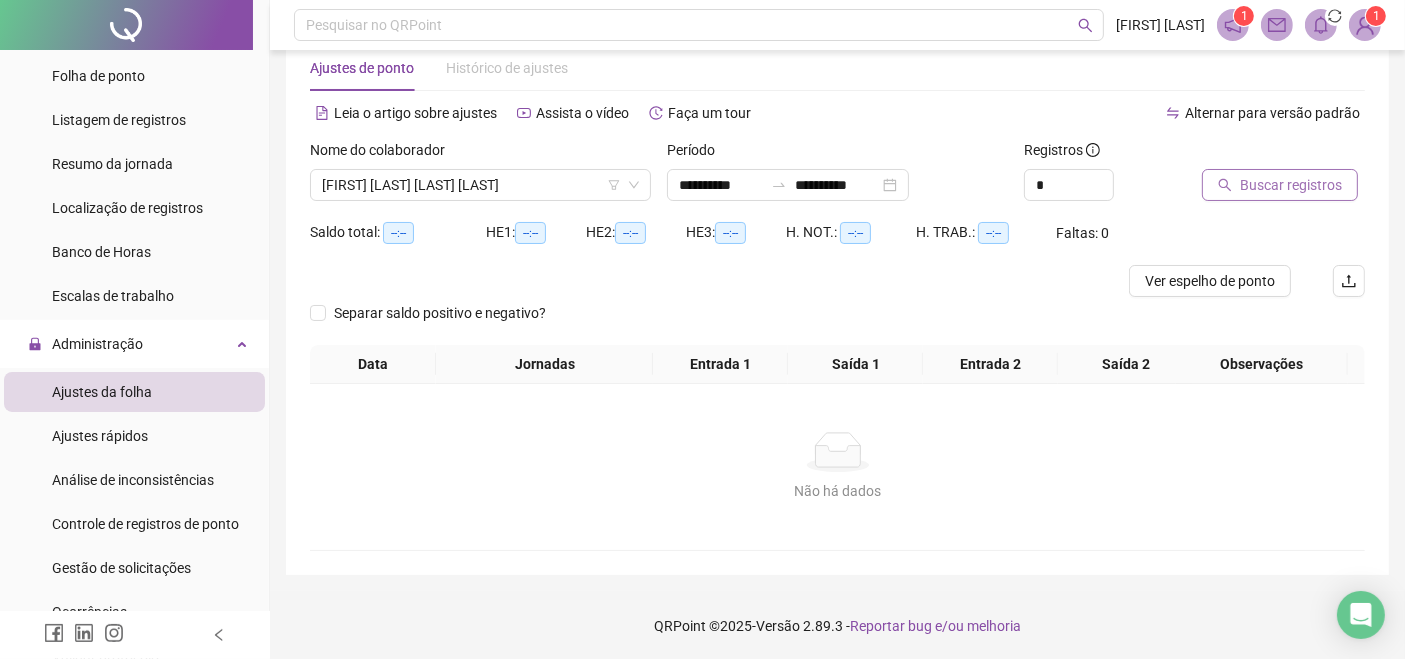 click on "Buscar registros" at bounding box center [1291, 185] 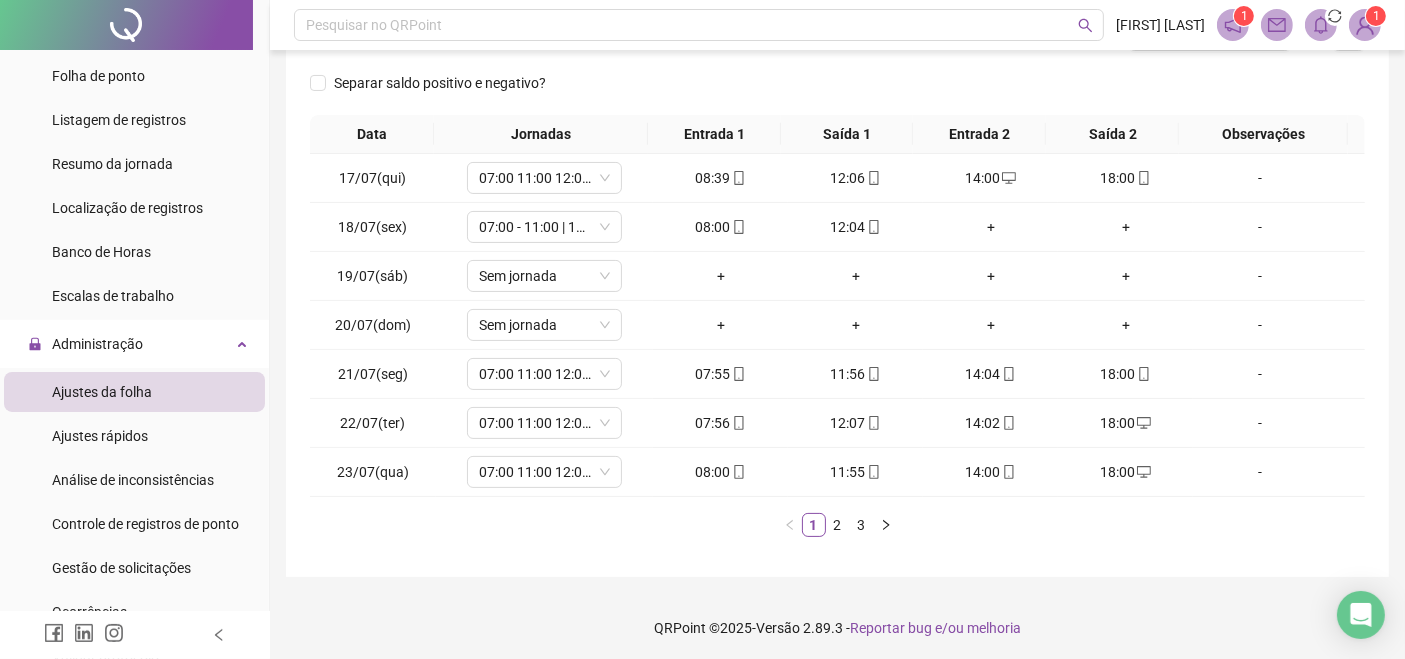 scroll, scrollTop: 292, scrollLeft: 0, axis: vertical 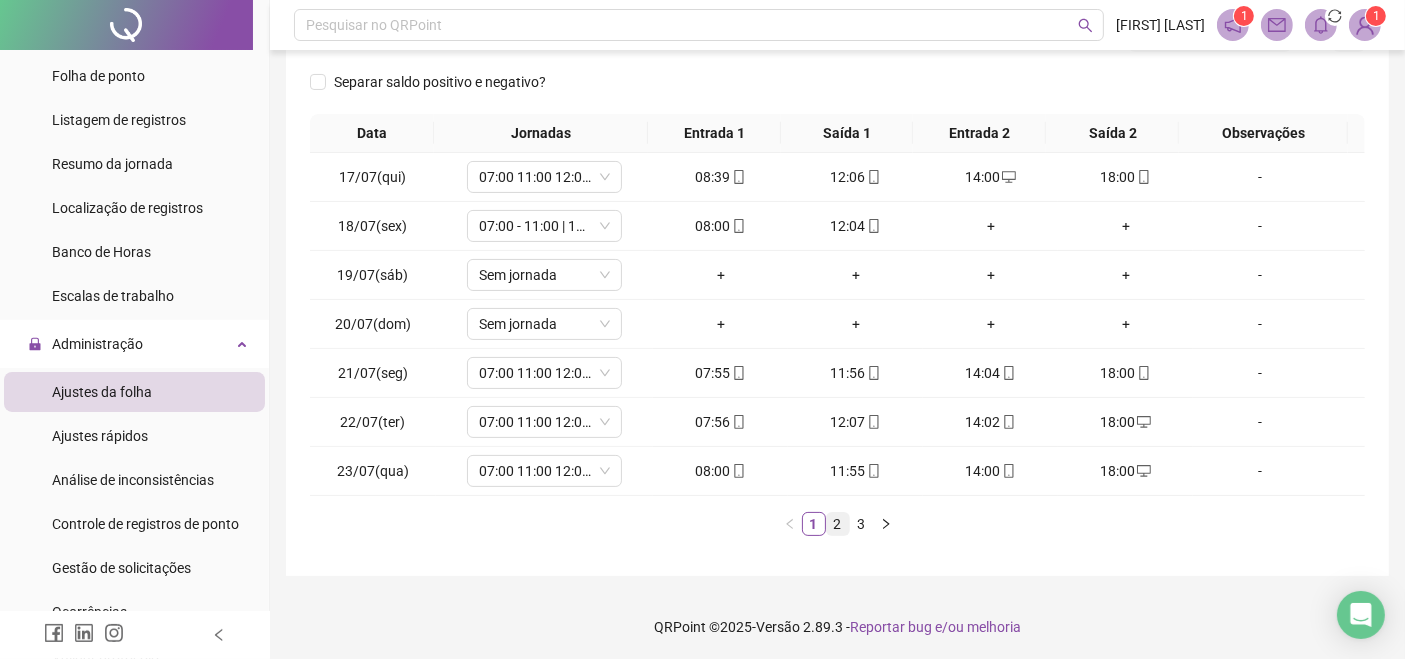 click on "2" at bounding box center (838, 524) 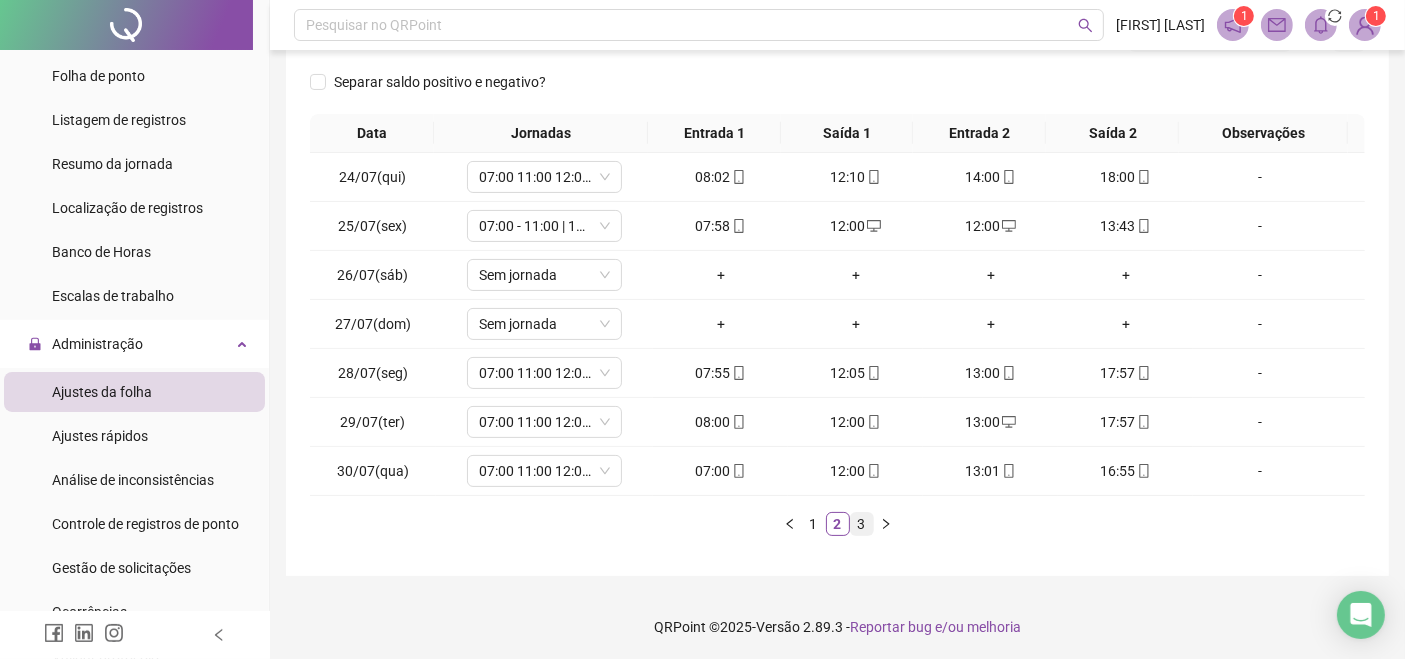 click on "3" at bounding box center (862, 524) 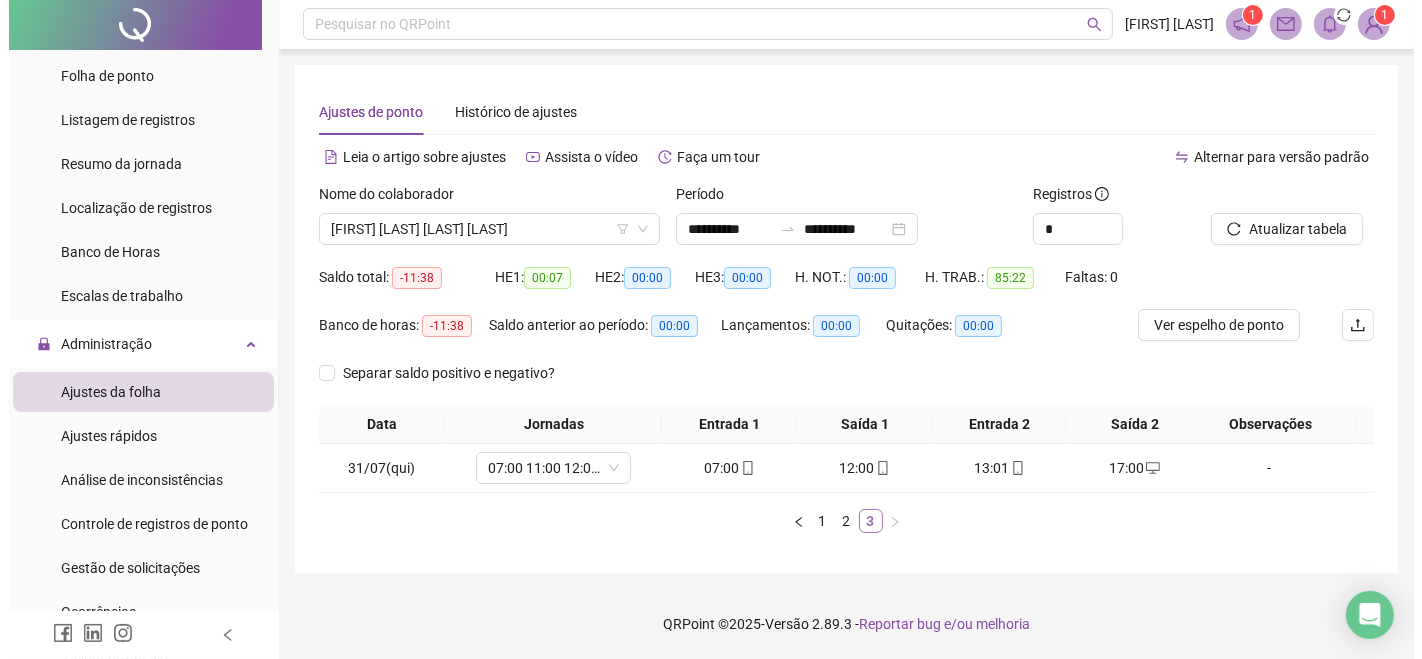 scroll, scrollTop: 0, scrollLeft: 0, axis: both 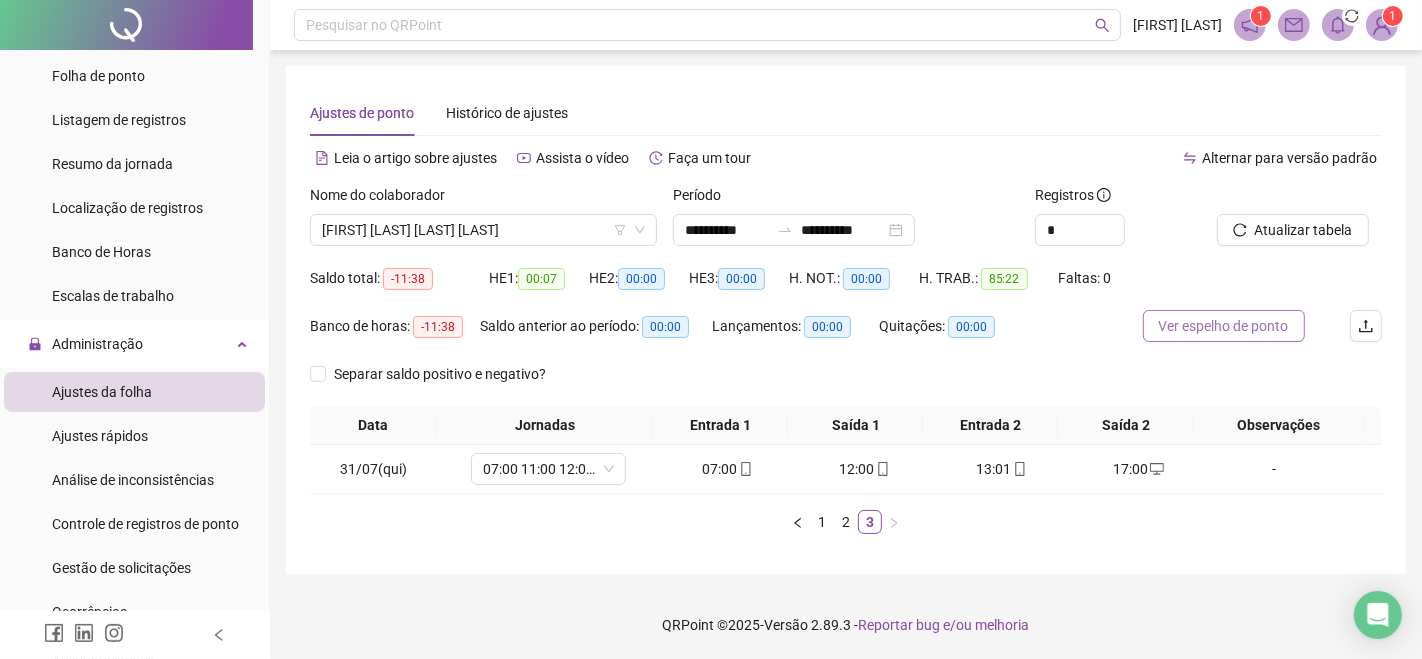 click on "Ver espelho de ponto" at bounding box center (1224, 326) 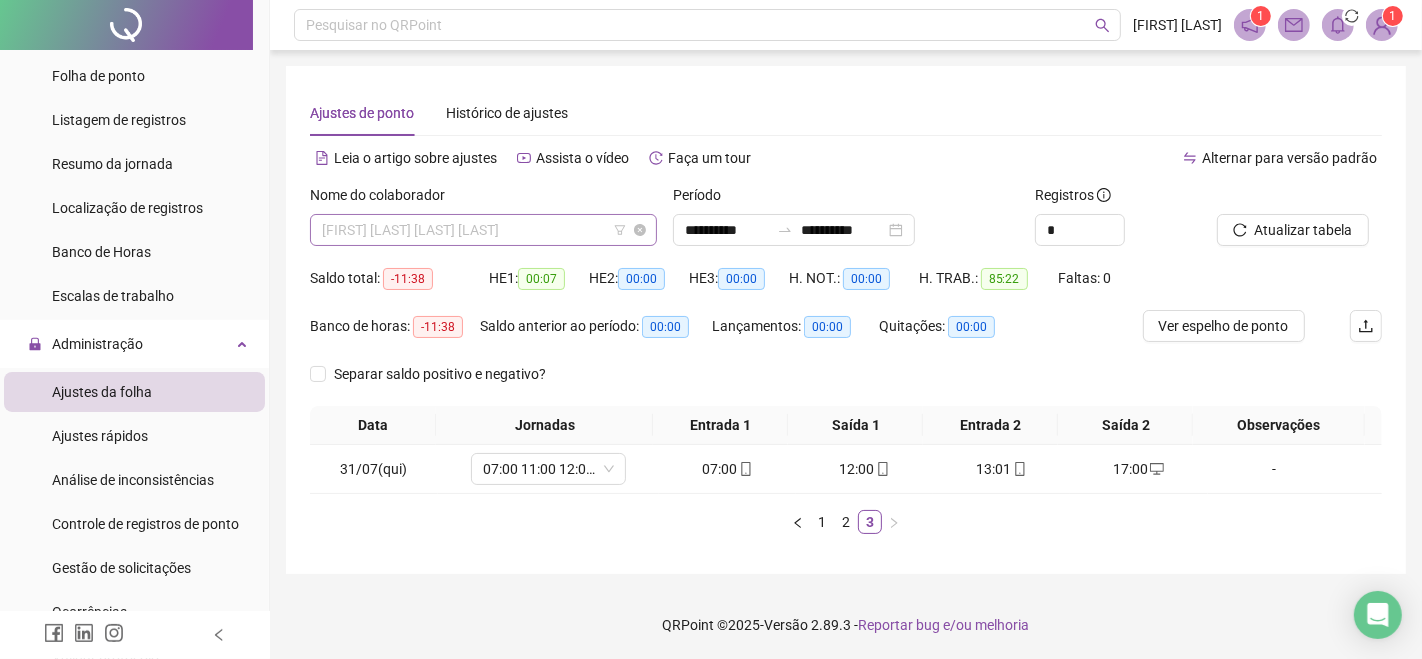 click on "[FIRST] [LAST] [LAST] [LAST]" at bounding box center [483, 230] 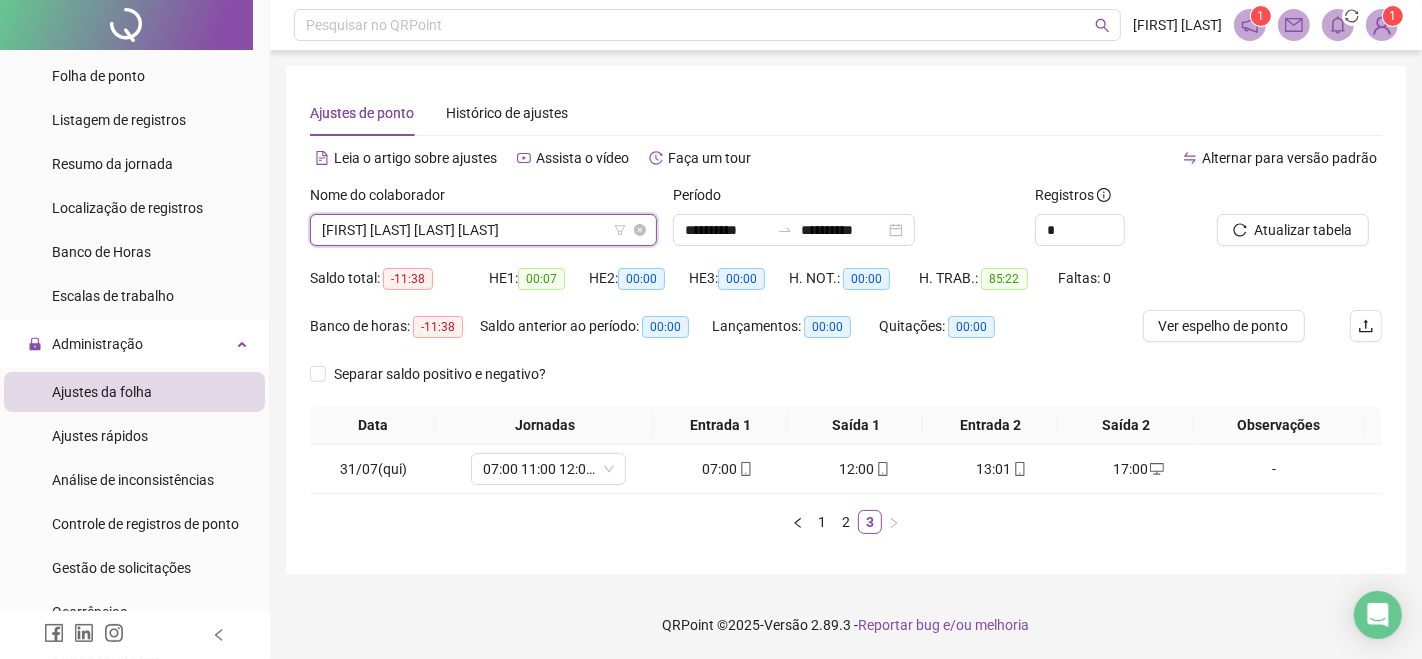 click on "[FIRST] [LAST] [LAST] [LAST]" at bounding box center (483, 230) 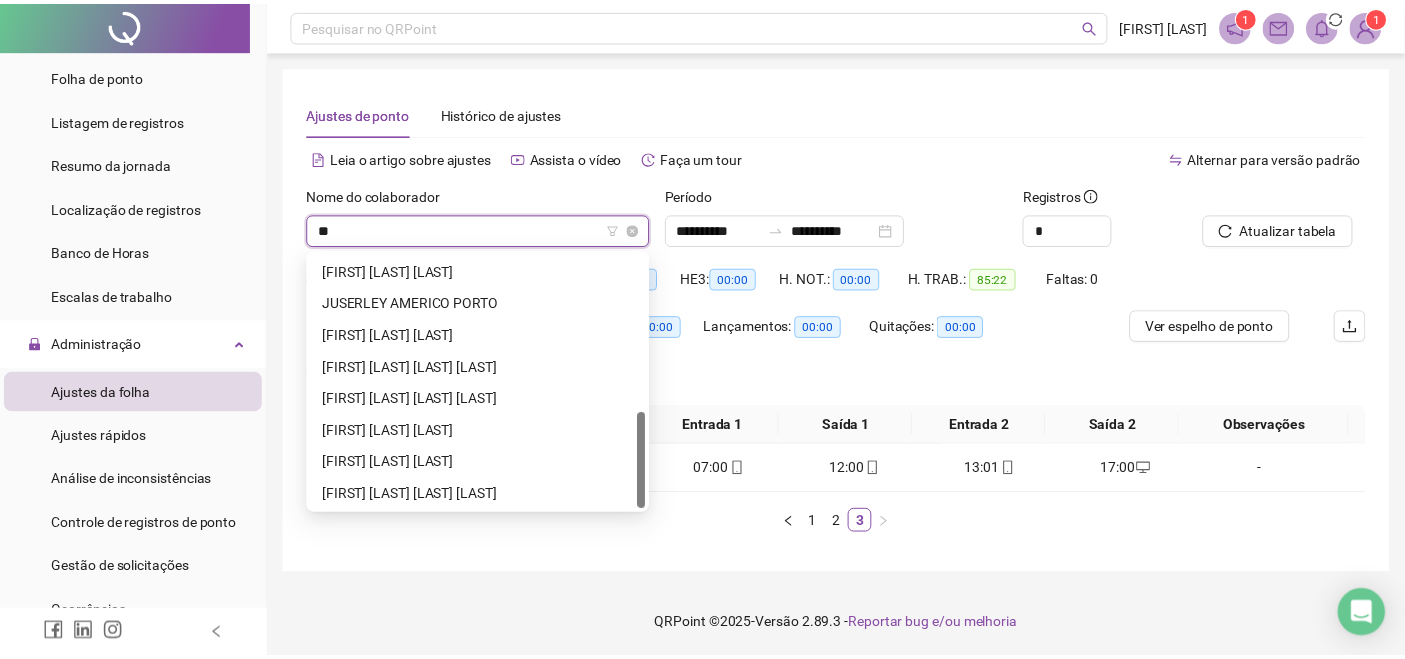 scroll, scrollTop: 160, scrollLeft: 0, axis: vertical 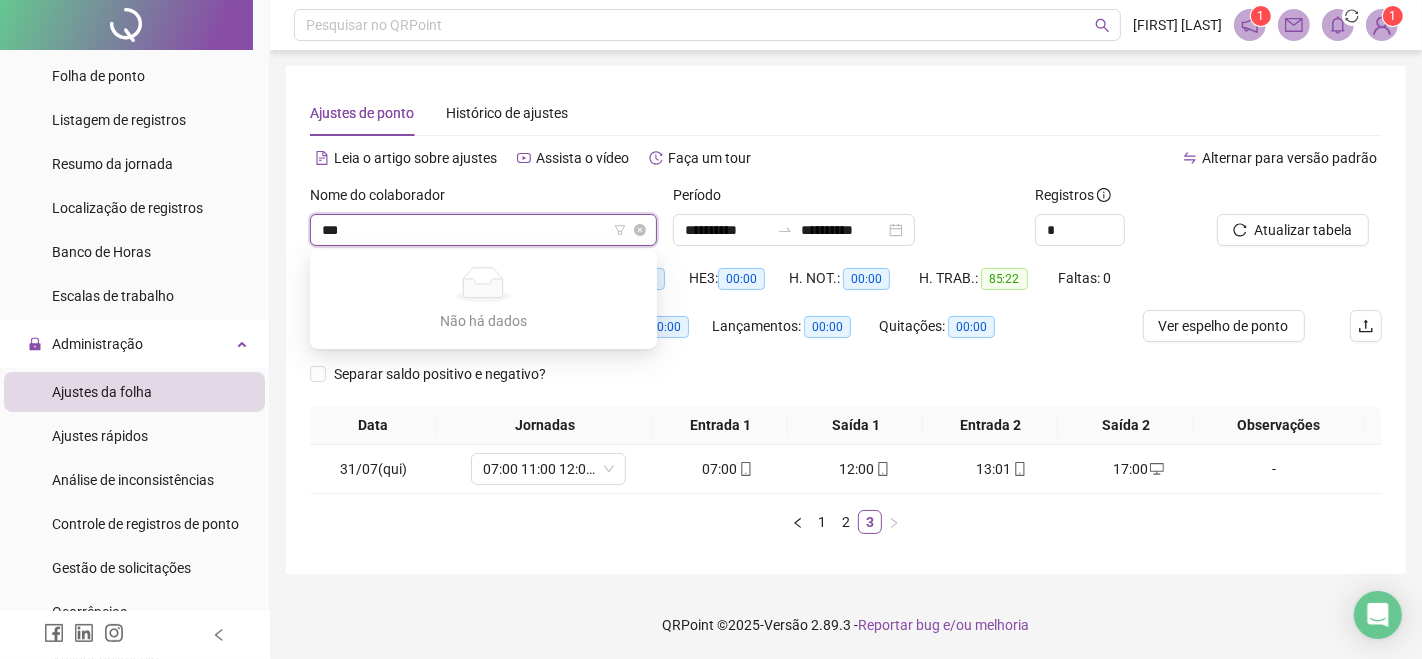 type on "****" 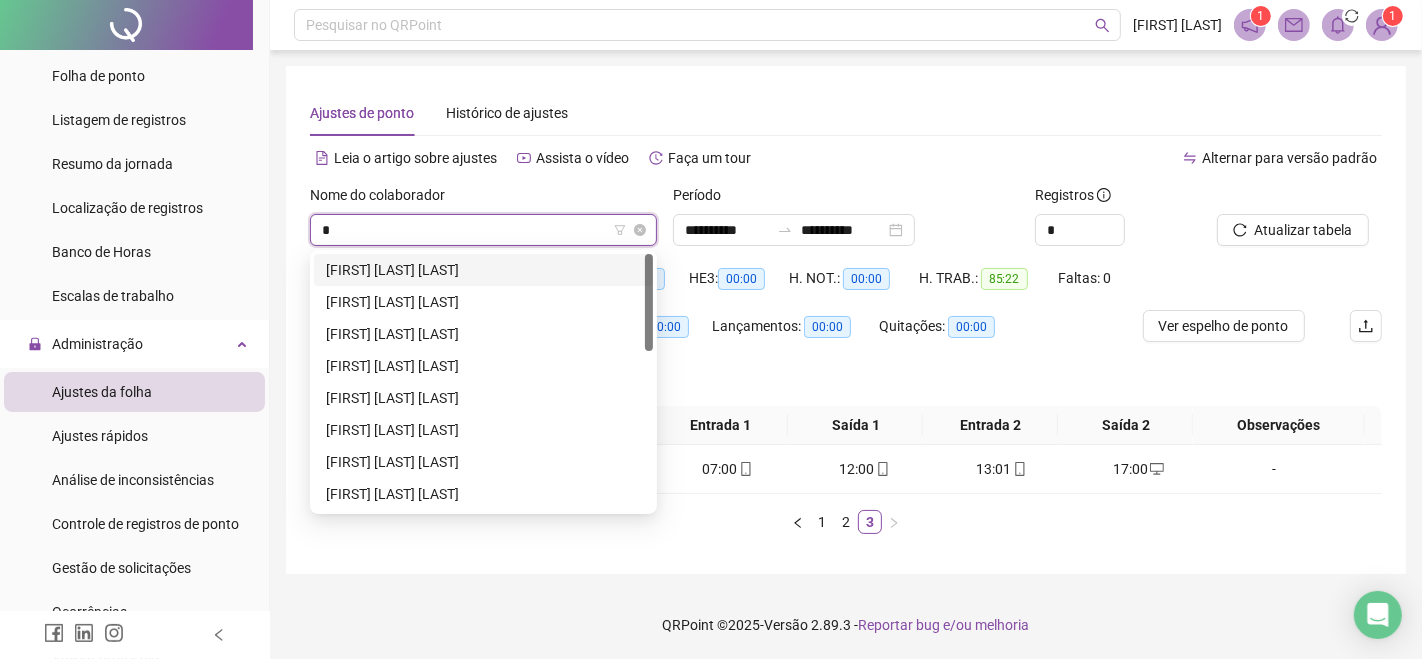 type on "**" 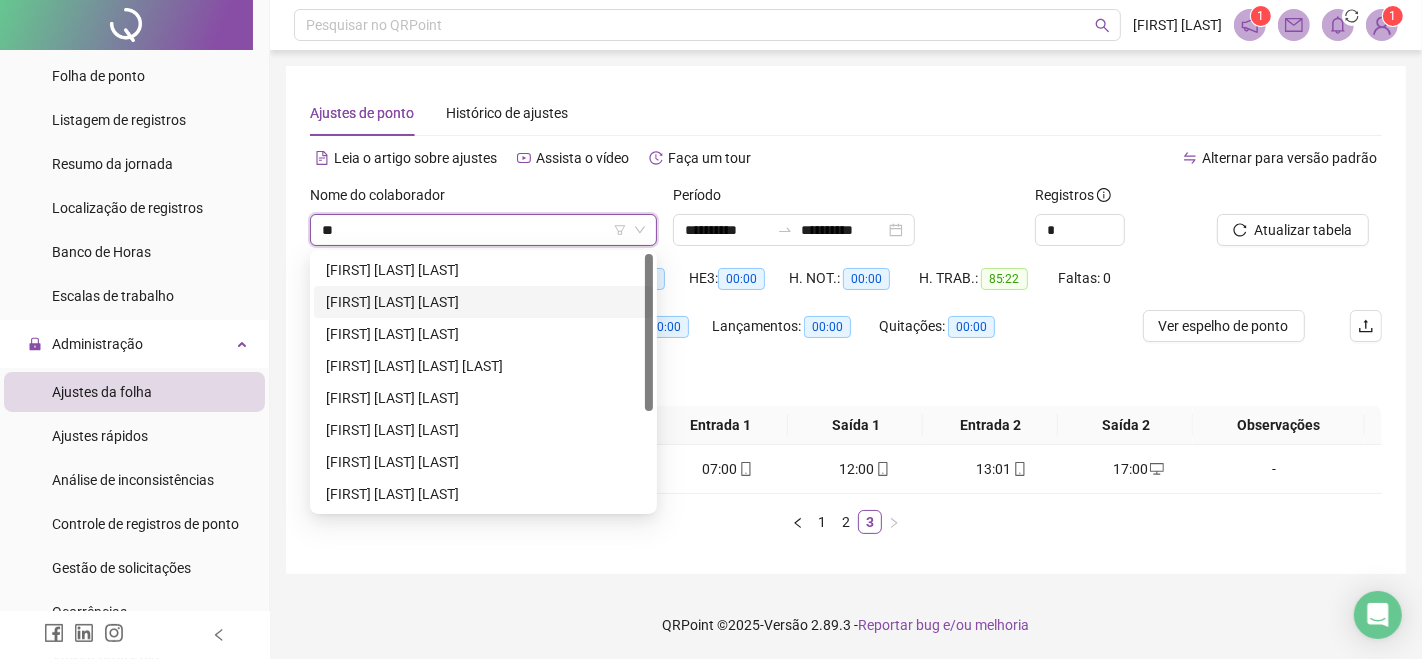 click on "[FIRST] [LAST] [LAST]" at bounding box center [483, 302] 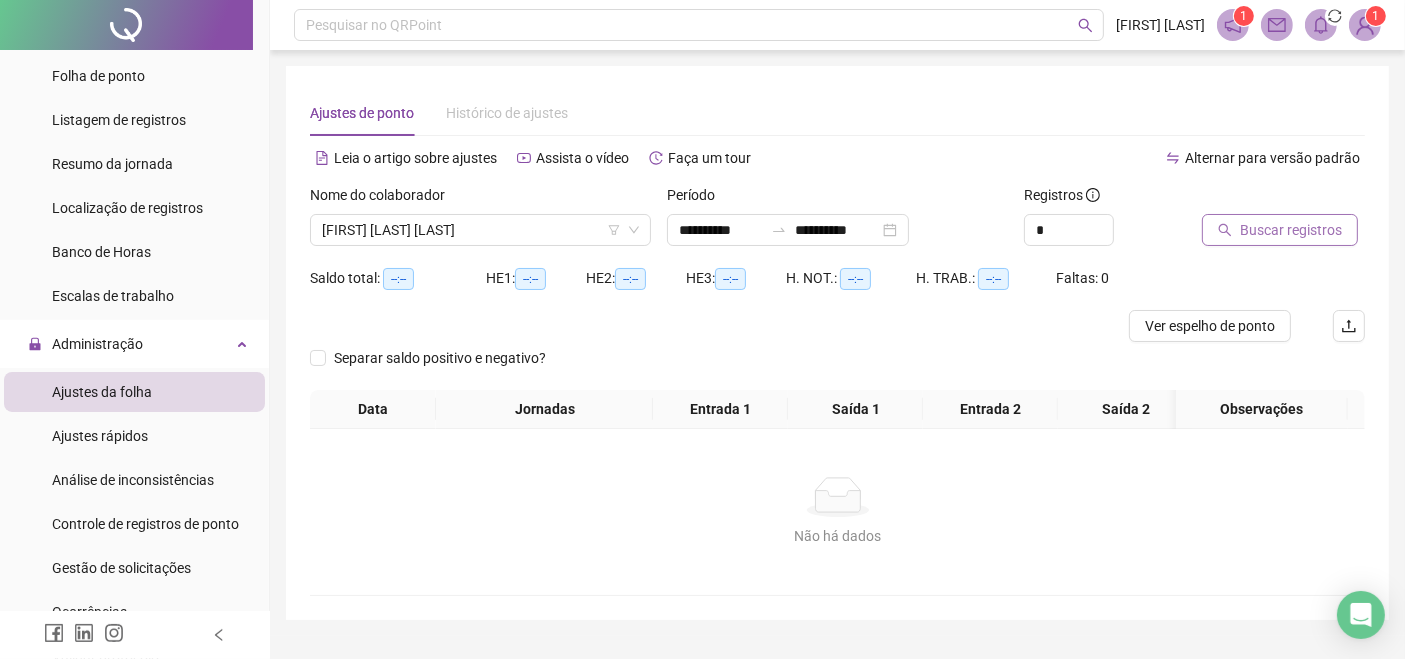 click on "Buscar registros" at bounding box center [1291, 230] 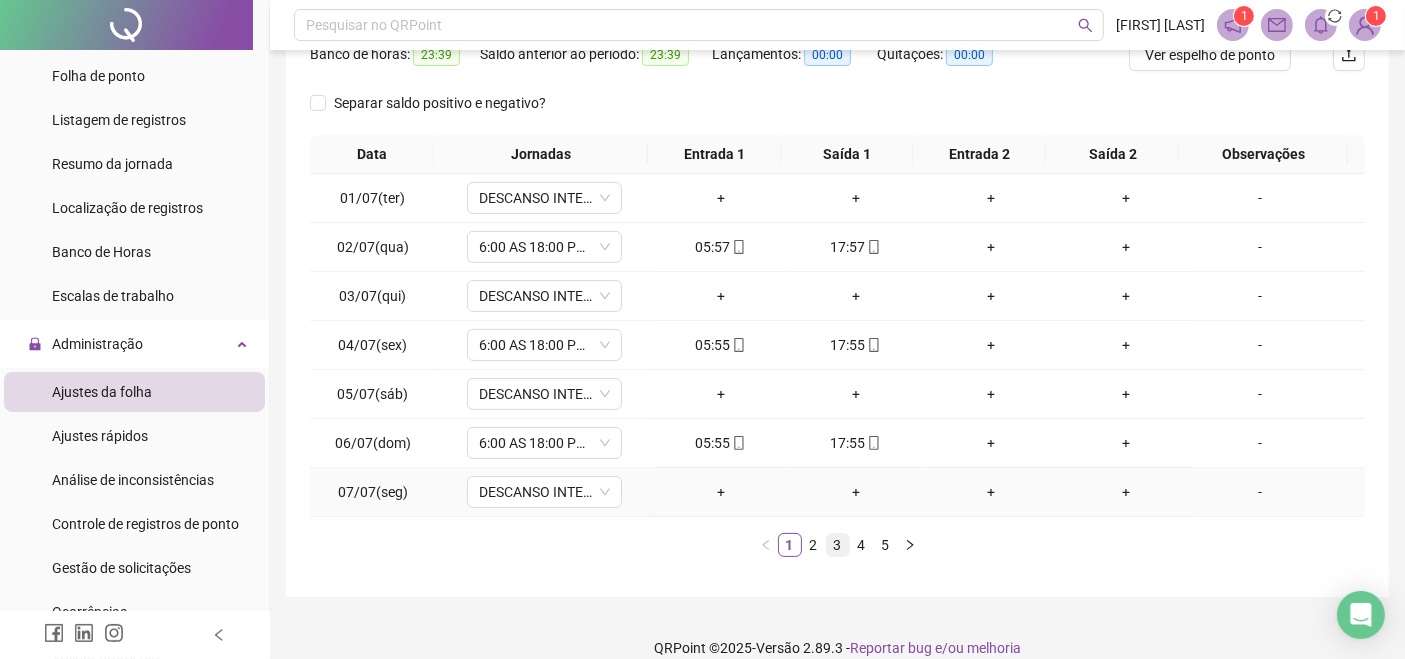scroll, scrollTop: 292, scrollLeft: 0, axis: vertical 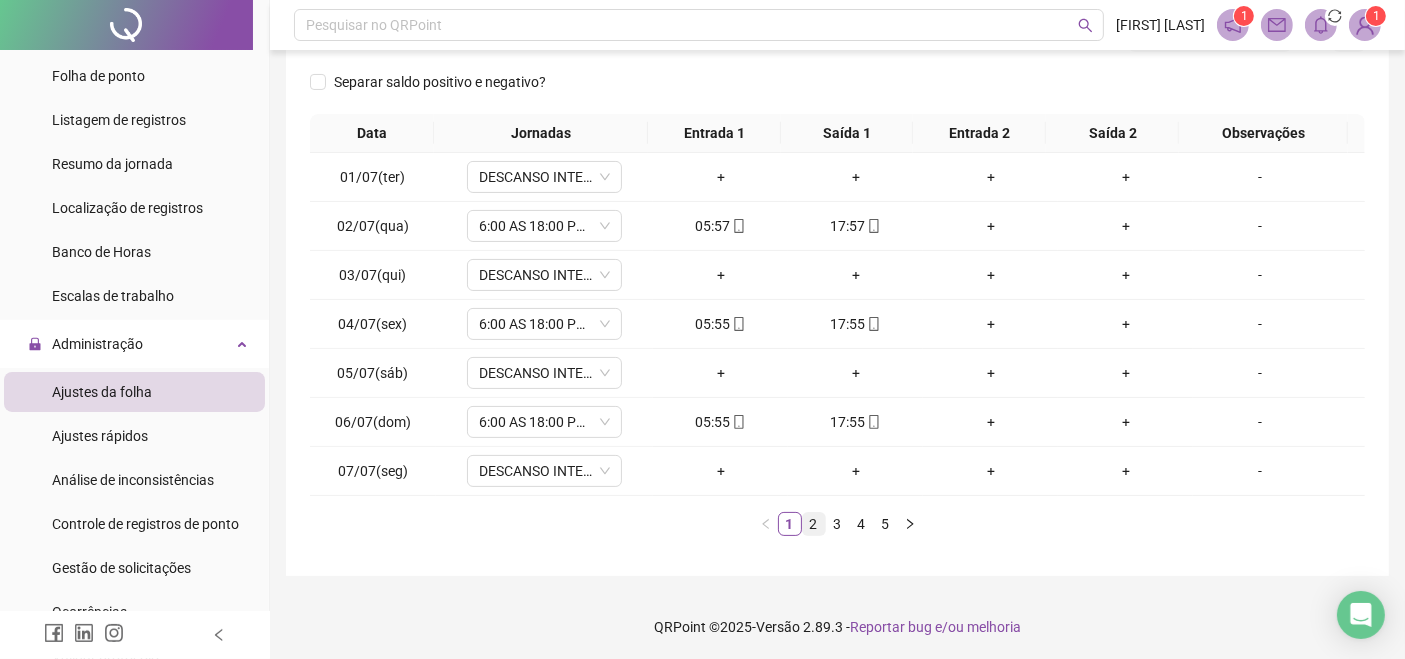 click on "2" at bounding box center [814, 524] 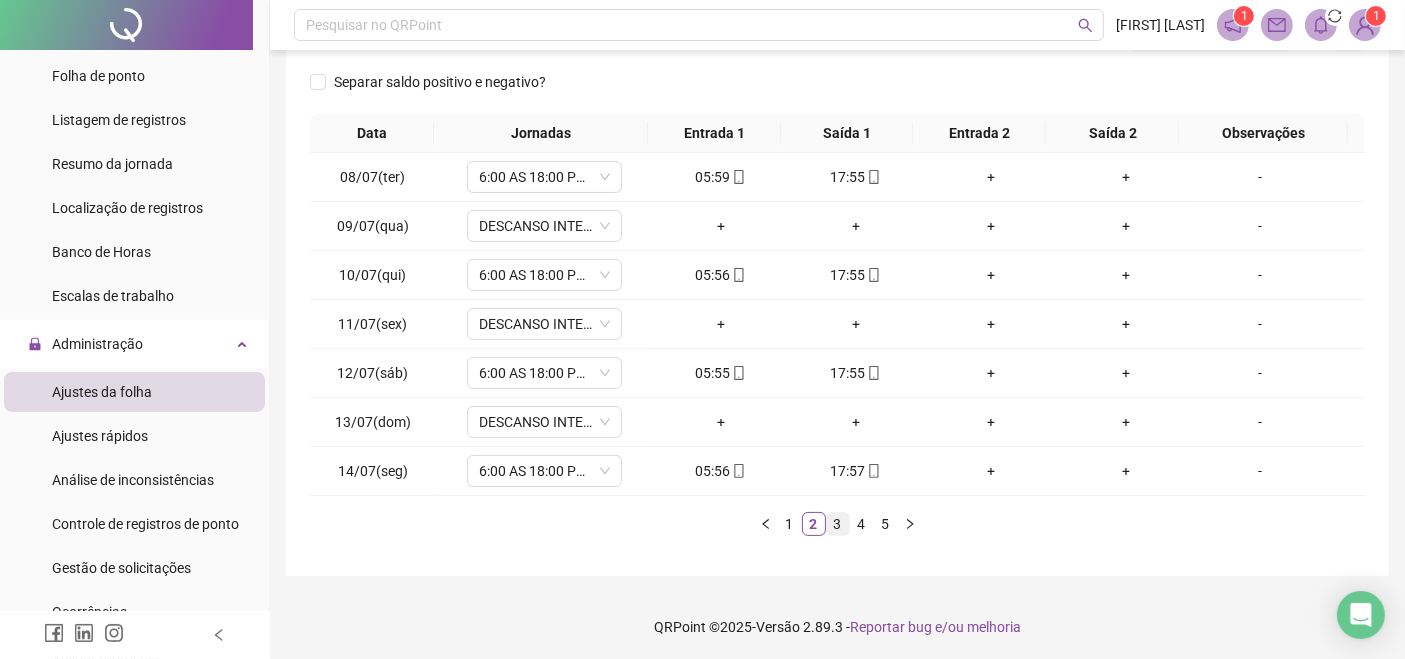 click on "3" at bounding box center [838, 524] 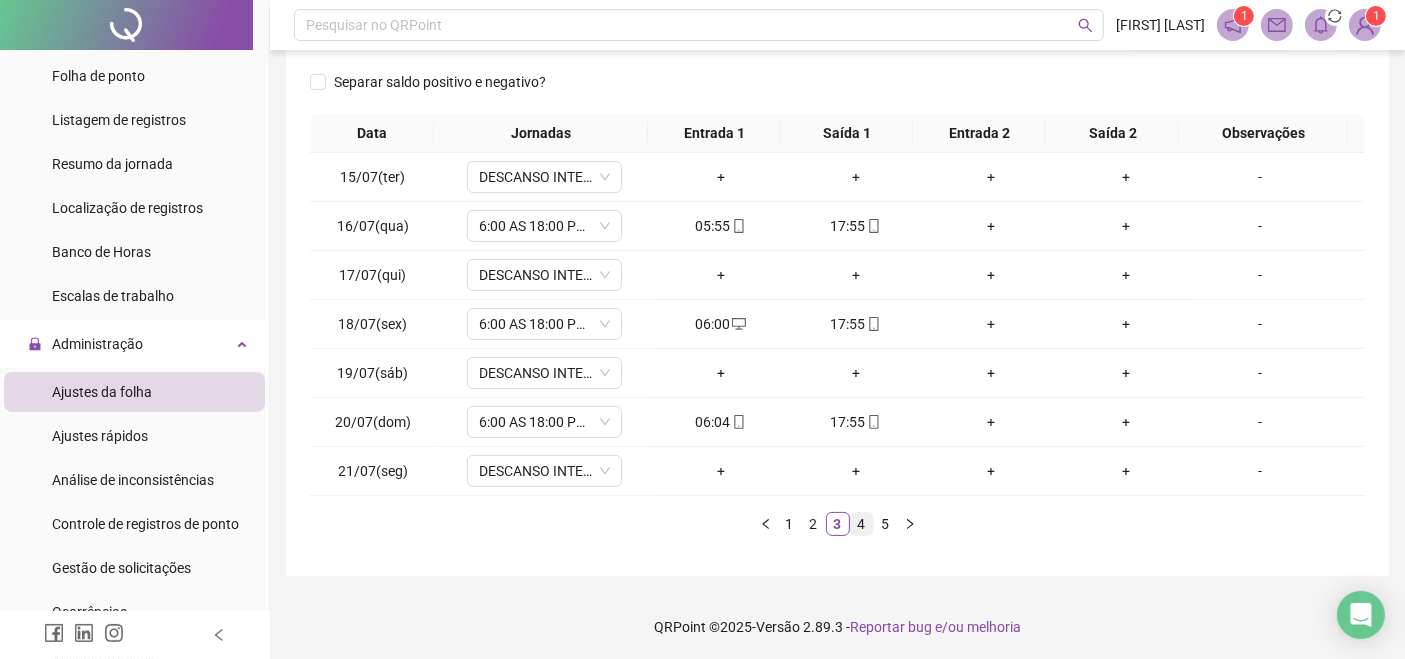 click on "4" at bounding box center [862, 524] 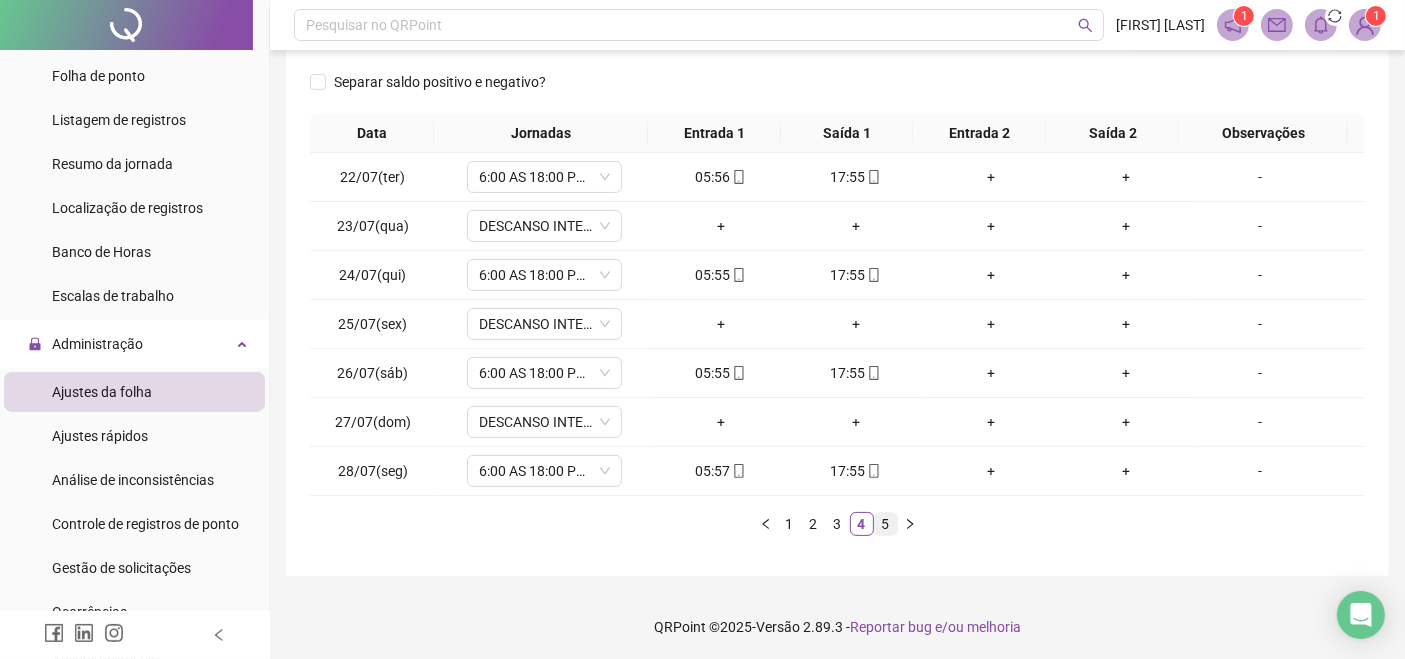 click on "5" at bounding box center (886, 524) 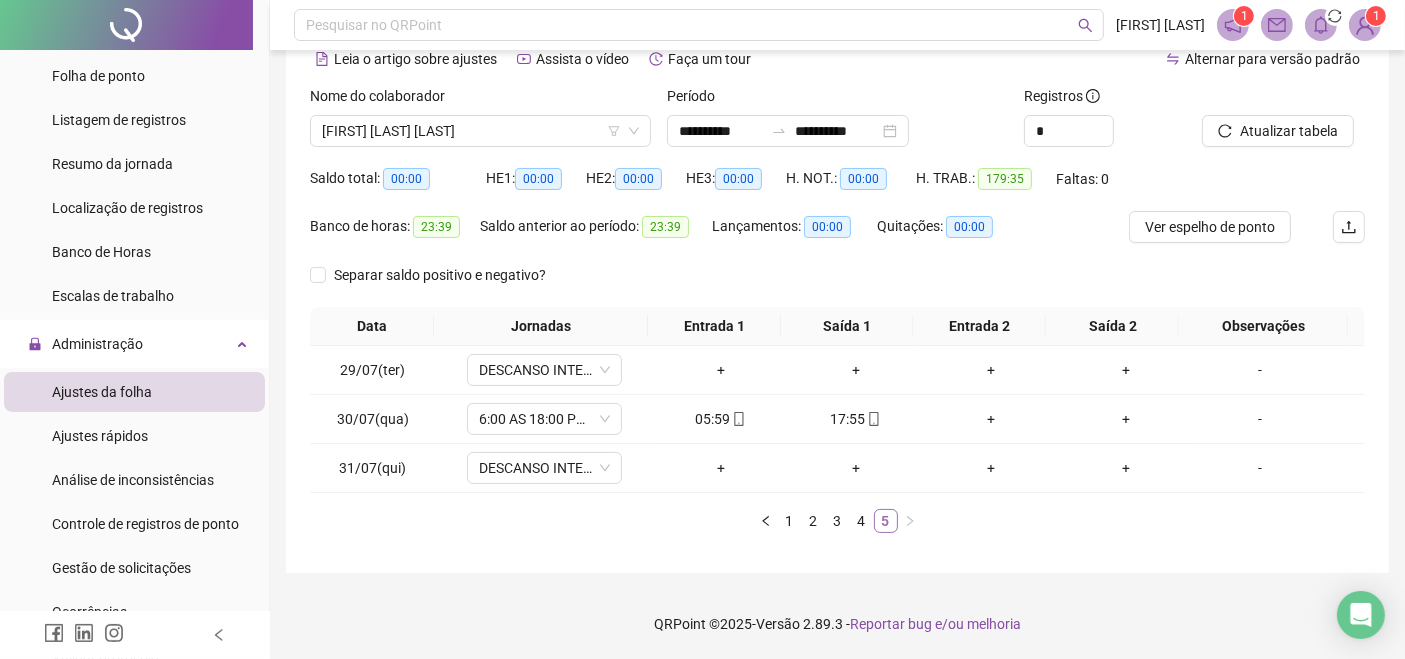 scroll, scrollTop: 97, scrollLeft: 0, axis: vertical 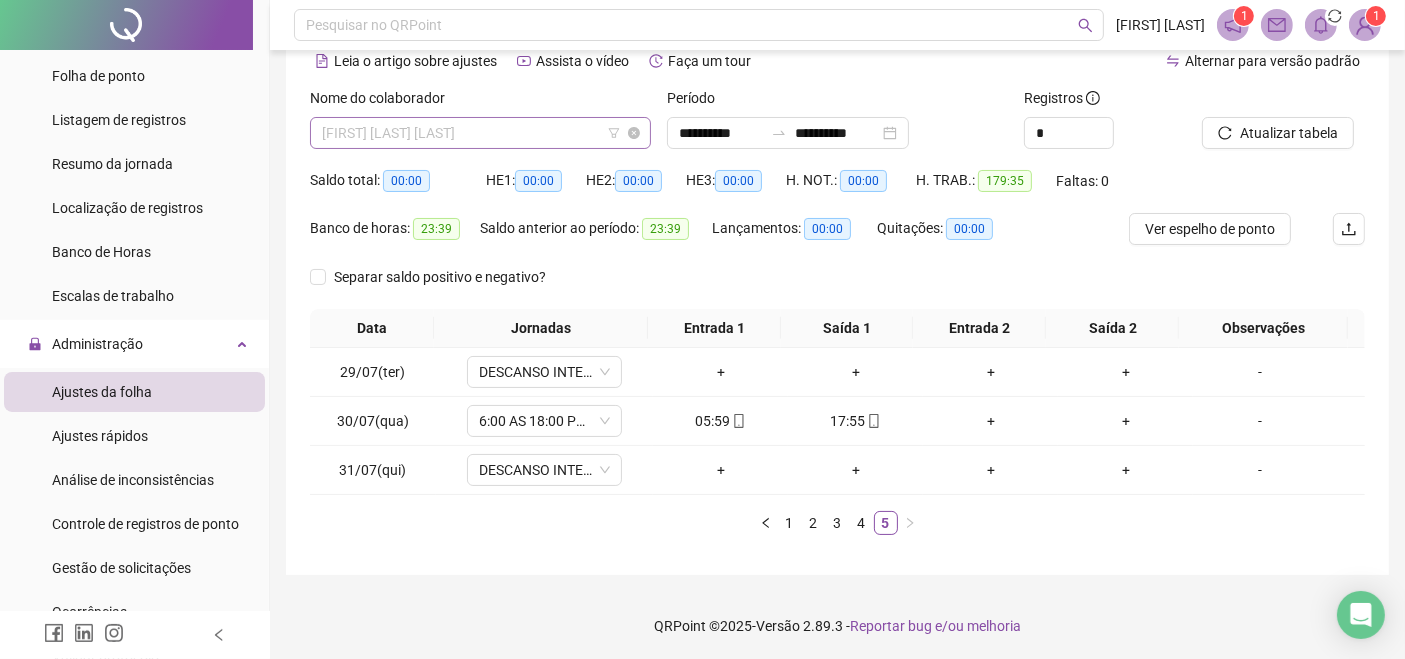 click on "[FIRST] [LAST] [LAST]" at bounding box center [480, 133] 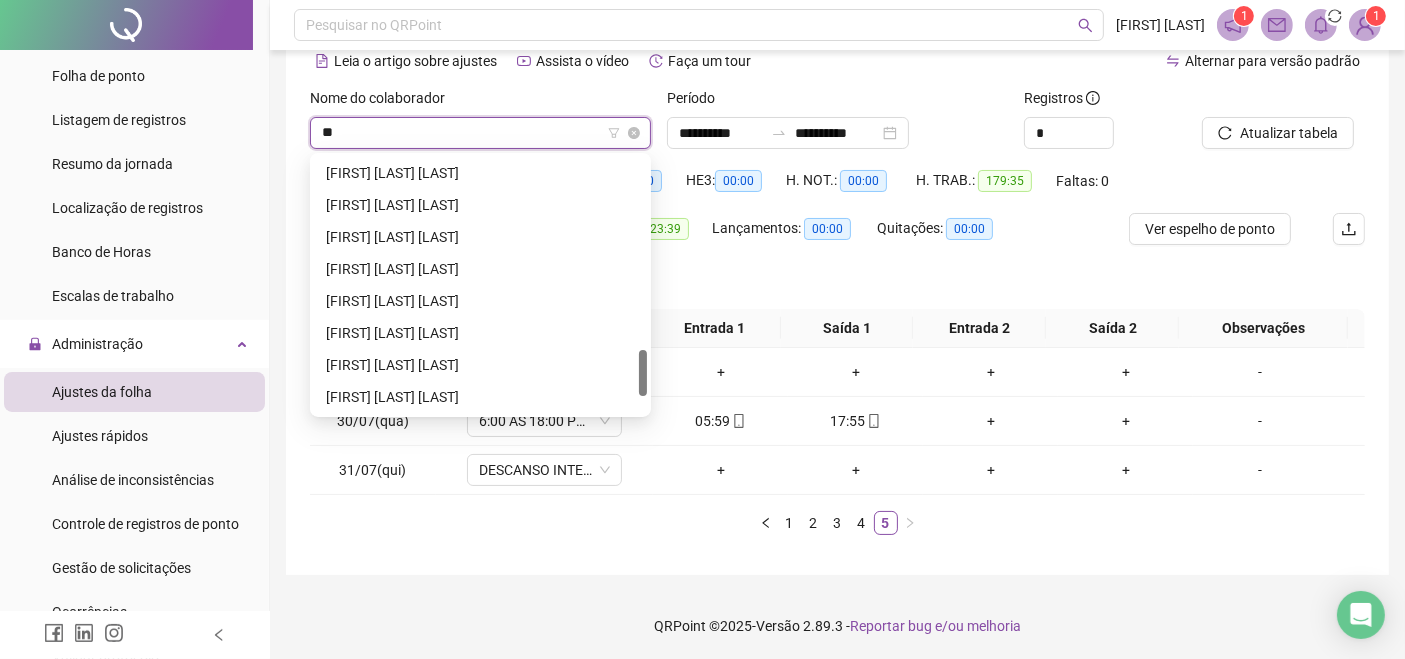 scroll, scrollTop: 0, scrollLeft: 0, axis: both 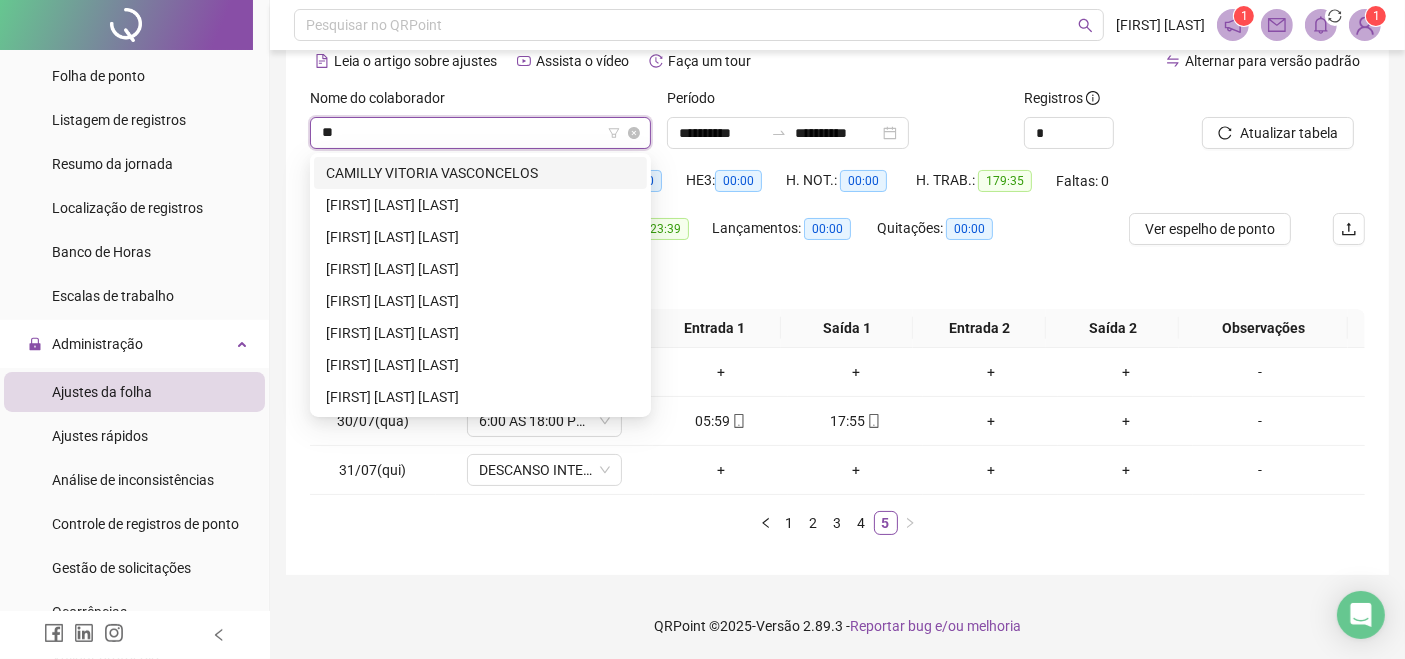 type on "***" 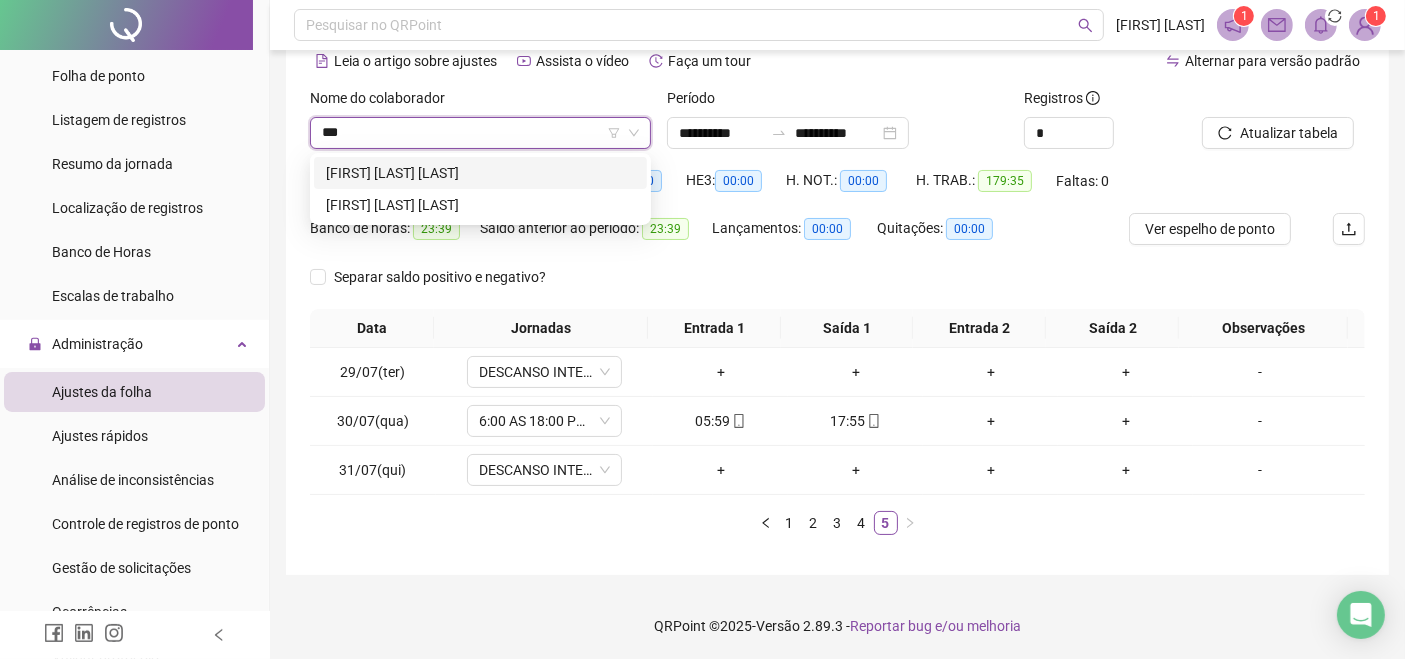 click on "[FIRST] [LAST] [LAST]" at bounding box center [480, 173] 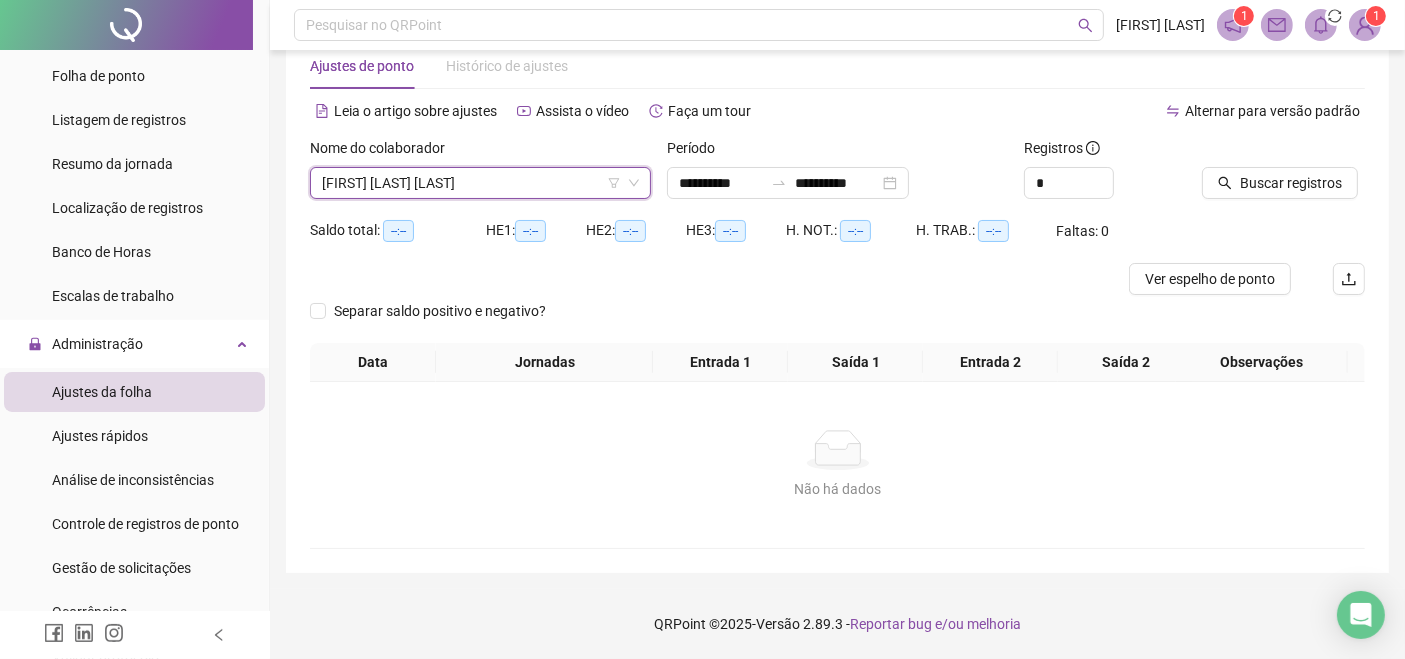 scroll, scrollTop: 45, scrollLeft: 0, axis: vertical 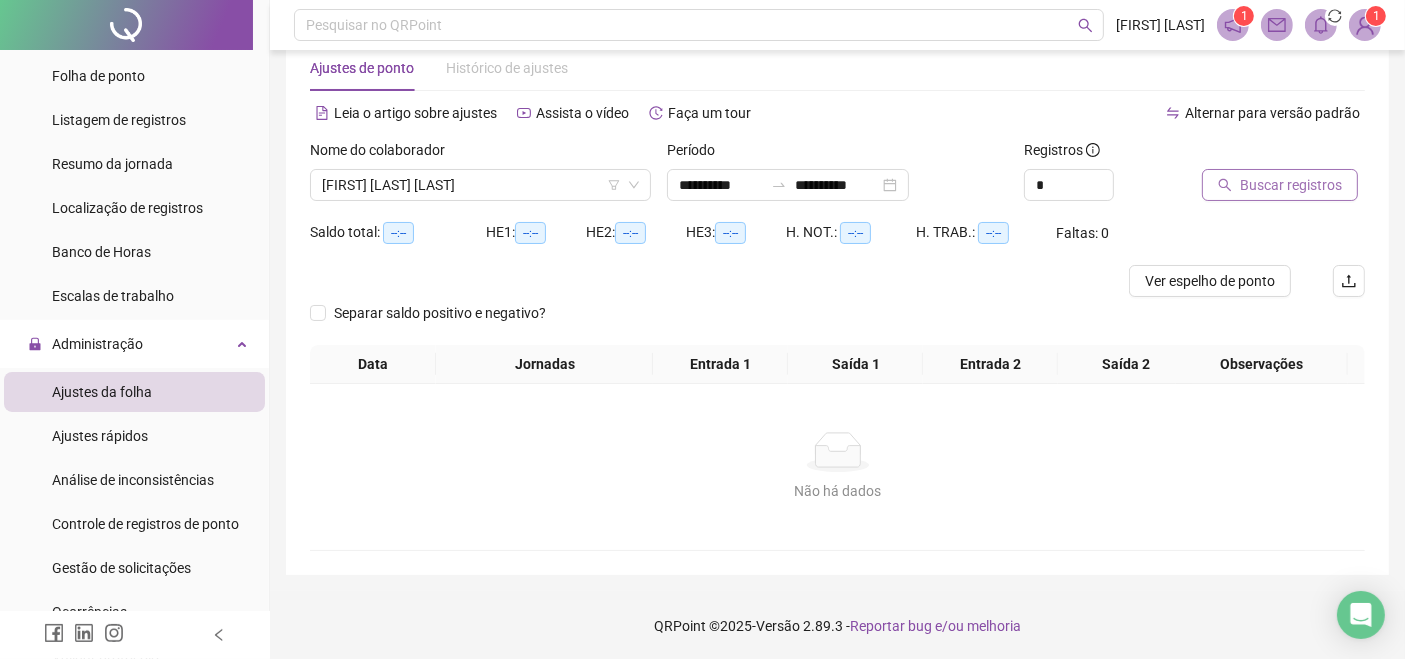 click on "Buscar registros" at bounding box center (1291, 185) 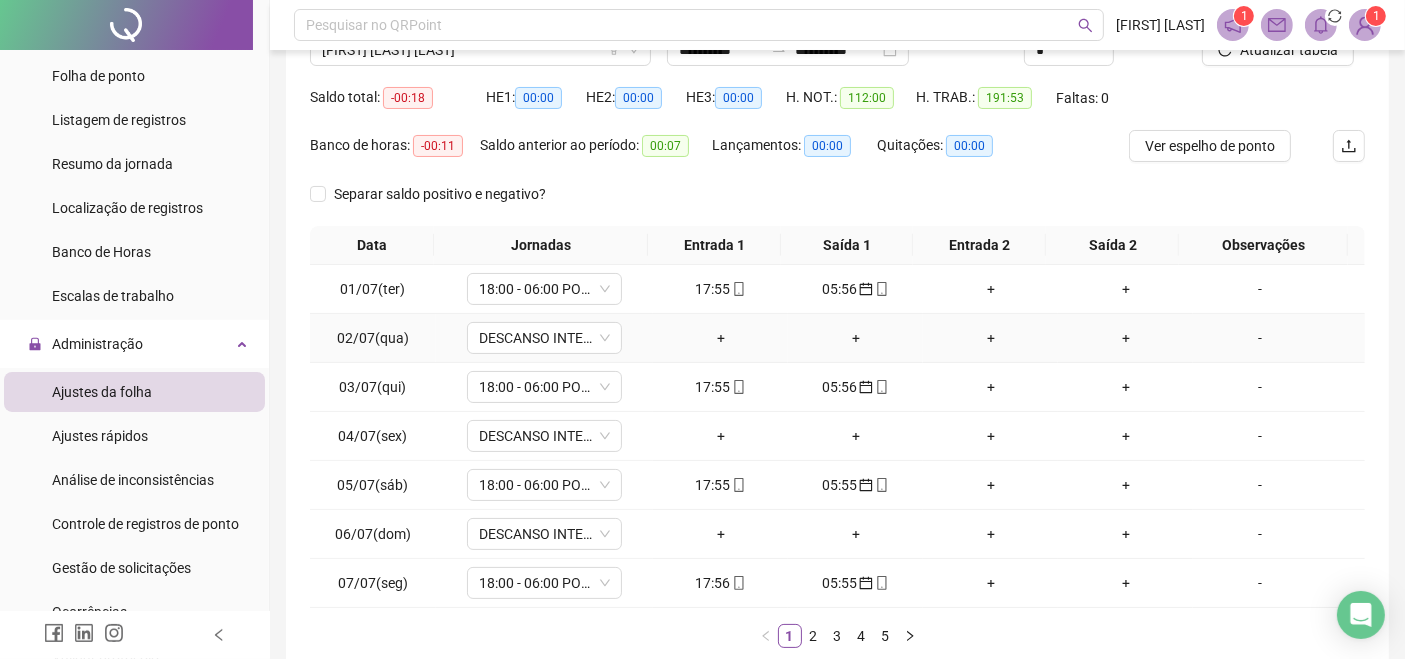 scroll, scrollTop: 268, scrollLeft: 0, axis: vertical 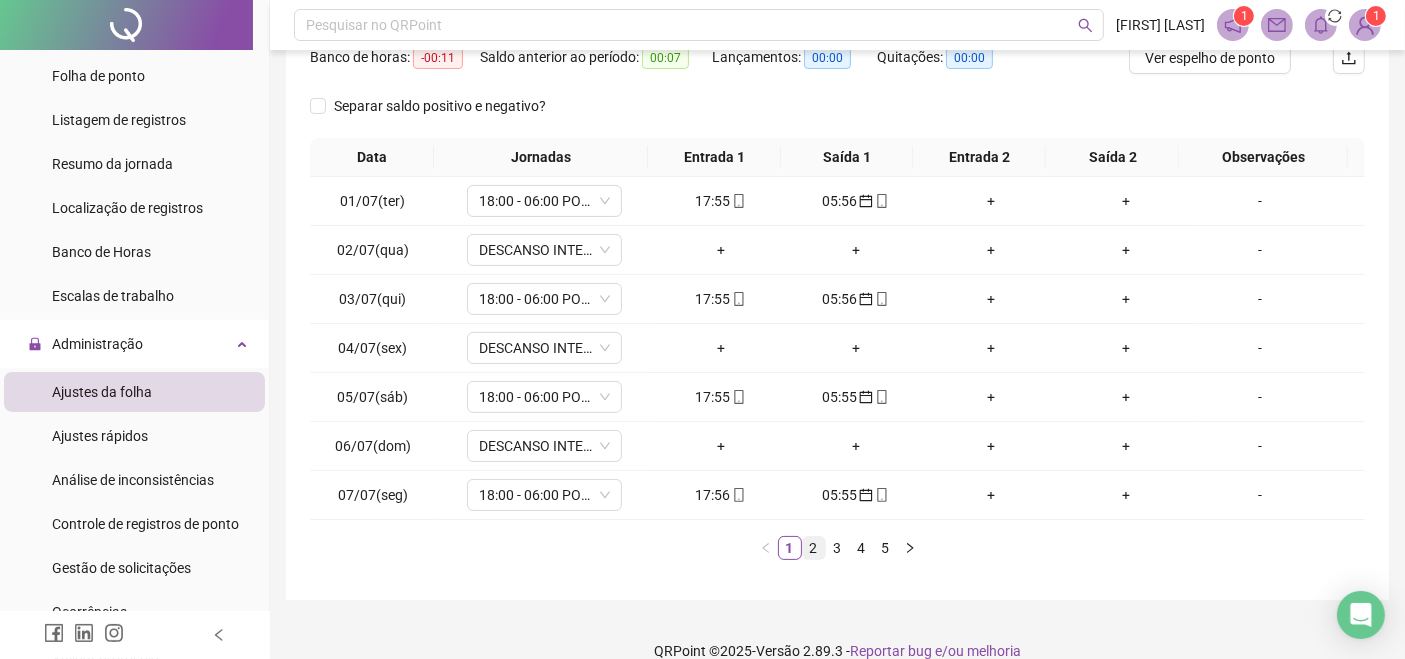 click on "2" at bounding box center [814, 548] 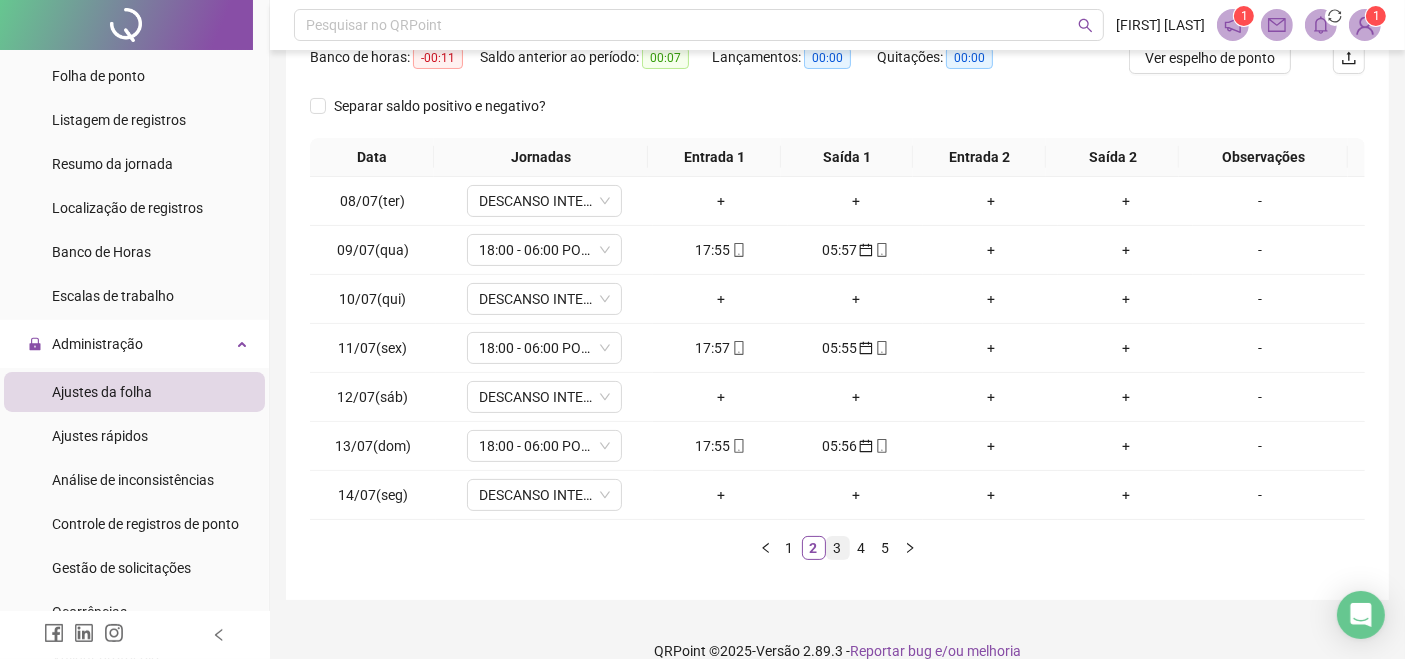click on "3" at bounding box center (838, 548) 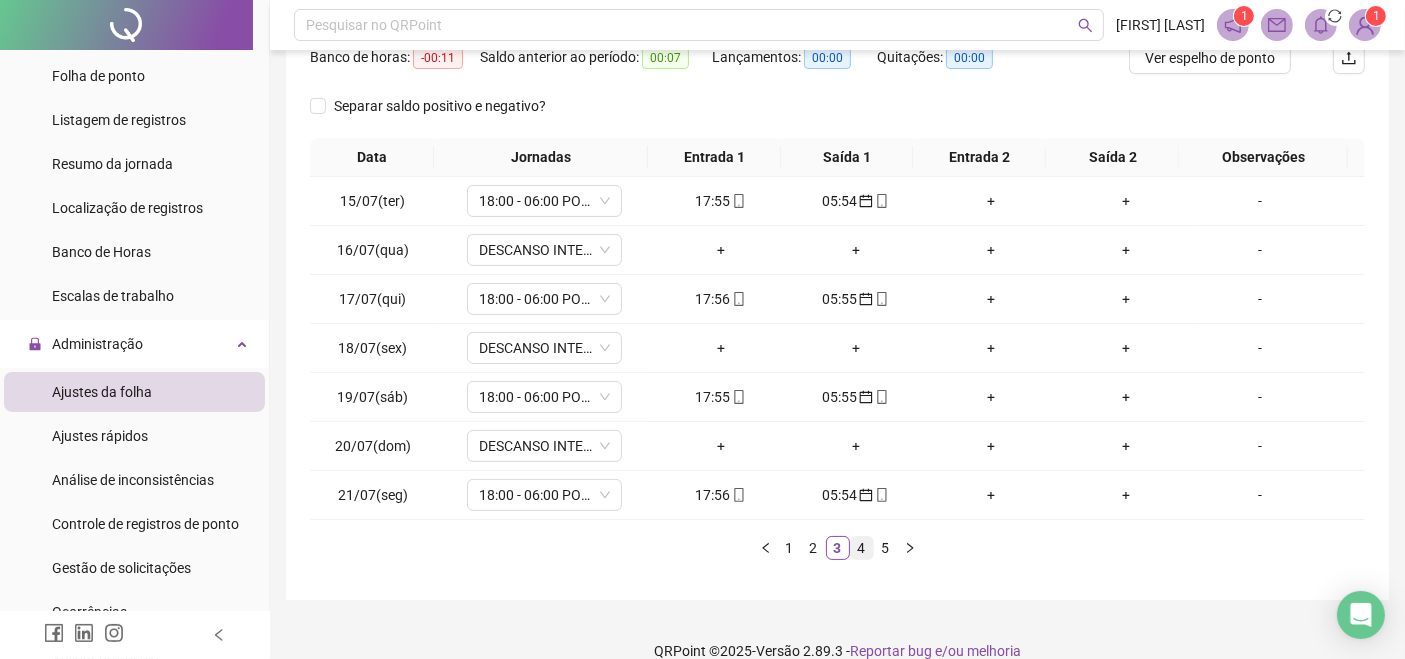 click on "4" at bounding box center [862, 548] 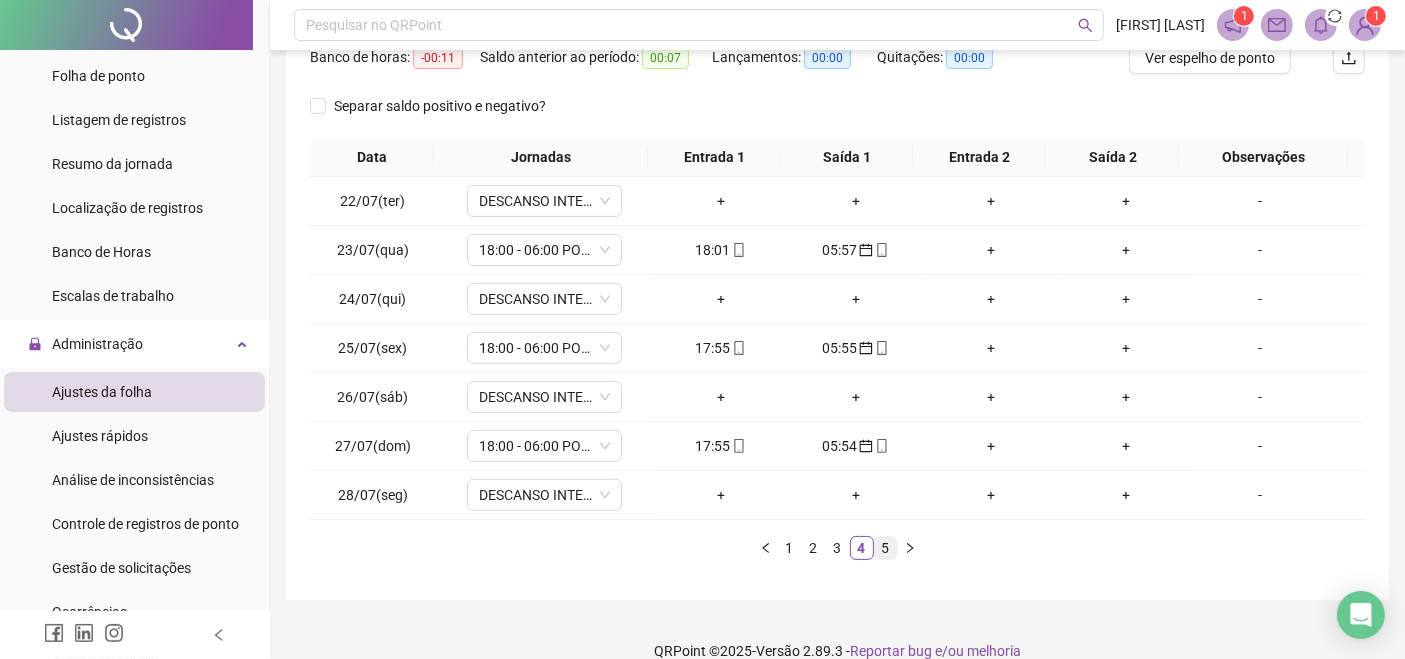 click on "5" at bounding box center (886, 548) 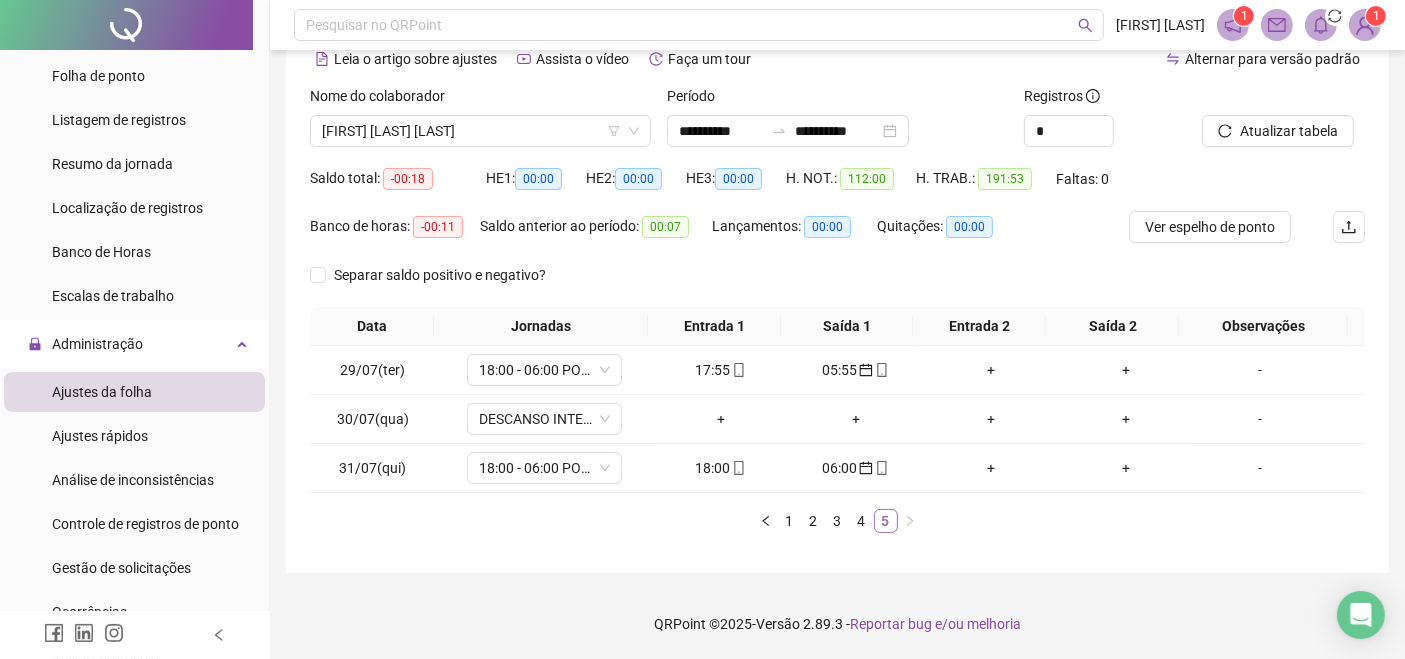 scroll, scrollTop: 97, scrollLeft: 0, axis: vertical 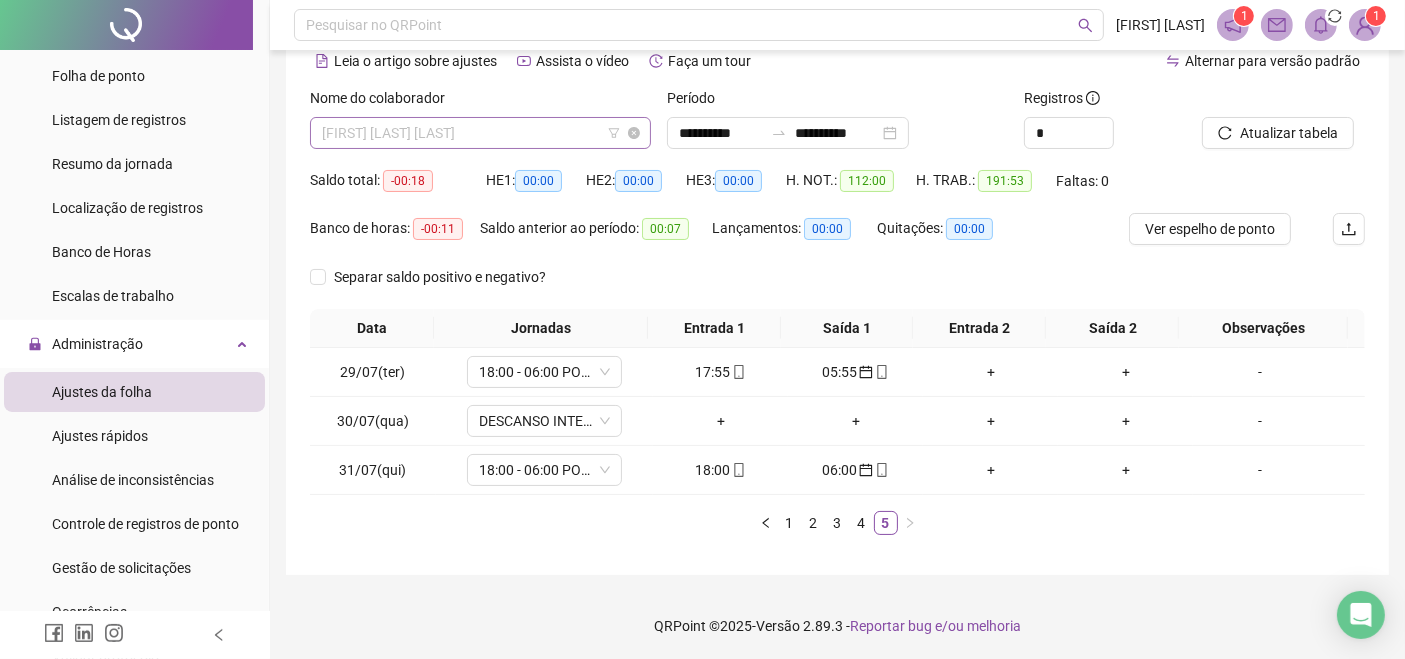 click on "[FIRST] [LAST] [LAST]" at bounding box center (480, 133) 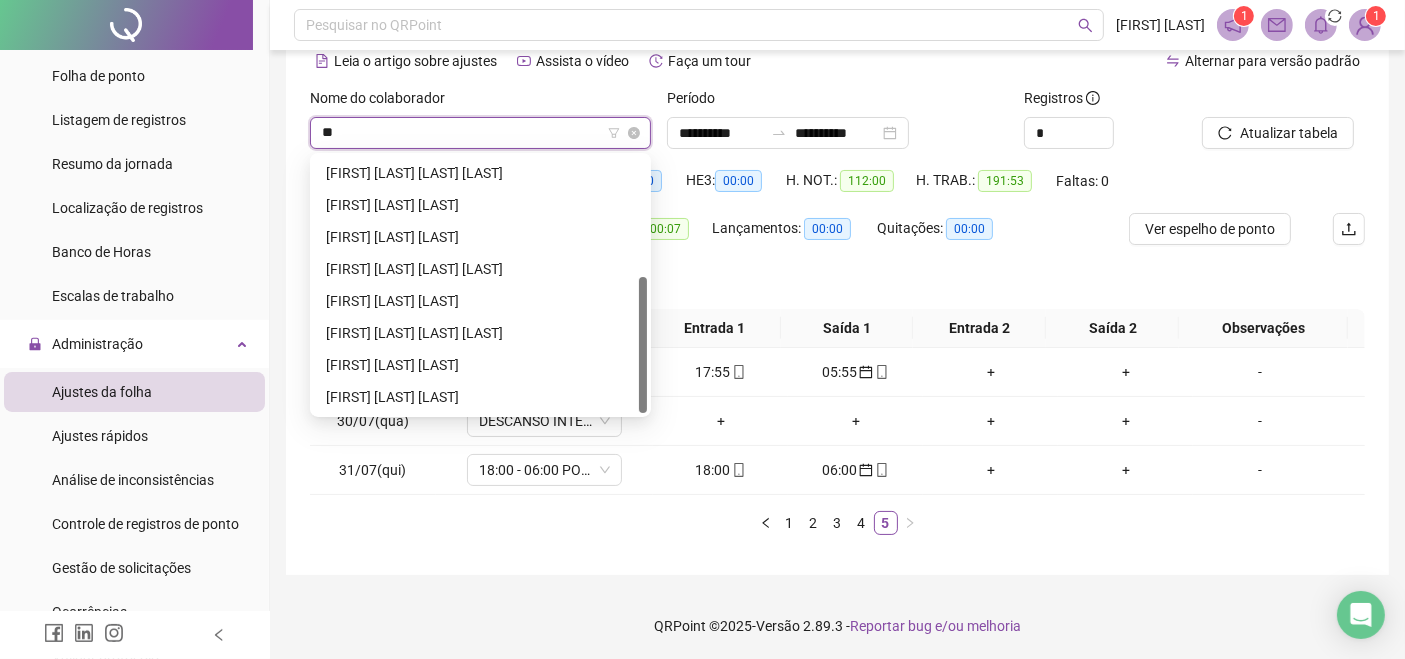 scroll, scrollTop: 223, scrollLeft: 0, axis: vertical 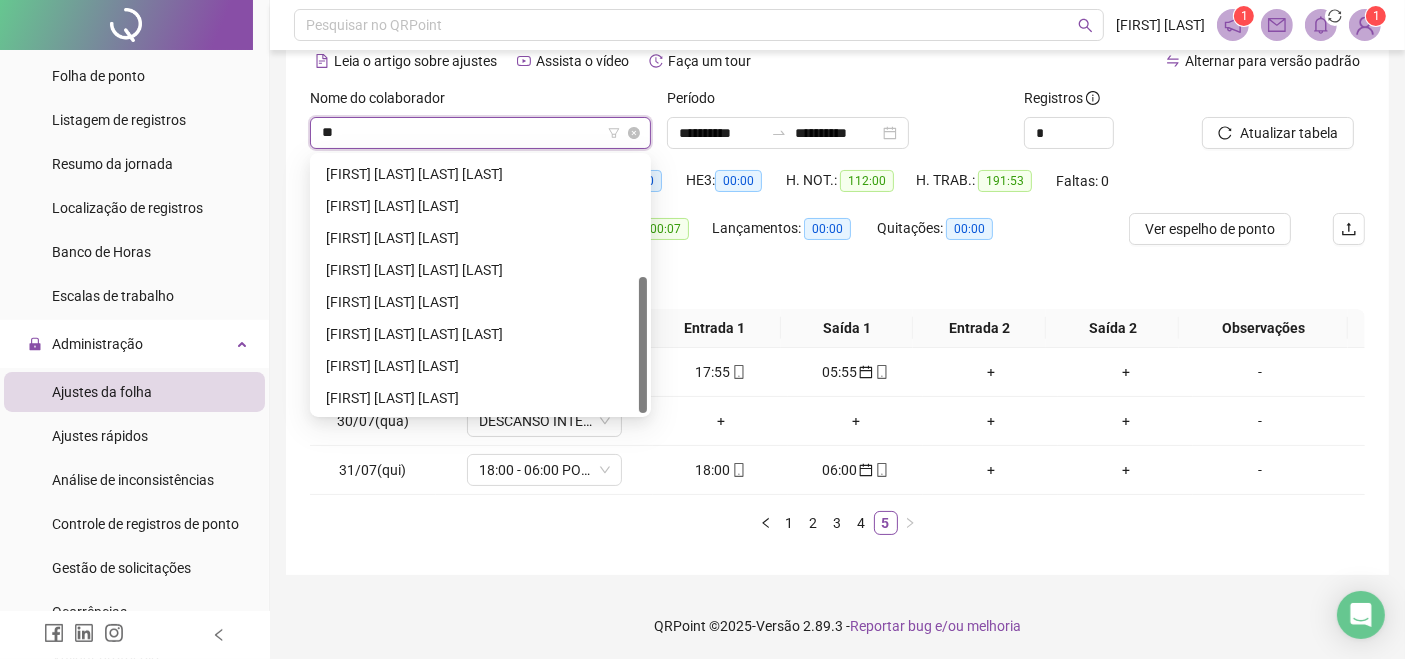 type on "***" 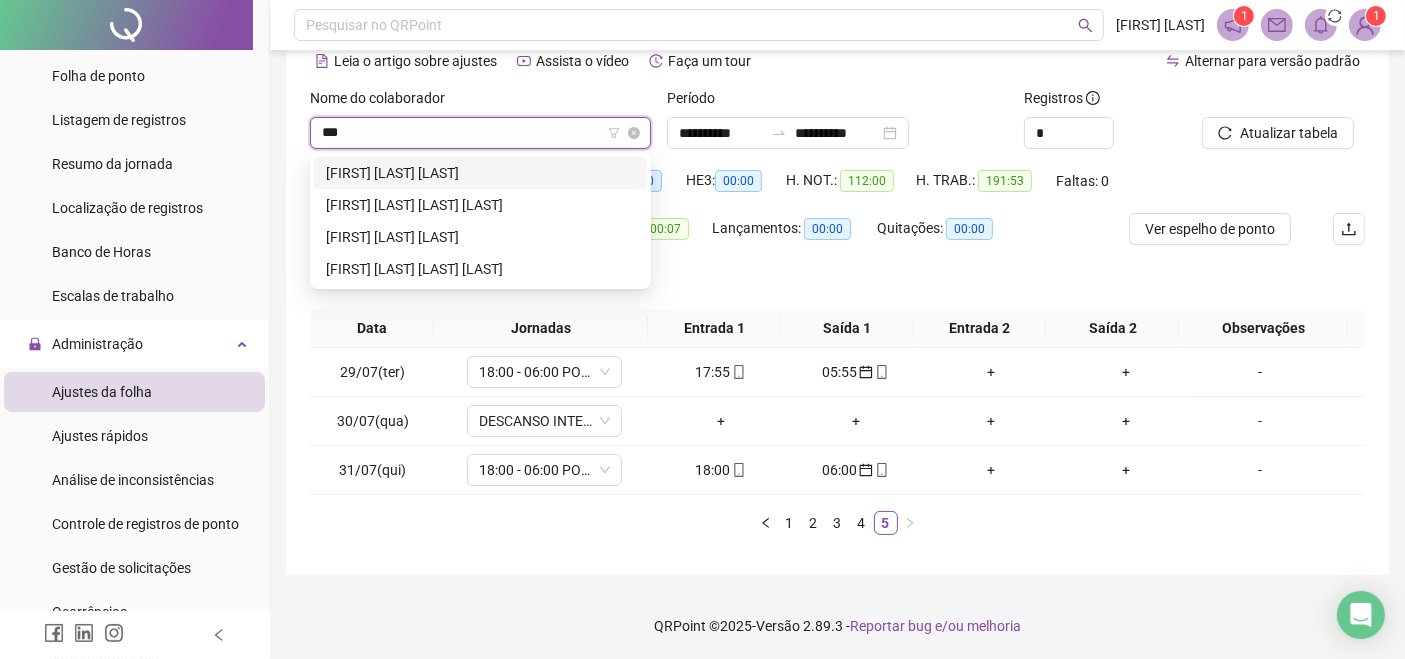 scroll, scrollTop: 0, scrollLeft: 0, axis: both 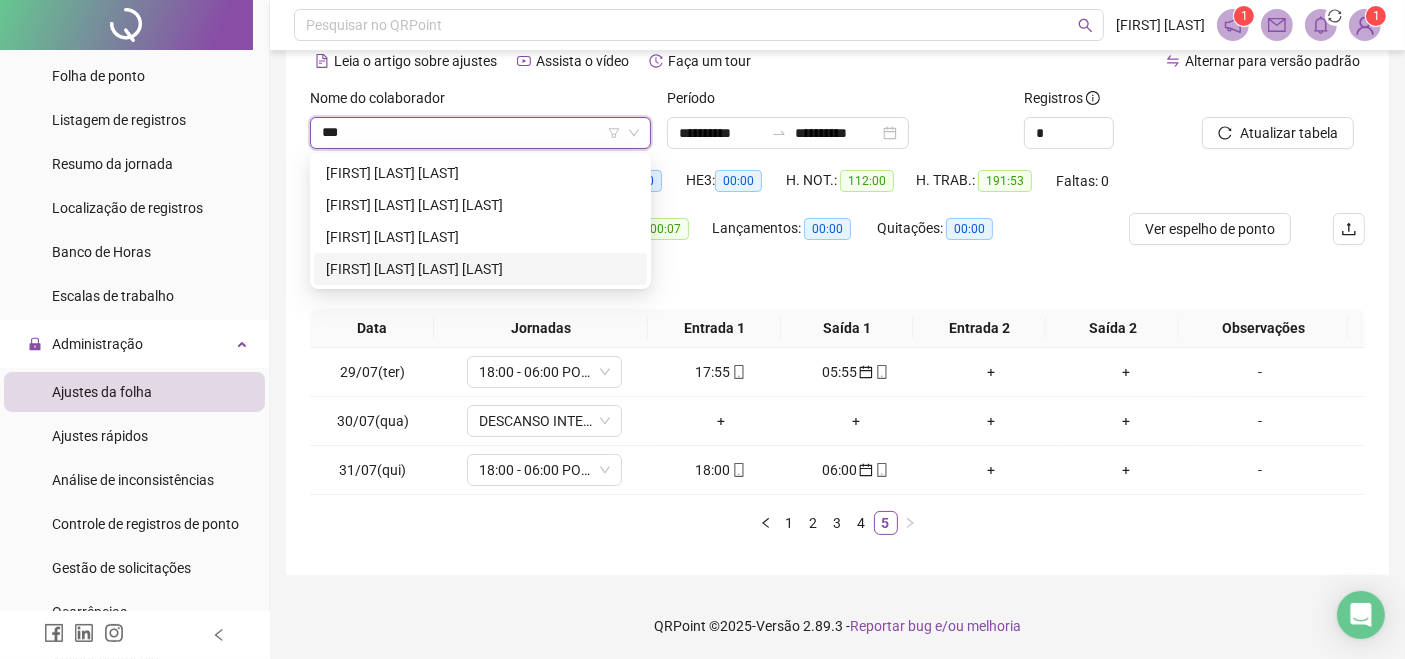 drag, startPoint x: 508, startPoint y: 280, endPoint x: 540, endPoint y: 271, distance: 33.24154 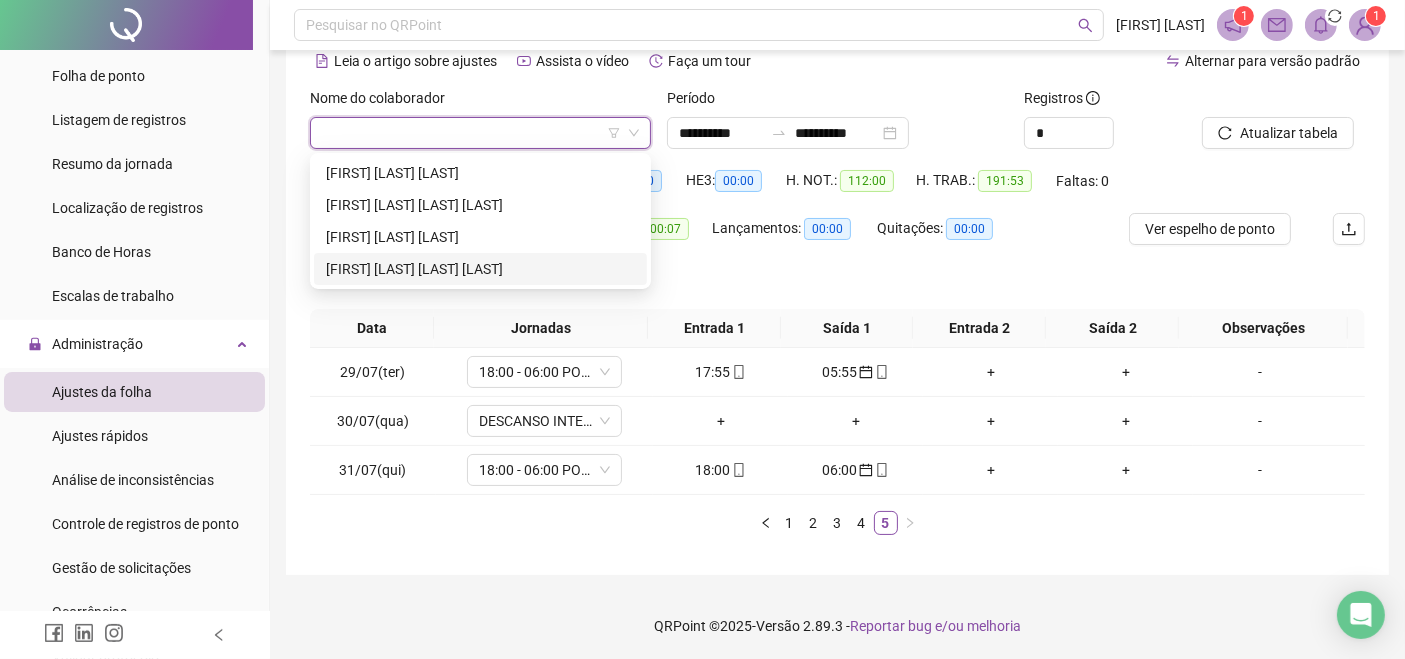 scroll, scrollTop: 45, scrollLeft: 0, axis: vertical 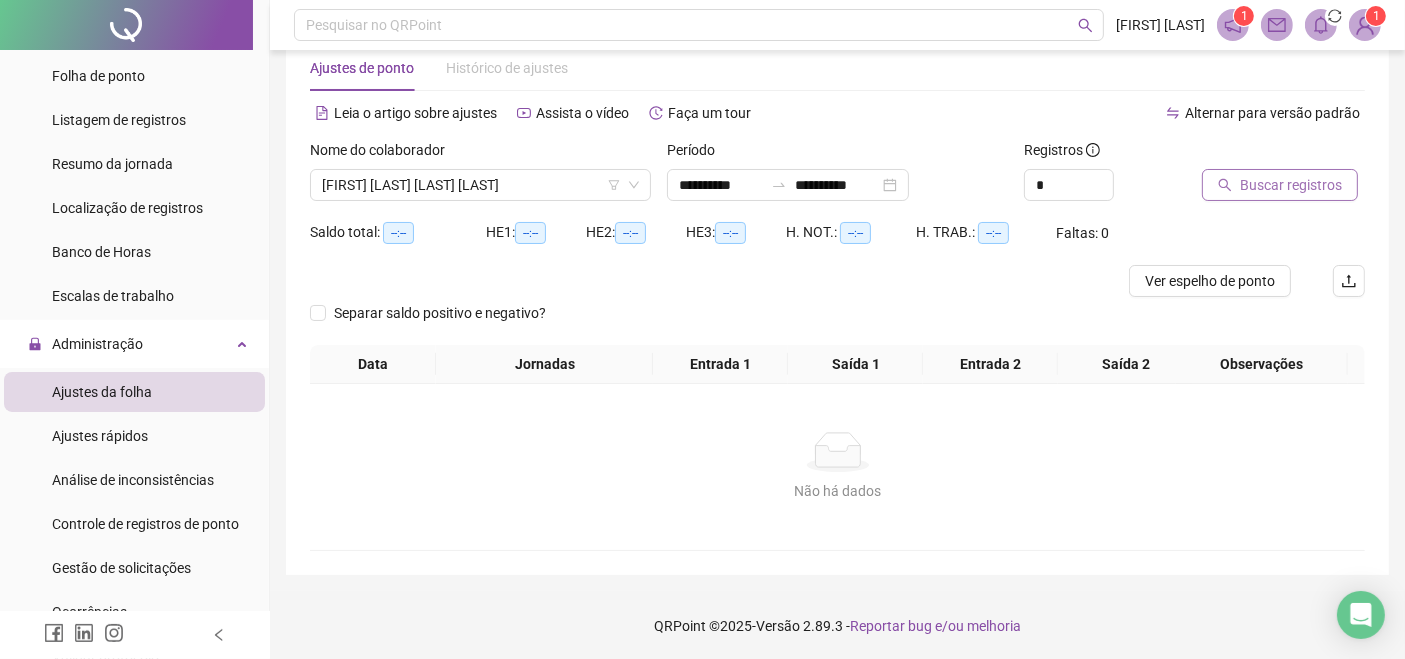 click on "Buscar registros" at bounding box center [1291, 185] 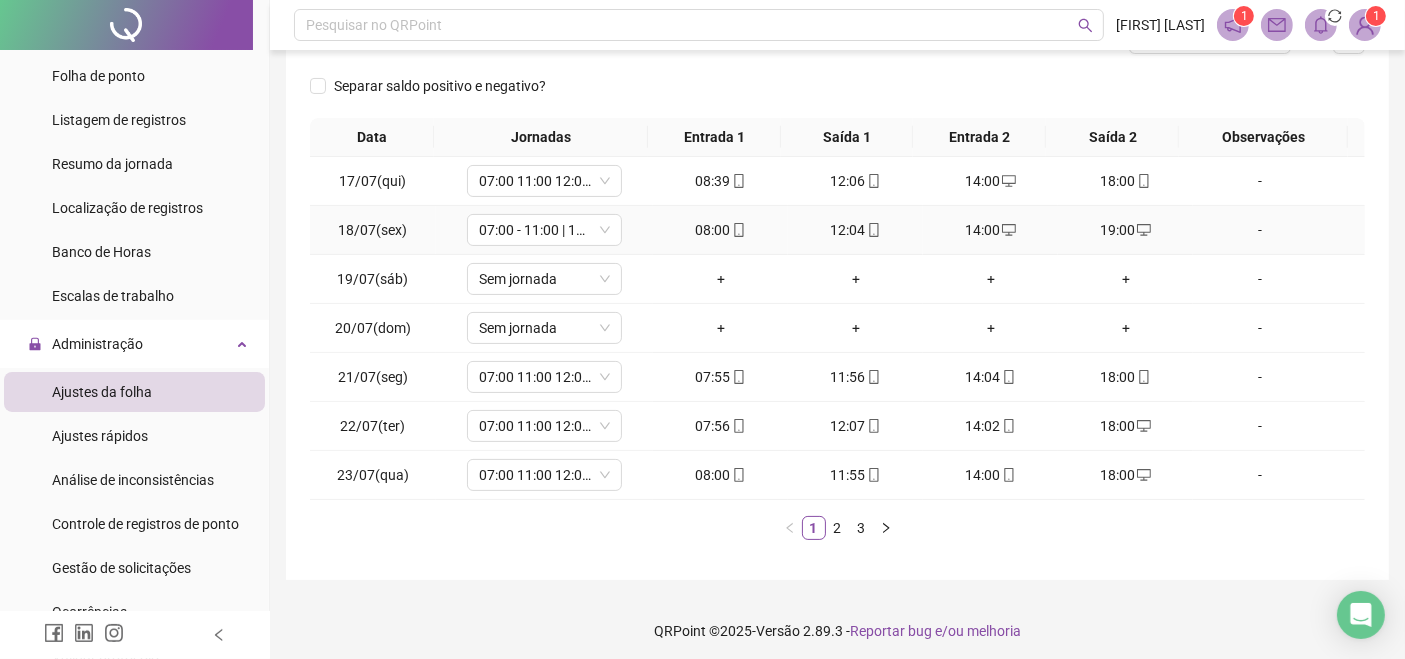 scroll, scrollTop: 292, scrollLeft: 0, axis: vertical 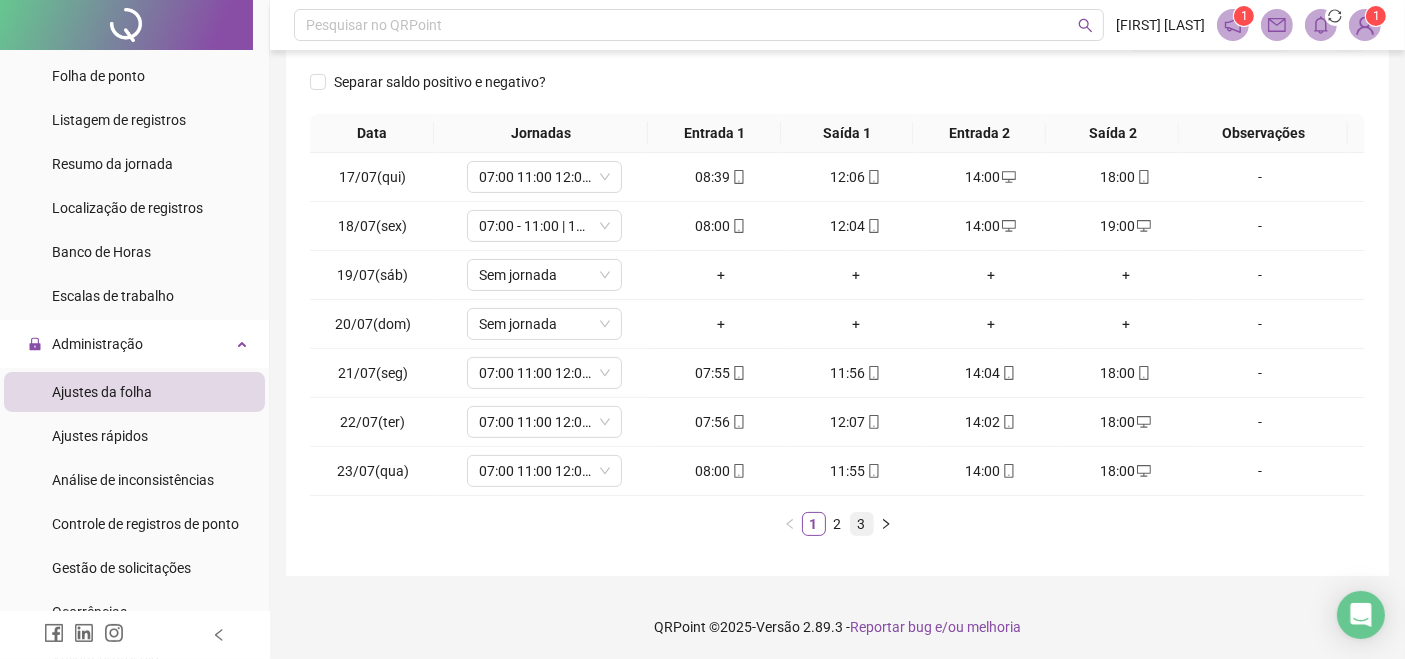 click on "3" at bounding box center [862, 524] 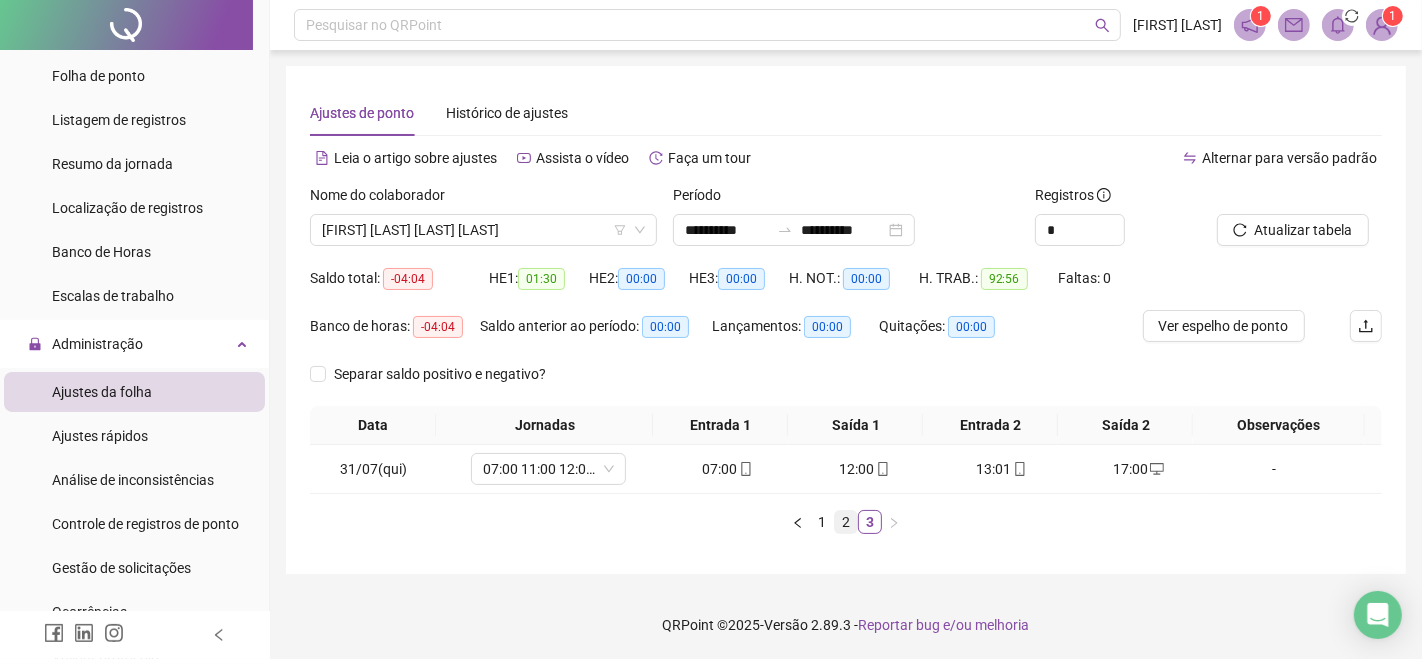 click on "2" at bounding box center (846, 522) 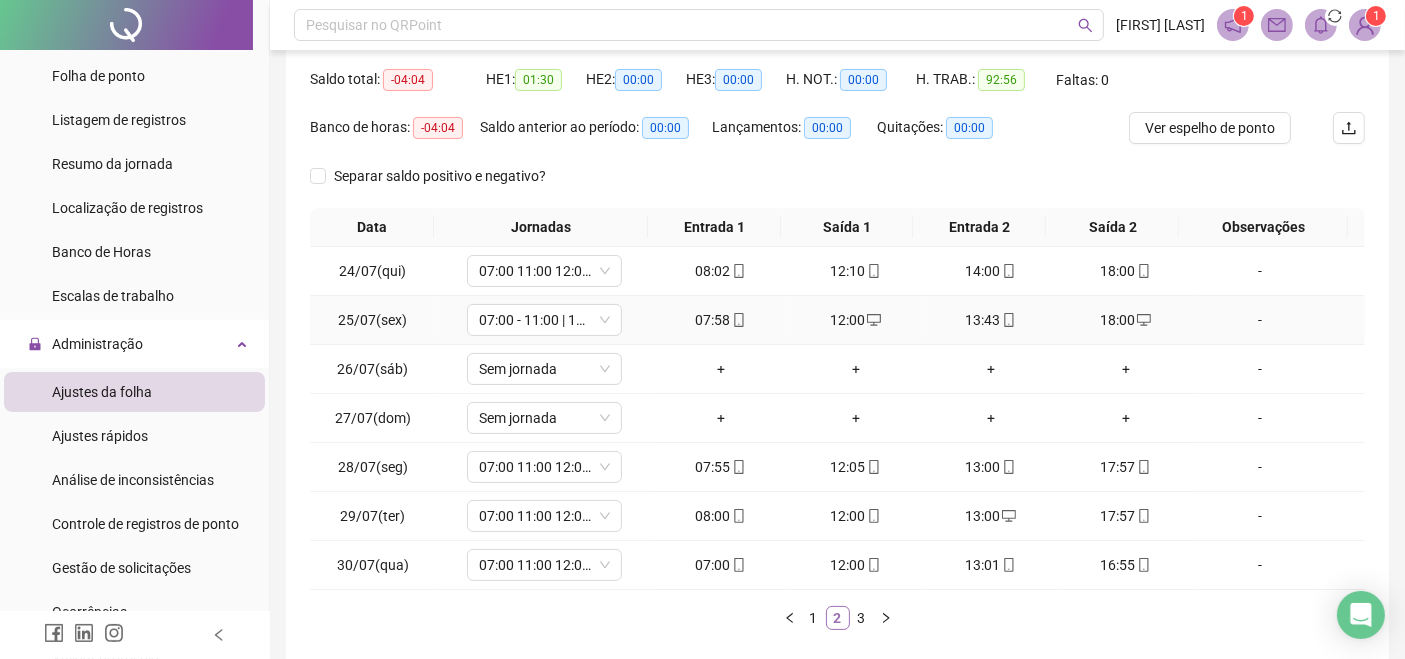 scroll, scrollTop: 292, scrollLeft: 0, axis: vertical 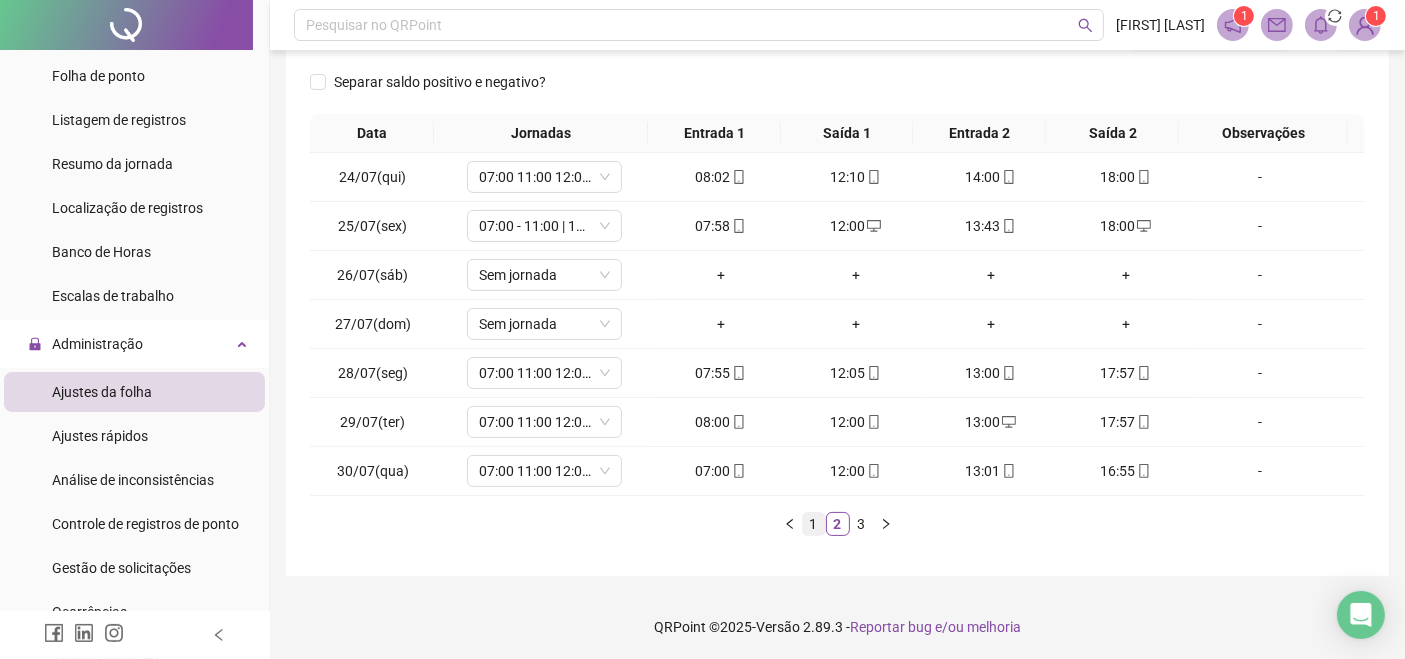 click on "1" at bounding box center [814, 524] 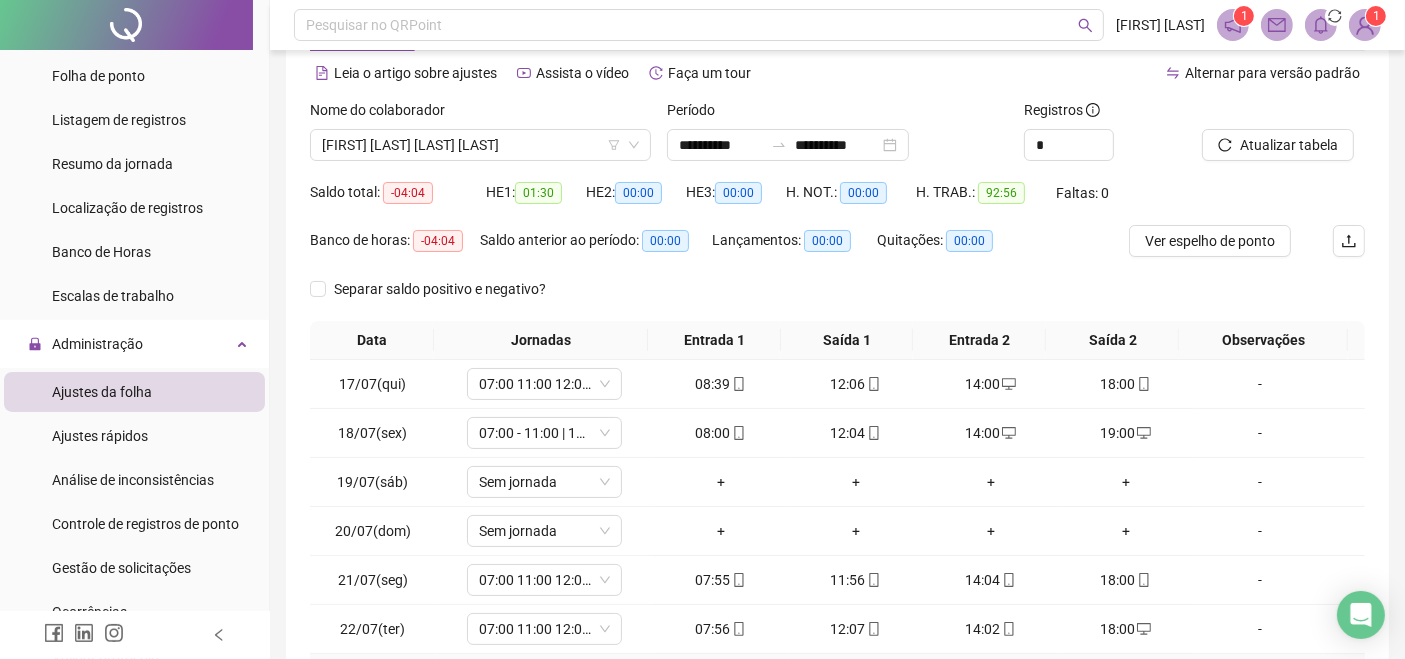 scroll, scrollTop: 0, scrollLeft: 0, axis: both 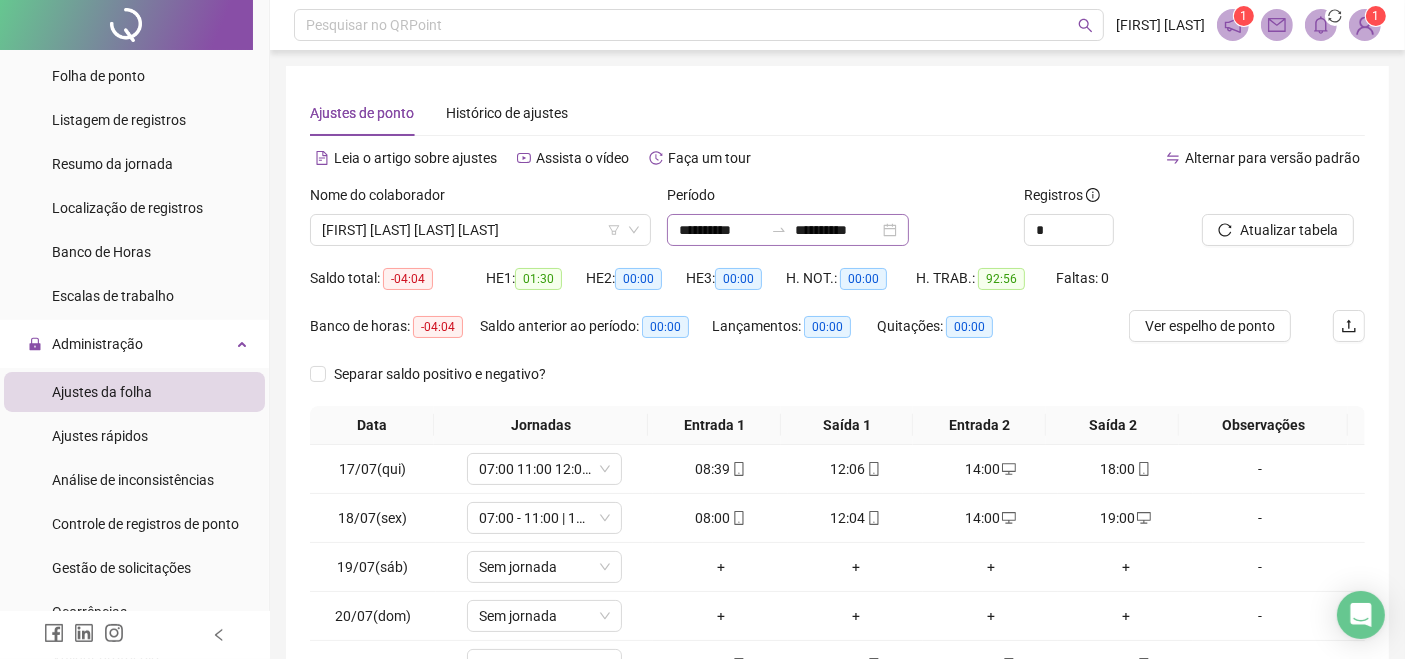 click on "**********" at bounding box center (788, 230) 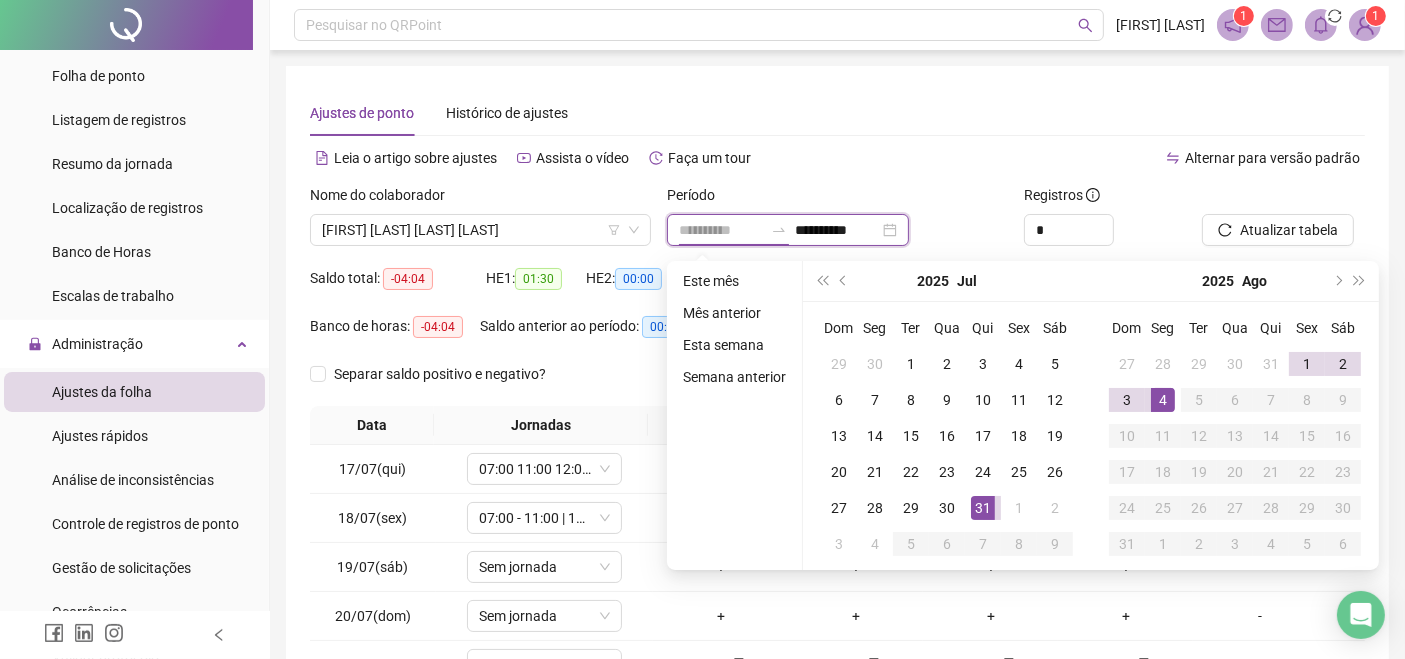 type on "**********" 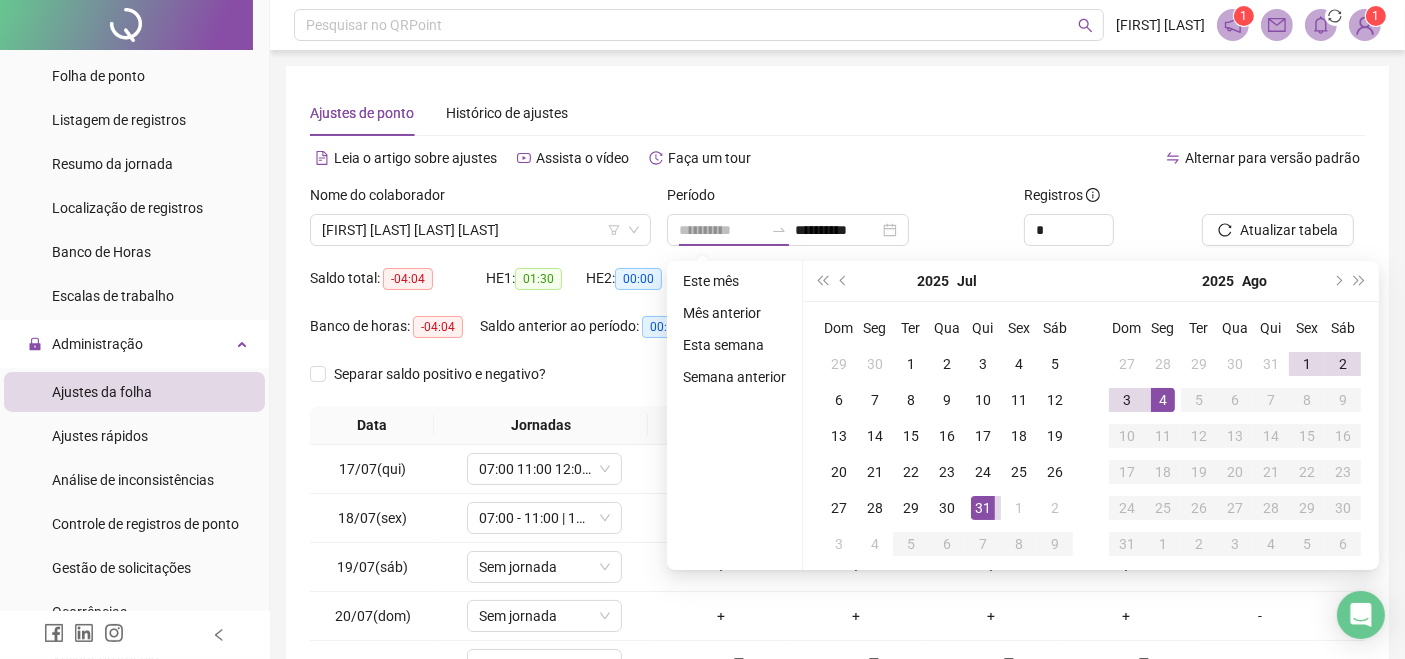 click on "4" at bounding box center (1163, 400) 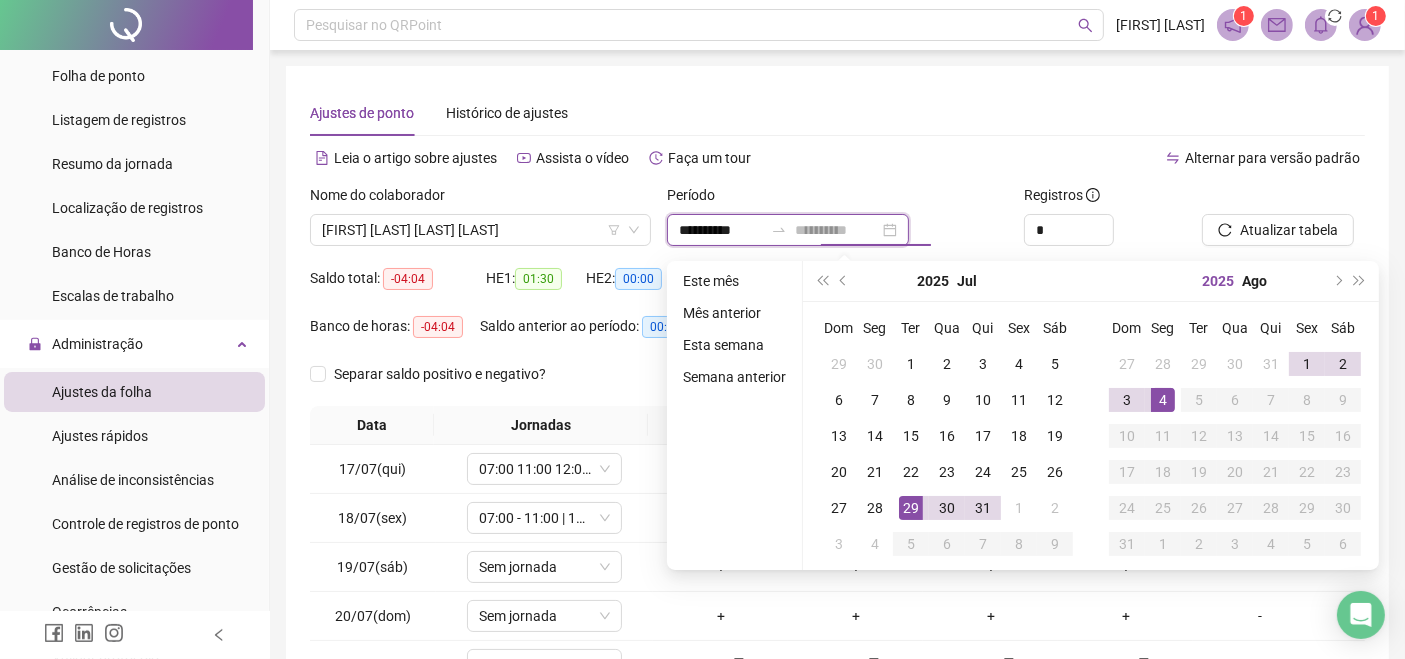 type on "**********" 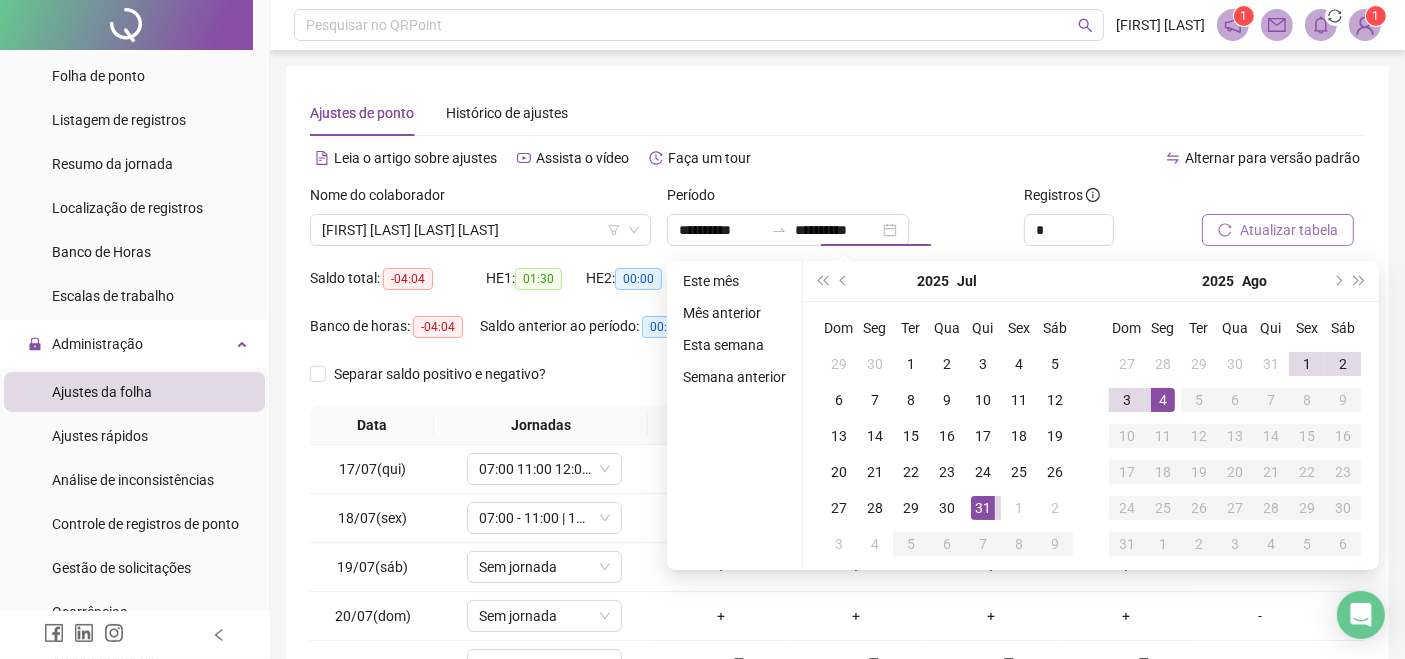 click on "Atualizar tabela" at bounding box center [1289, 230] 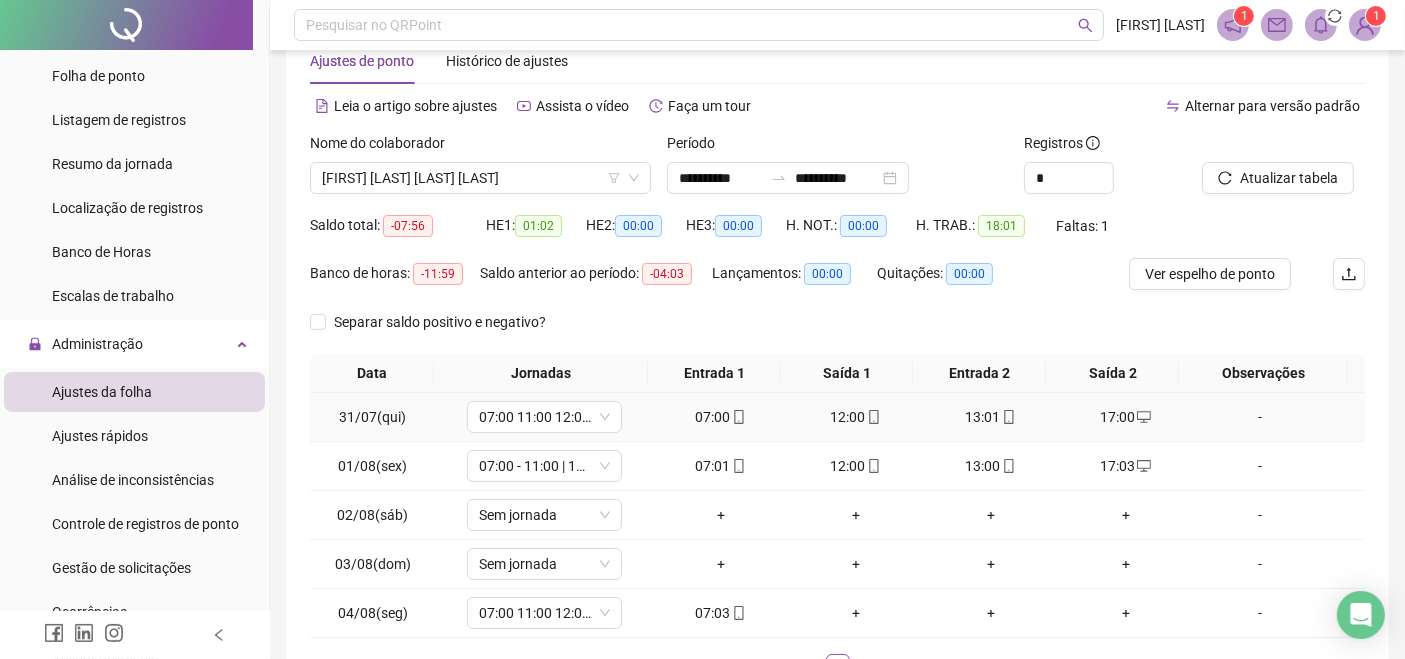scroll, scrollTop: 0, scrollLeft: 0, axis: both 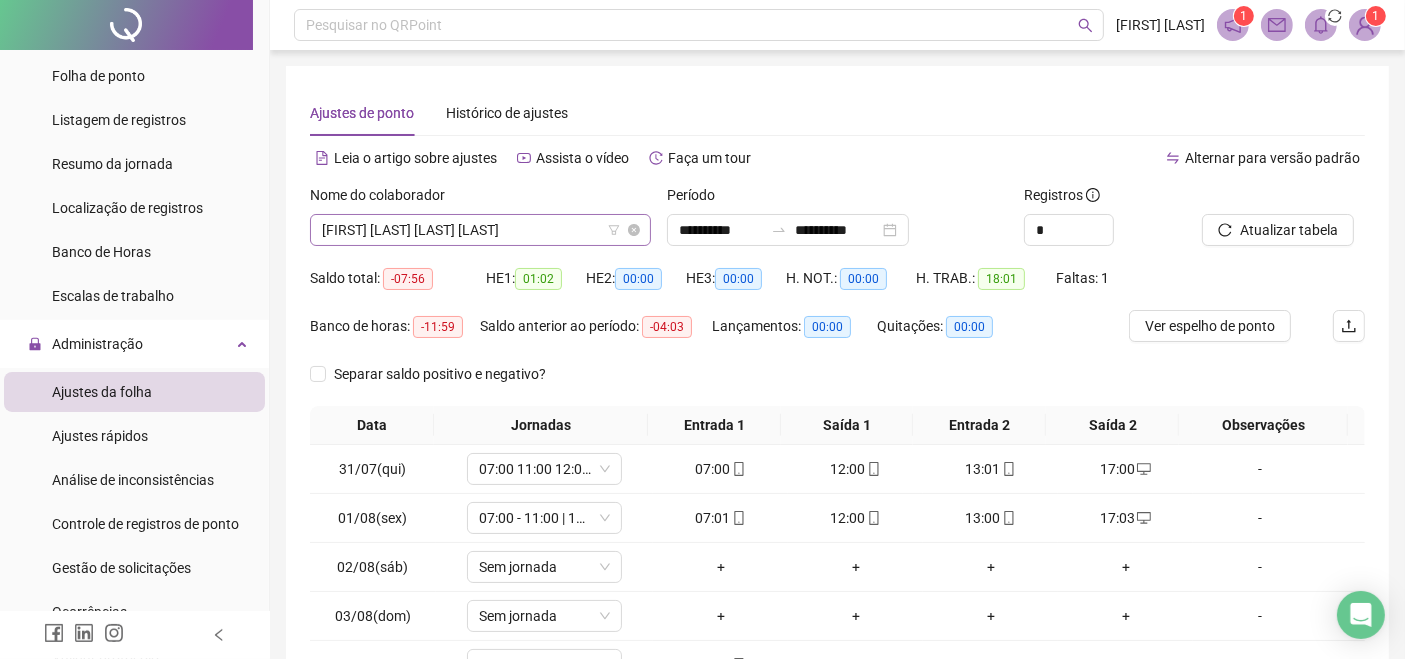 click on "[FIRST] [LAST] [LAST] [LAST]" at bounding box center (480, 230) 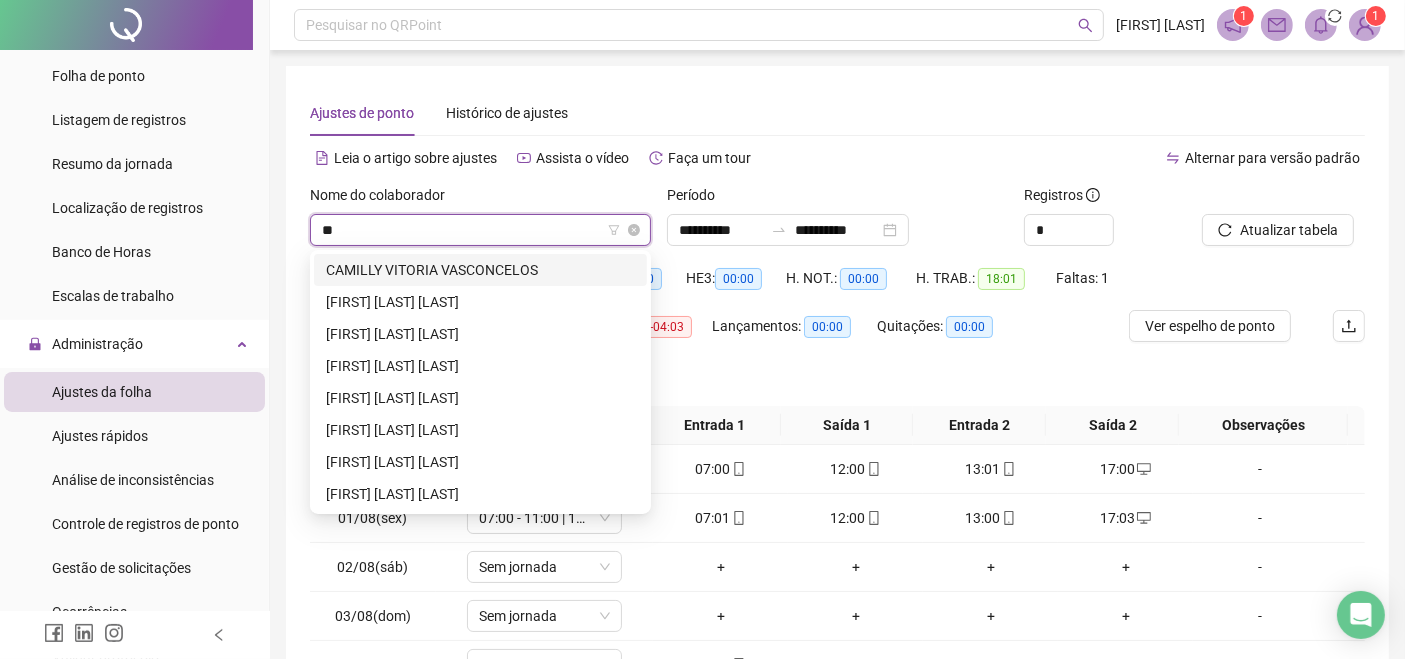 scroll, scrollTop: 0, scrollLeft: 0, axis: both 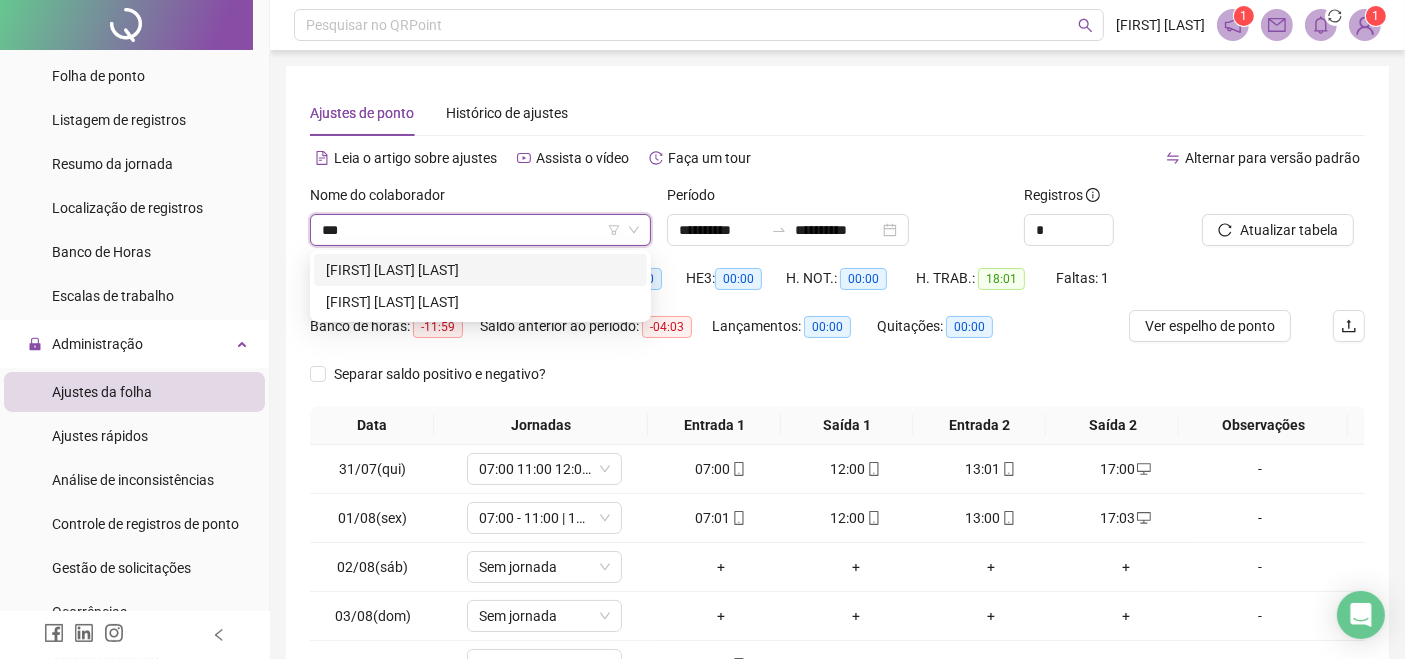 type on "****" 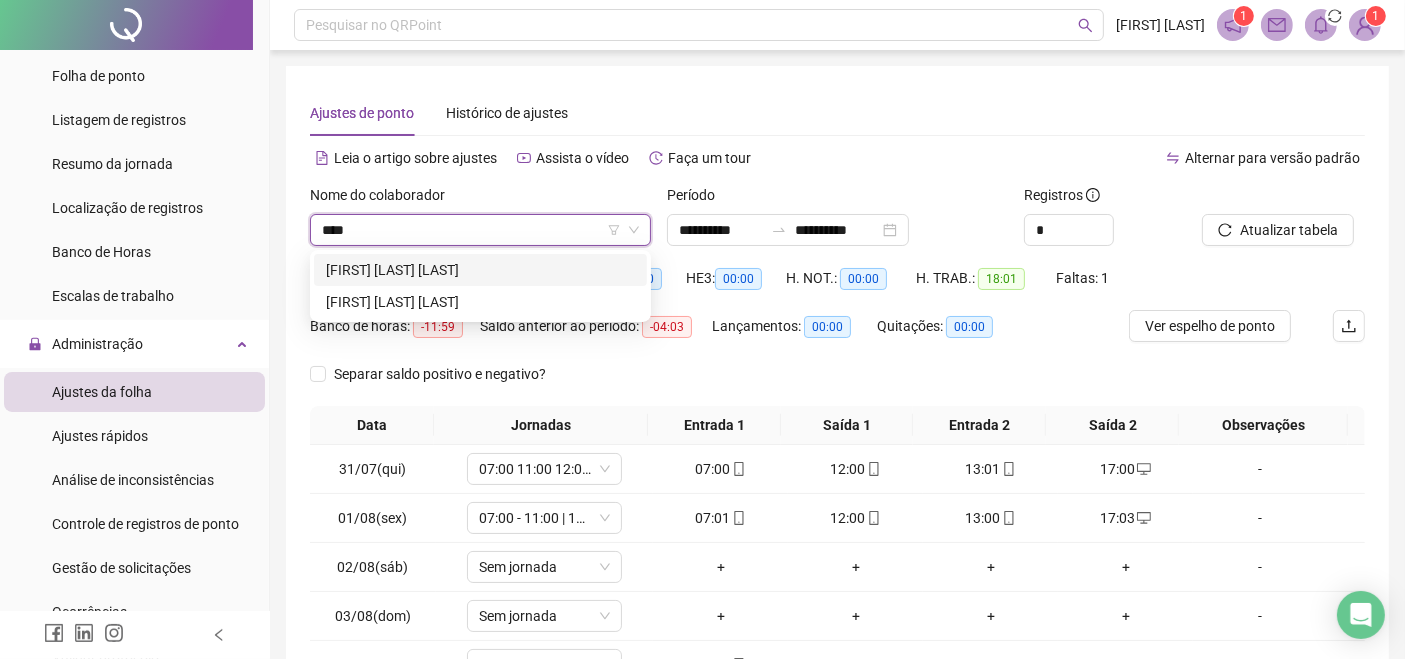 click on "[FIRST] [LAST] [LAST]" at bounding box center (480, 270) 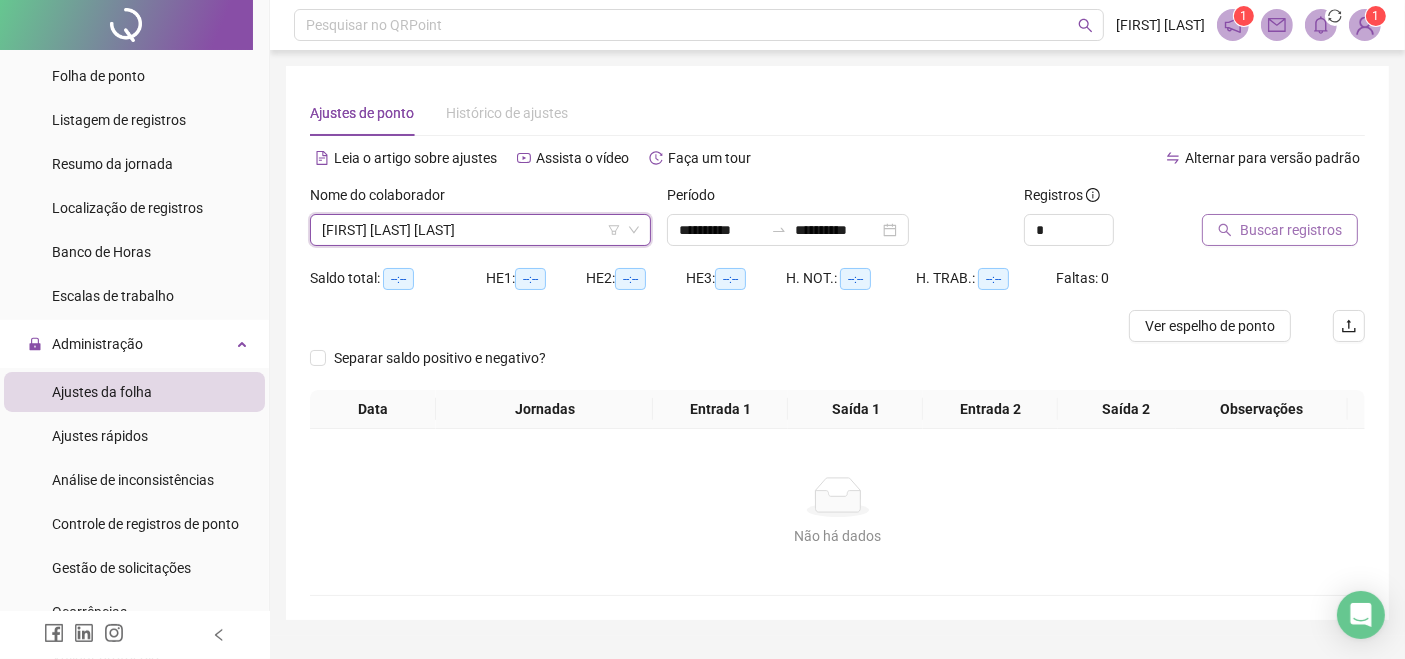 click on "Buscar registros" at bounding box center [1291, 230] 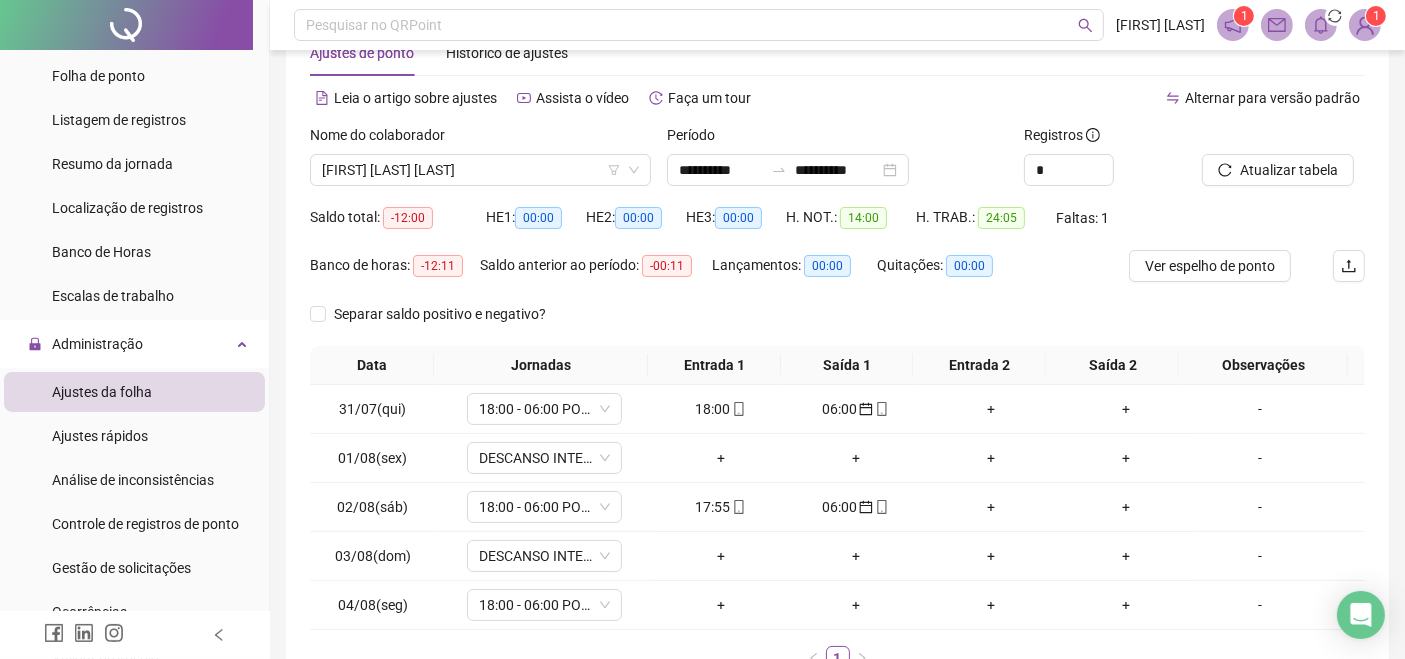 scroll, scrollTop: 111, scrollLeft: 0, axis: vertical 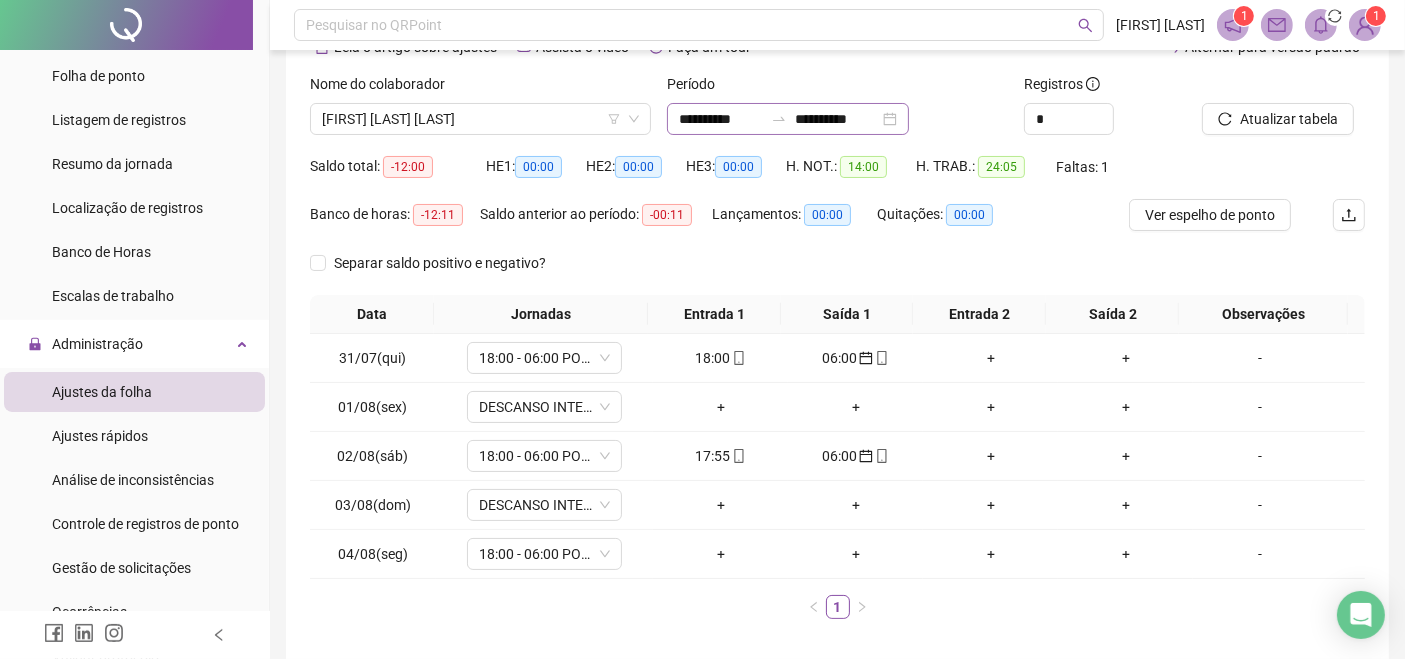 click on "**********" at bounding box center [788, 119] 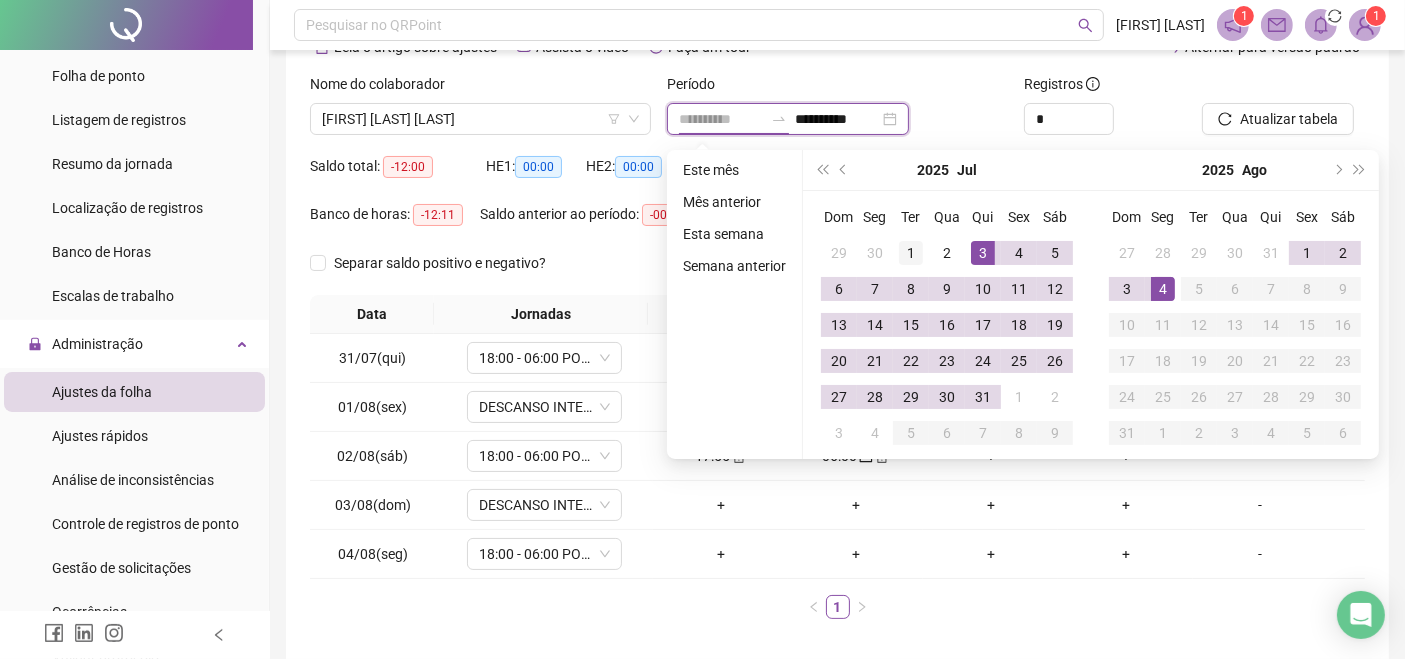type on "**********" 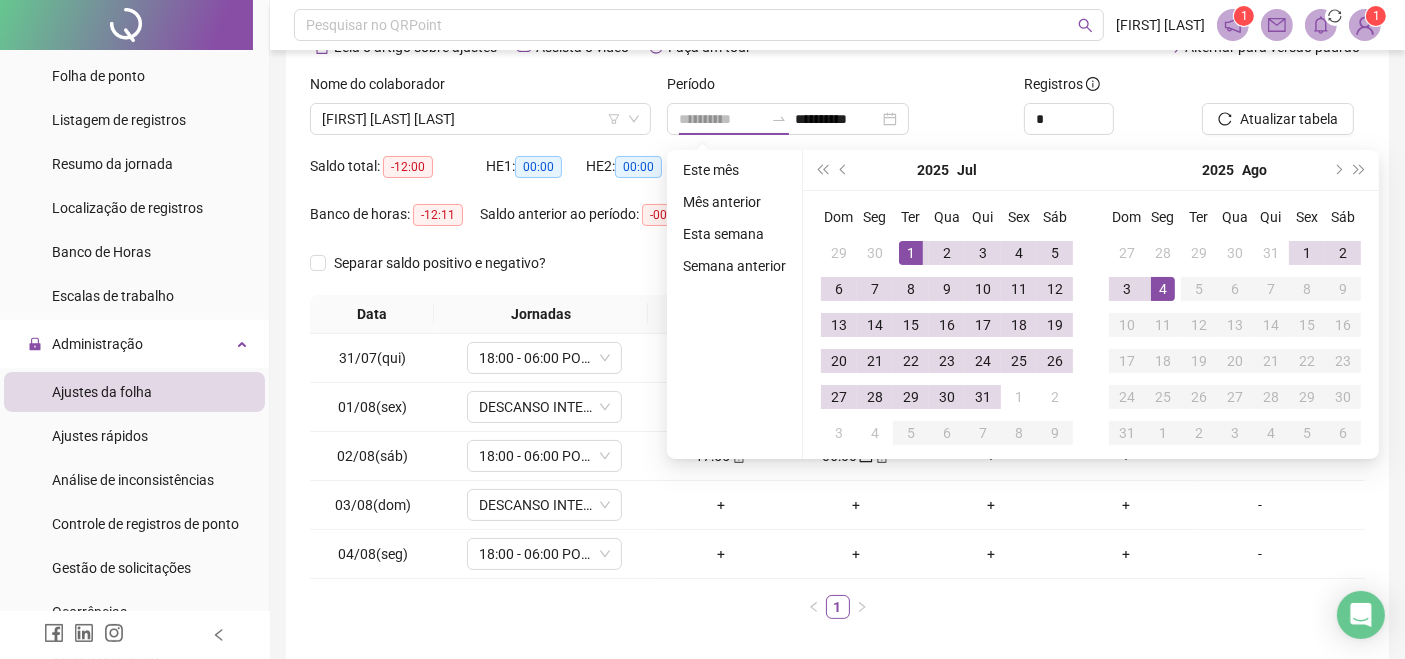 click on "1" at bounding box center (911, 253) 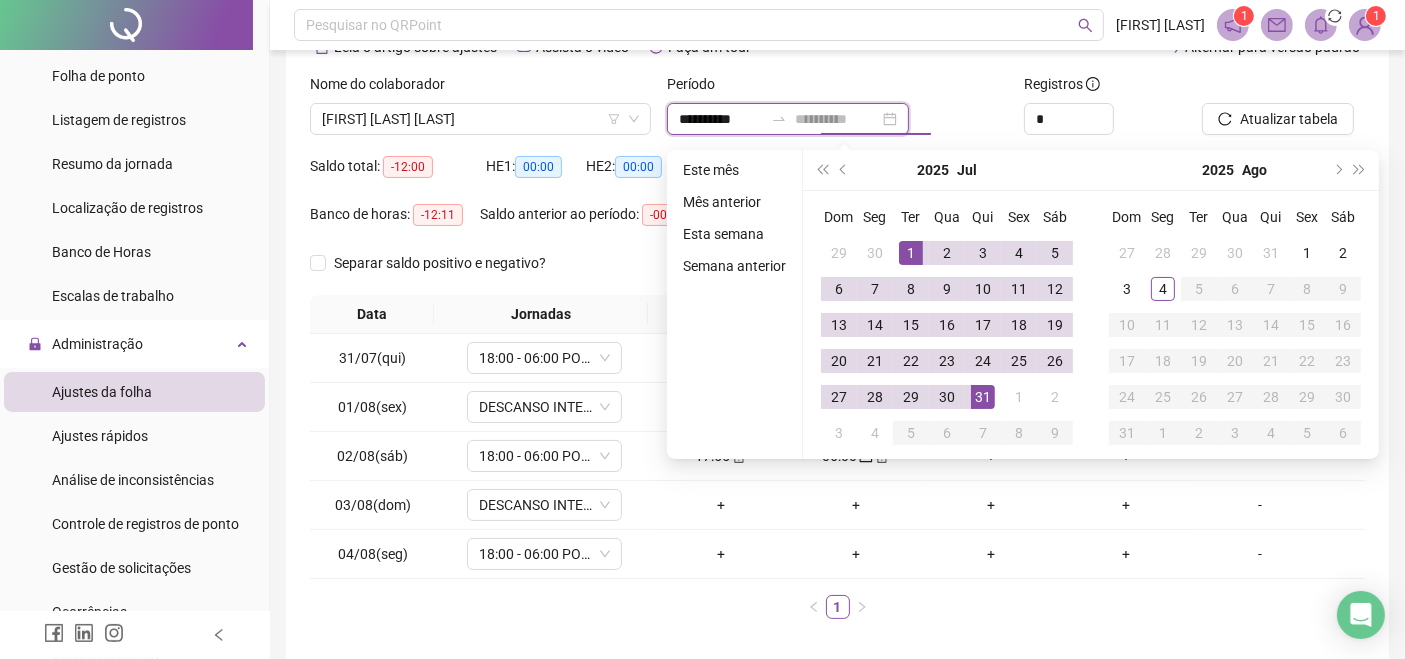 type on "**********" 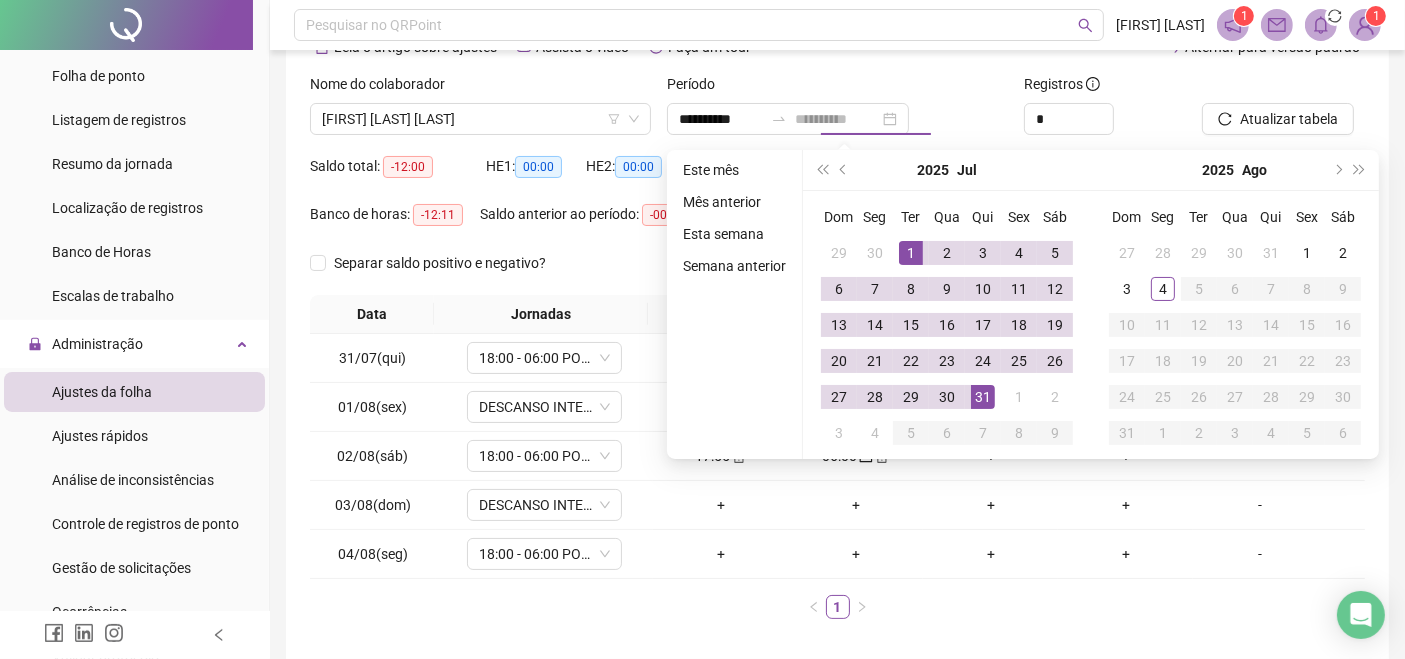 click on "31" at bounding box center [983, 397] 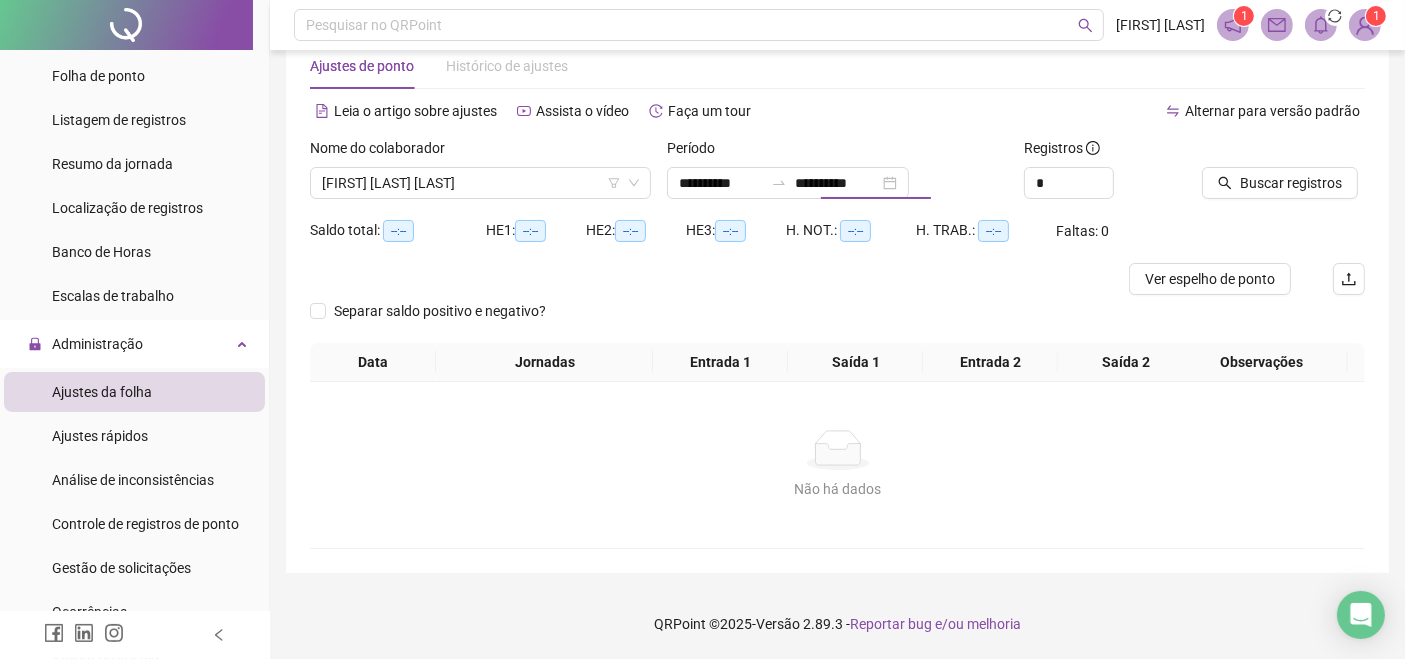 scroll, scrollTop: 45, scrollLeft: 0, axis: vertical 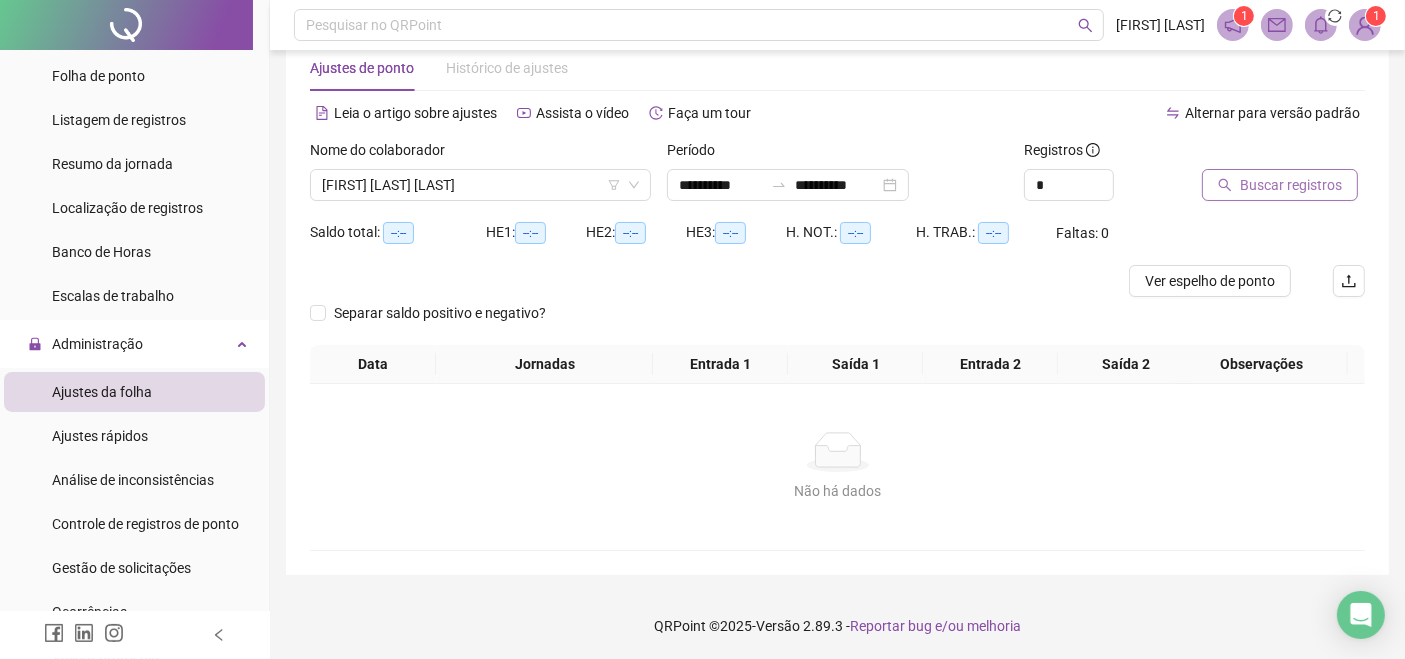 click on "Buscar registros" at bounding box center [1291, 185] 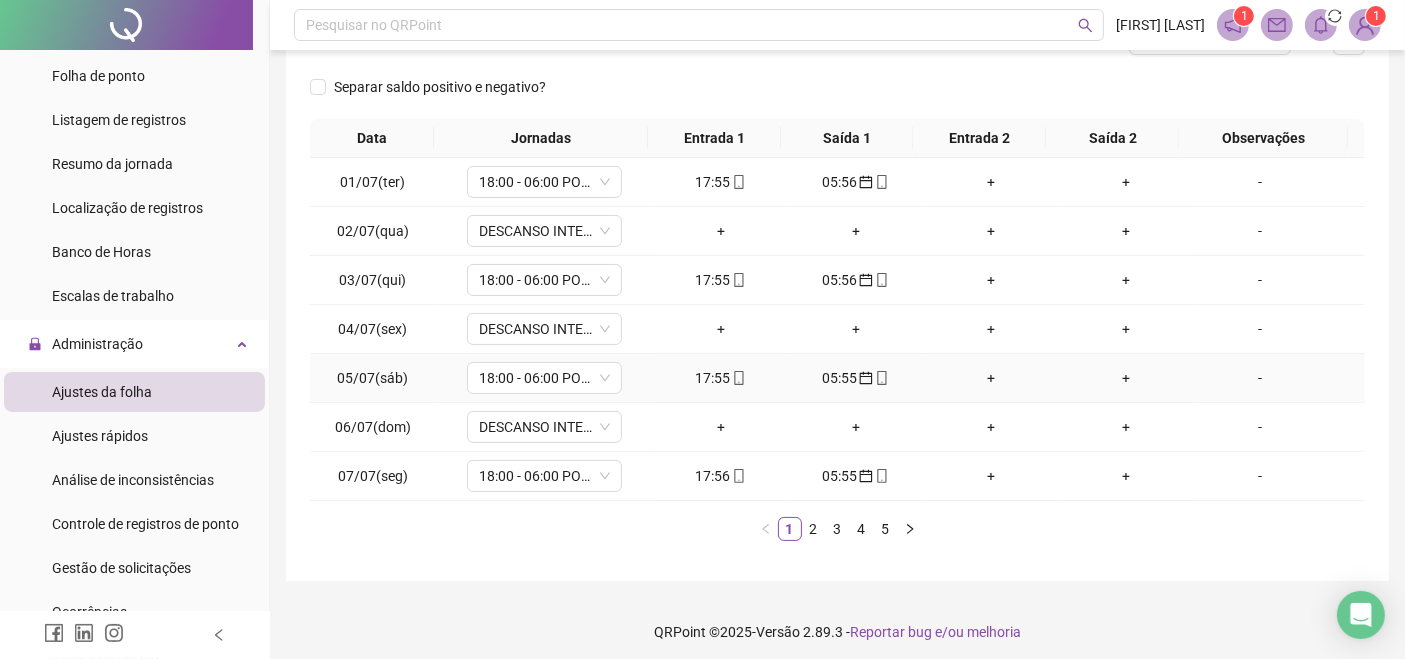 scroll, scrollTop: 292, scrollLeft: 0, axis: vertical 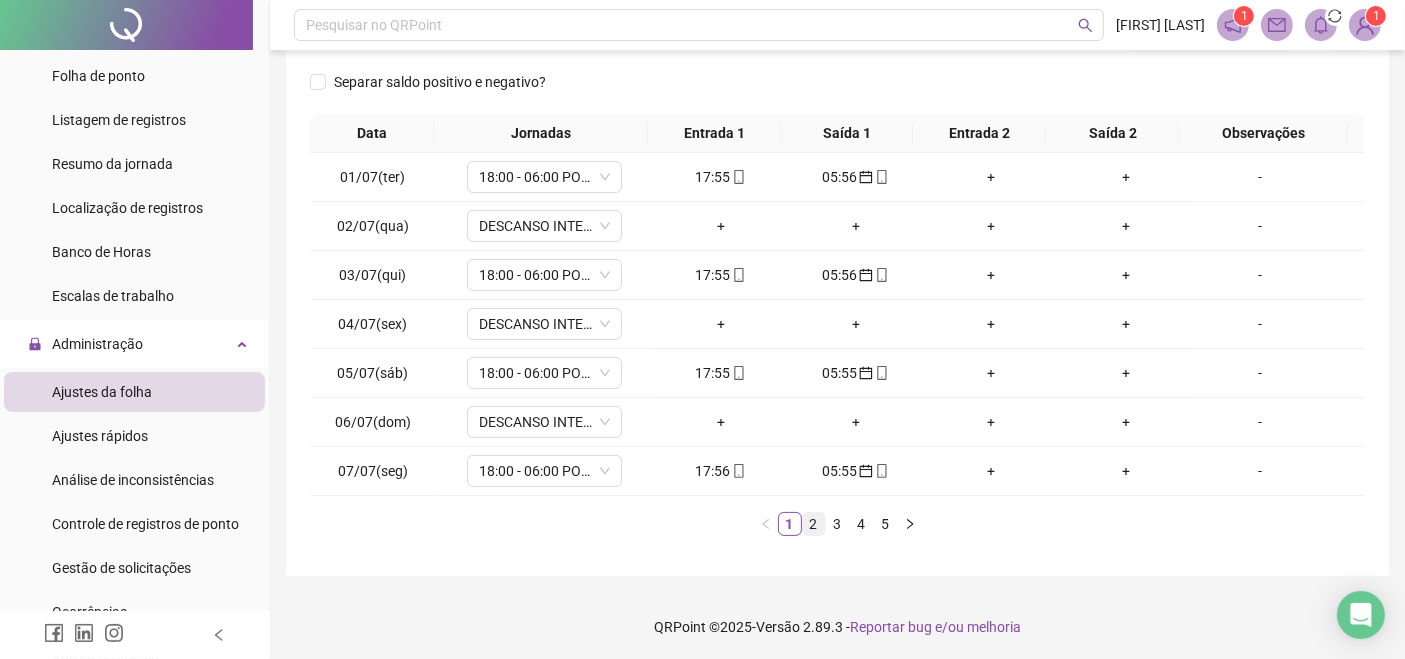 click on "2" at bounding box center [814, 524] 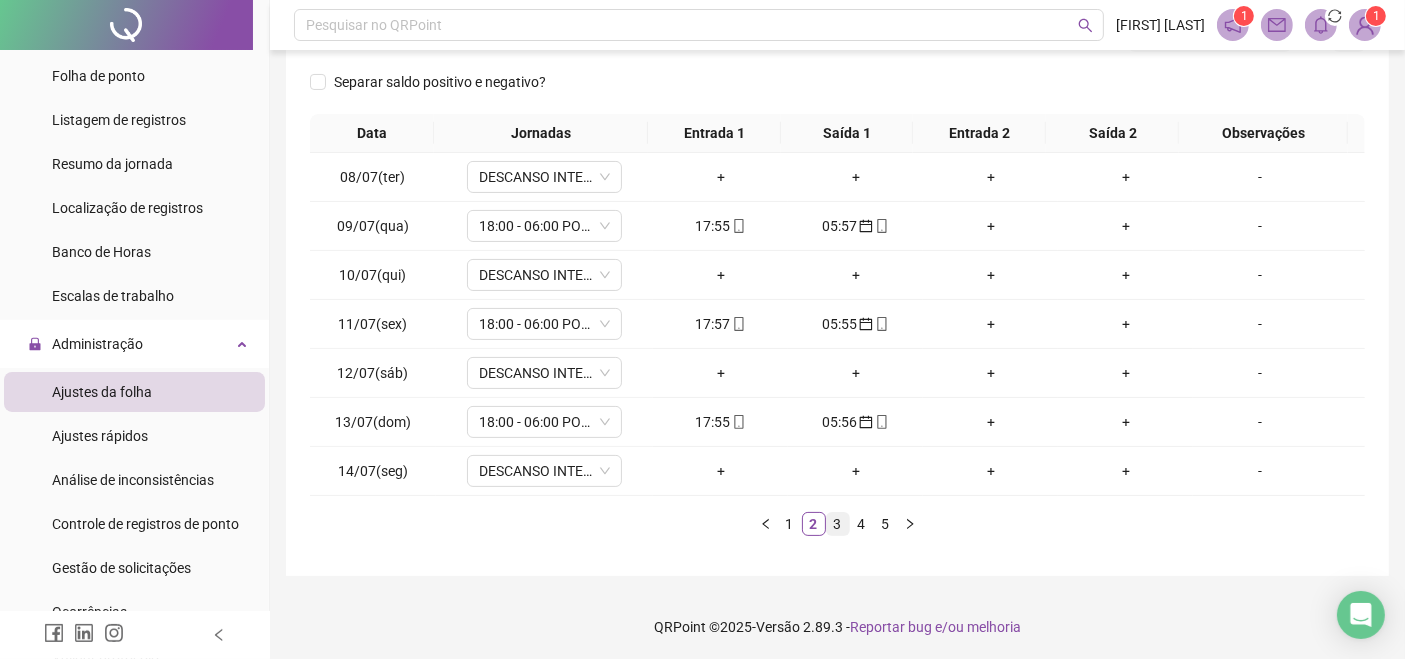 click on "3" at bounding box center [838, 524] 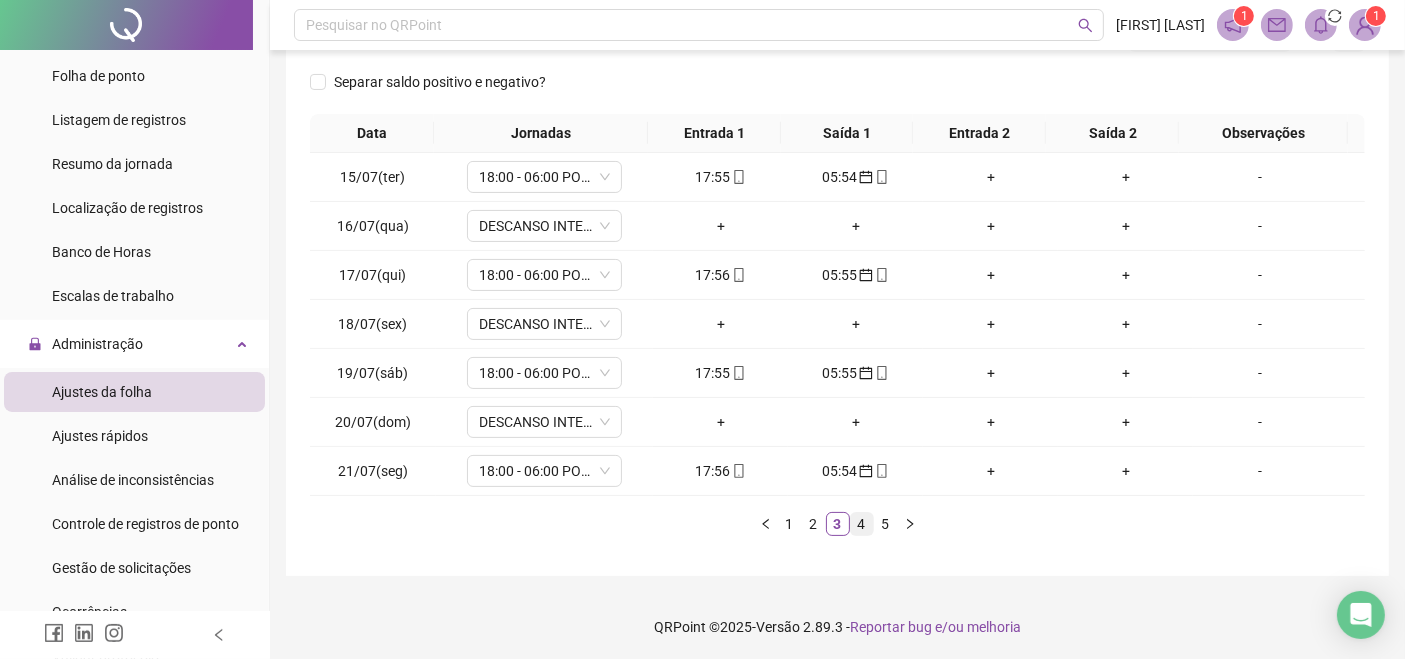 click on "4" at bounding box center [862, 524] 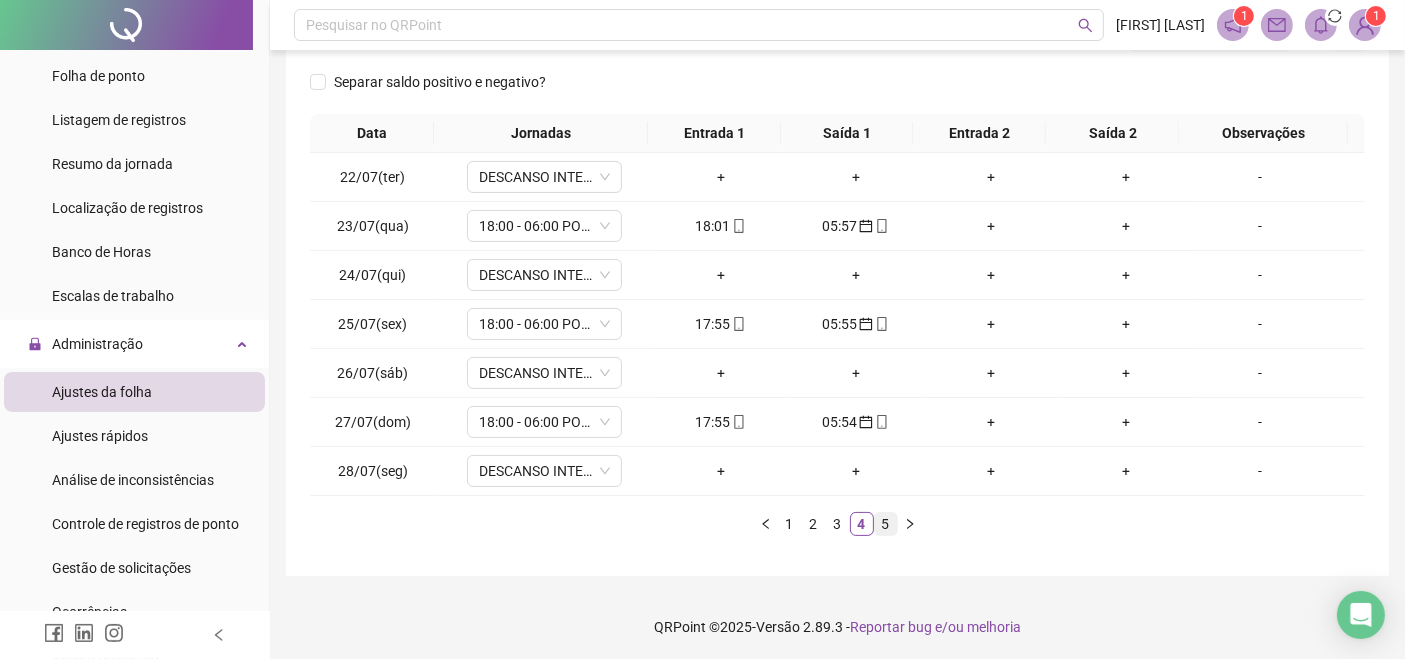 click on "5" at bounding box center [886, 524] 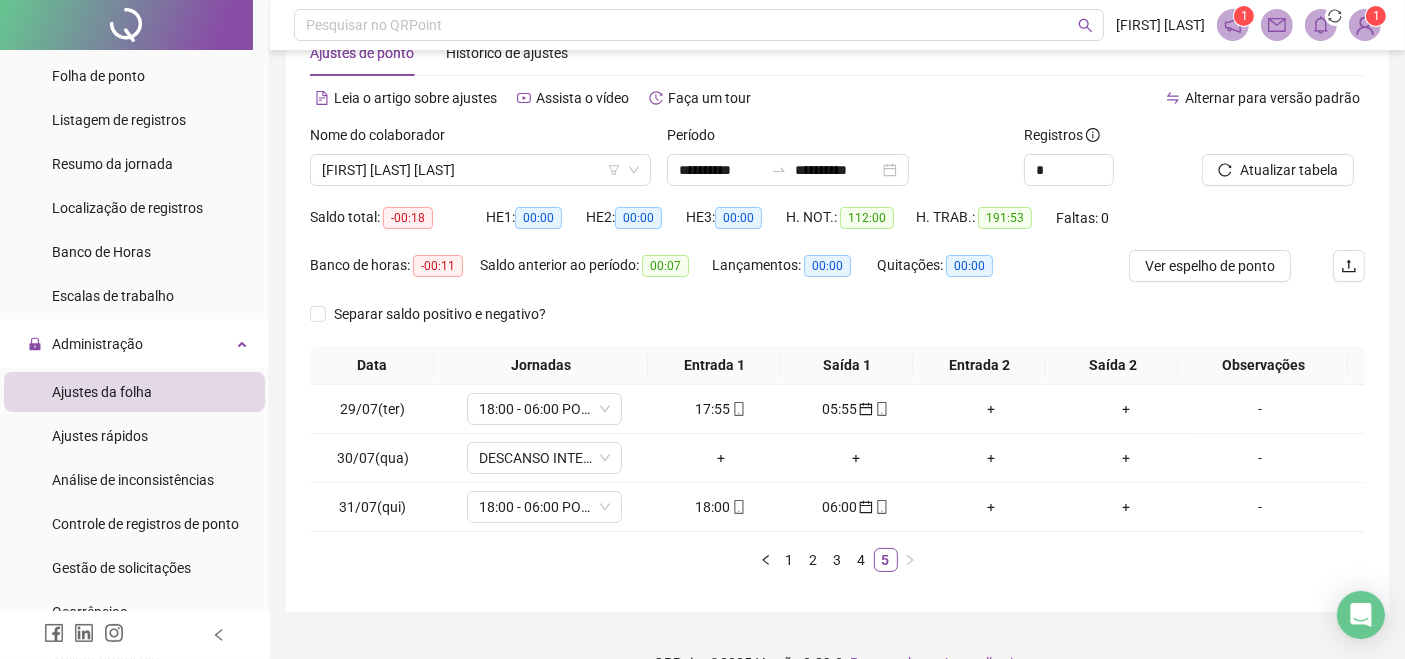 scroll, scrollTop: 0, scrollLeft: 0, axis: both 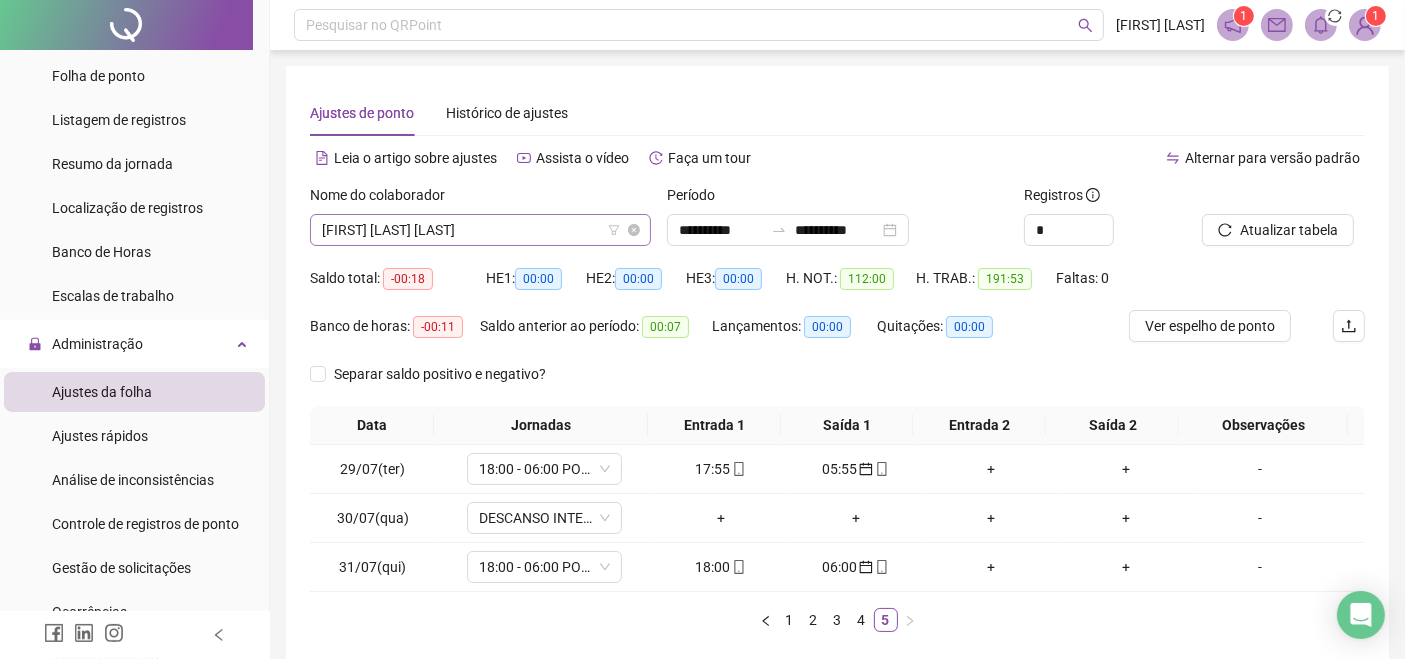 click on "[FIRST] [LAST] [LAST]" at bounding box center [480, 230] 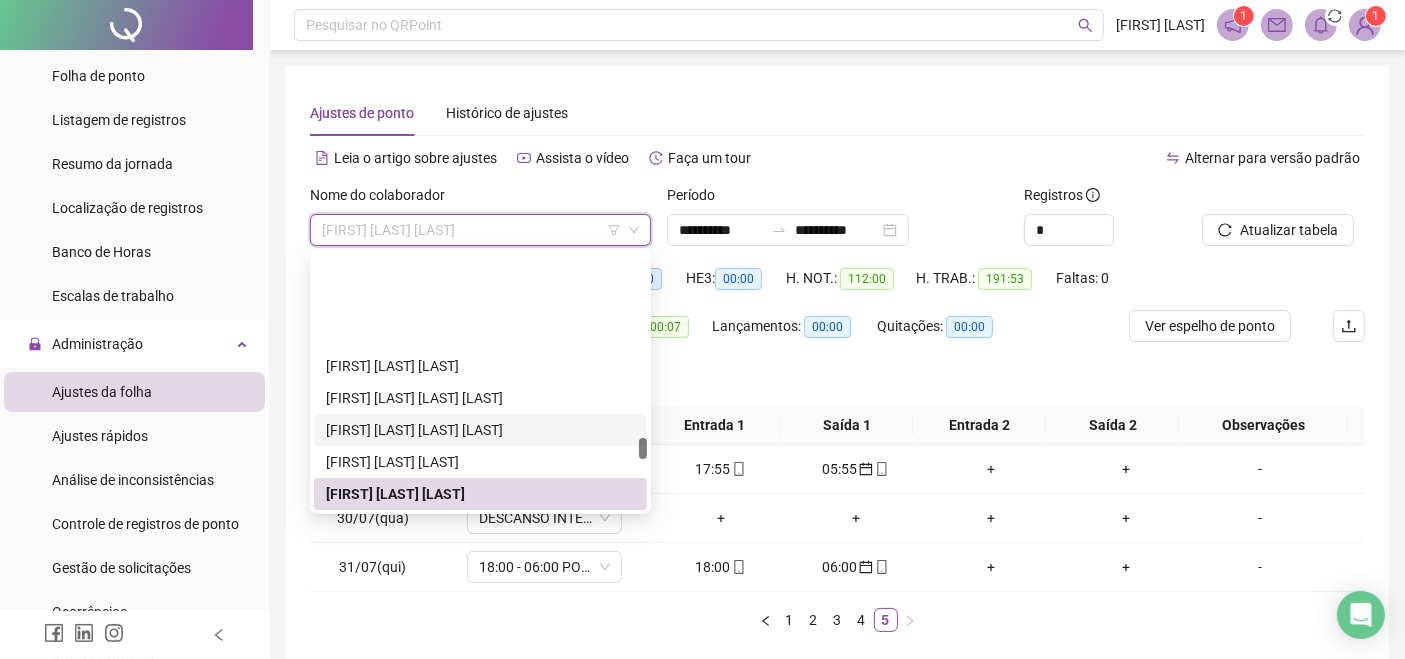 scroll, scrollTop: 2159, scrollLeft: 0, axis: vertical 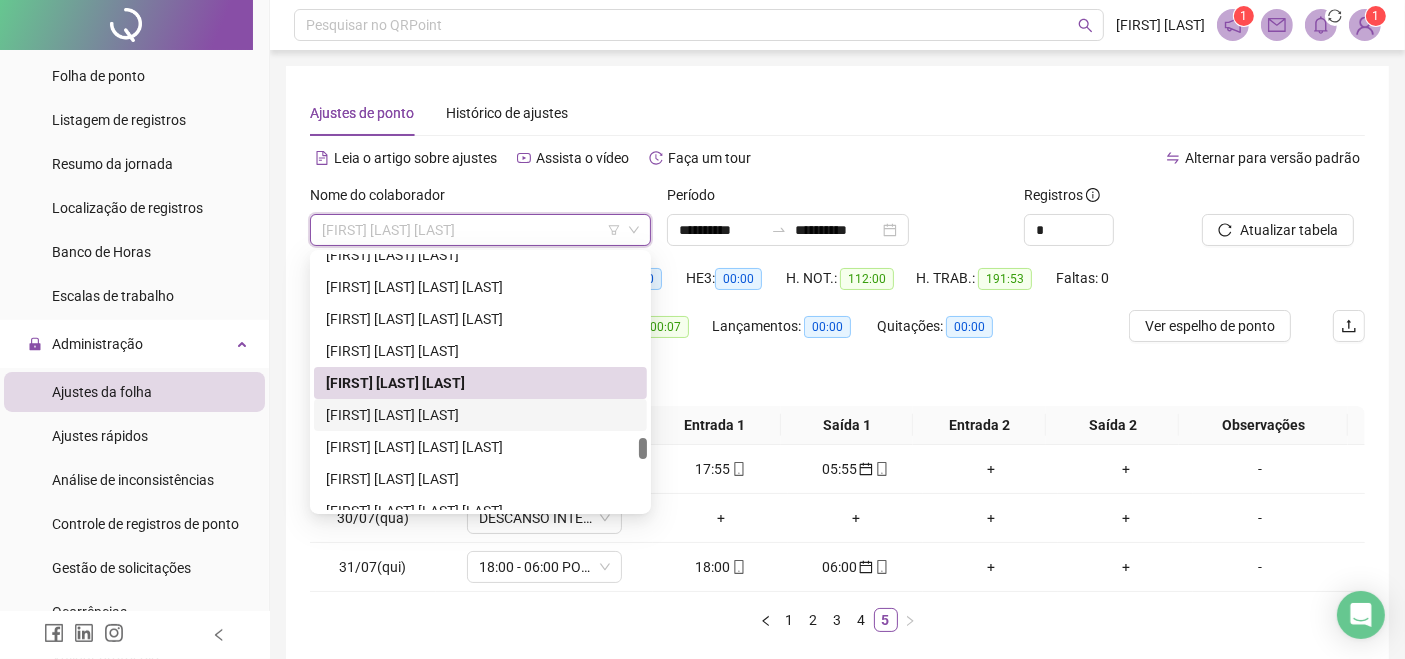 click on "[FIRST] [LAST] [LAST]" at bounding box center [480, 415] 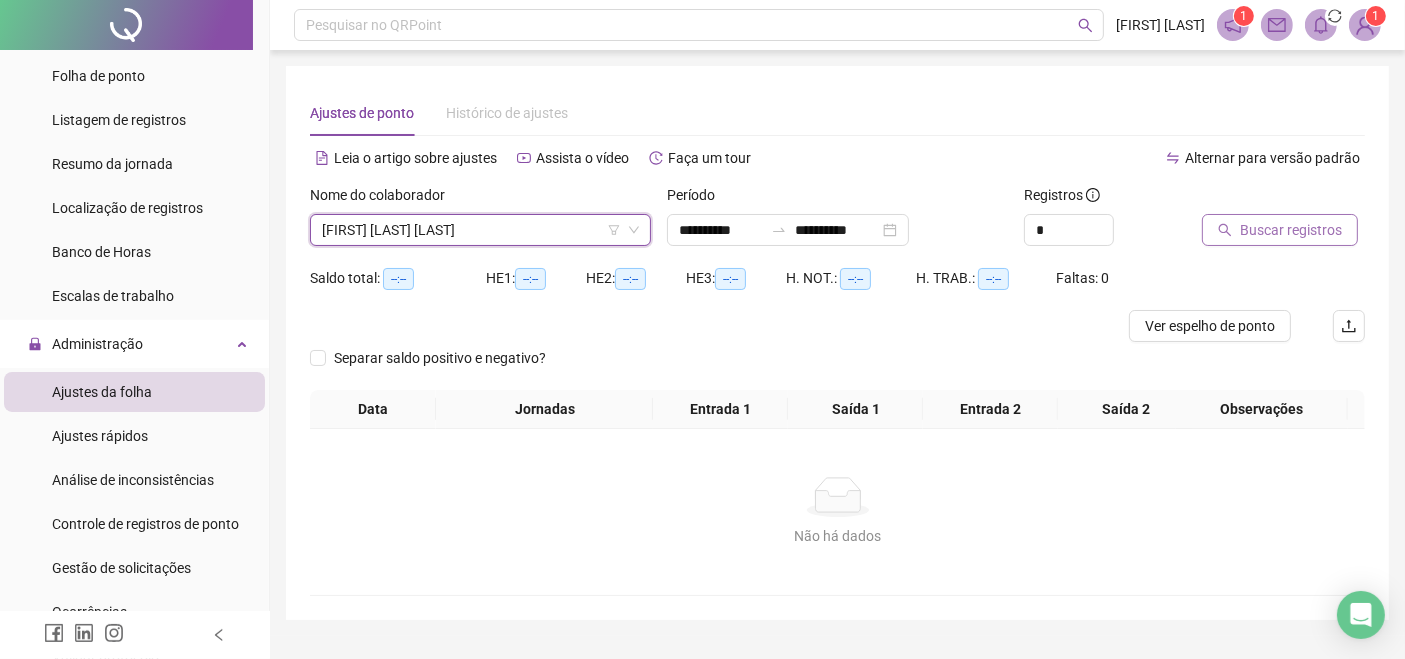 click on "Buscar registros" at bounding box center (1280, 230) 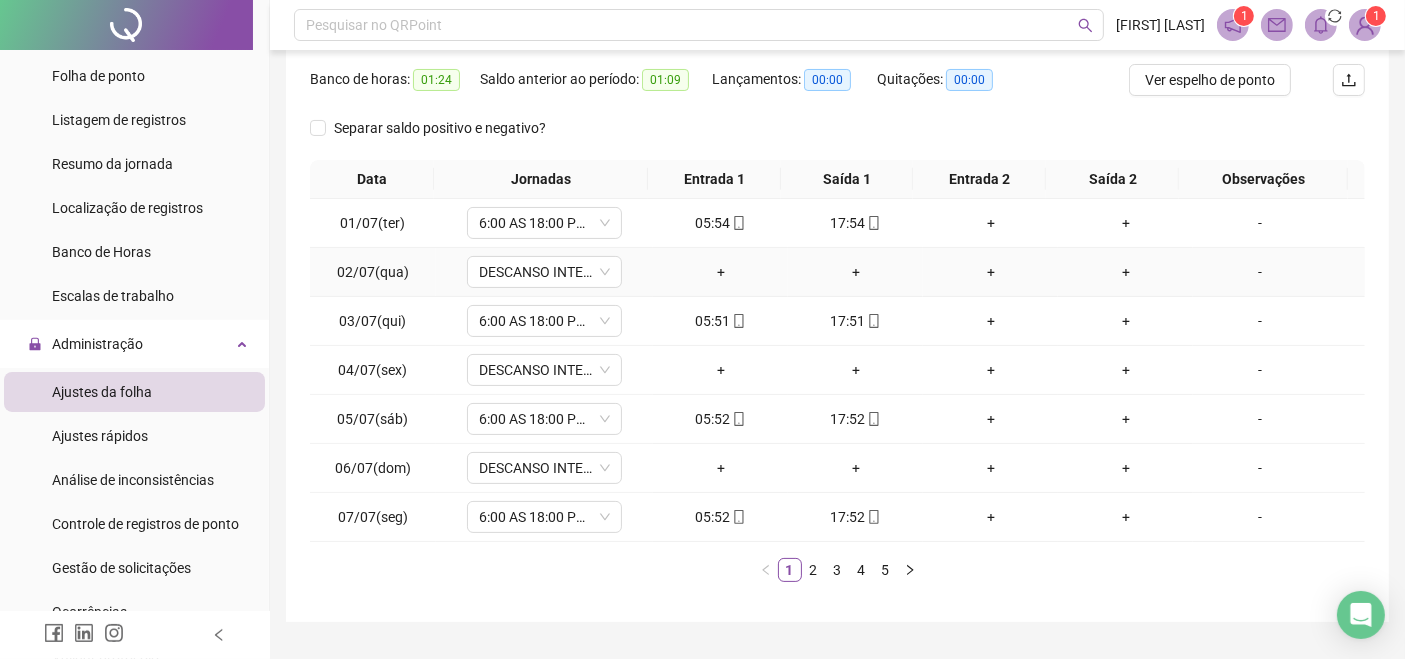 scroll, scrollTop: 292, scrollLeft: 0, axis: vertical 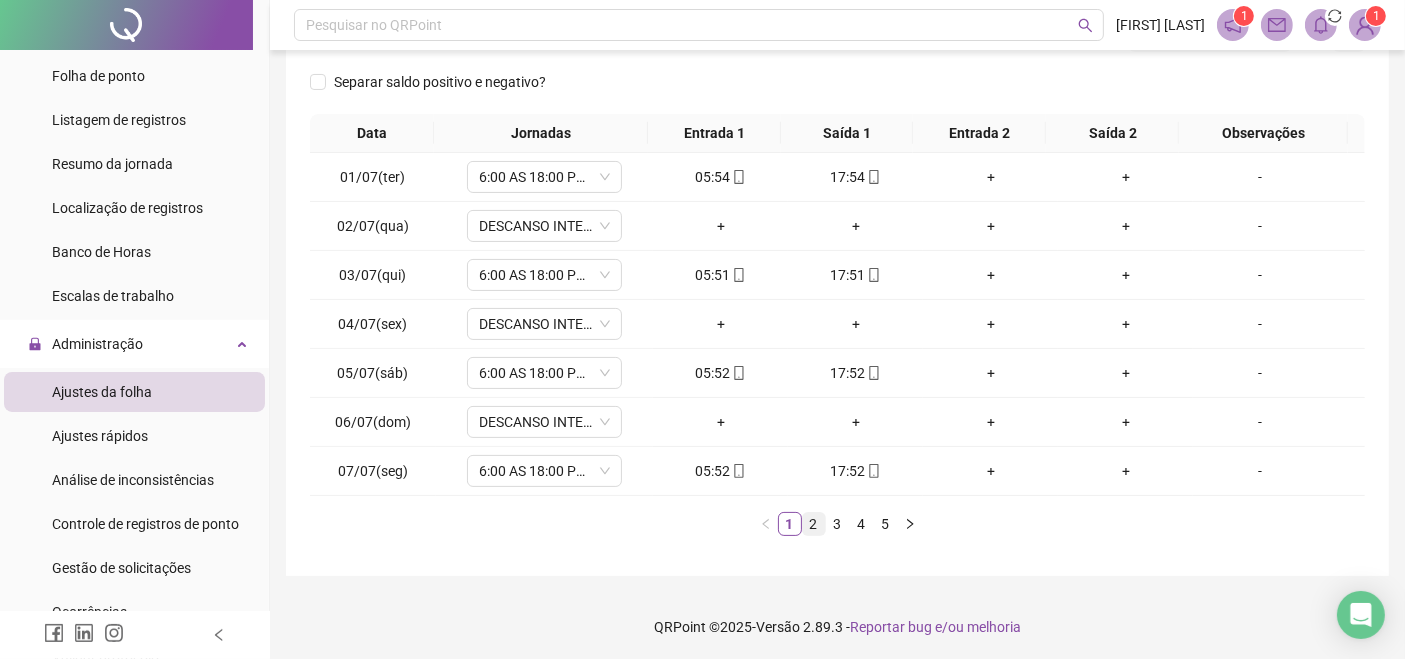 click on "2" at bounding box center (814, 524) 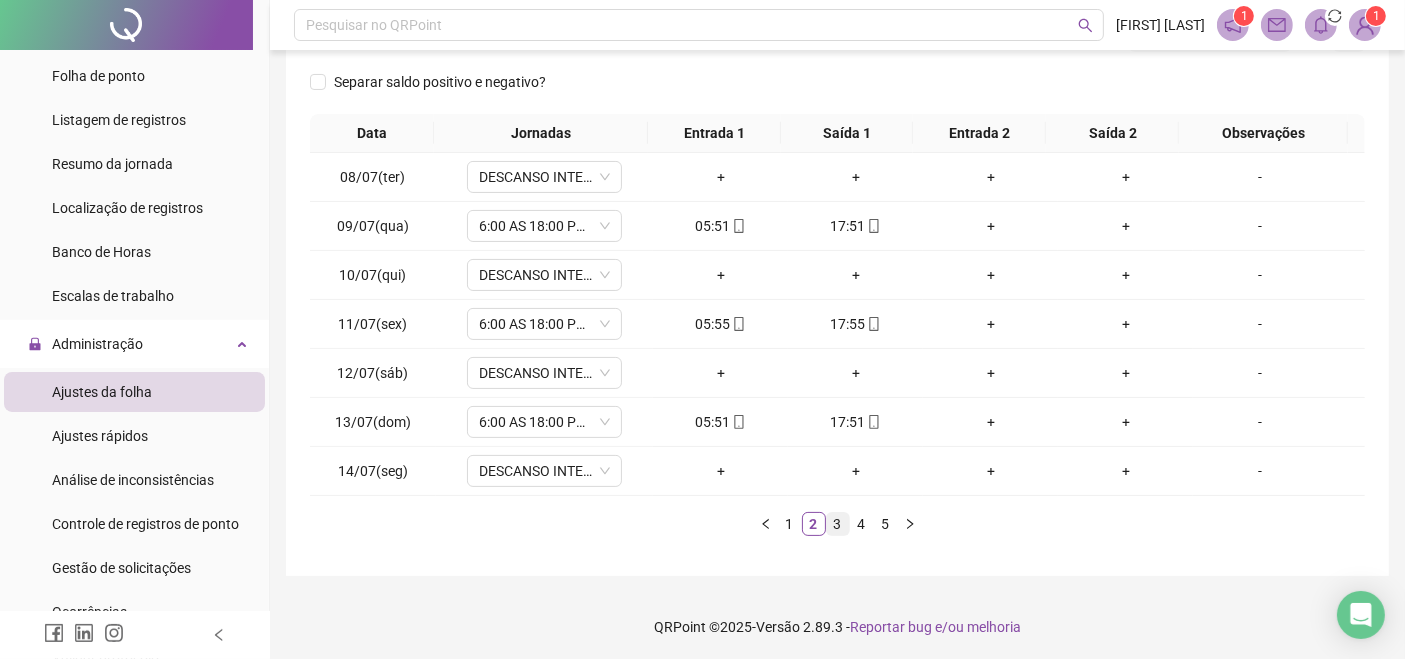 click on "3" at bounding box center [838, 524] 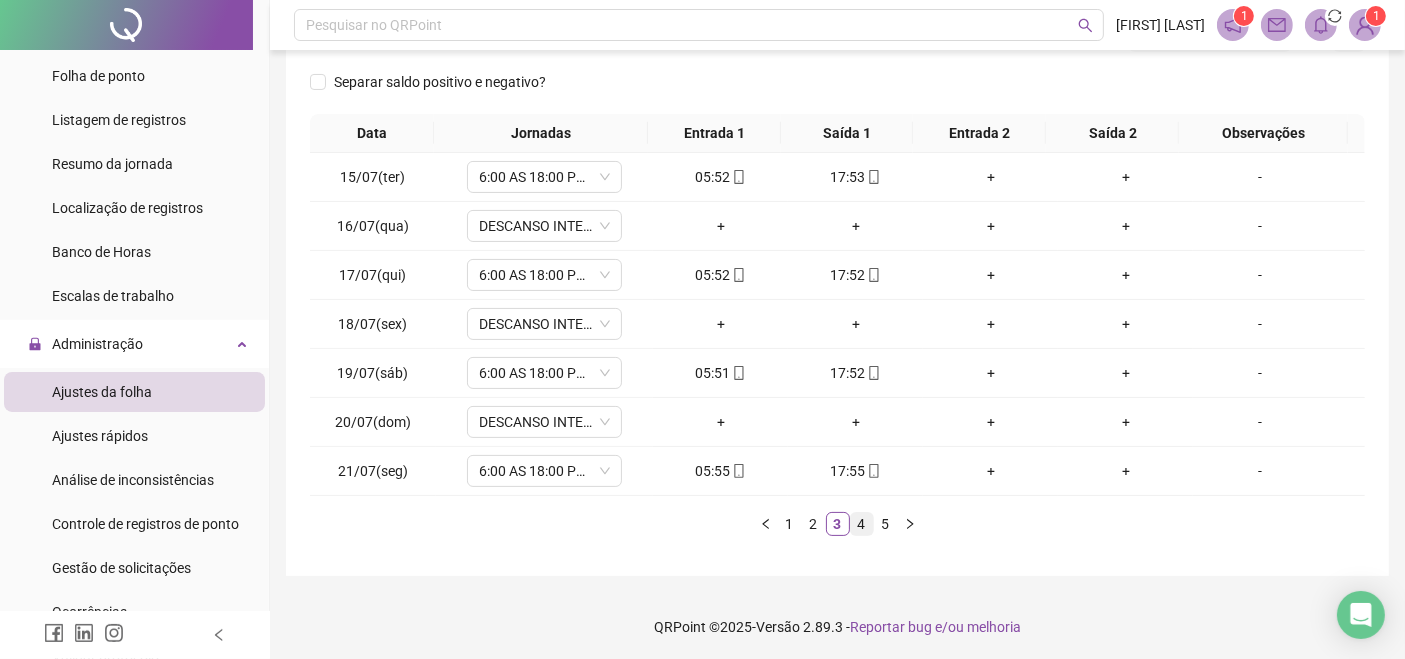 click on "4" at bounding box center (862, 524) 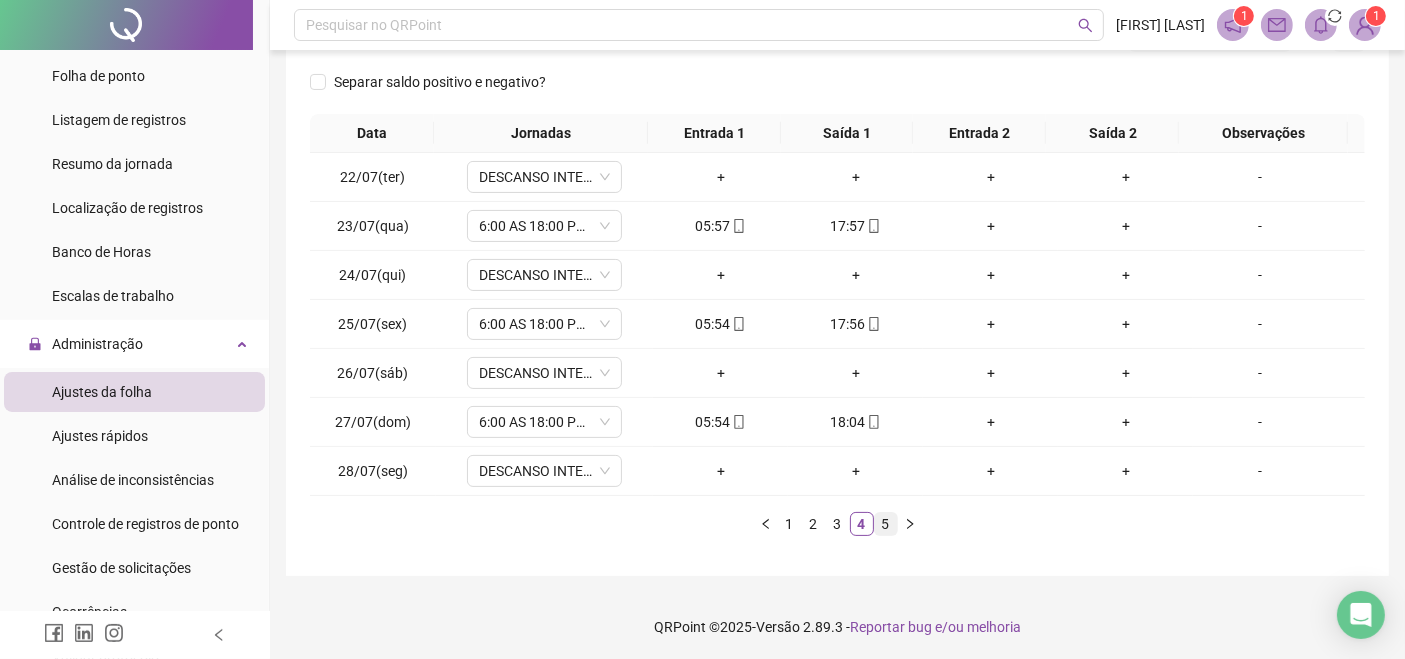 click on "5" at bounding box center (886, 524) 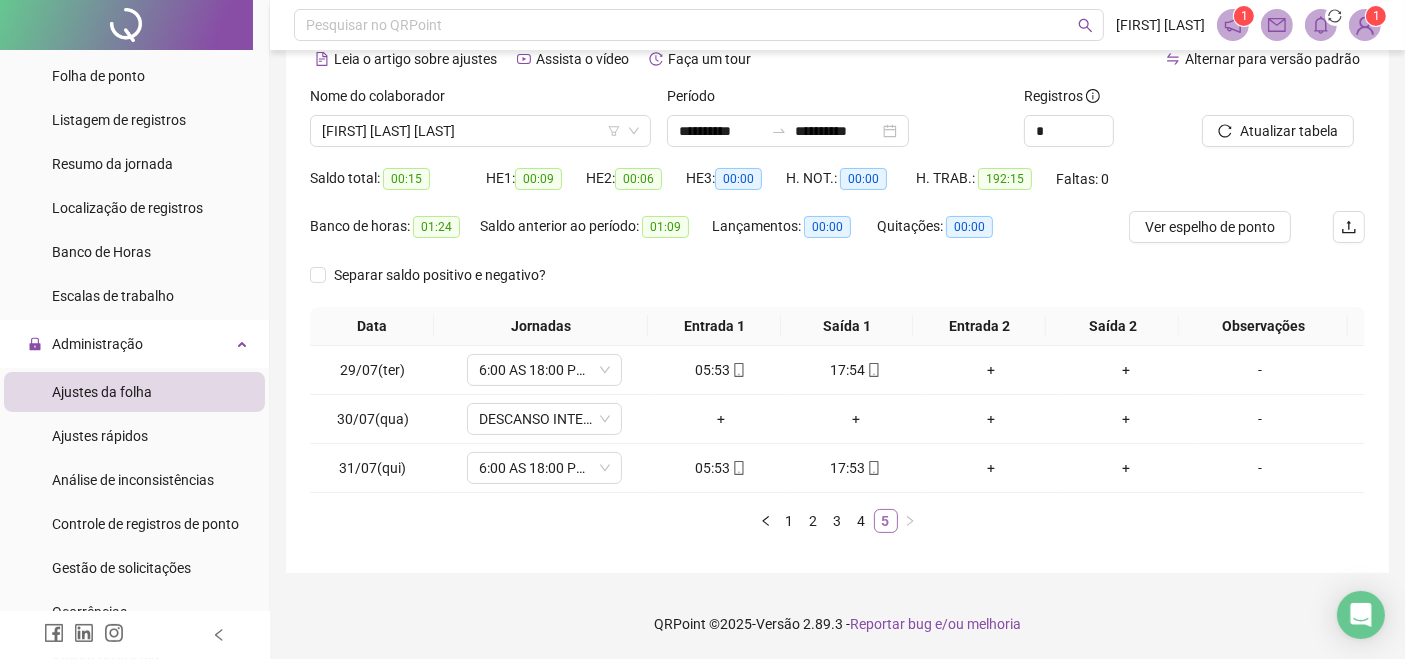 scroll, scrollTop: 97, scrollLeft: 0, axis: vertical 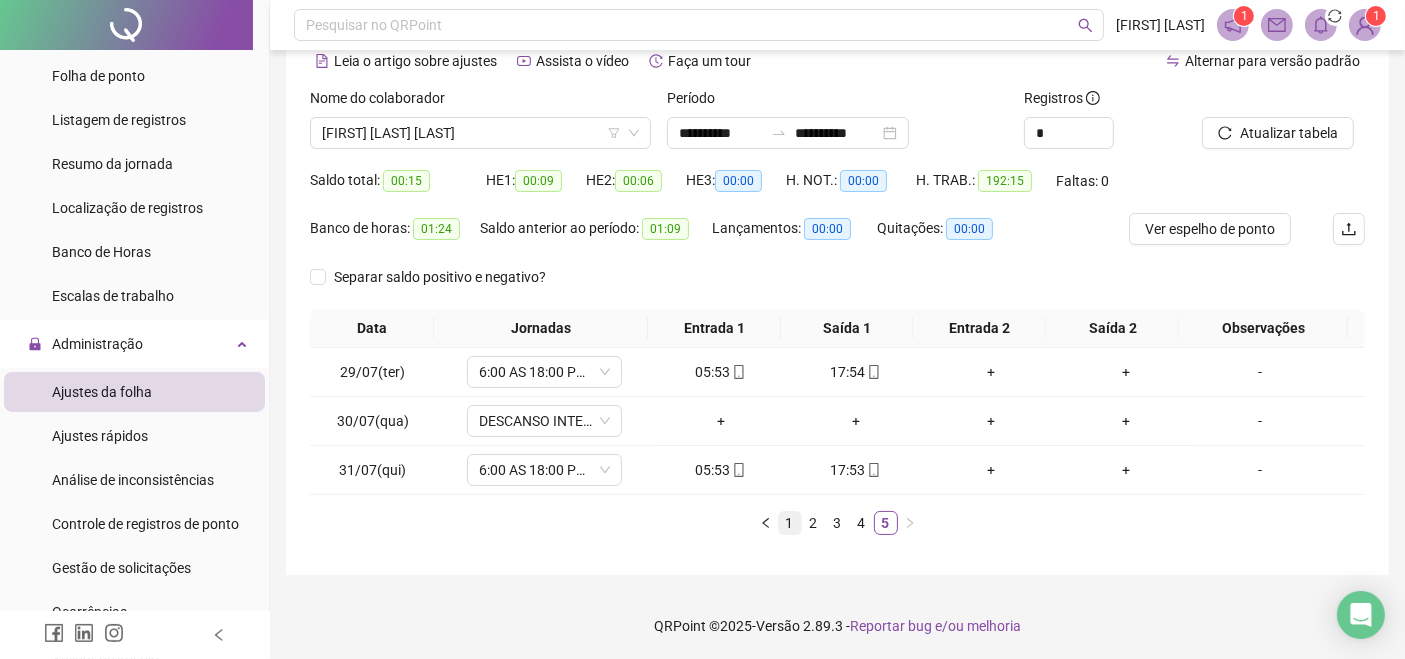click on "1" at bounding box center (790, 523) 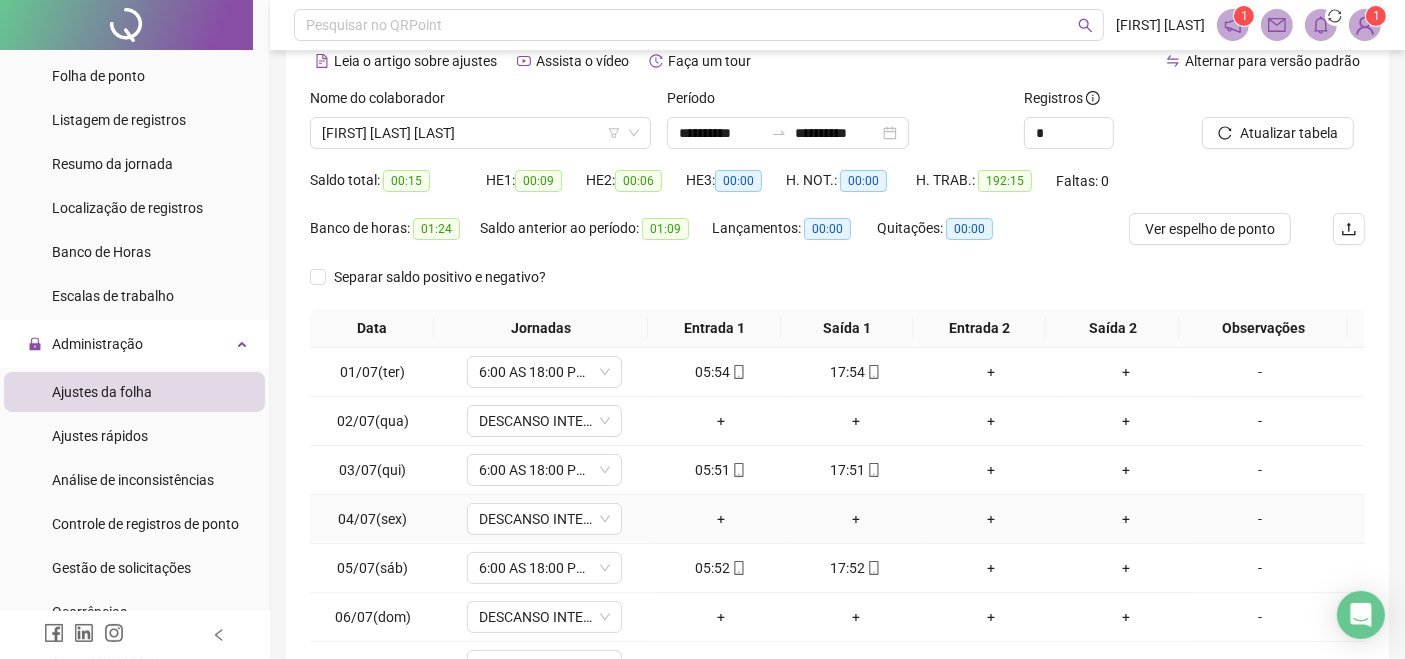 scroll, scrollTop: 292, scrollLeft: 0, axis: vertical 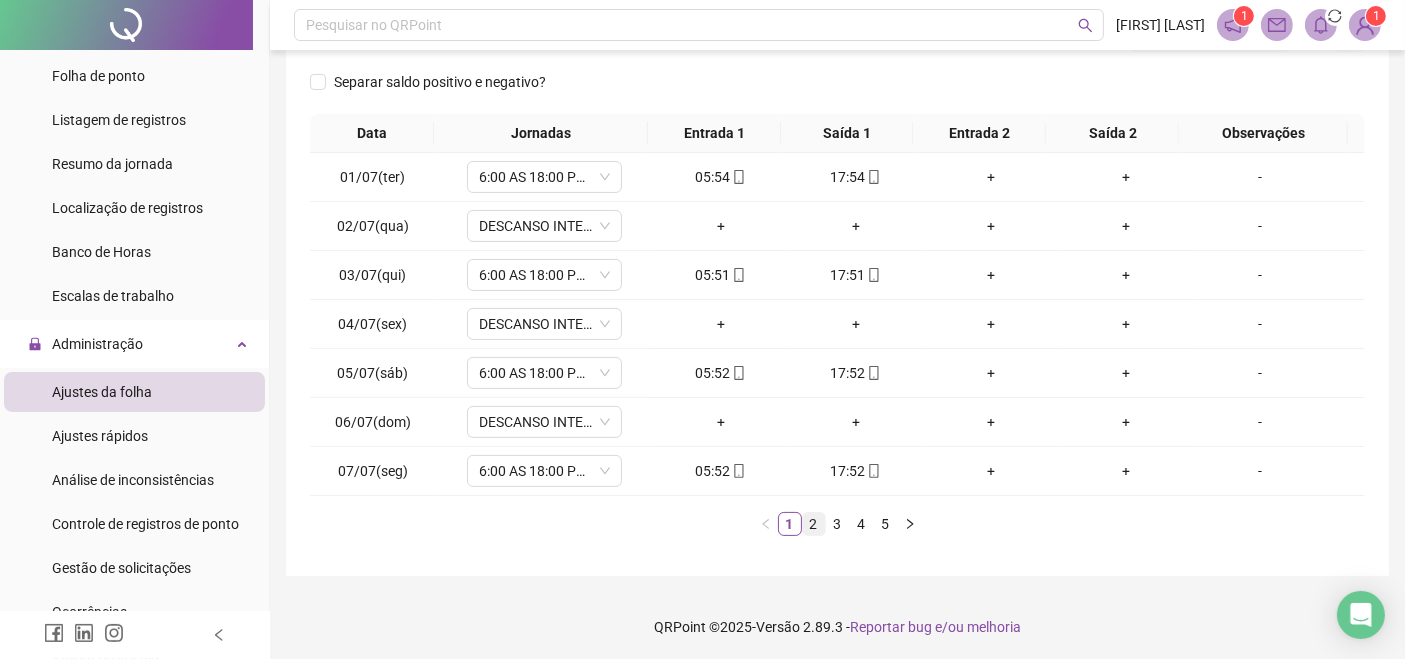 click on "2" at bounding box center (814, 524) 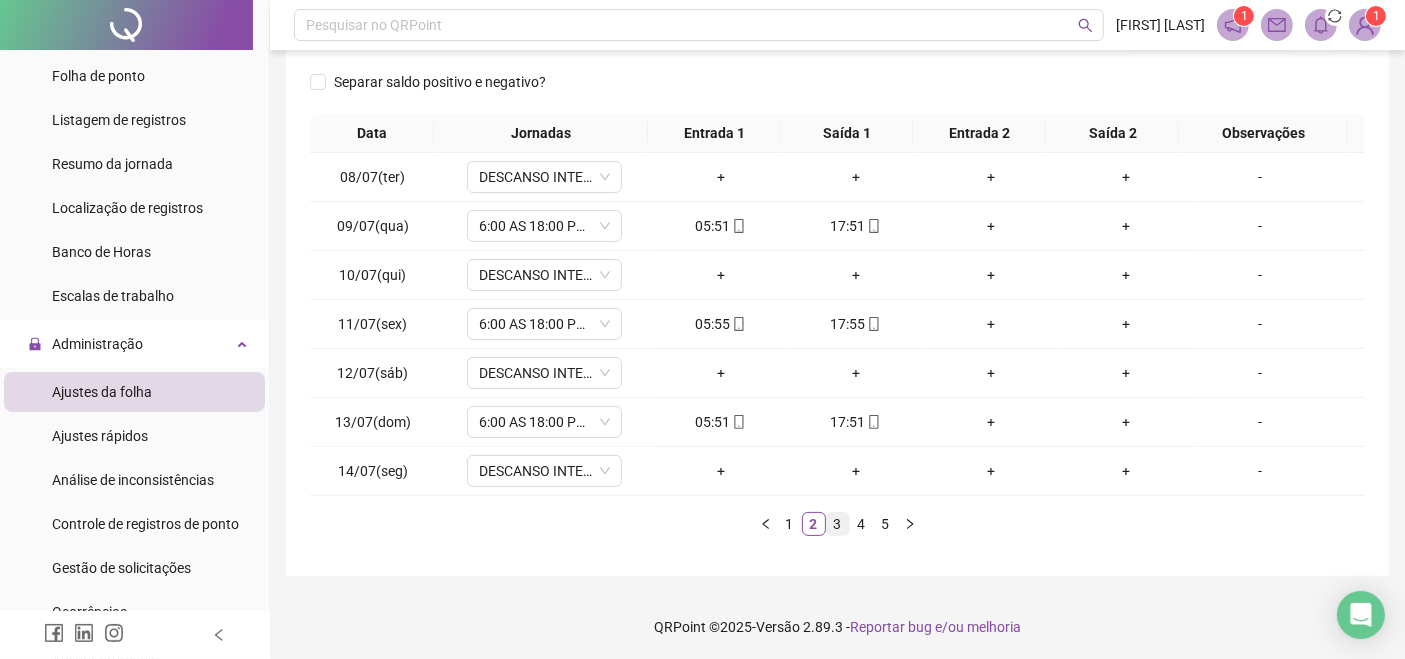 click on "3" at bounding box center [838, 524] 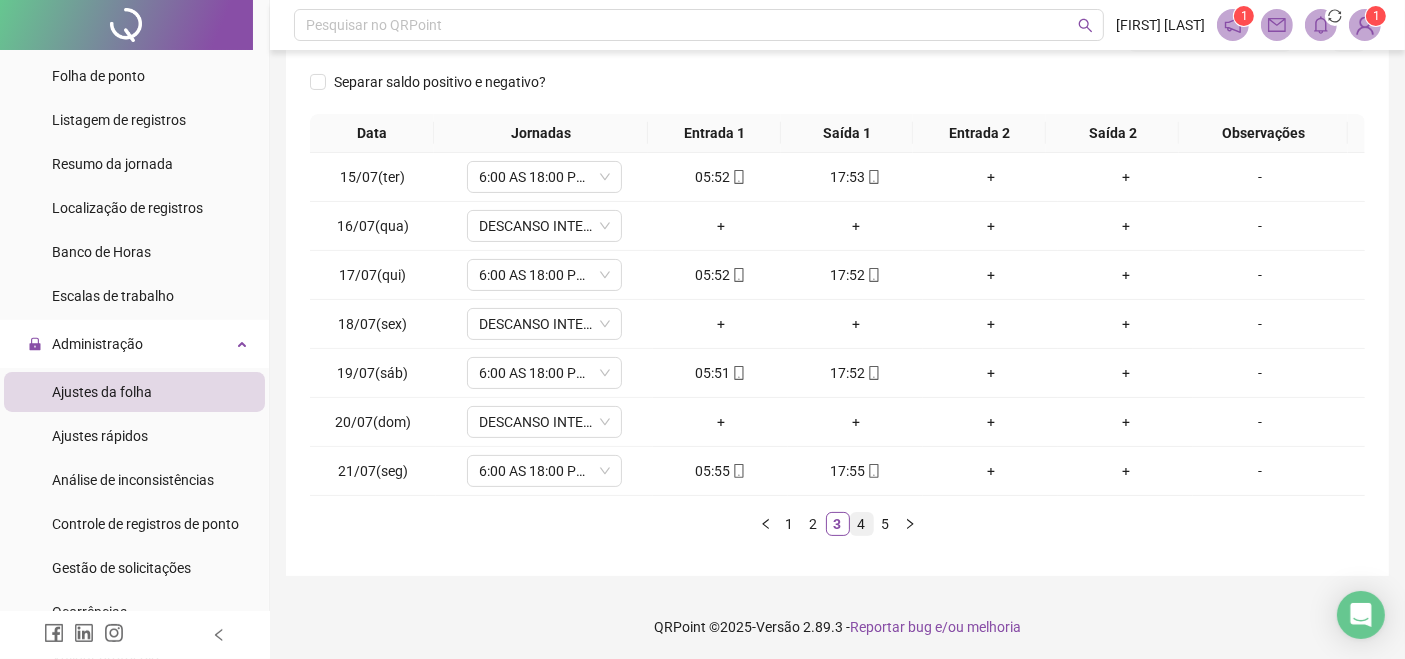 click on "4" at bounding box center (862, 524) 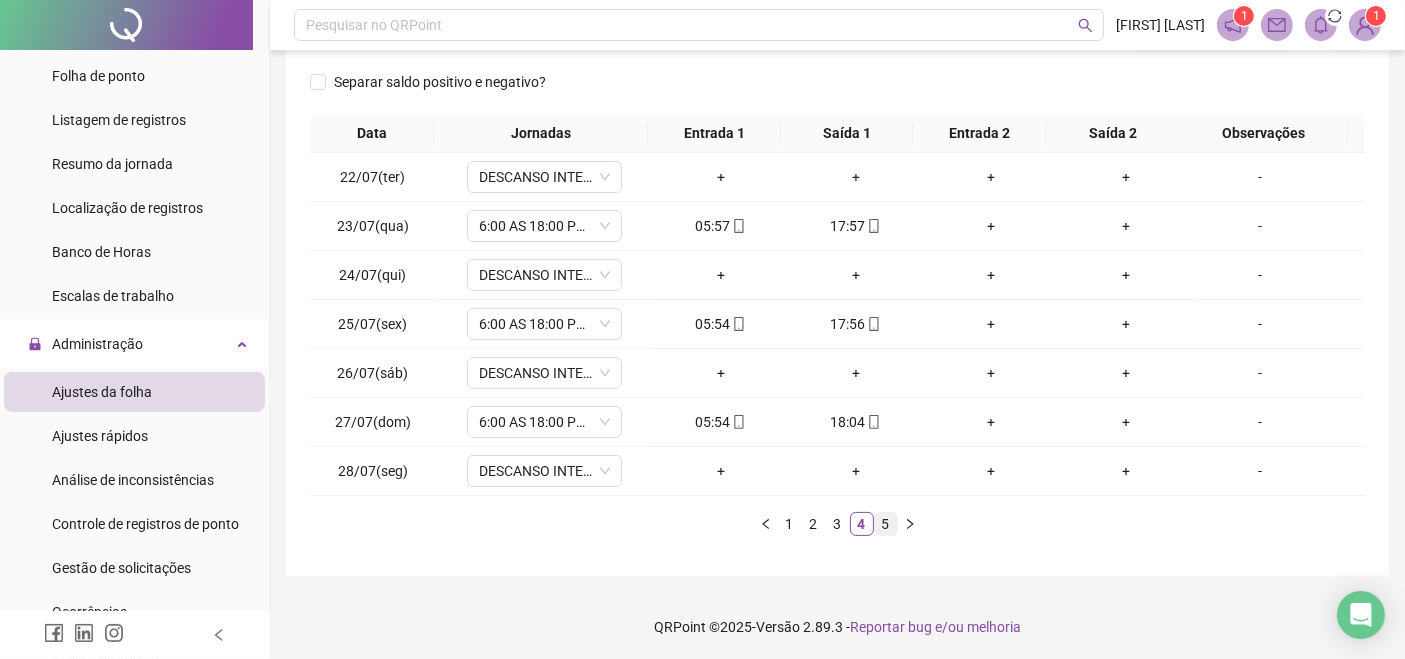 click on "5" at bounding box center [886, 524] 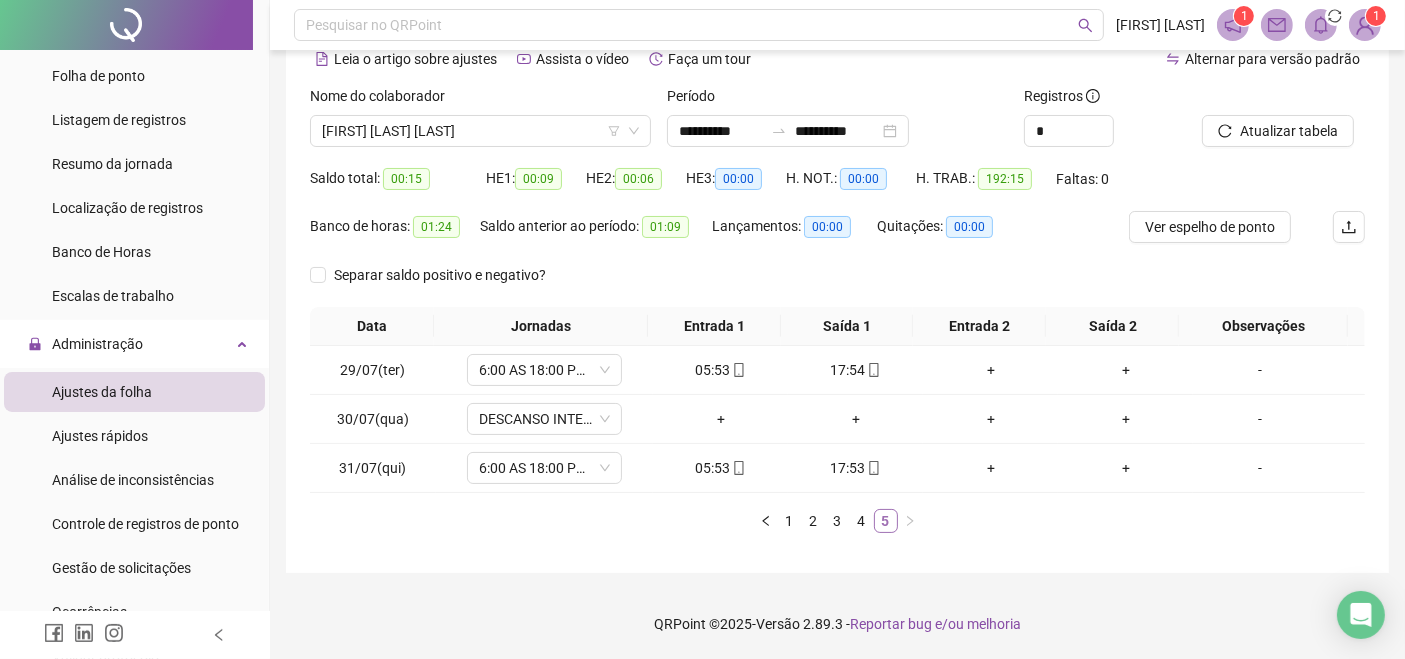 scroll, scrollTop: 97, scrollLeft: 0, axis: vertical 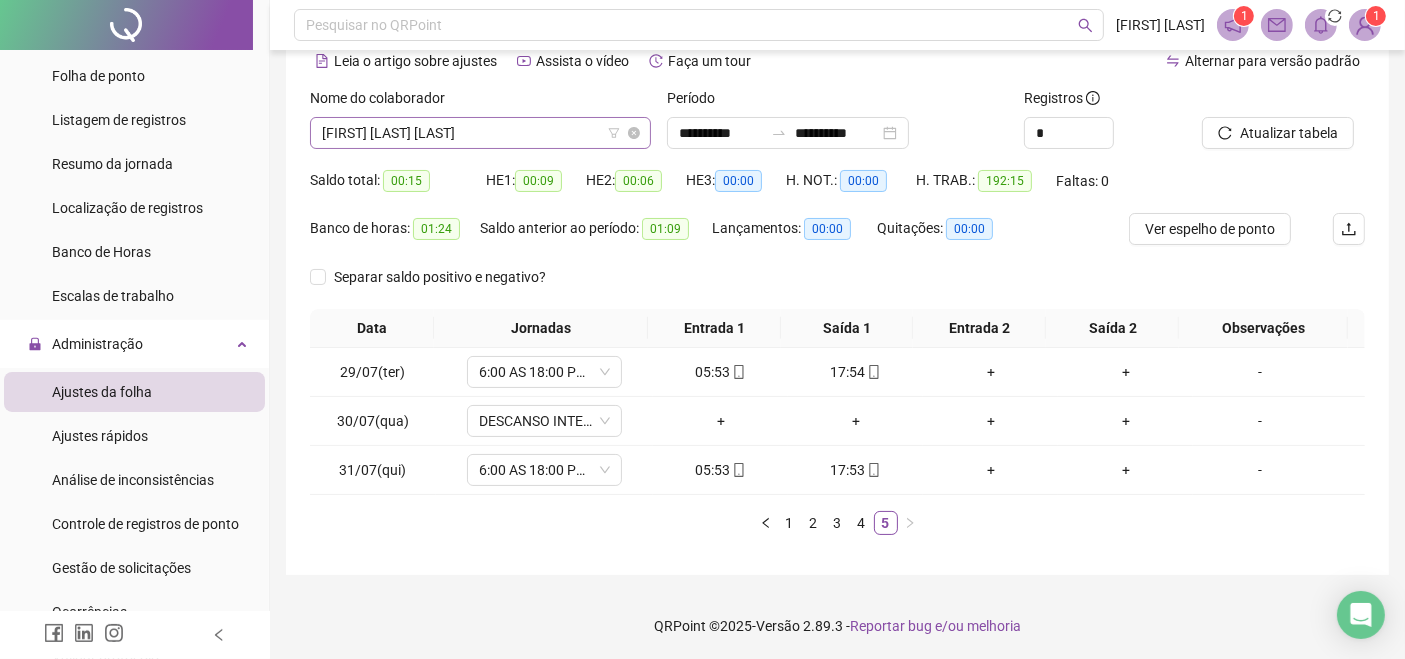 click on "[FIRST] [LAST] [LAST]" at bounding box center [480, 133] 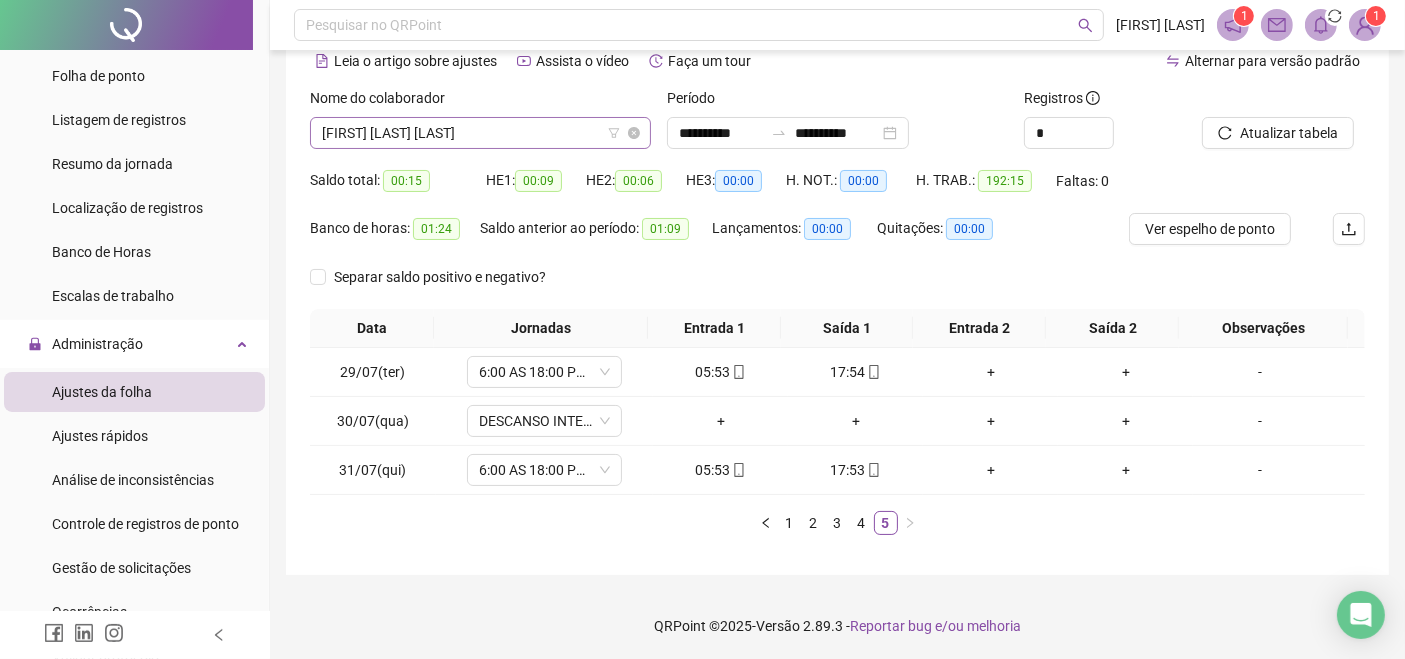 click on "[FIRST] [LAST] [LAST]" at bounding box center [480, 133] 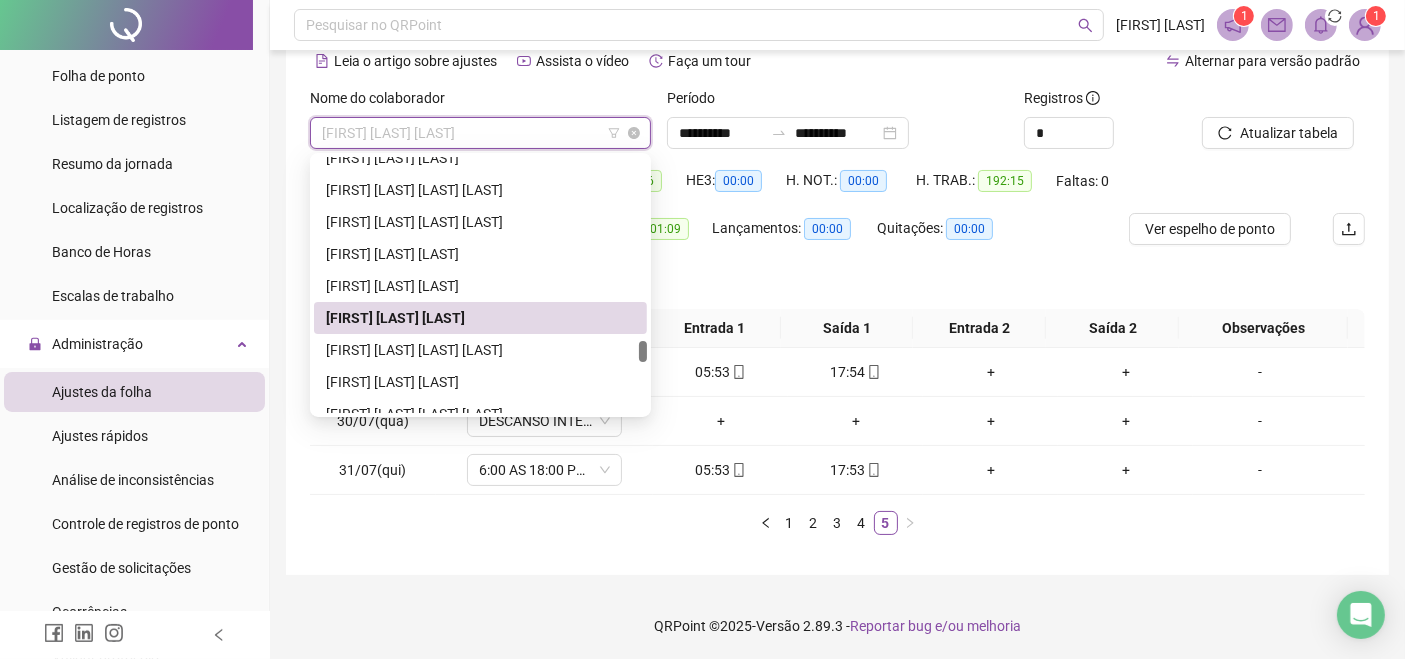 click on "[FIRST] [LAST] [LAST]" at bounding box center [480, 133] 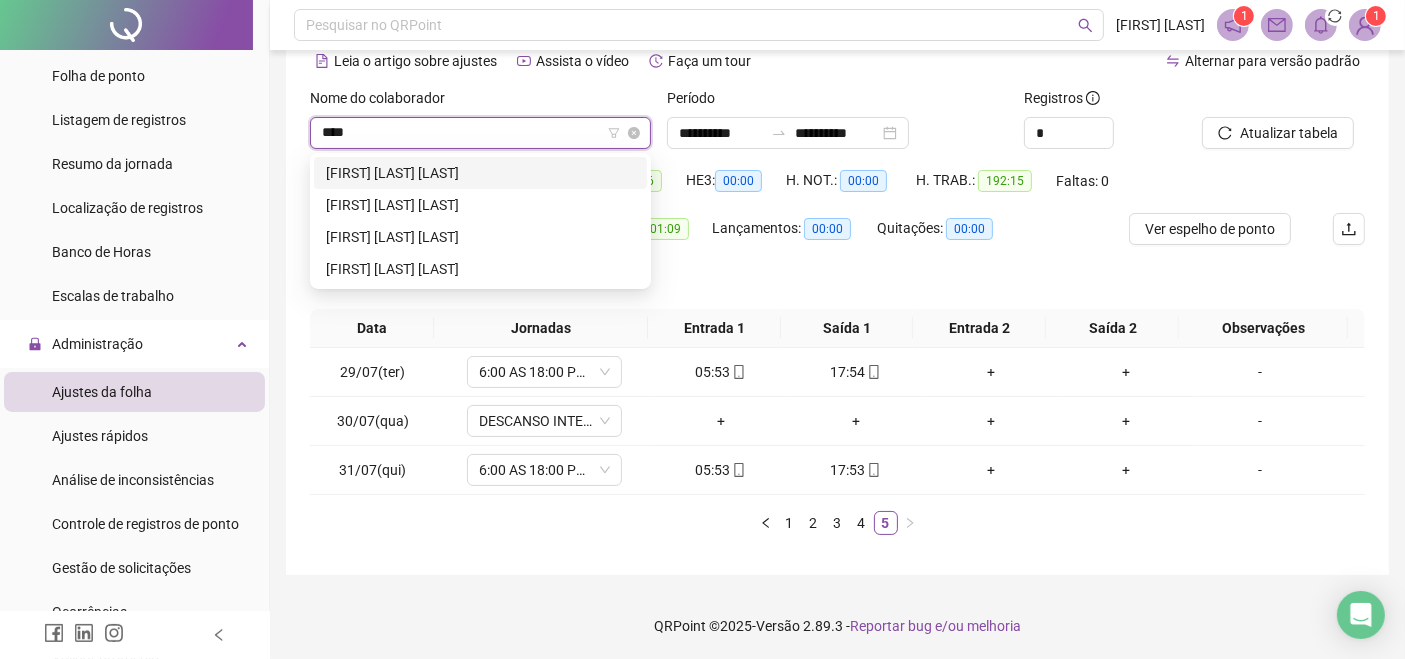 scroll, scrollTop: 0, scrollLeft: 0, axis: both 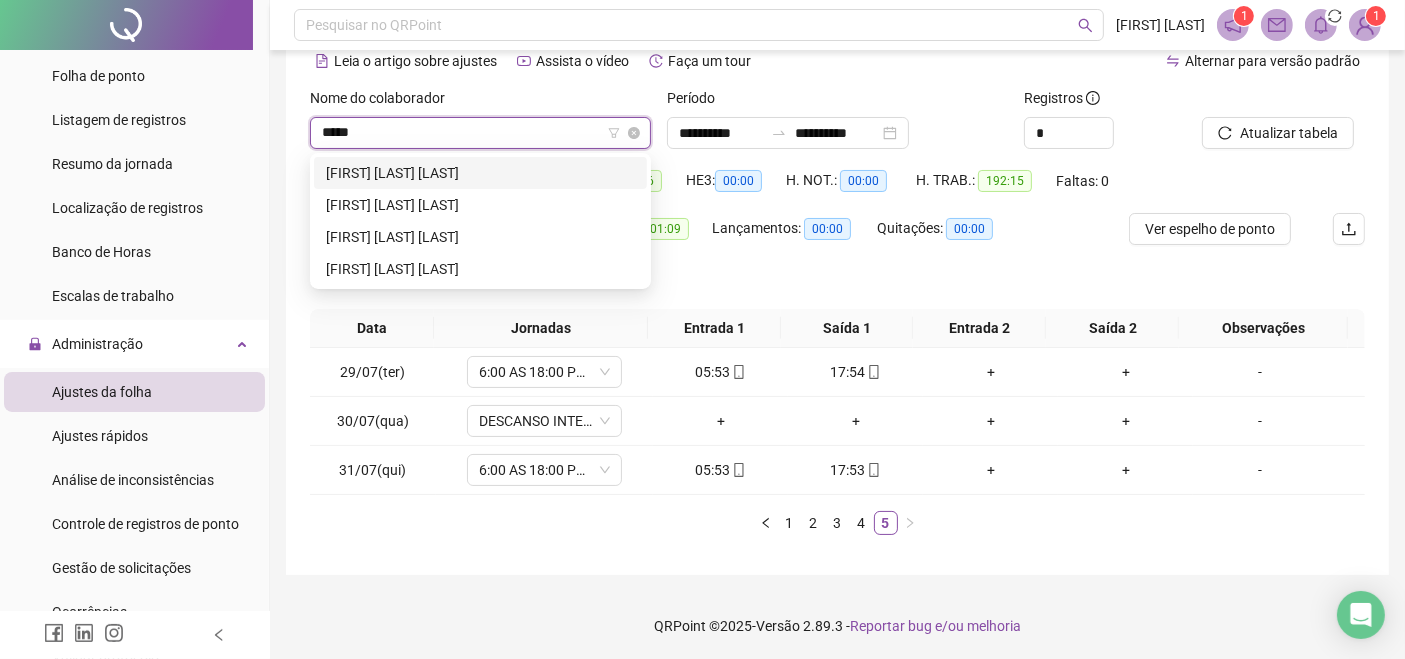 type on "******" 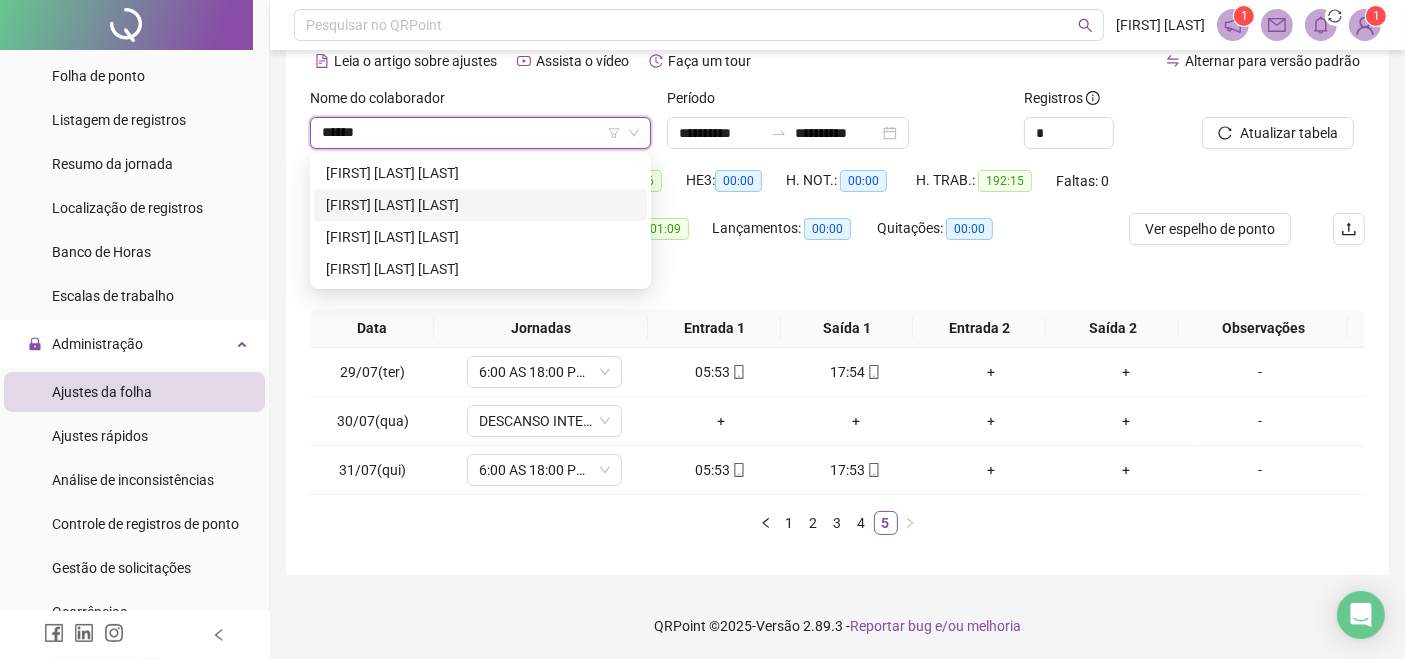 click on "[FIRST] [LAST] [LAST]" at bounding box center [480, 205] 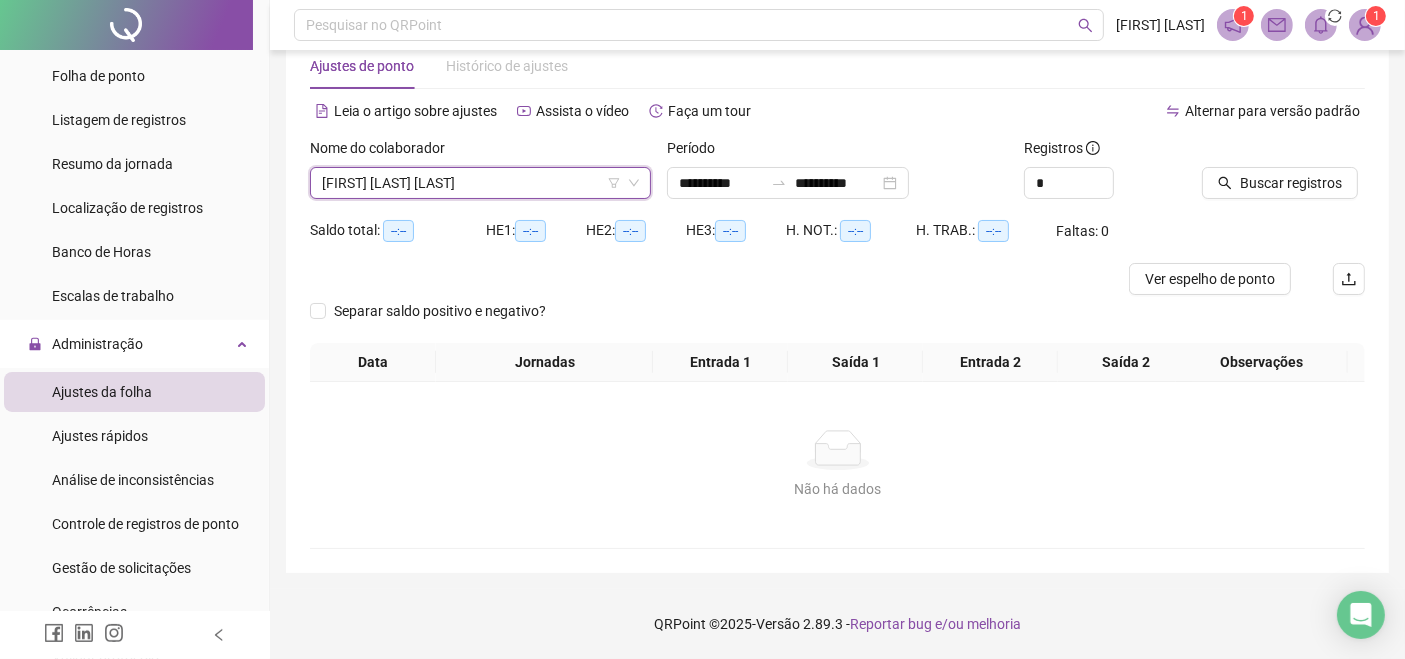 scroll, scrollTop: 45, scrollLeft: 0, axis: vertical 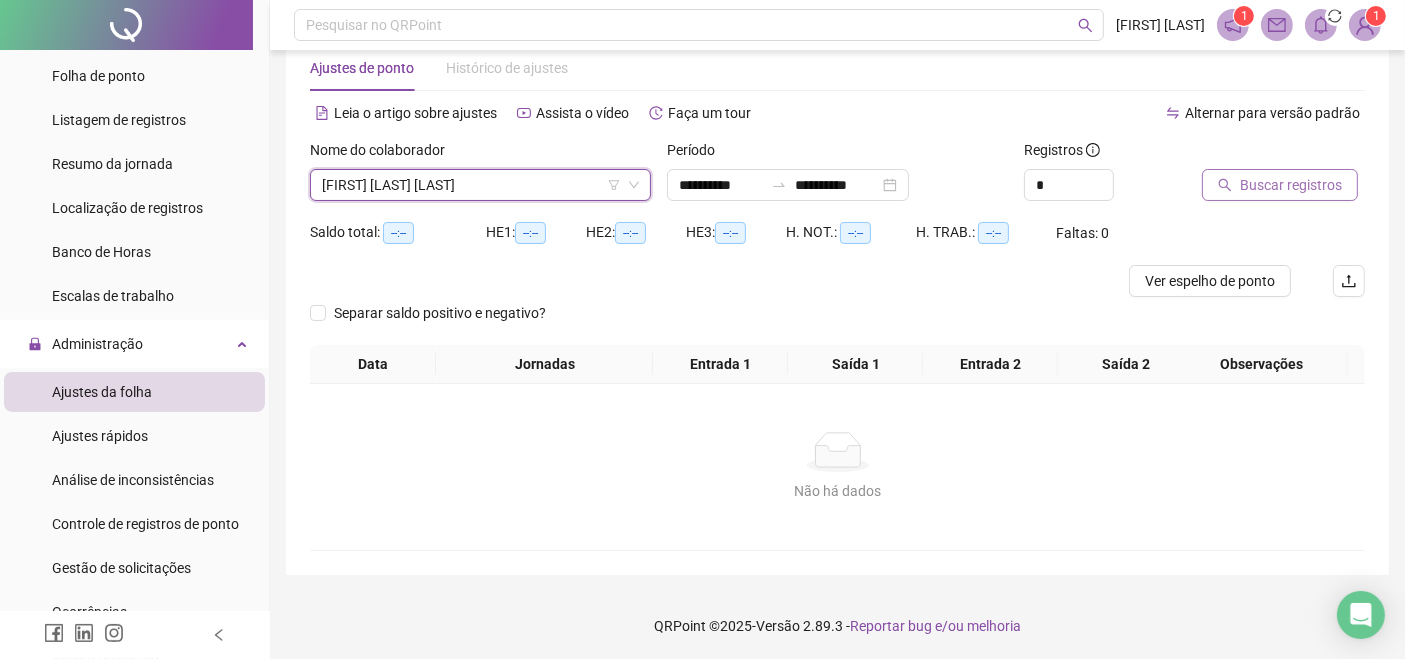 click on "Buscar registros" at bounding box center [1291, 185] 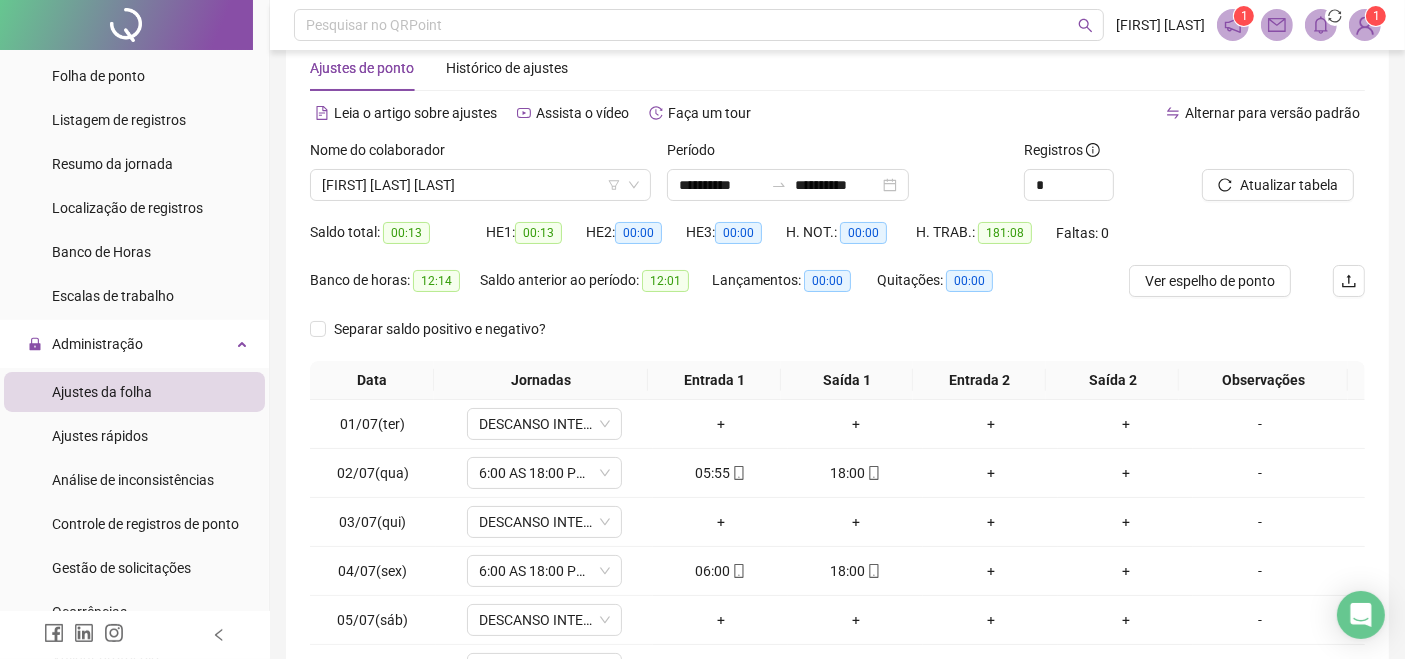 click on "Alternar para versão padrão" at bounding box center [1102, 113] 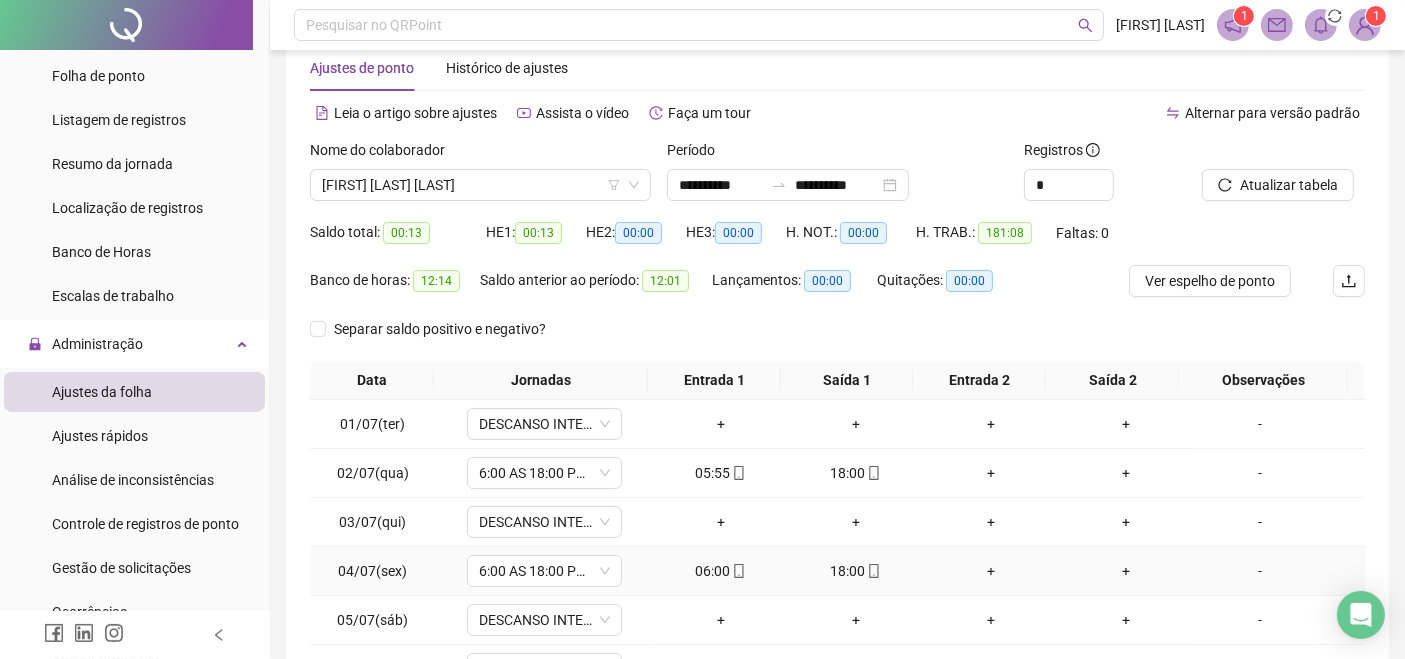 scroll, scrollTop: 292, scrollLeft: 0, axis: vertical 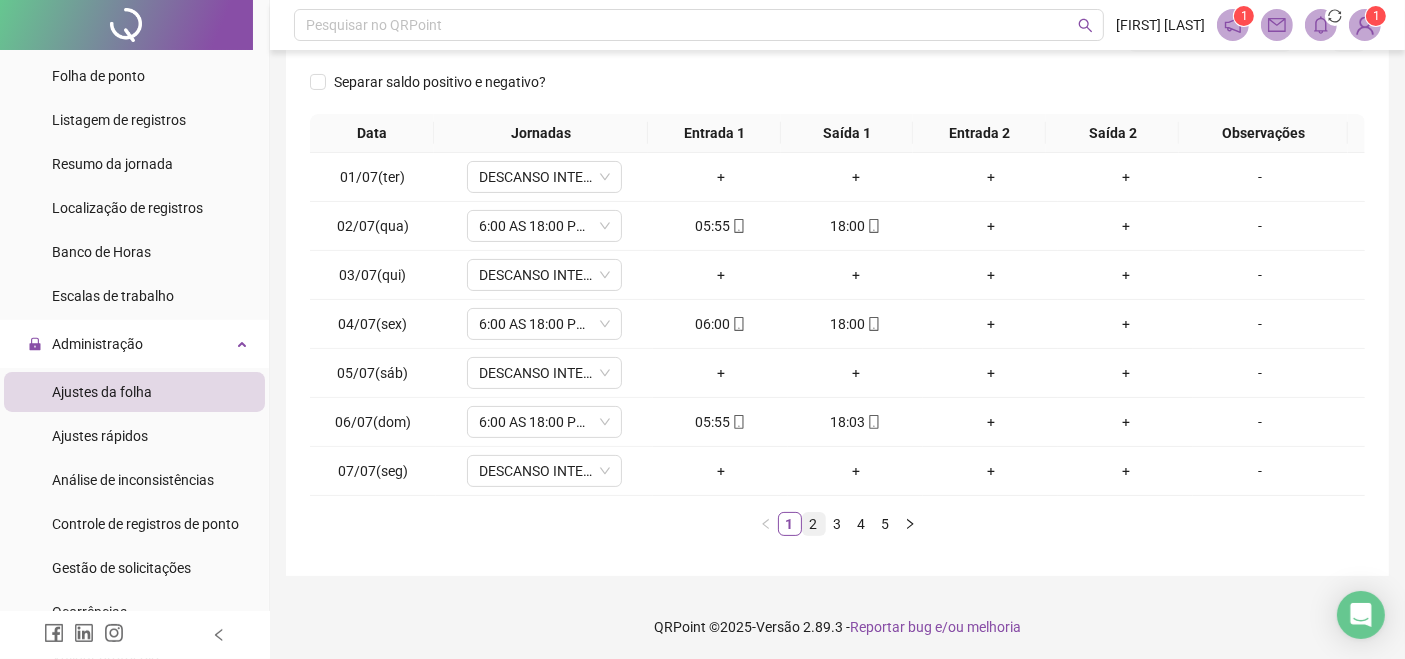 click on "2" at bounding box center (814, 524) 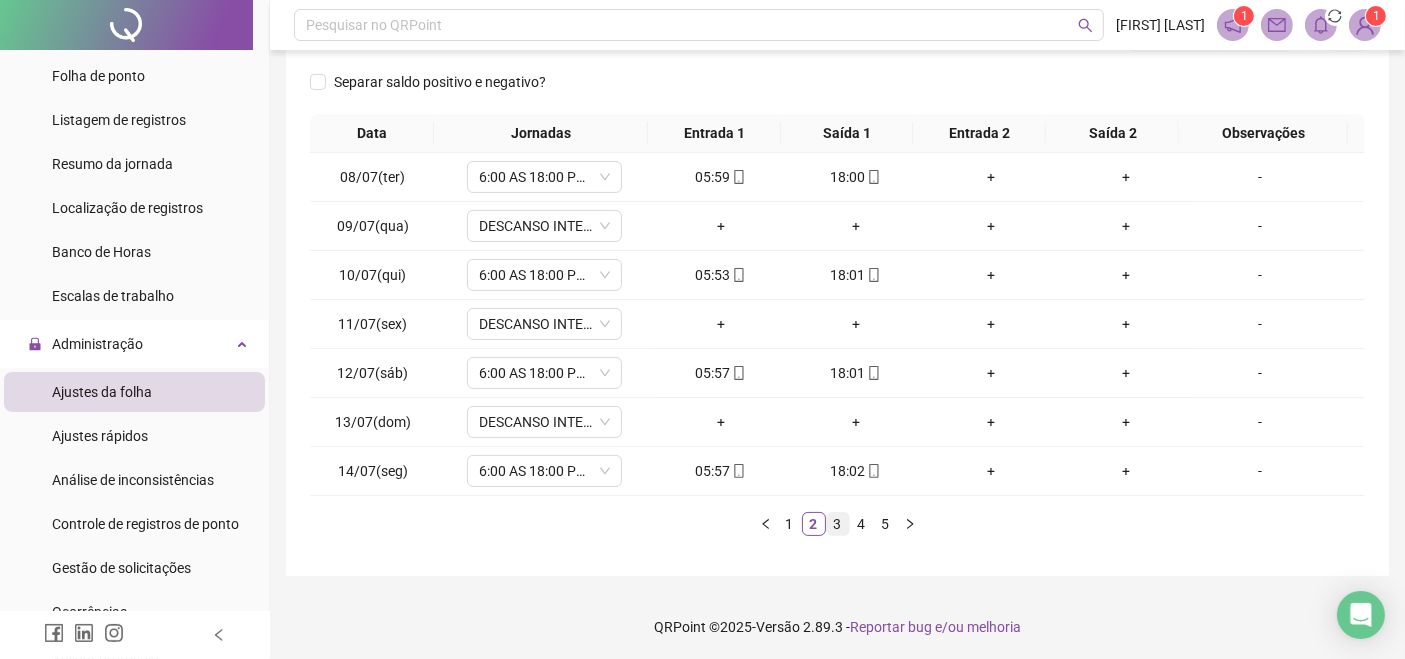 click on "3" at bounding box center [838, 524] 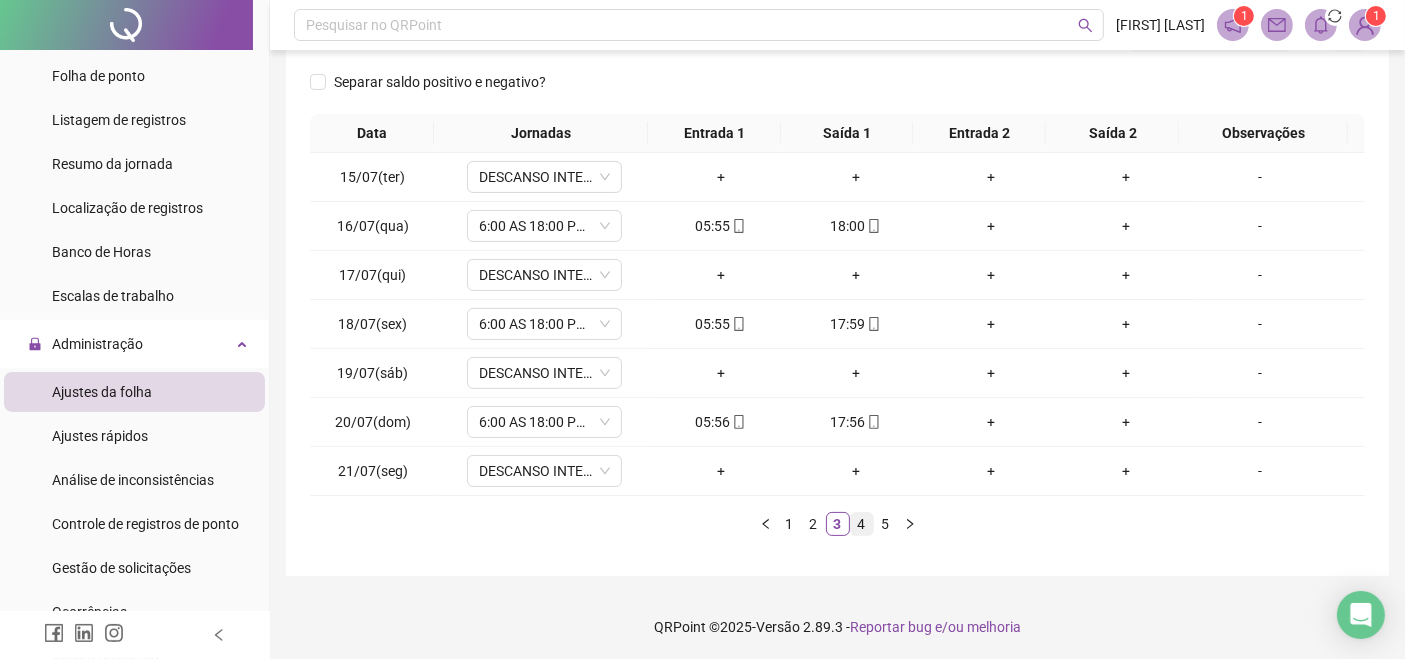 click on "4" at bounding box center (862, 524) 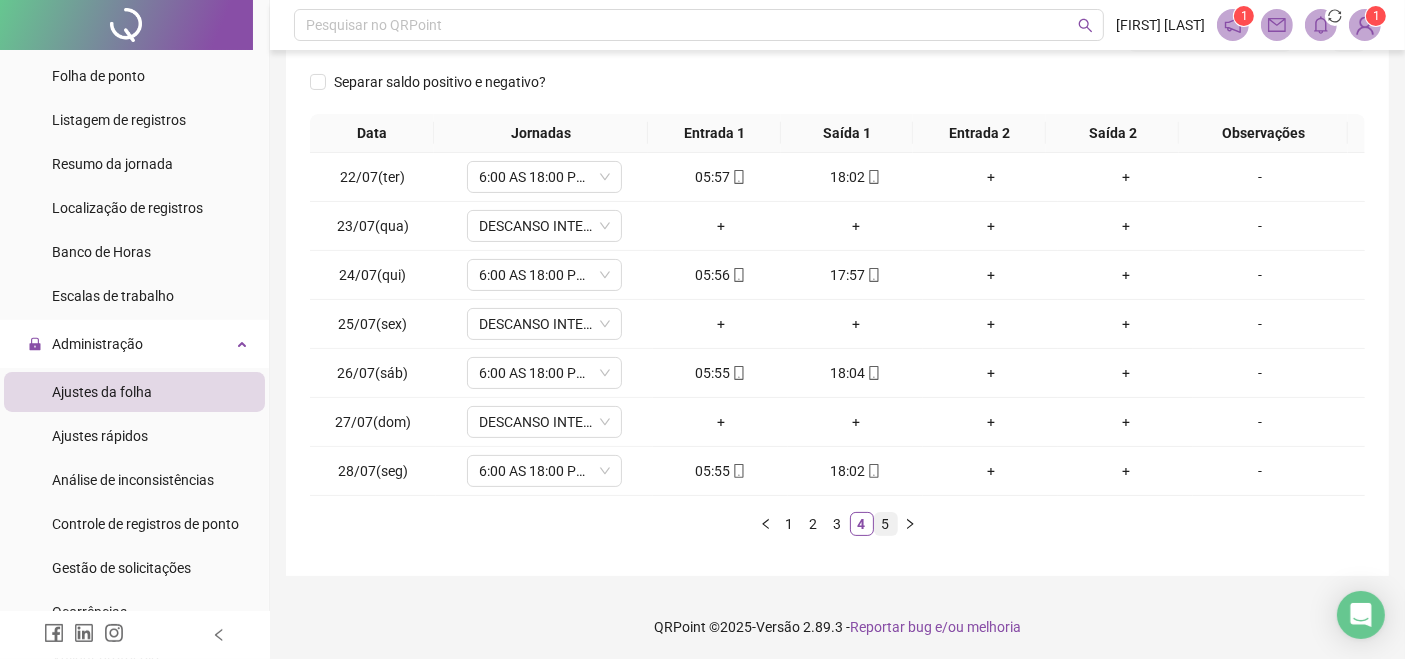 click on "5" at bounding box center (886, 524) 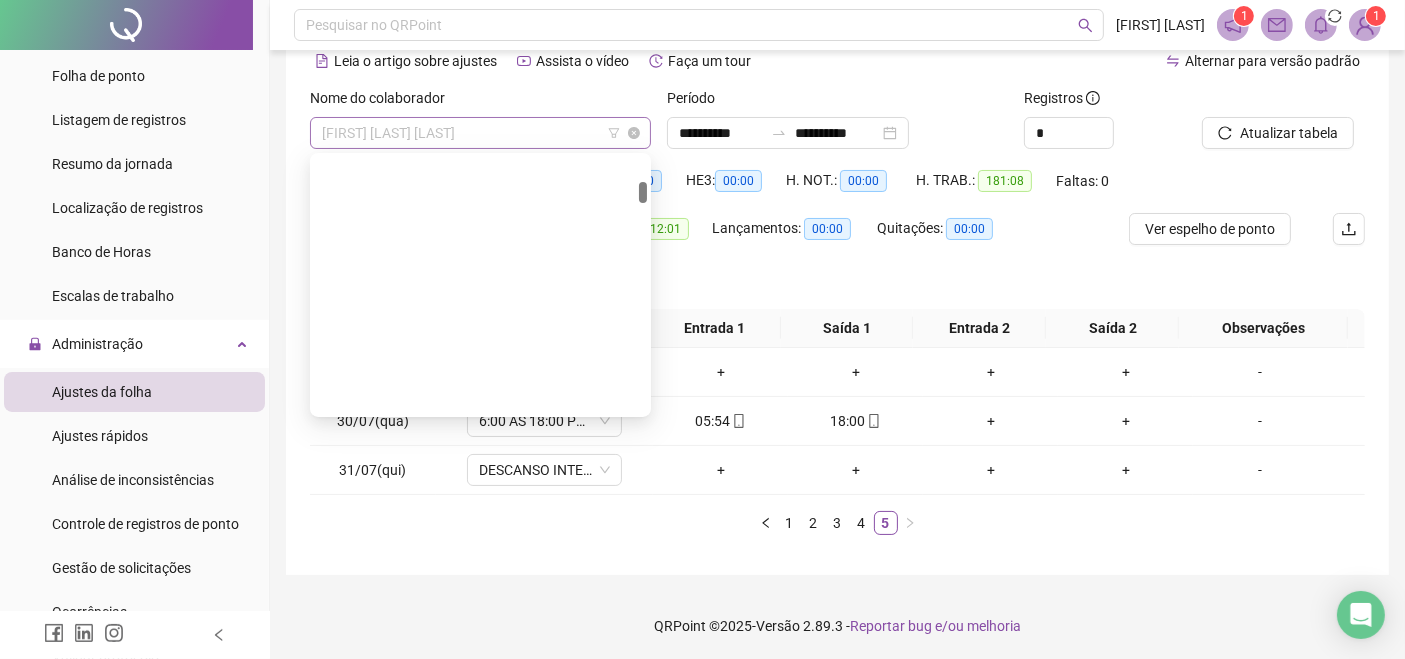 click on "[FIRST] [LAST] [LAST]" at bounding box center (480, 133) 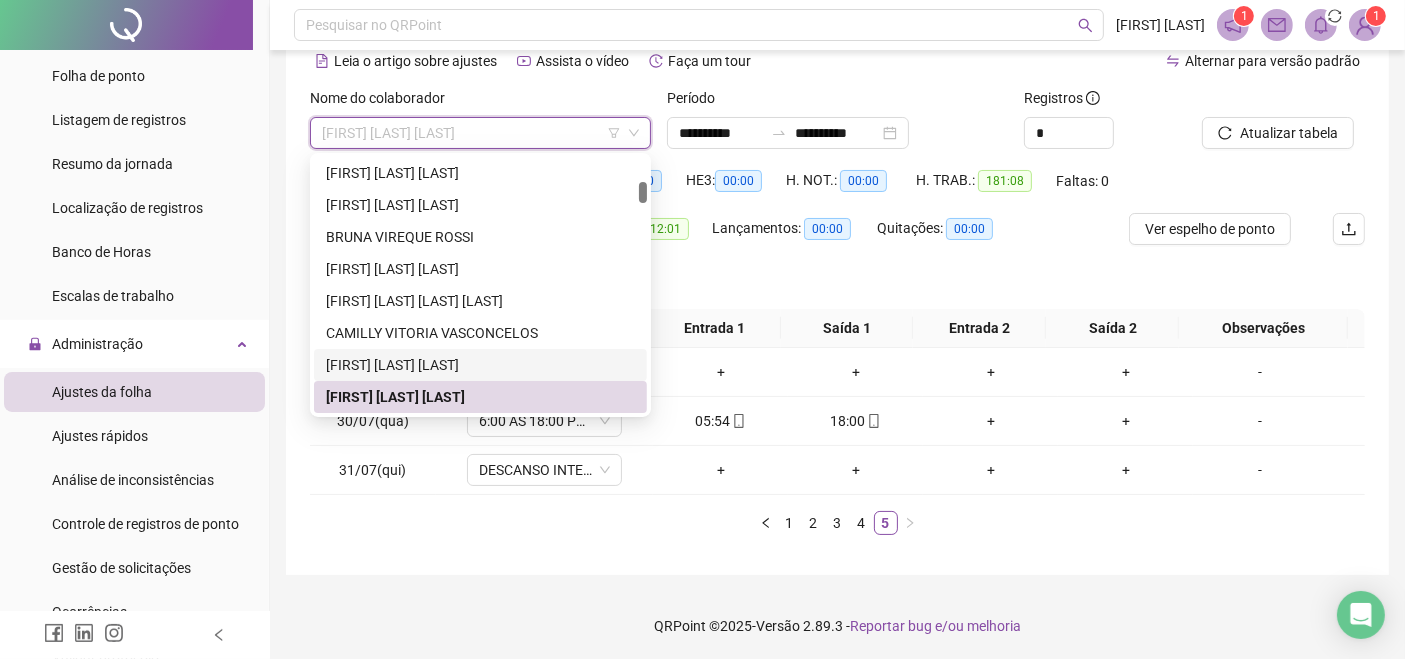 click on "[FIRST] [LAST] [LAST]" at bounding box center (480, 365) 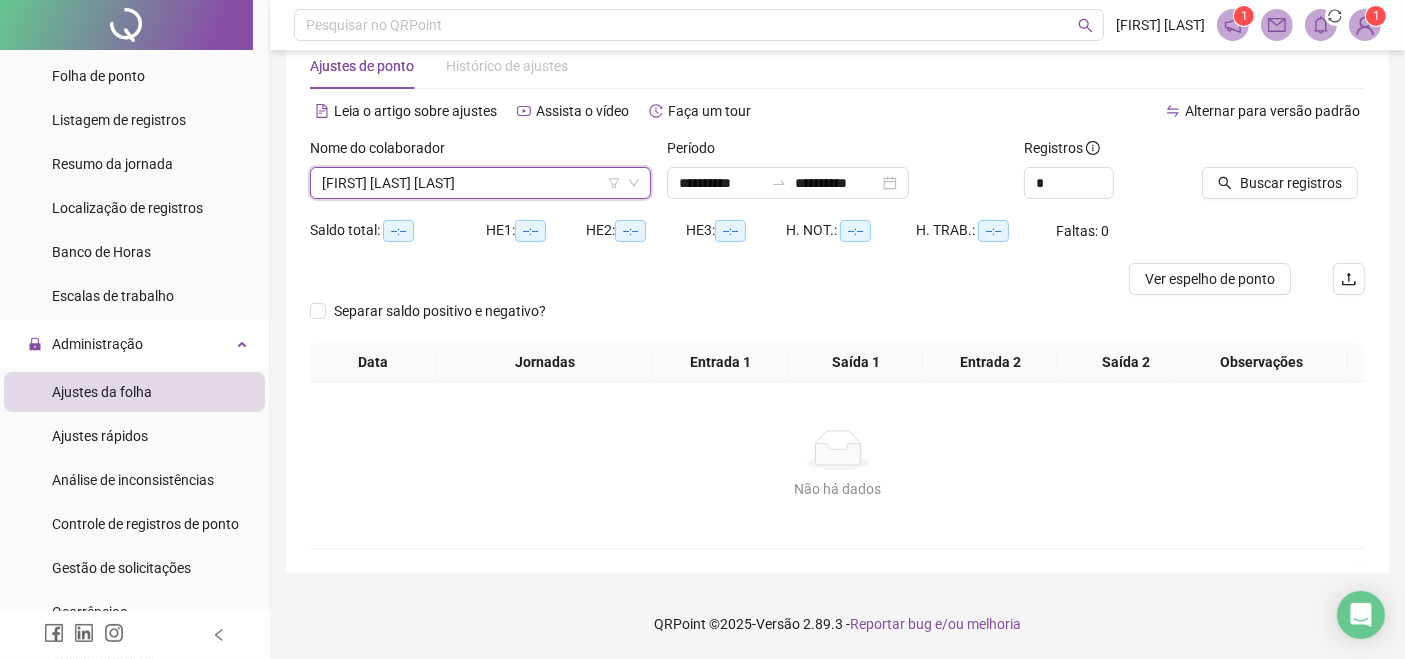 scroll, scrollTop: 45, scrollLeft: 0, axis: vertical 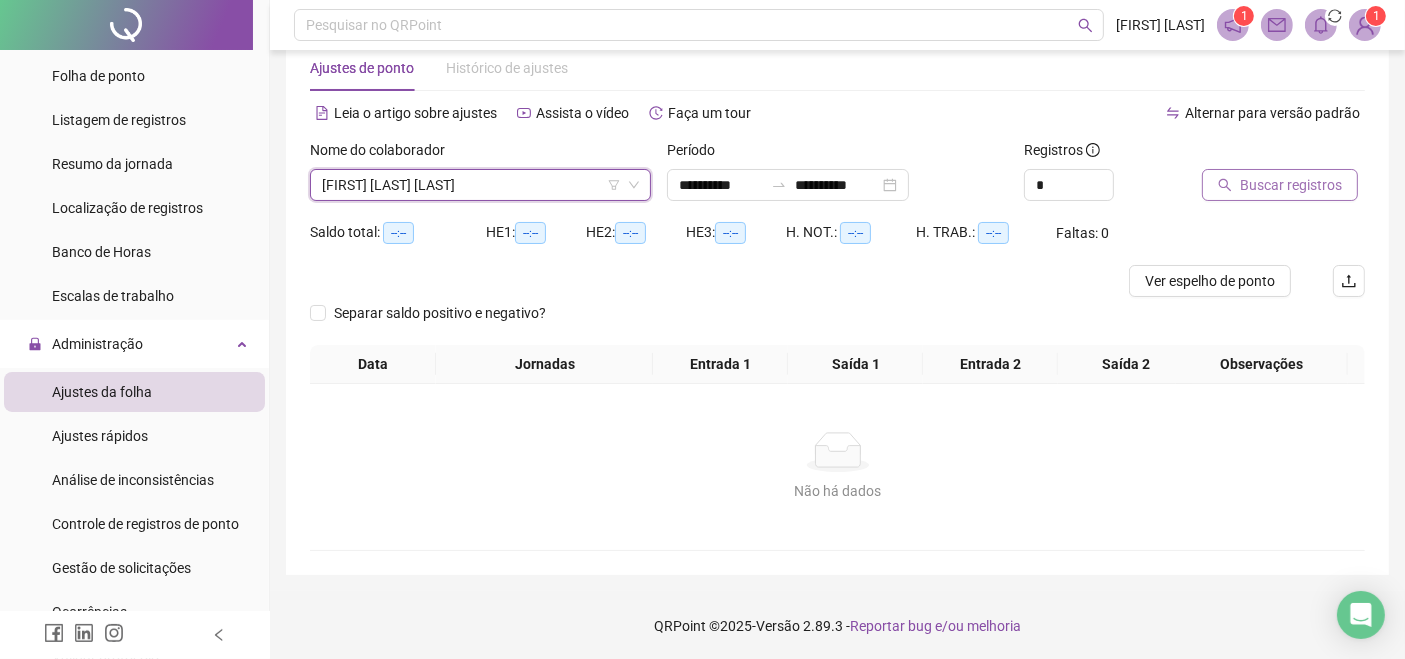 click on "Buscar registros" at bounding box center (1291, 185) 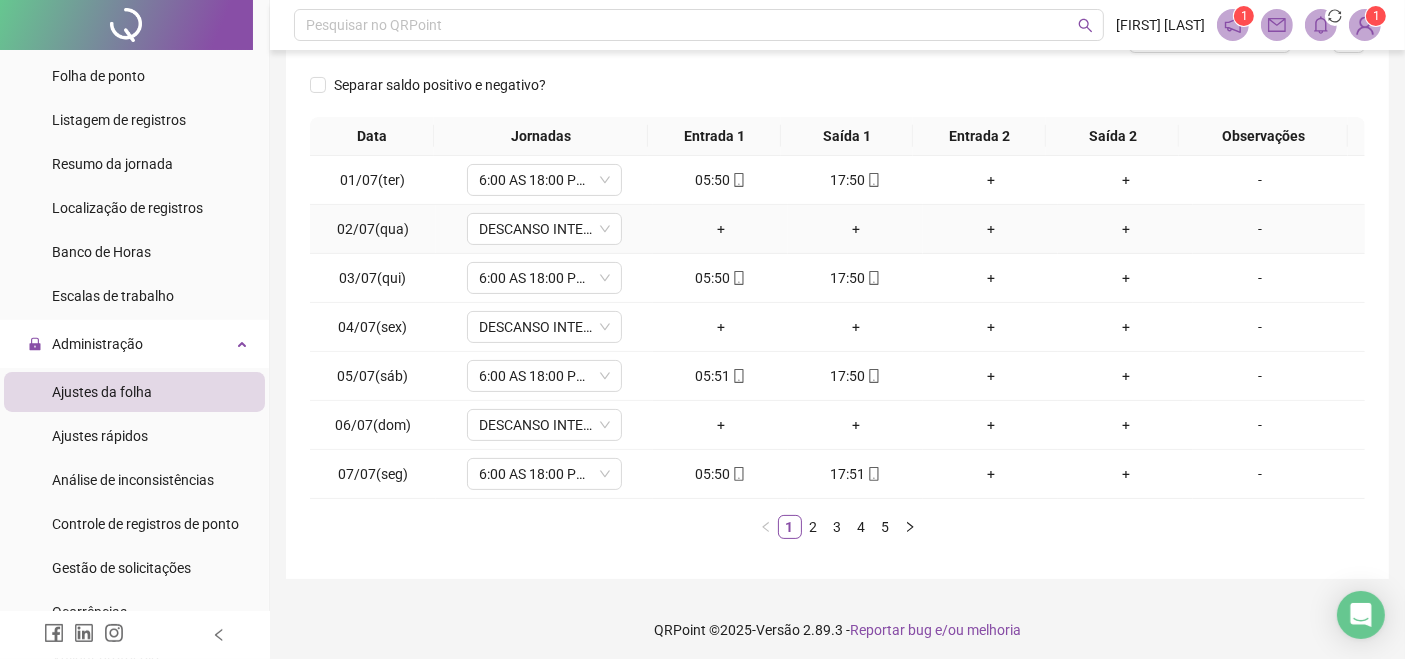 scroll, scrollTop: 292, scrollLeft: 0, axis: vertical 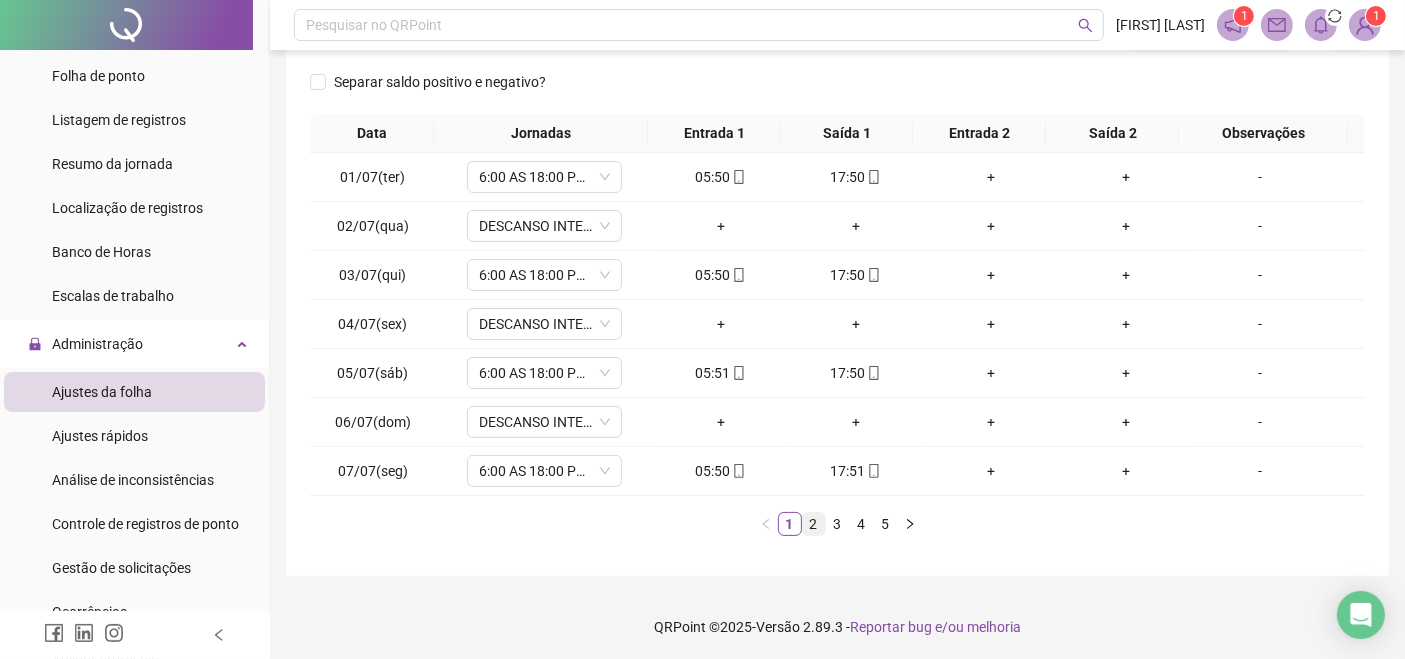 click on "2" at bounding box center (814, 524) 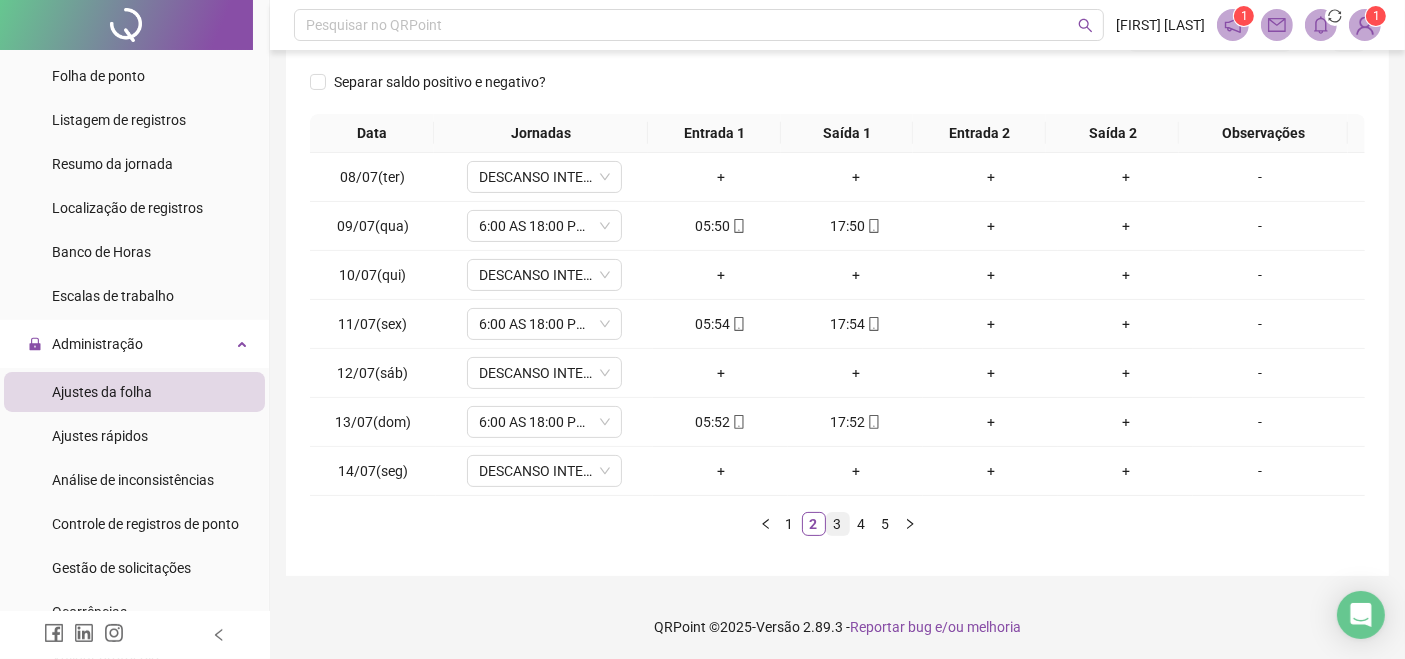 click on "3" at bounding box center [838, 524] 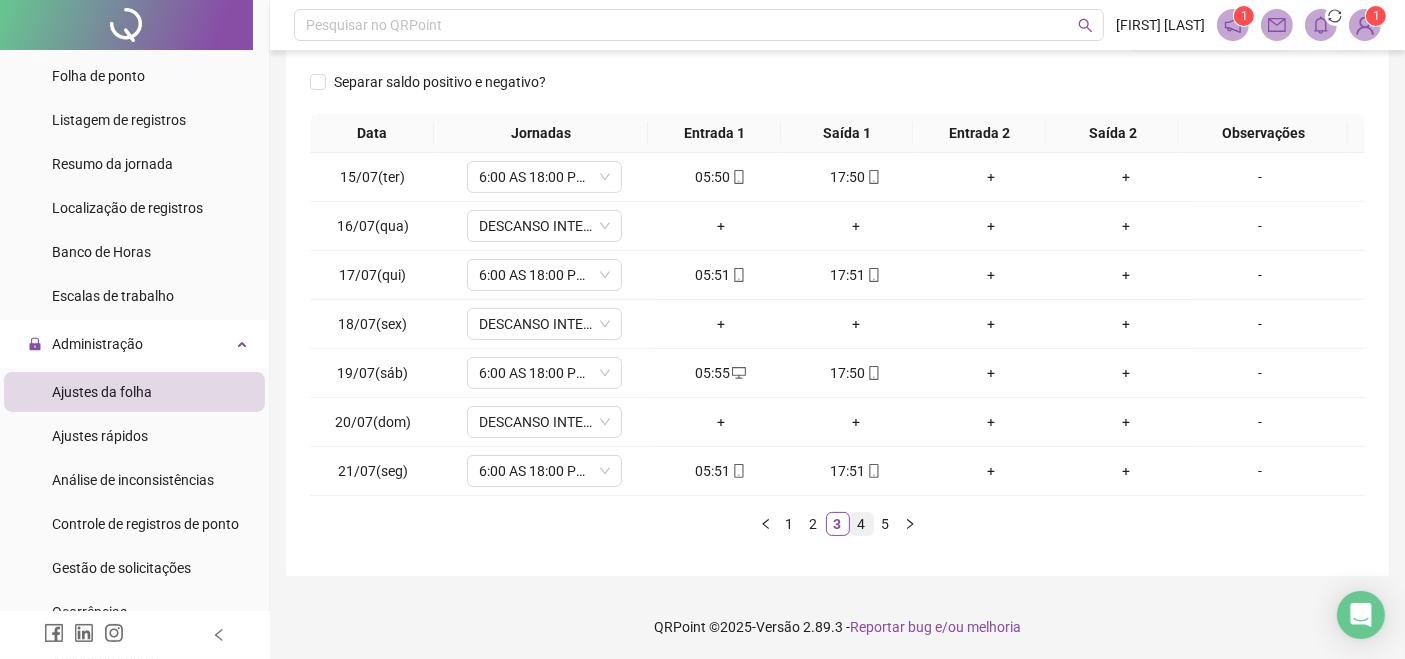 click on "4" at bounding box center [862, 524] 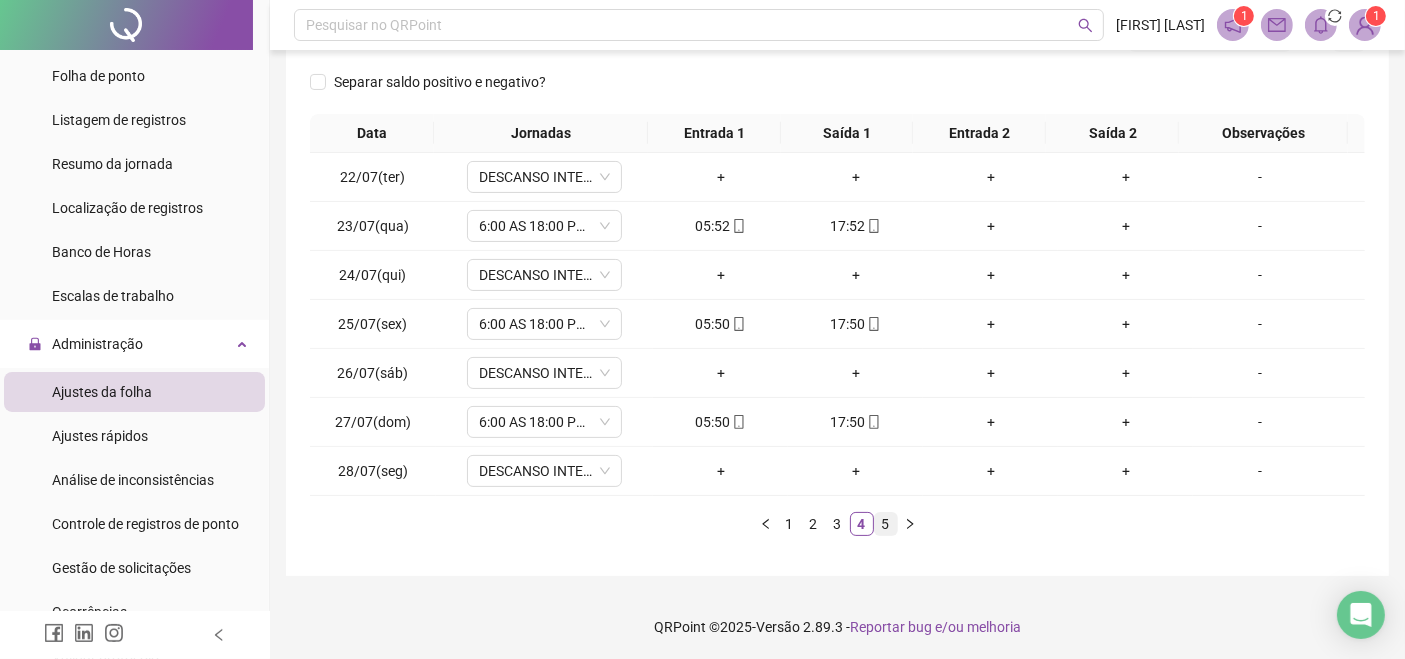 click on "5" at bounding box center (886, 524) 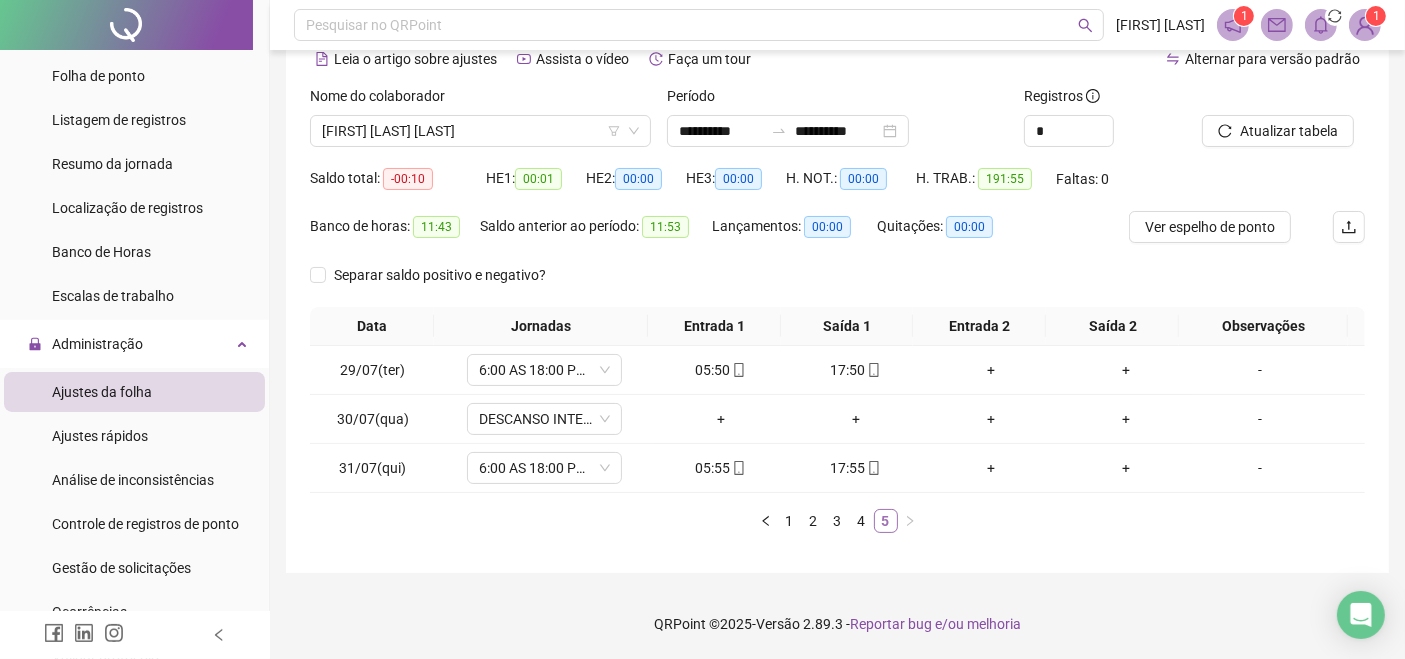 scroll, scrollTop: 97, scrollLeft: 0, axis: vertical 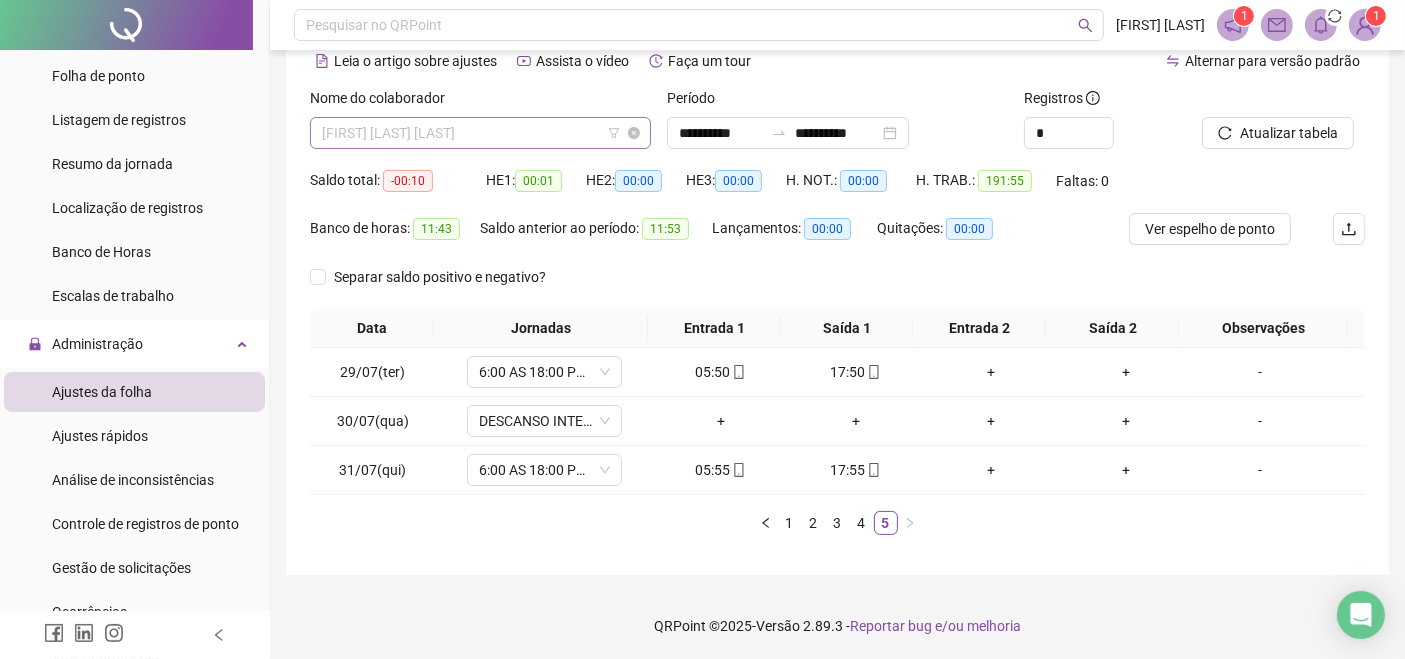 click on "[FIRST] [LAST] [LAST]" at bounding box center (480, 133) 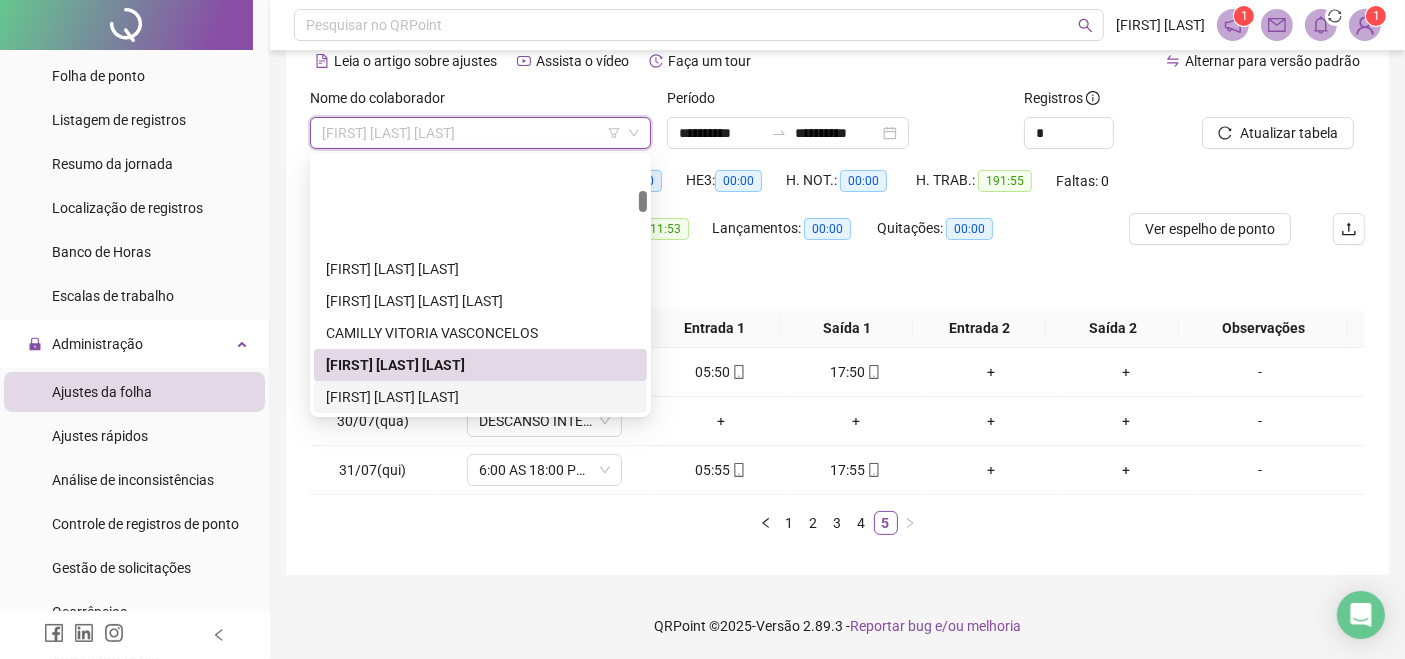 scroll, scrollTop: 399, scrollLeft: 0, axis: vertical 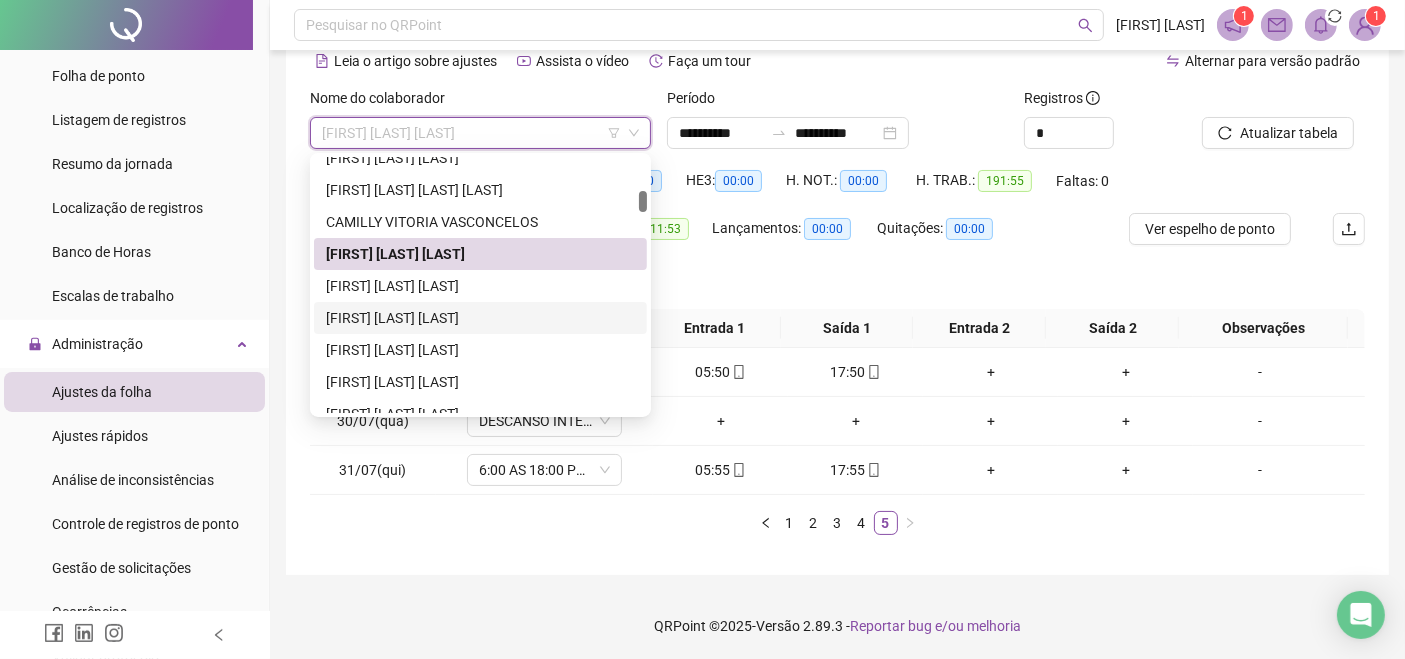 click on "[FIRST] [LAST] [LAST]" at bounding box center [480, 318] 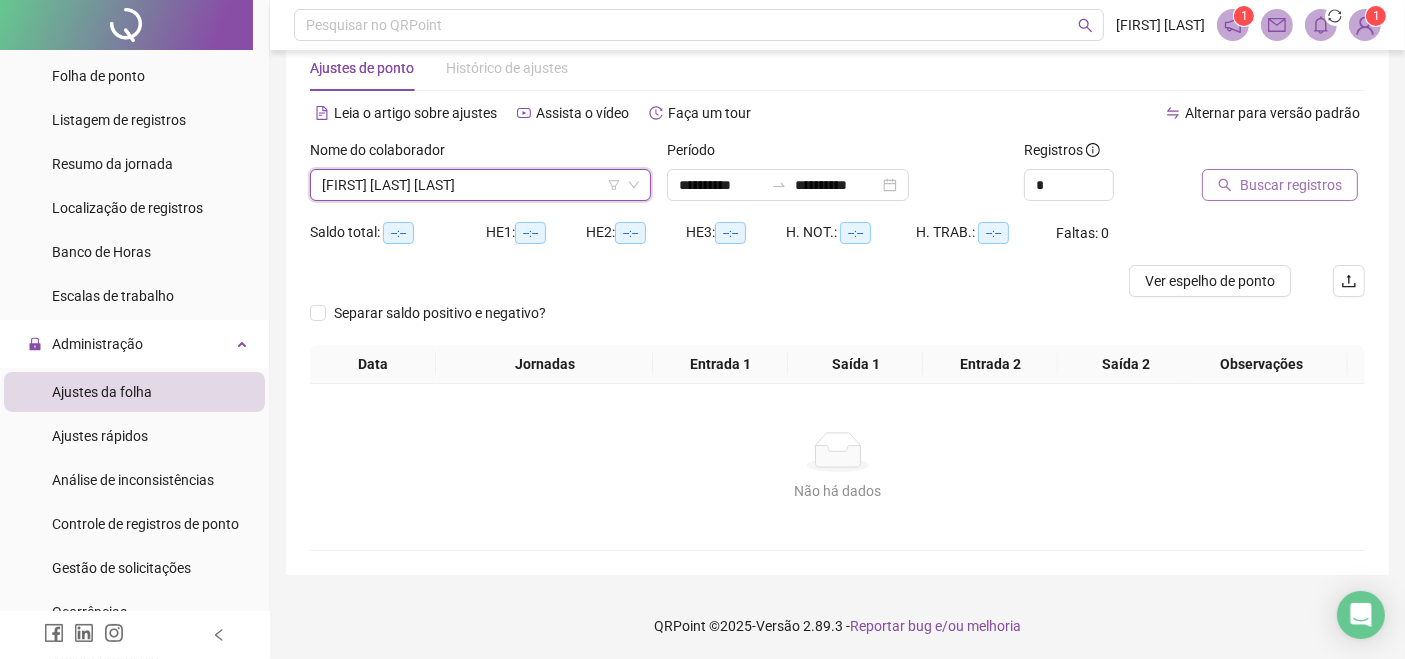 click on "Buscar registros" at bounding box center (1291, 185) 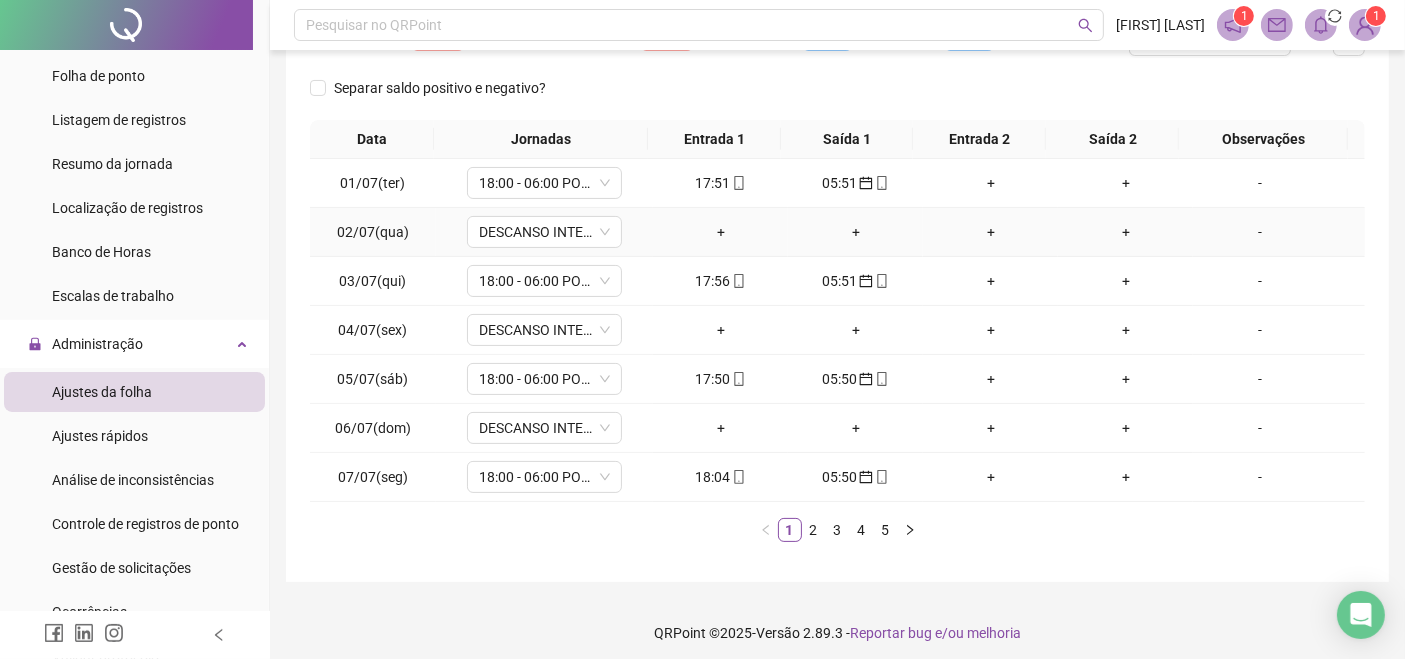 scroll, scrollTop: 292, scrollLeft: 0, axis: vertical 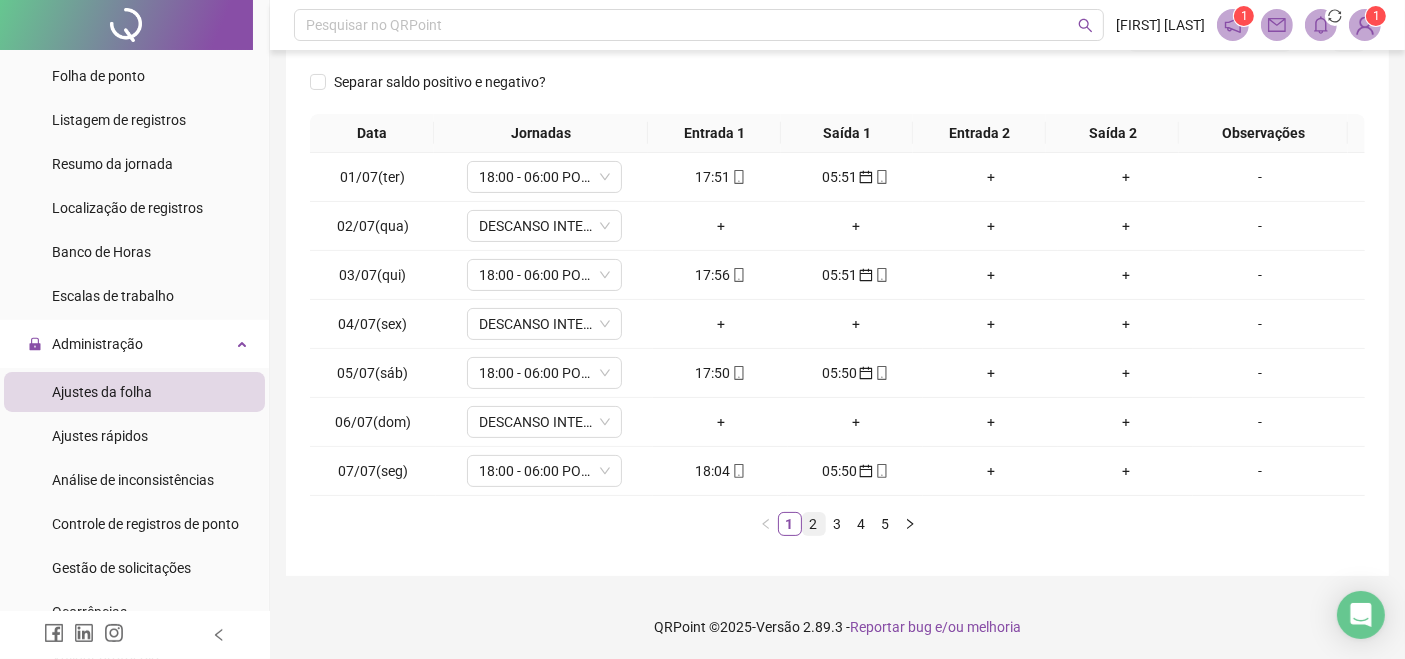 click on "2" at bounding box center [814, 524] 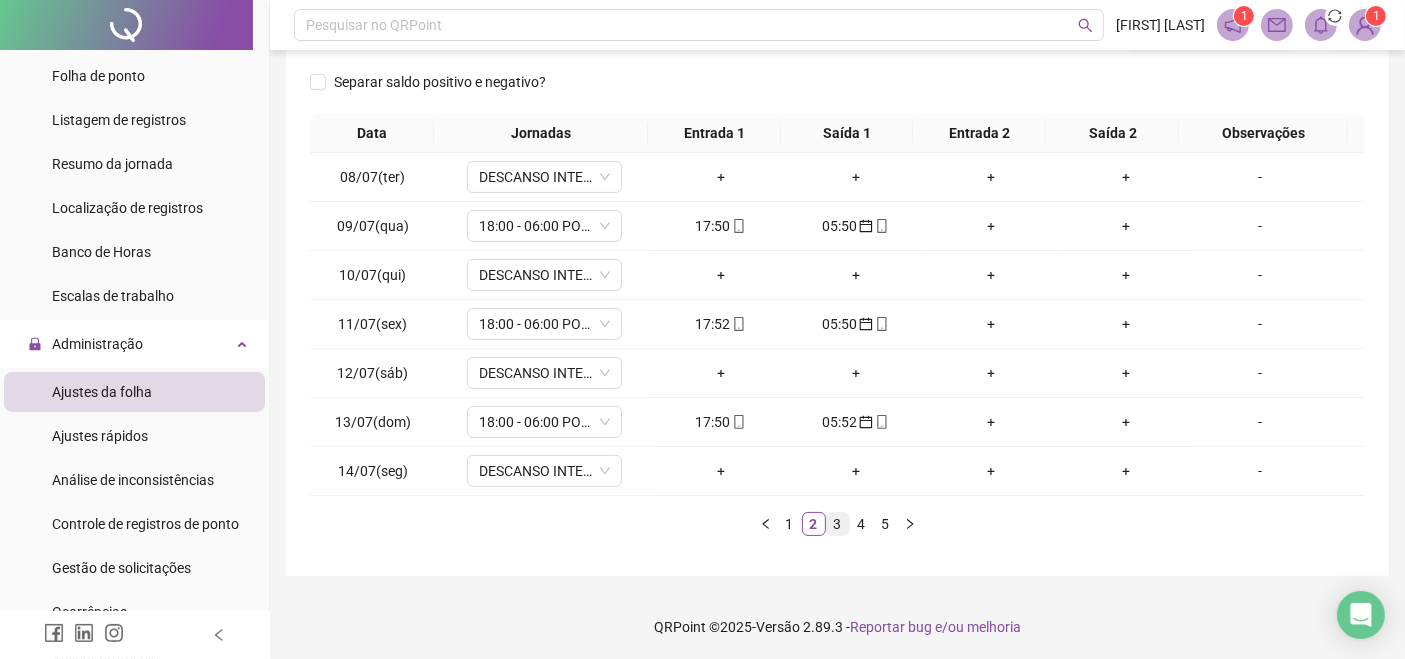 click on "3" at bounding box center (838, 524) 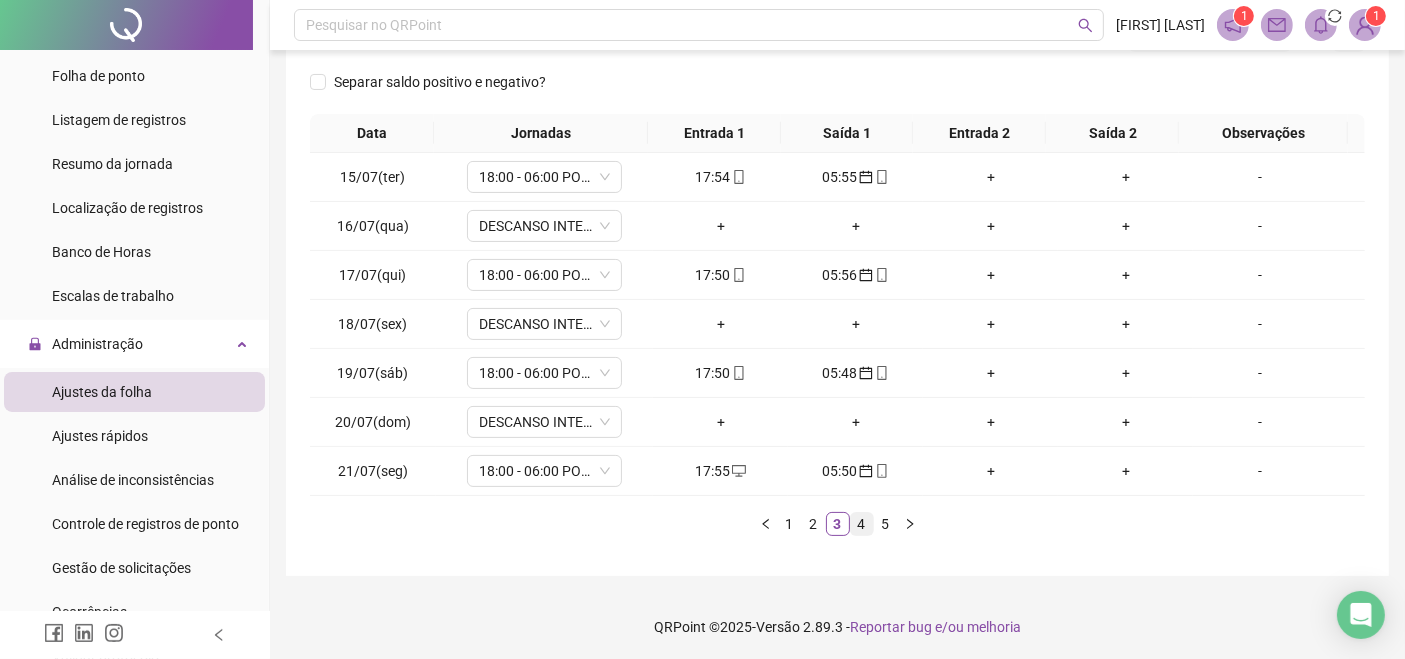 click on "4" at bounding box center (862, 524) 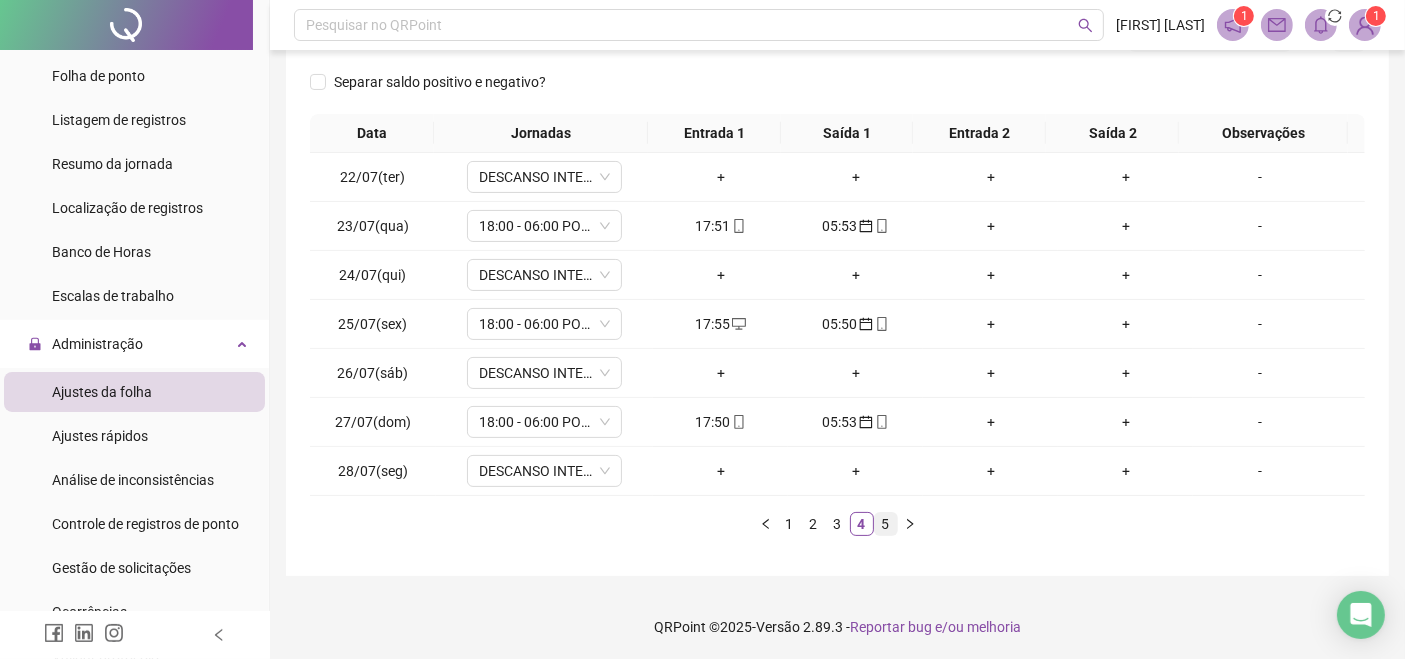 click on "5" at bounding box center [886, 524] 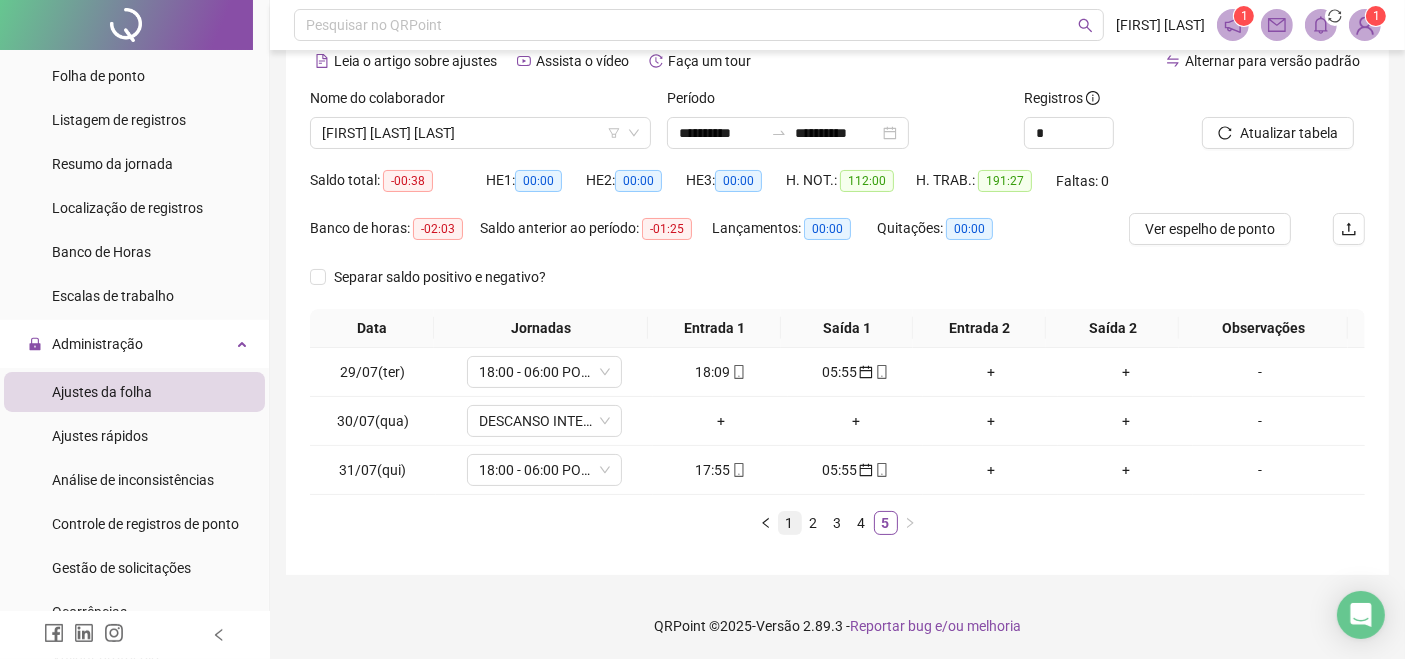 click on "1" at bounding box center [790, 523] 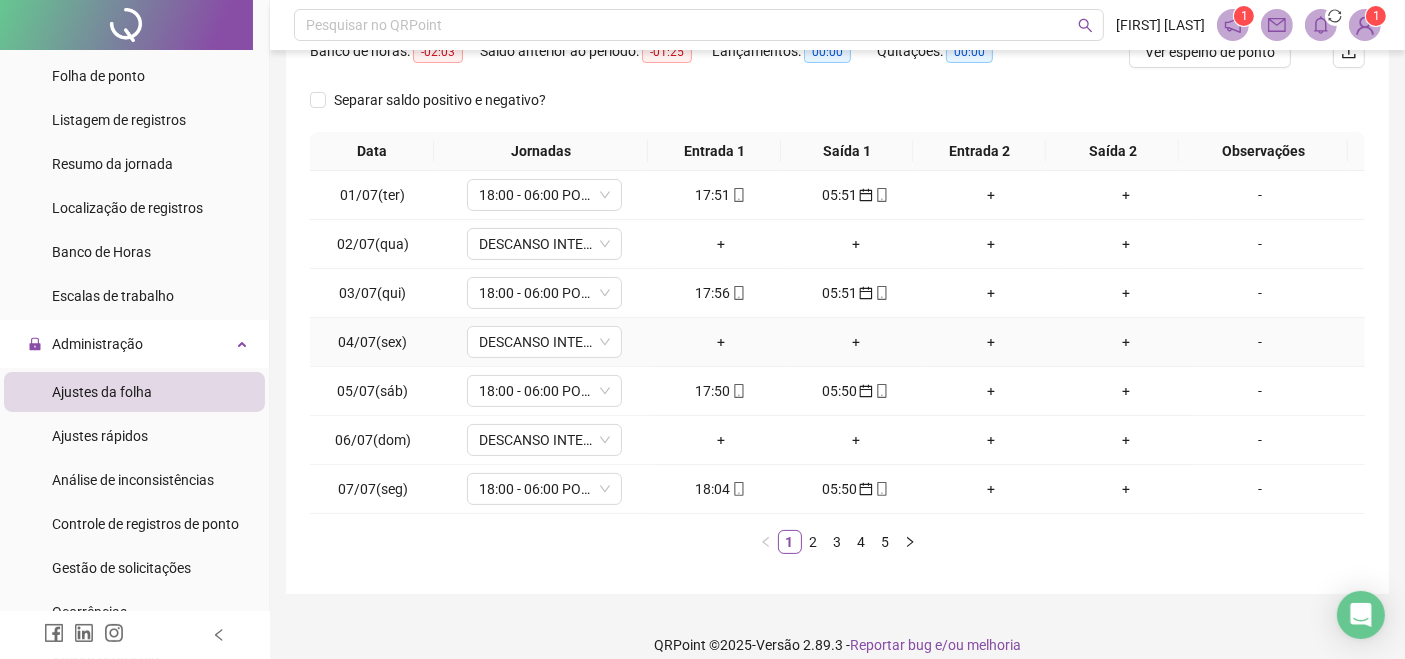 scroll, scrollTop: 292, scrollLeft: 0, axis: vertical 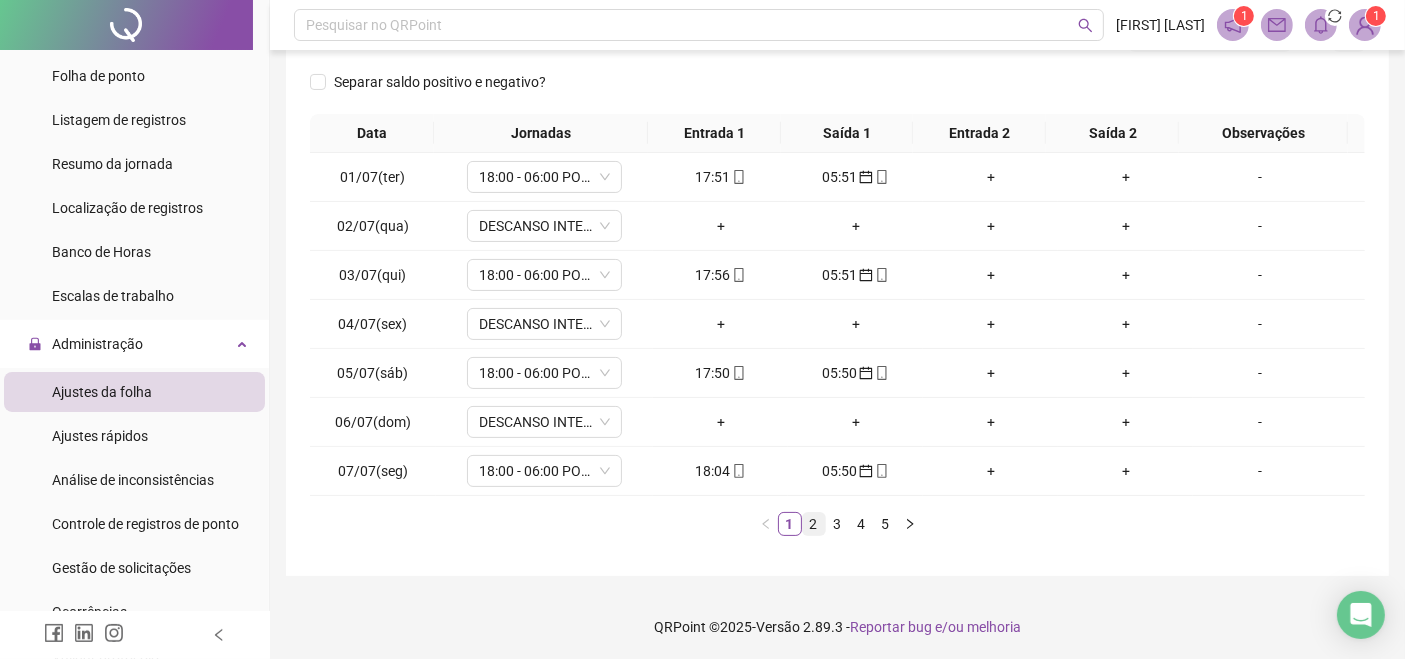 click on "2" at bounding box center (814, 524) 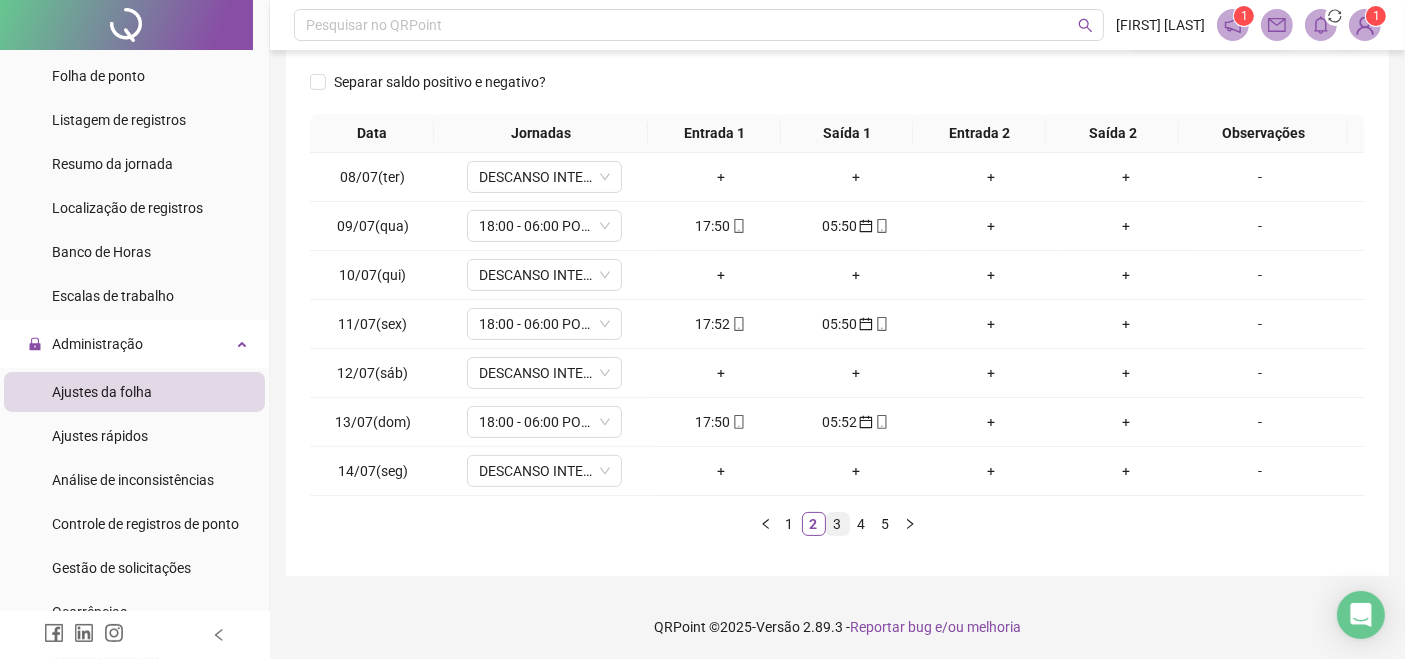 click on "3" at bounding box center (838, 524) 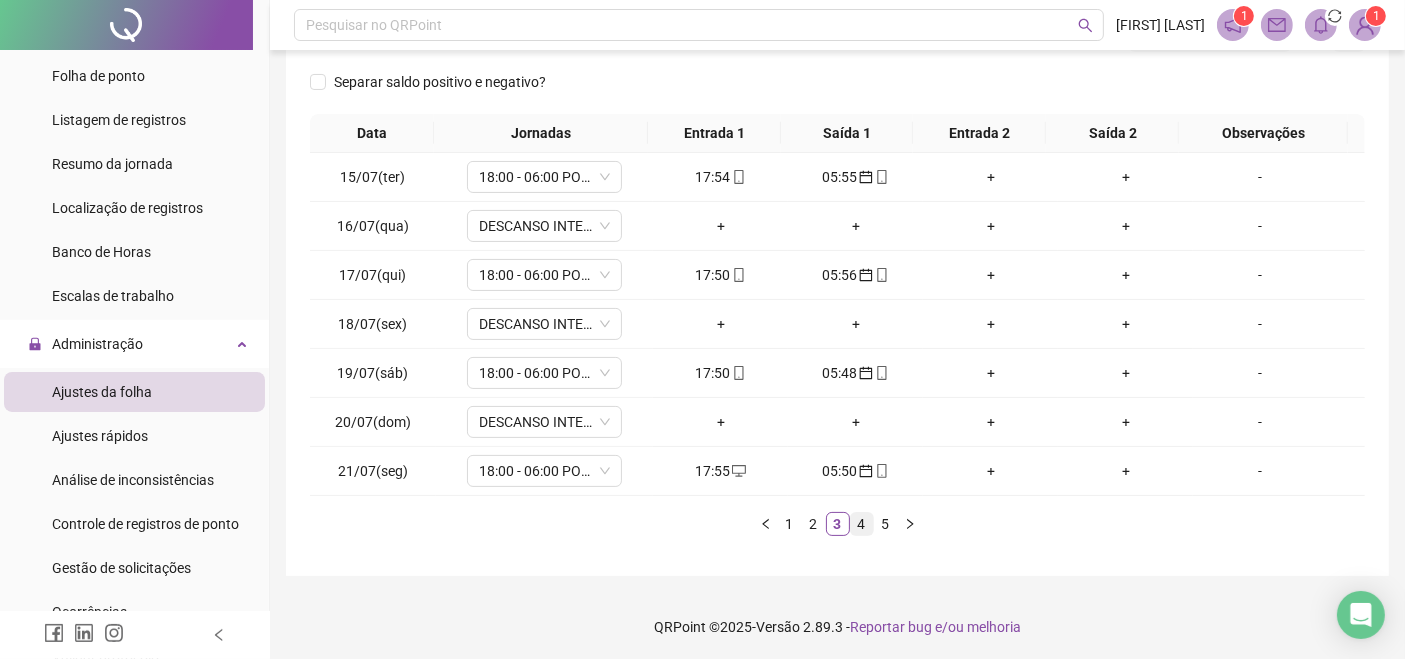 click on "4" at bounding box center [862, 524] 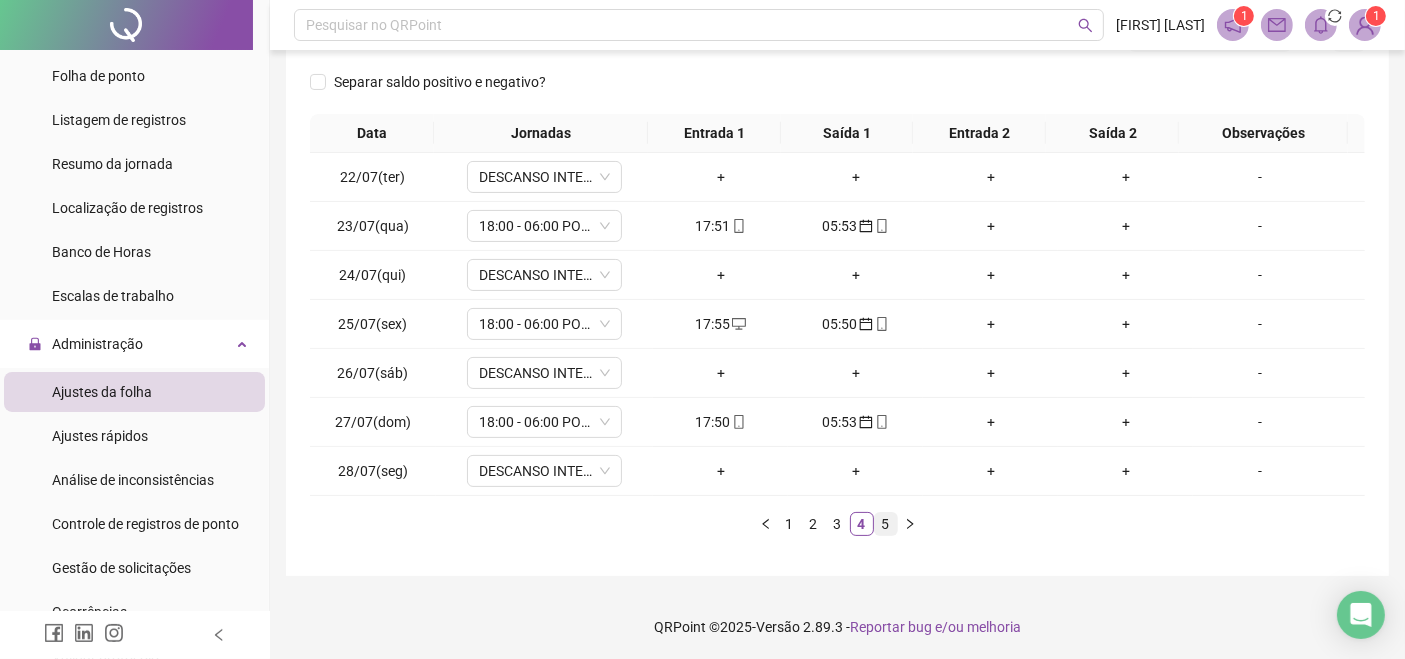 click on "5" at bounding box center (886, 524) 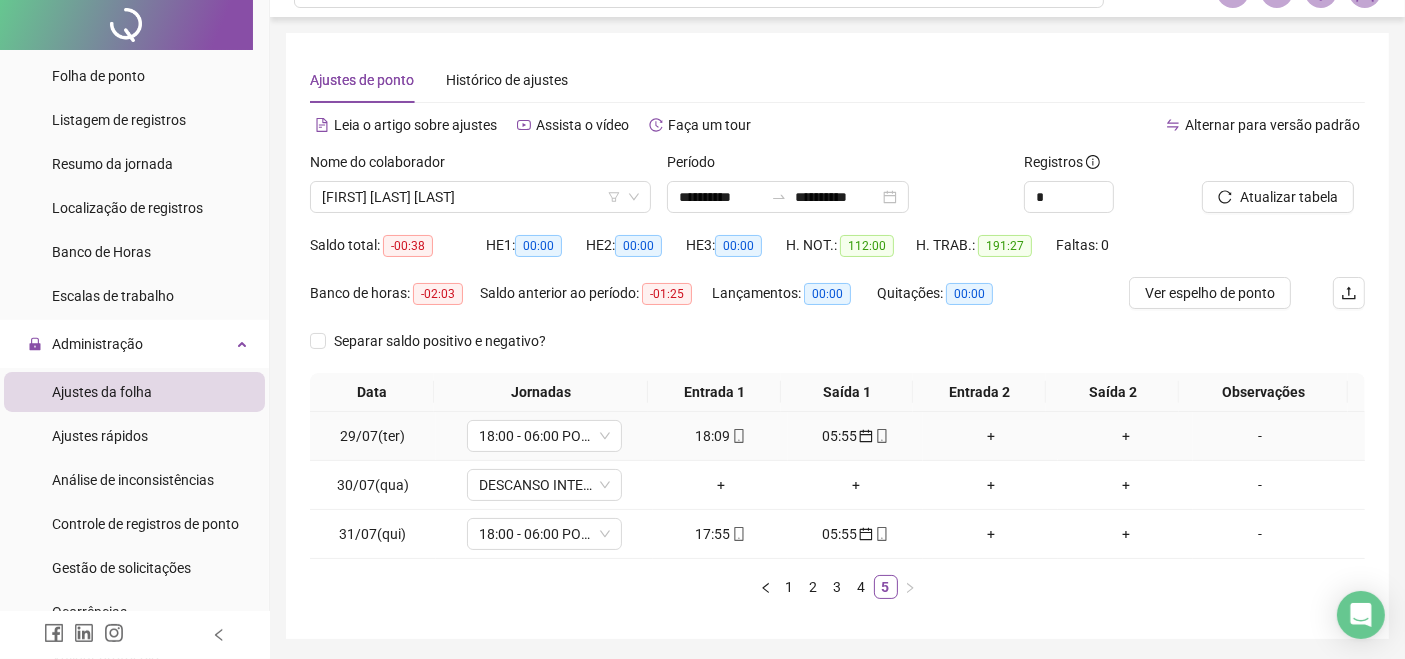 scroll, scrollTop: 0, scrollLeft: 0, axis: both 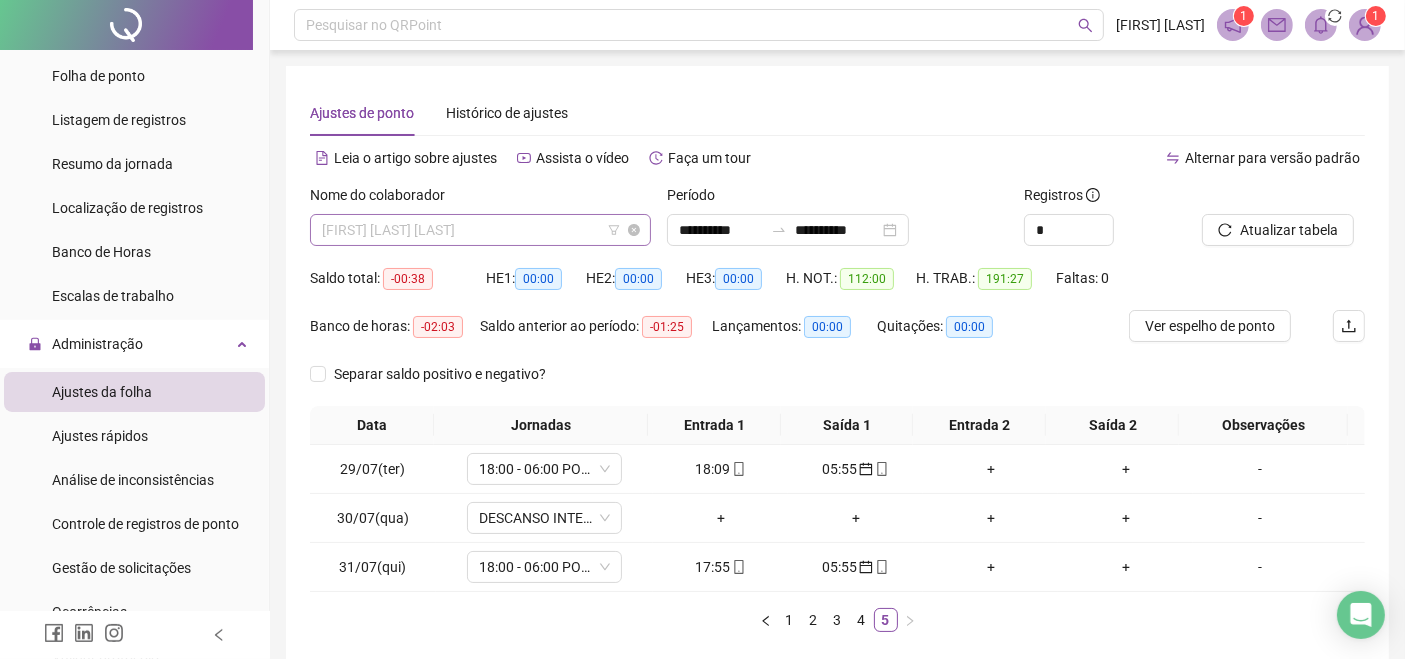 click on "[FIRST] [LAST] [LAST]" at bounding box center (480, 230) 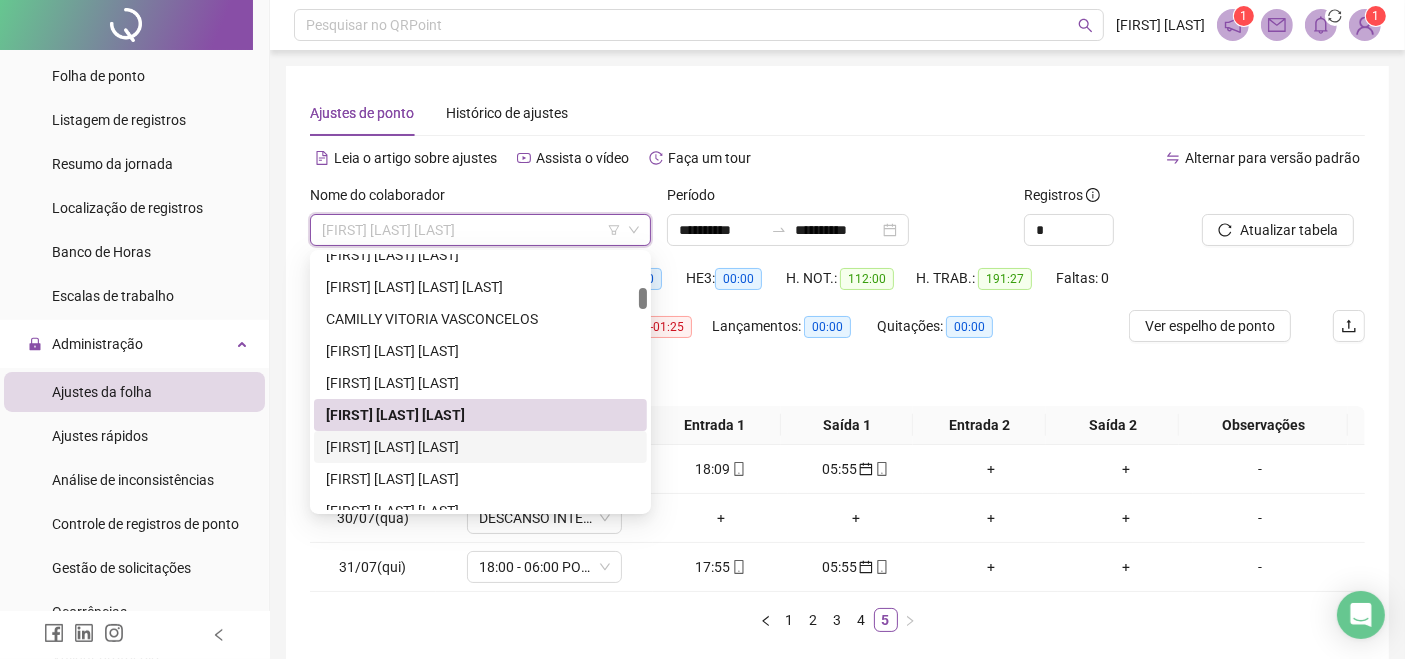 click on "[FIRST] [LAST] [LAST]" at bounding box center (480, 447) 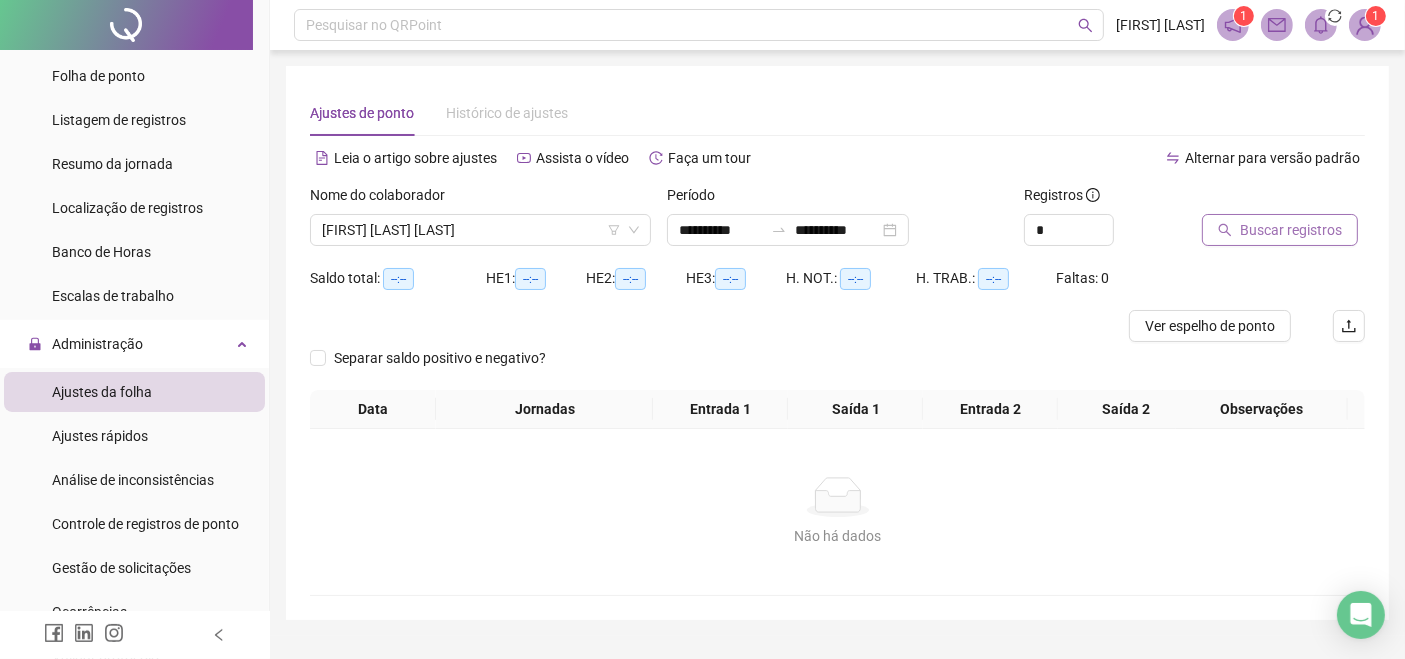 click on "Buscar registros" at bounding box center [1291, 230] 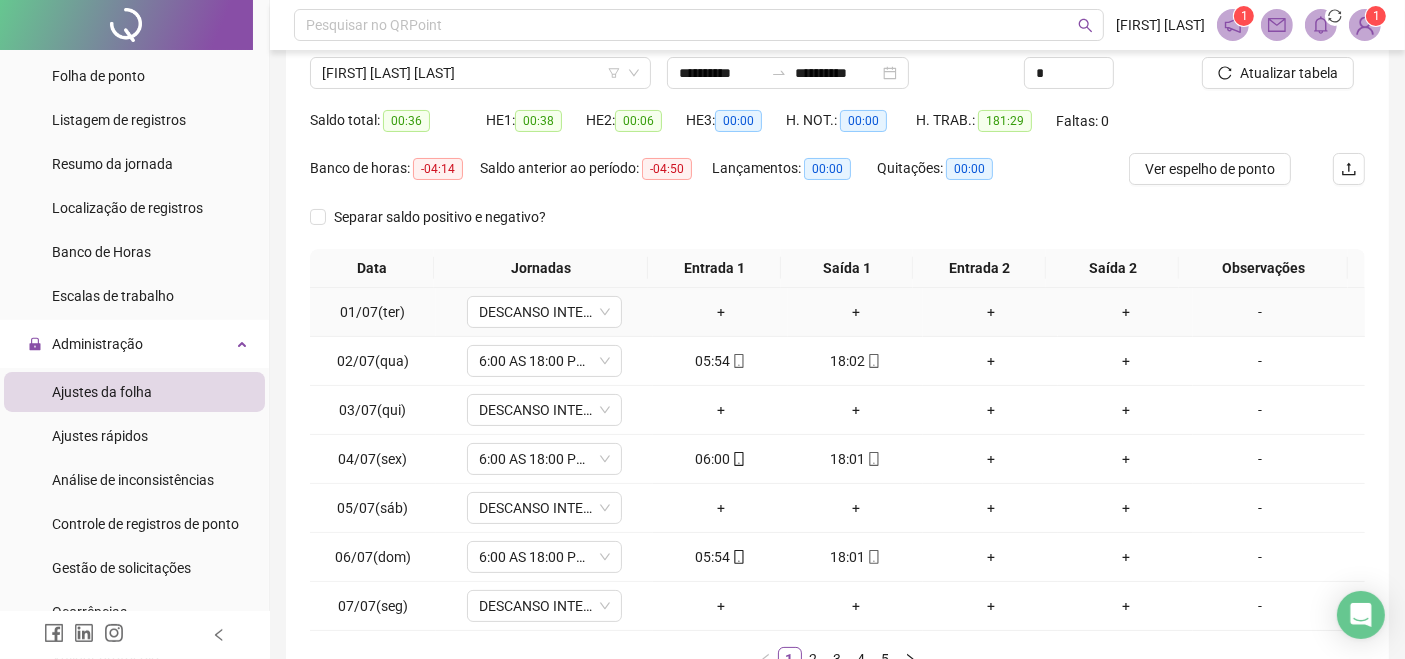 scroll, scrollTop: 292, scrollLeft: 0, axis: vertical 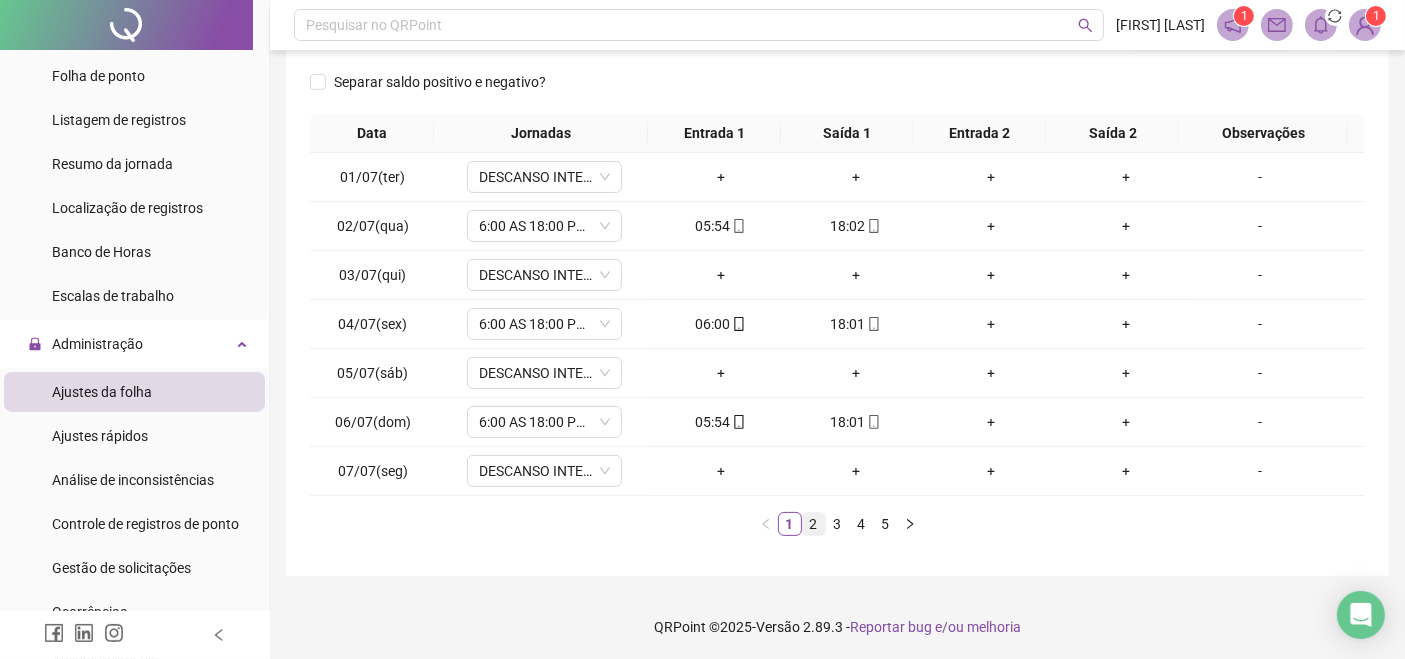 click on "2" at bounding box center [814, 524] 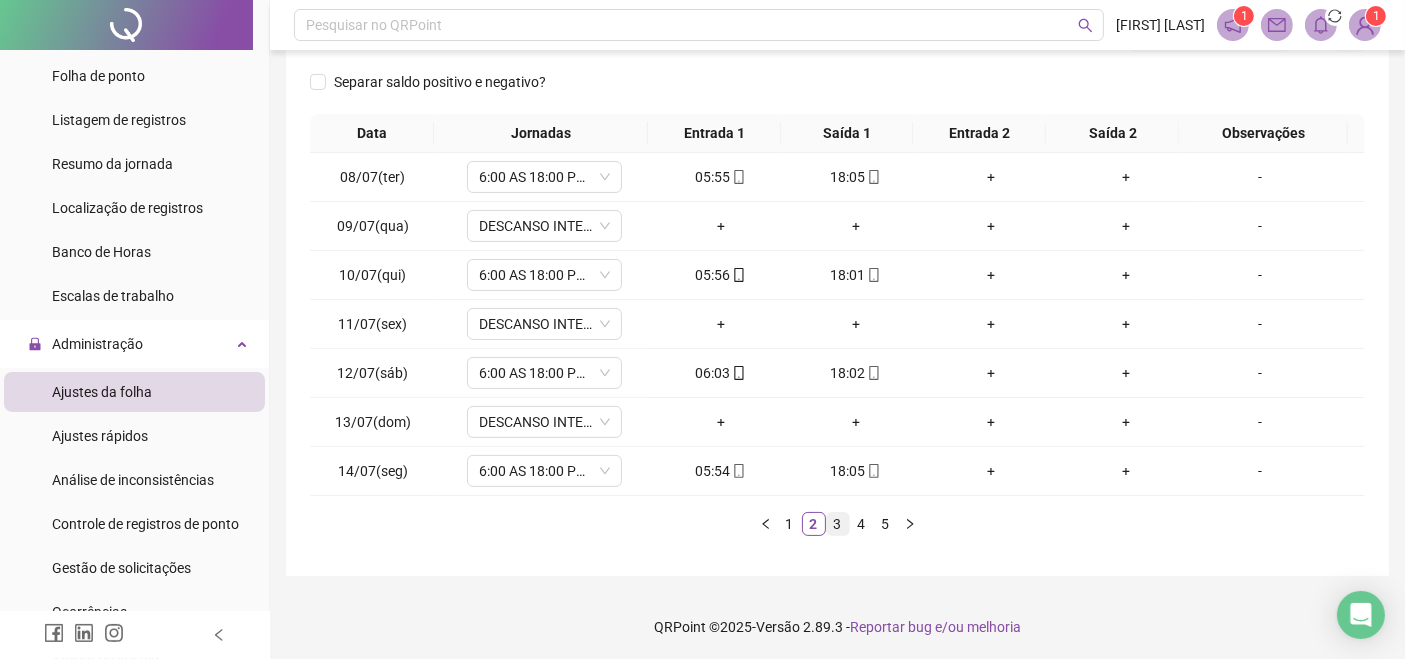 click on "3" at bounding box center (838, 524) 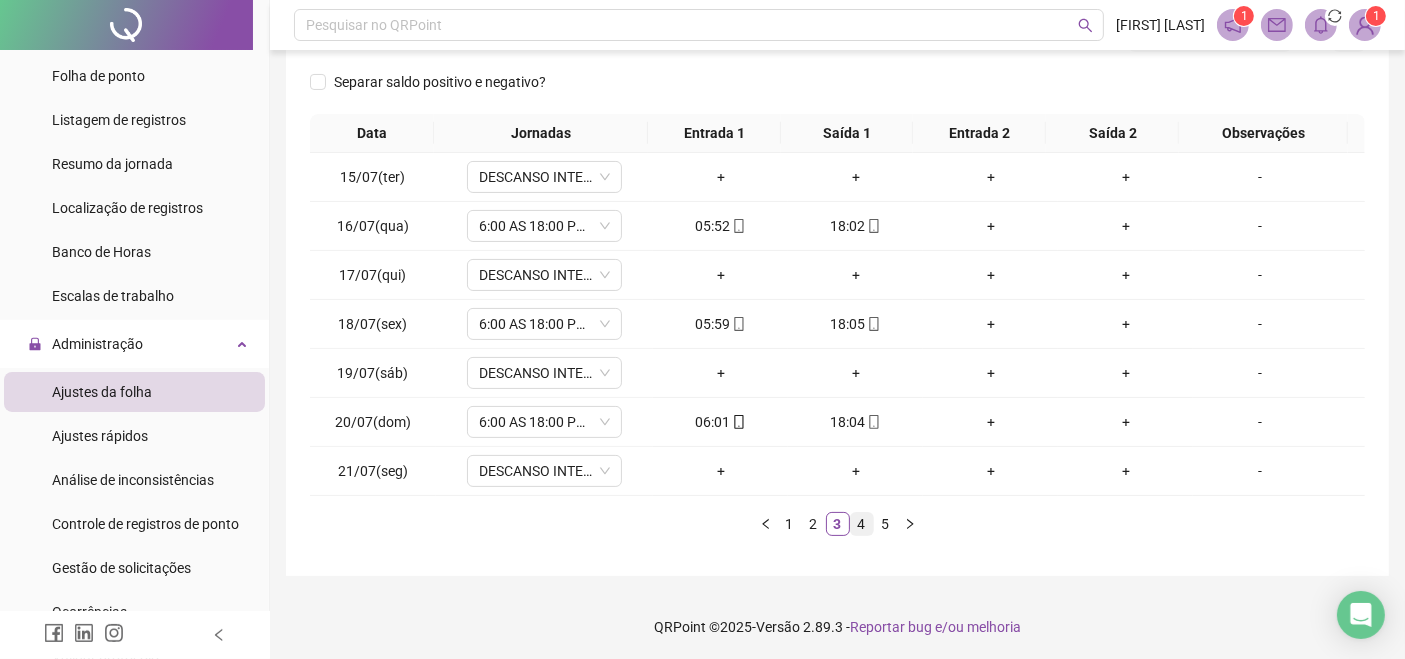 click on "4" at bounding box center (862, 524) 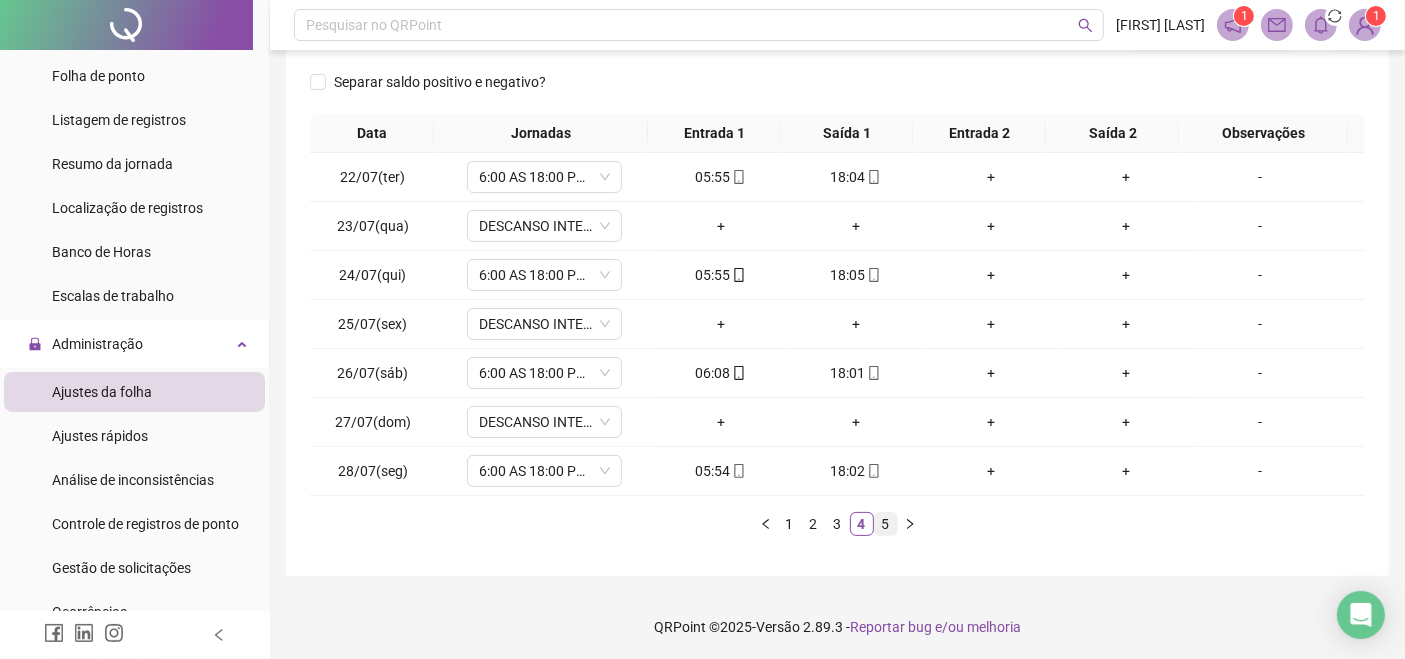 click on "5" at bounding box center (886, 524) 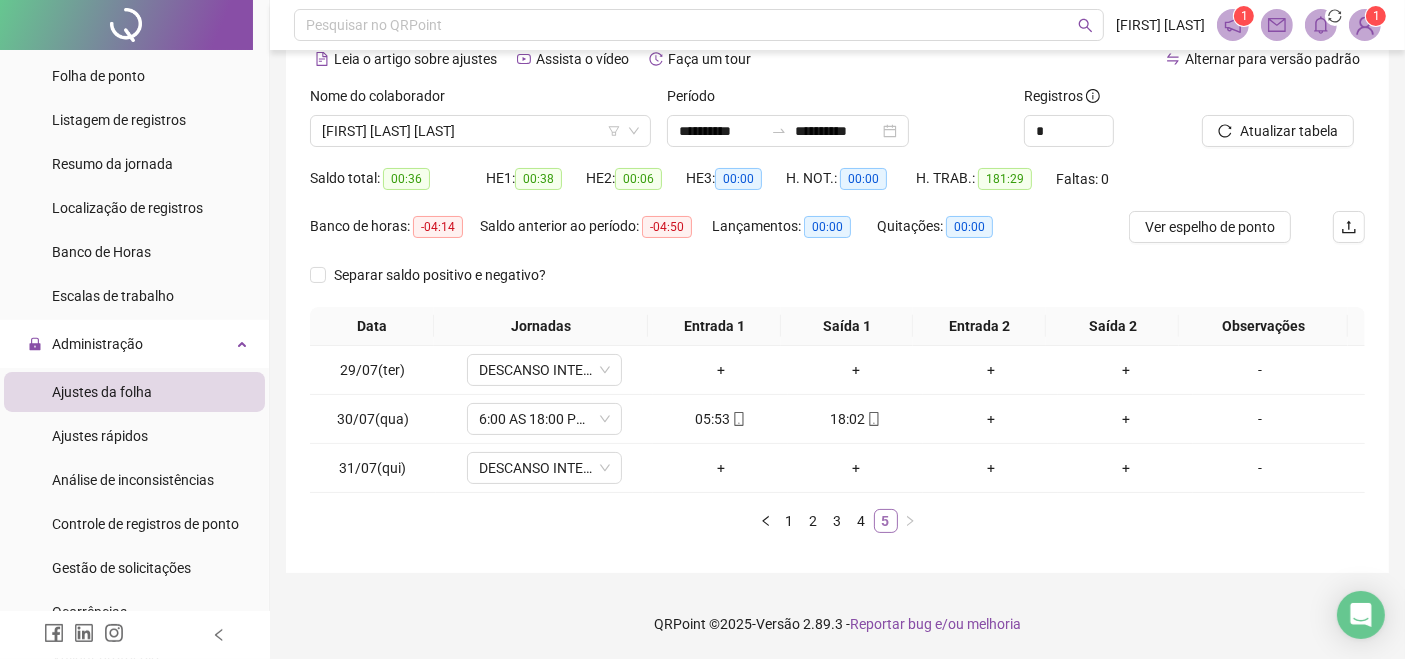 scroll, scrollTop: 97, scrollLeft: 0, axis: vertical 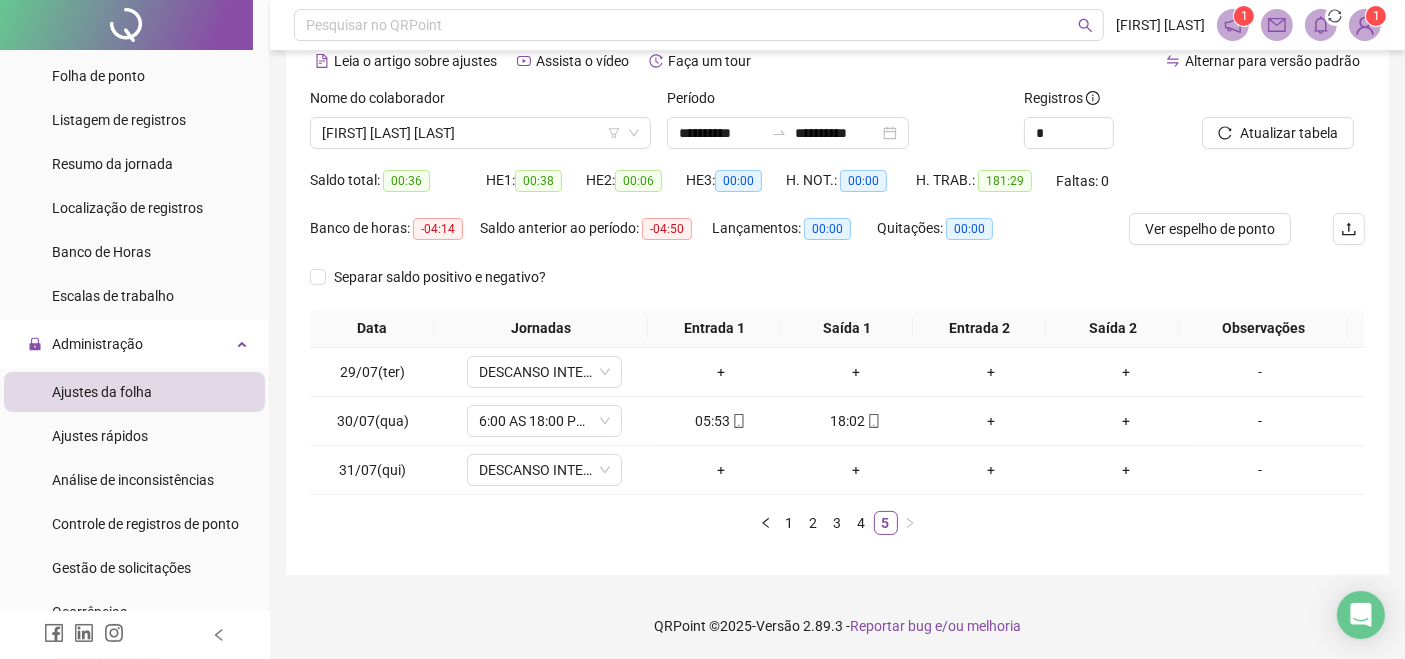 click on "Alternar para versão padrão" at bounding box center (1102, 71) 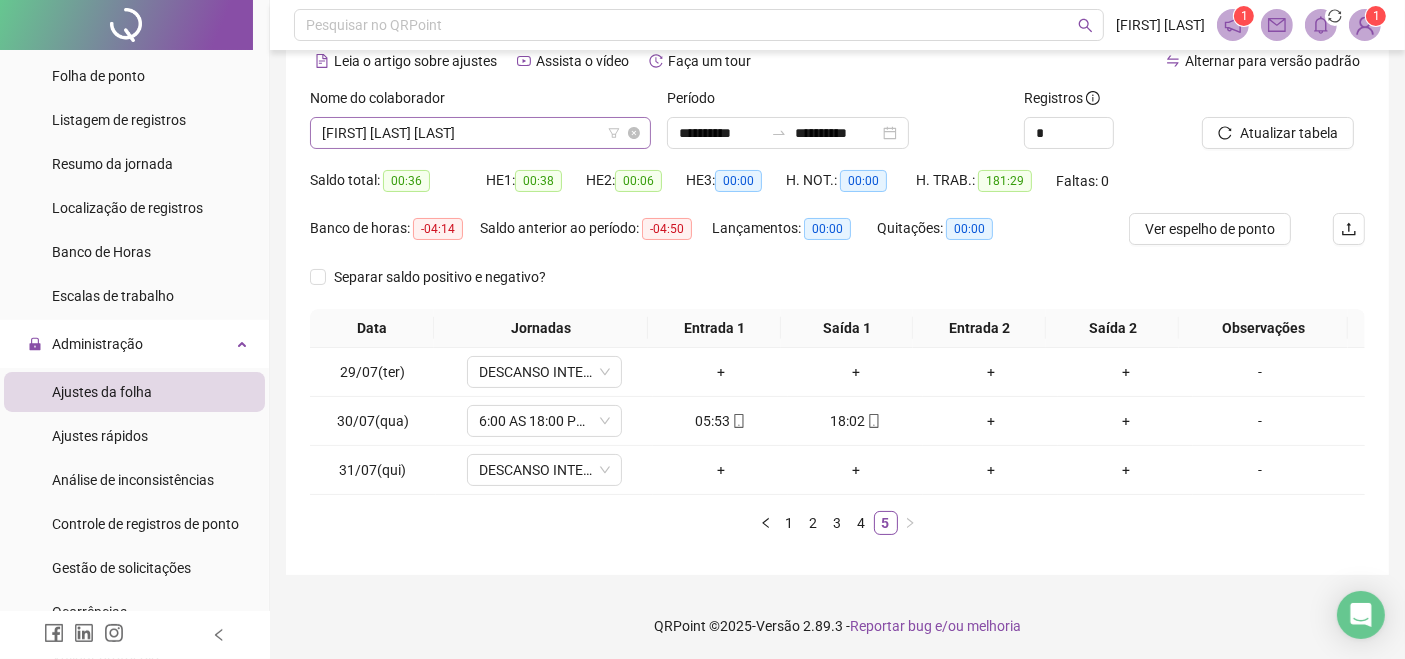click on "[FIRST] [LAST] [LAST]" at bounding box center [480, 133] 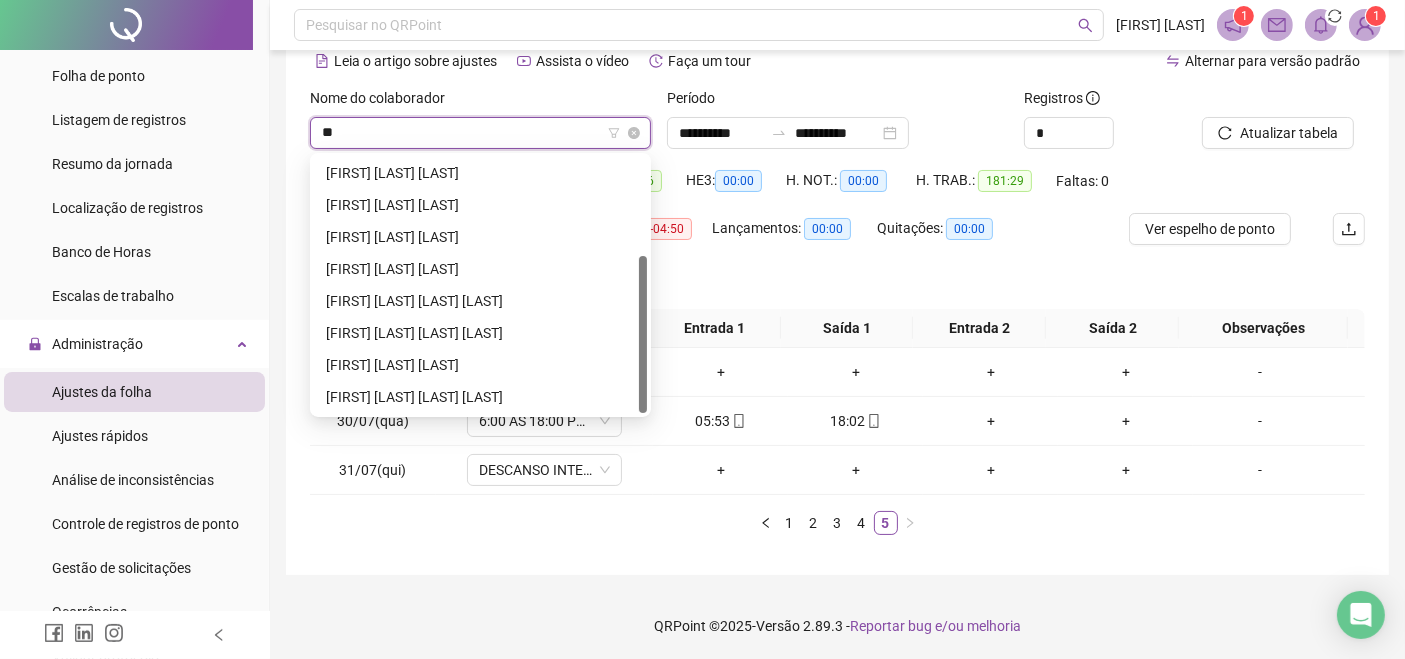 scroll, scrollTop: 160, scrollLeft: 0, axis: vertical 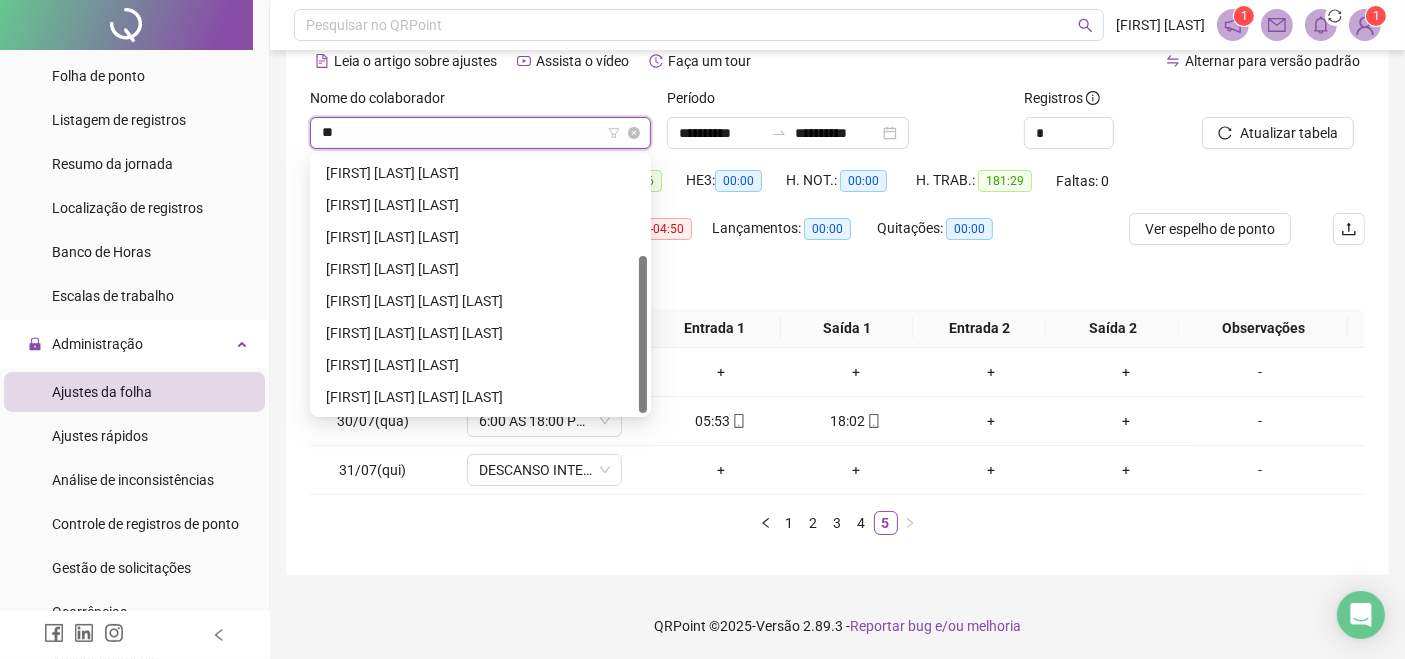 type on "***" 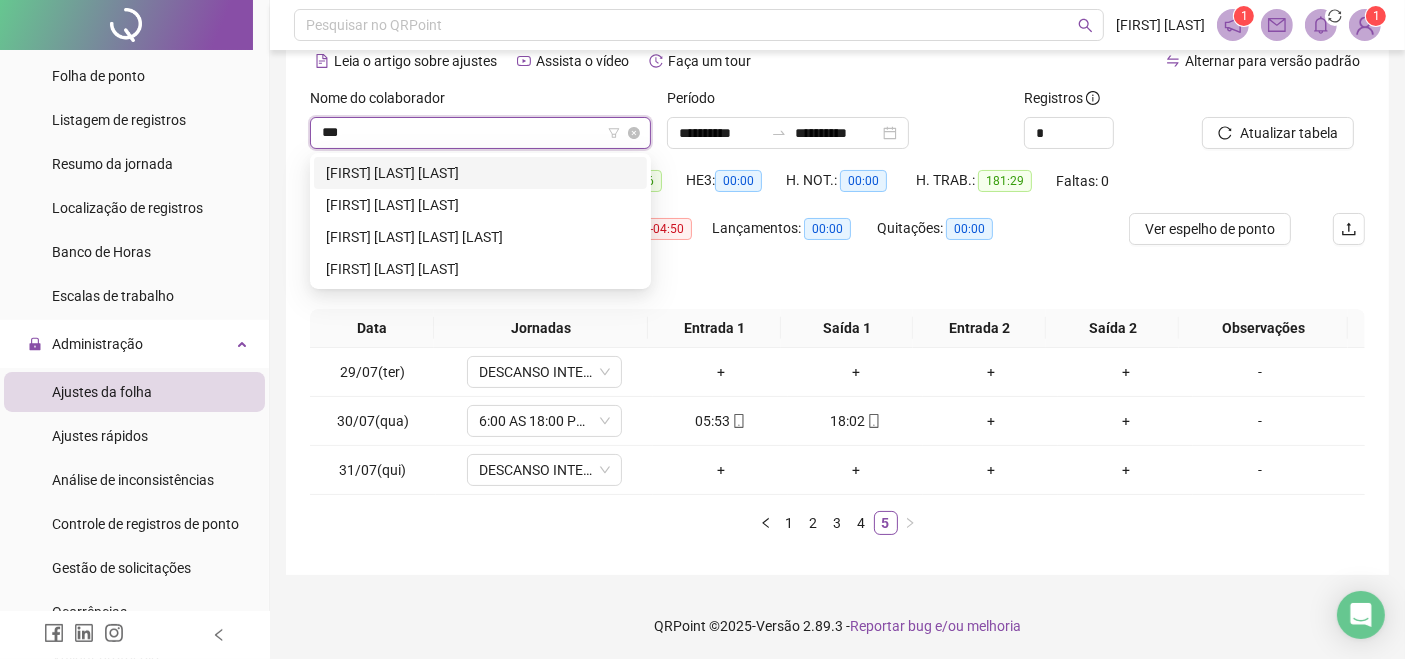 scroll, scrollTop: 0, scrollLeft: 0, axis: both 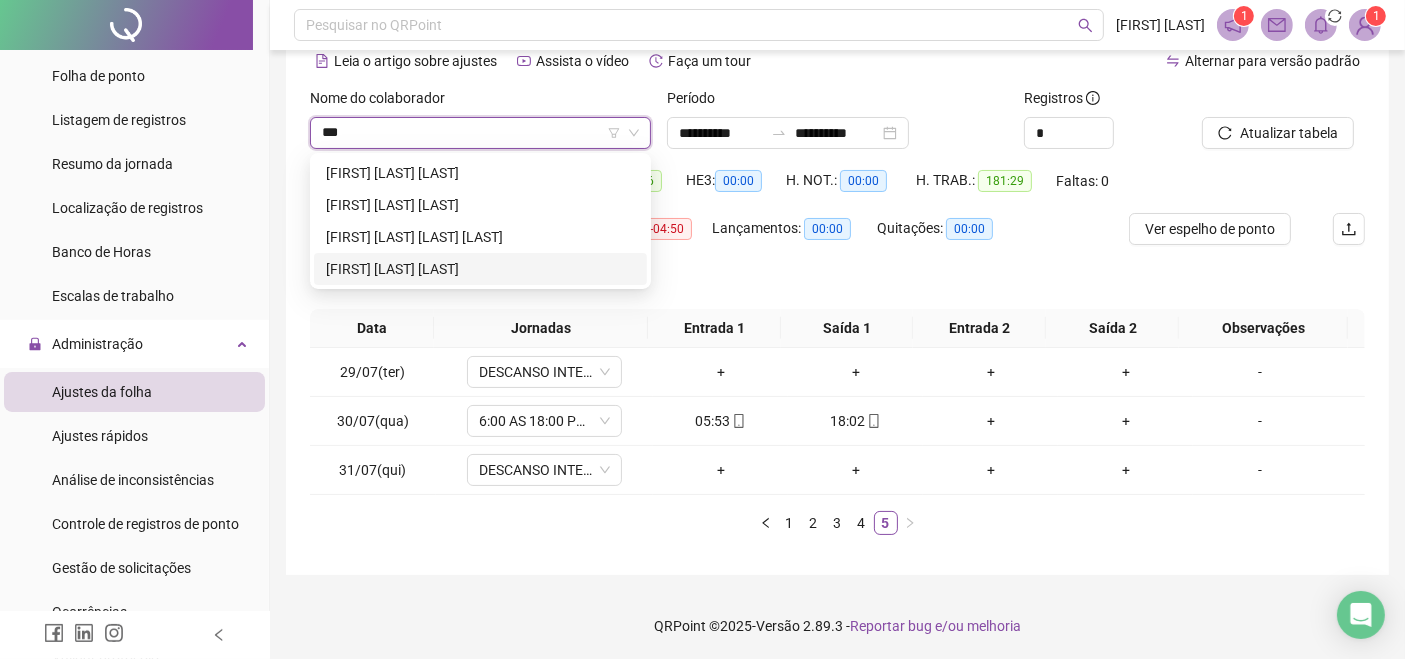 click on "[FIRST] [LAST] [LAST]" at bounding box center [480, 269] 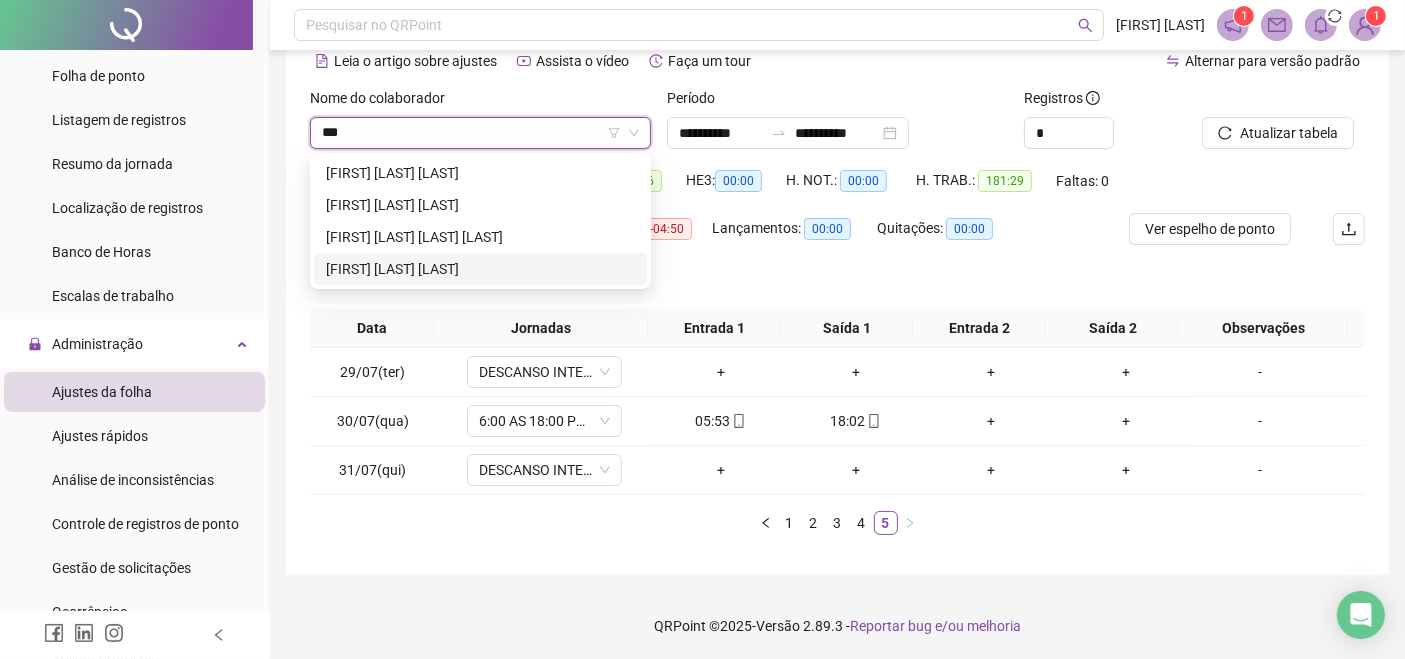 type 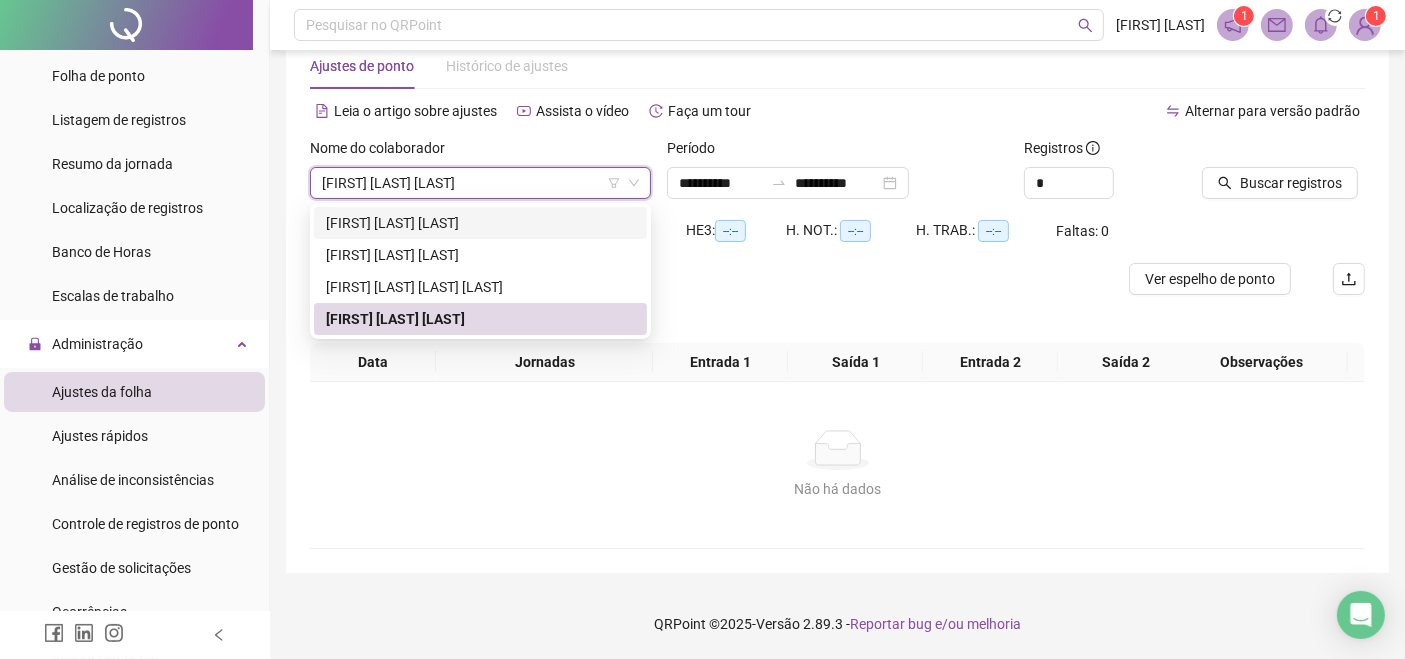 scroll, scrollTop: 45, scrollLeft: 0, axis: vertical 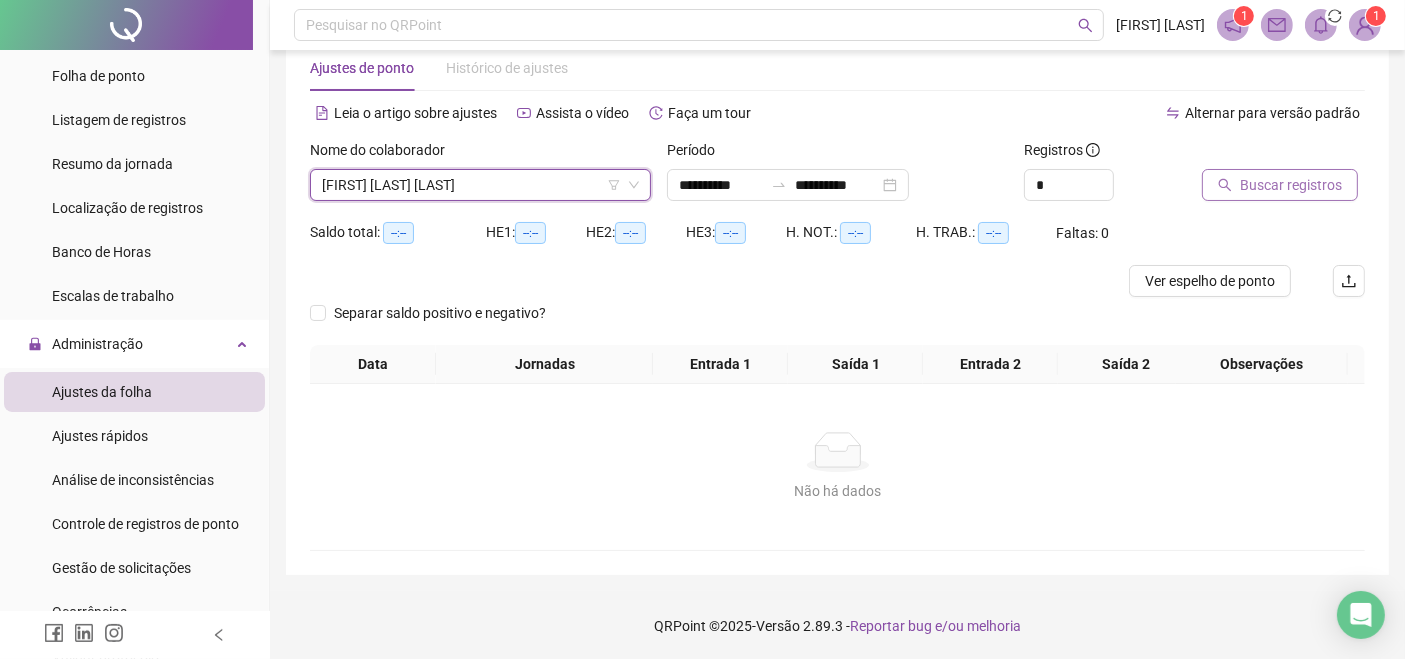 click on "Buscar registros" at bounding box center (1291, 185) 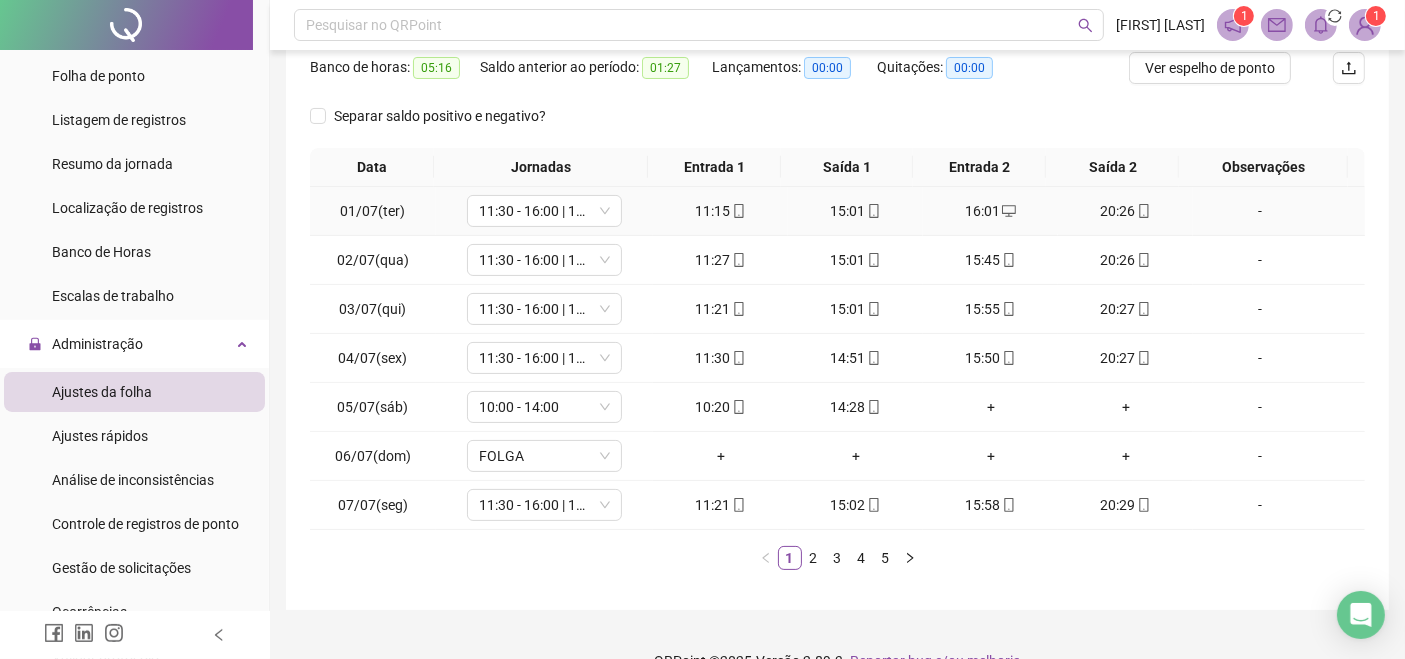 scroll, scrollTop: 268, scrollLeft: 0, axis: vertical 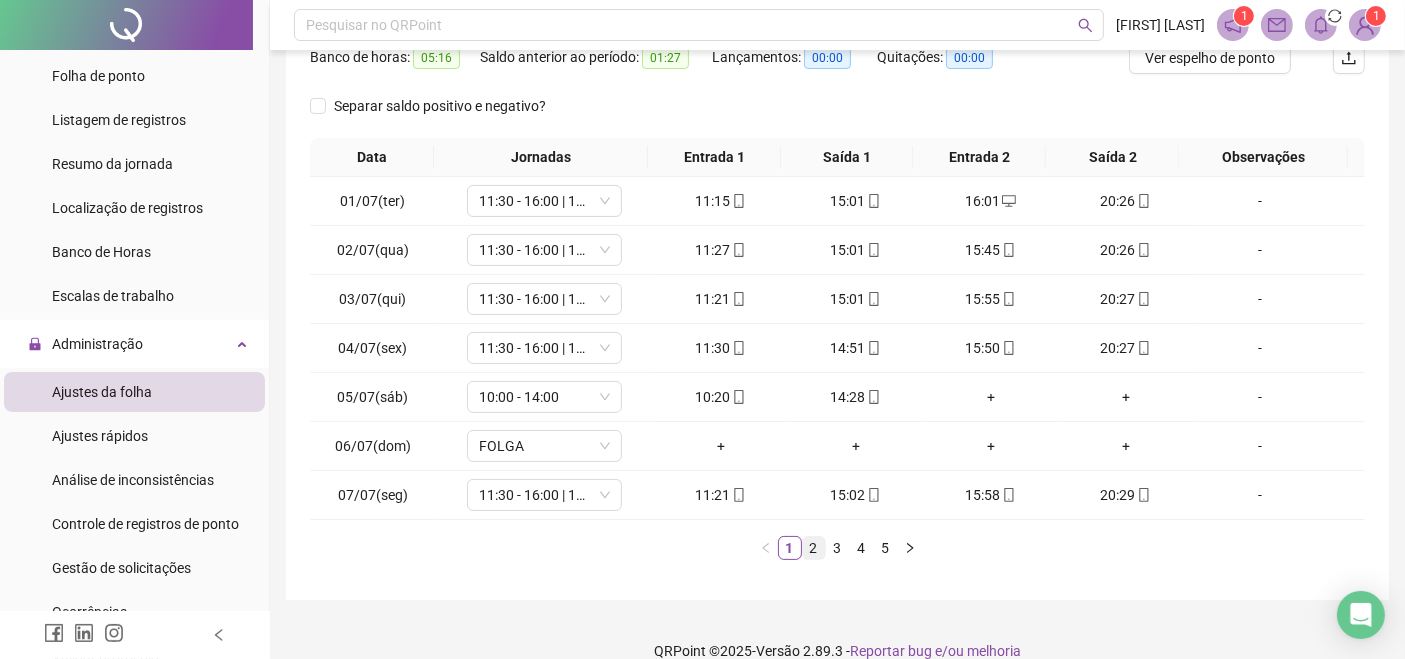 click on "2" at bounding box center [814, 548] 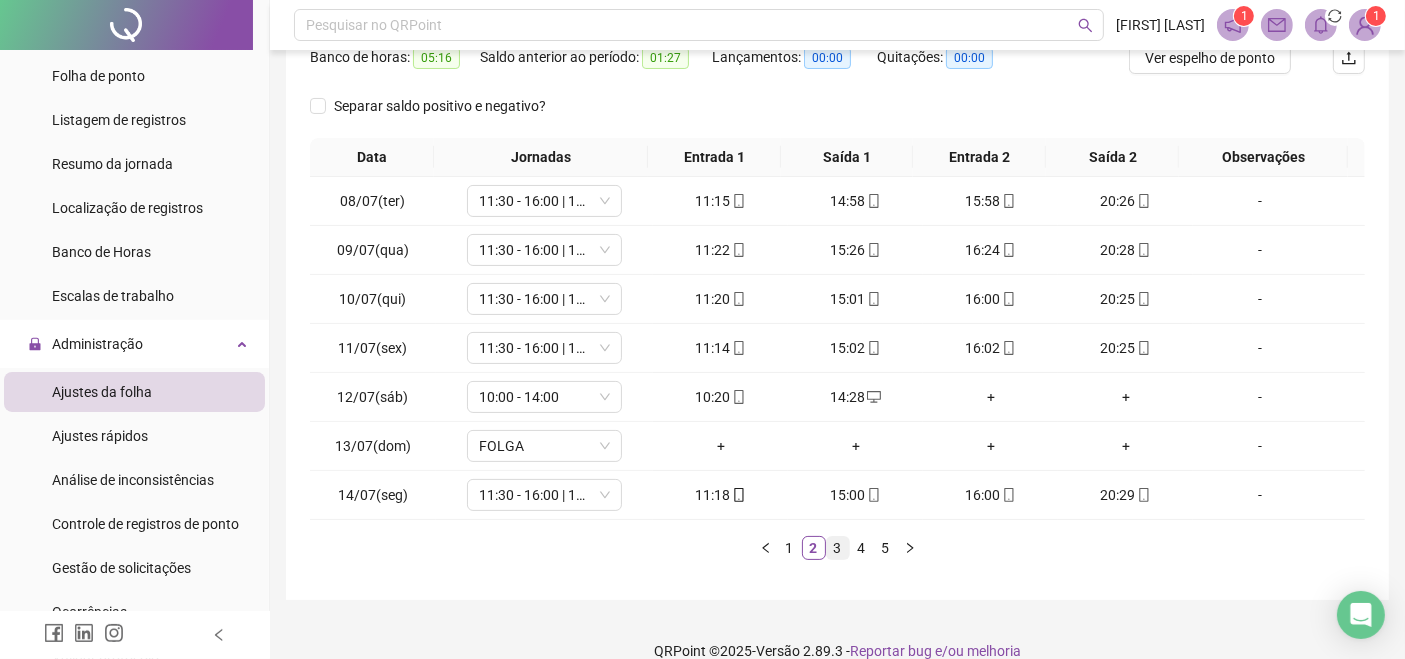 click on "3" at bounding box center [838, 548] 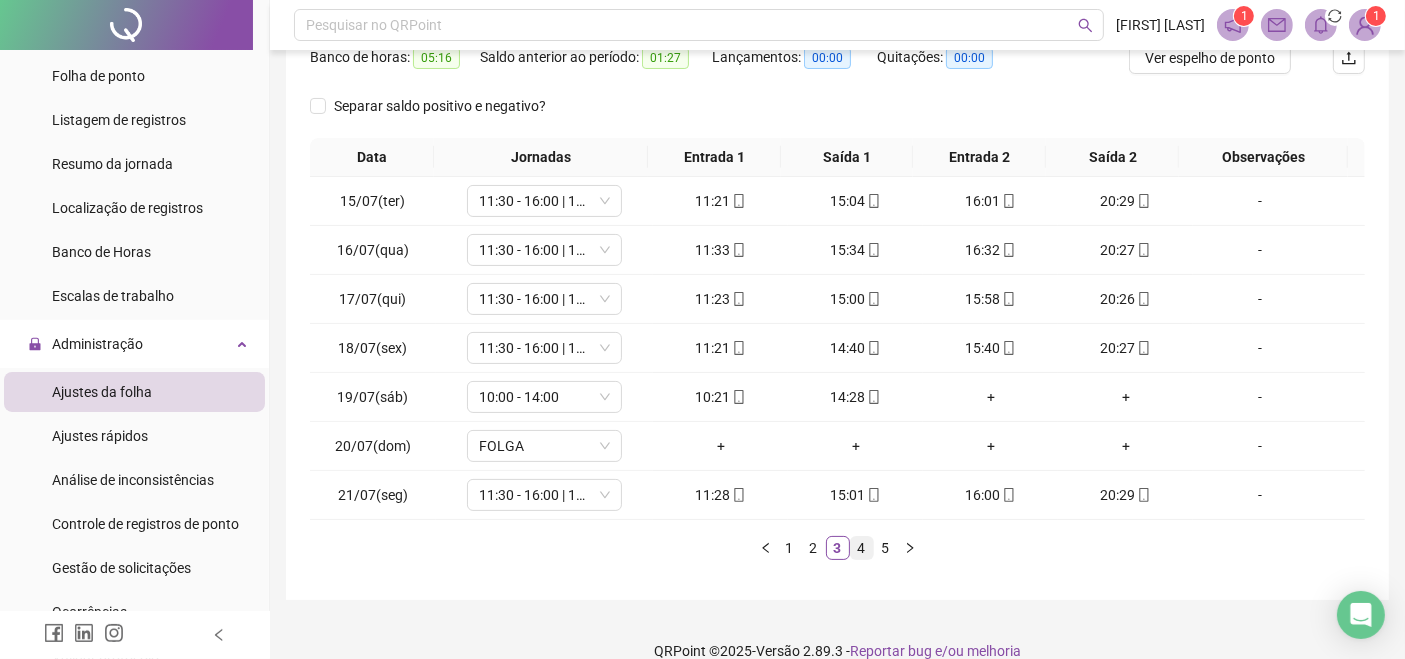 click on "4" at bounding box center [862, 548] 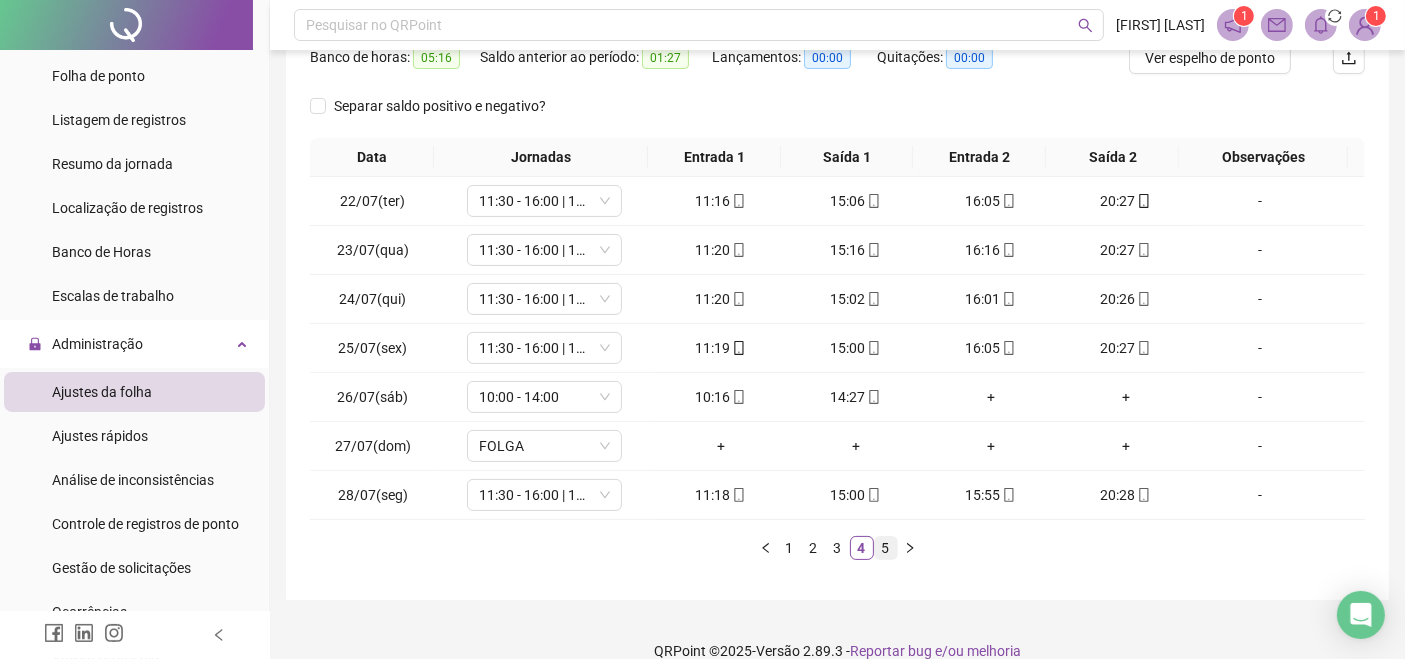 click on "5" at bounding box center [886, 548] 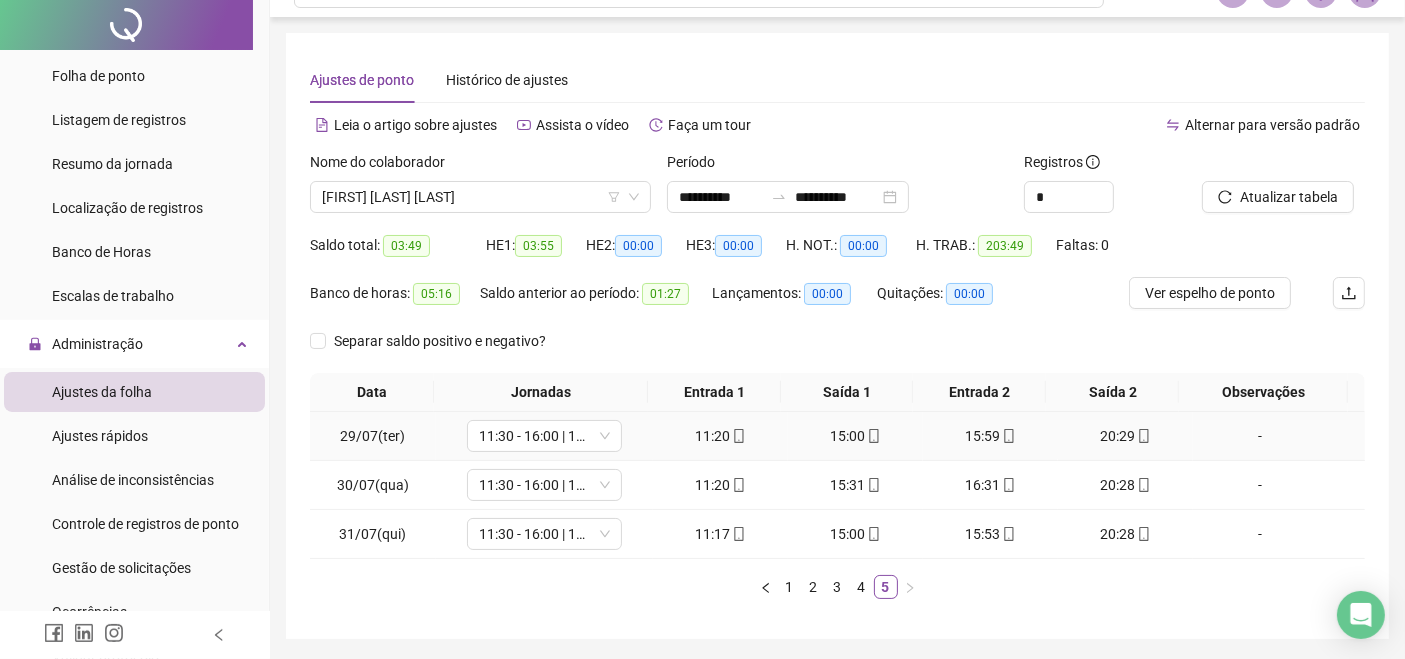 scroll, scrollTop: 0, scrollLeft: 0, axis: both 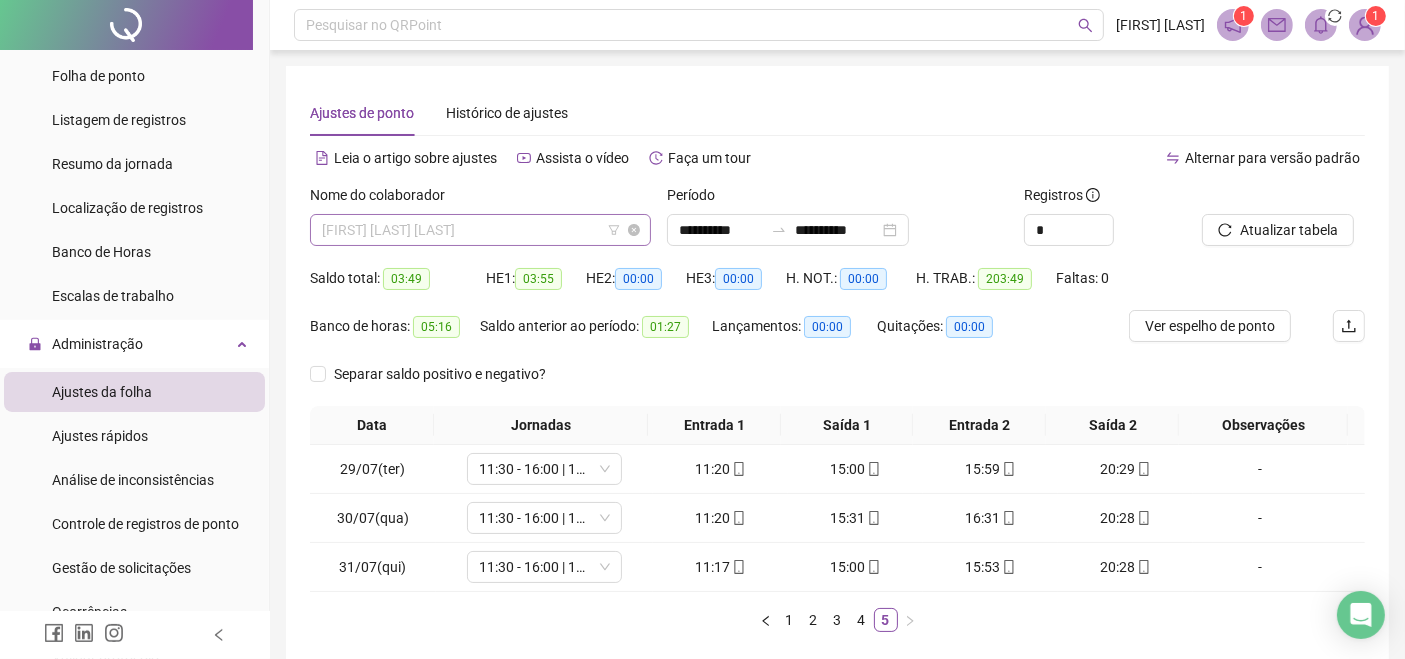 click on "[FIRST] [LAST] [LAST]" at bounding box center [480, 230] 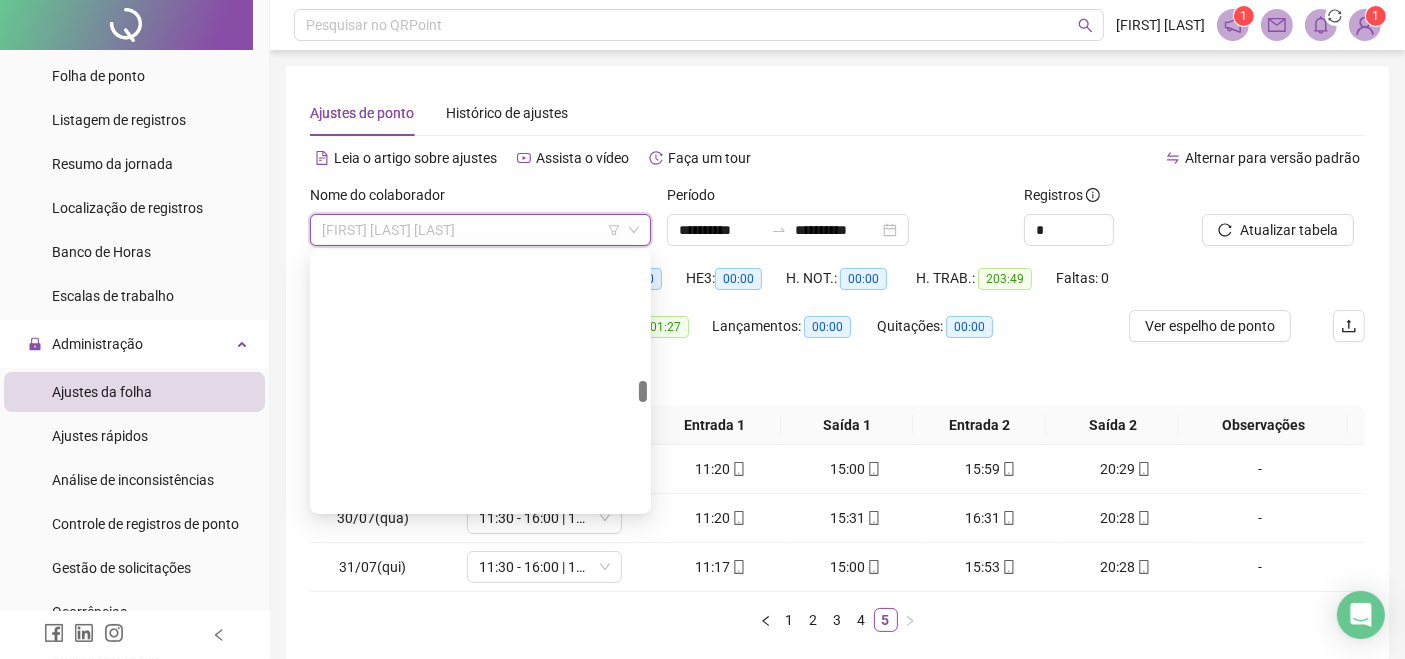 scroll, scrollTop: 1707, scrollLeft: 0, axis: vertical 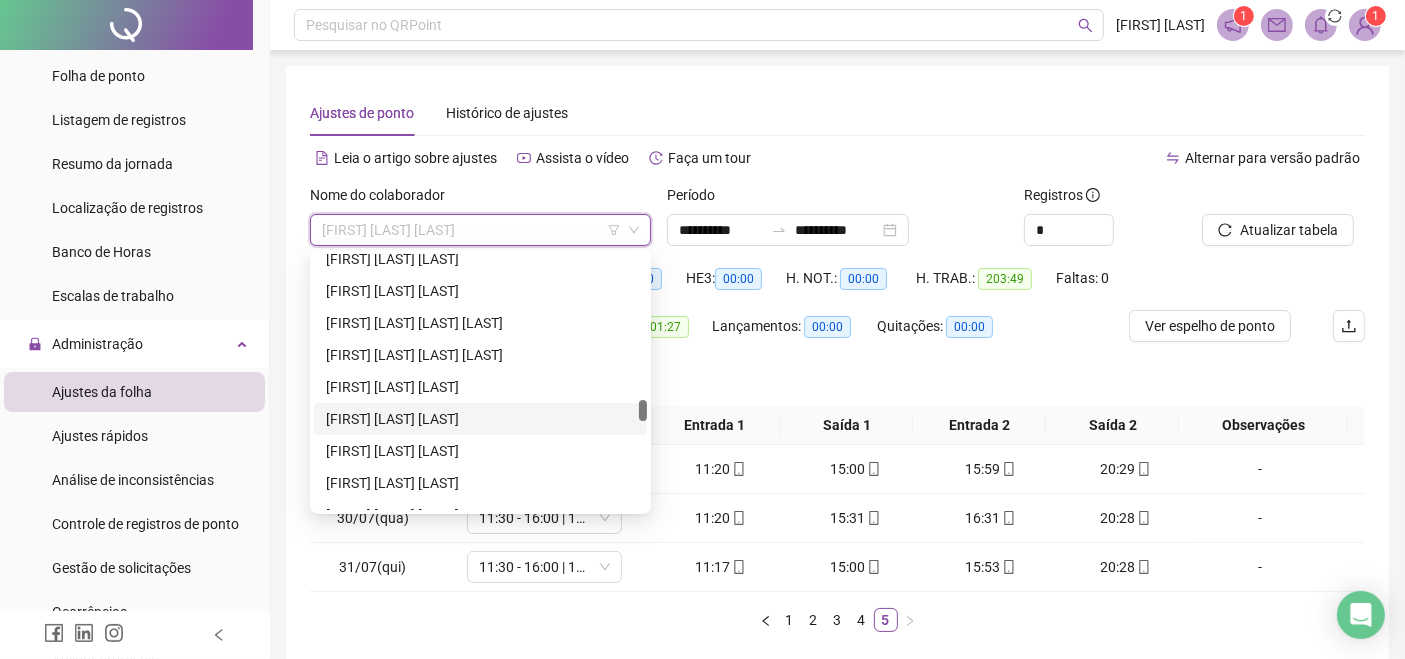 click on "[FIRST] [LAST] [LAST]" at bounding box center (480, 419) 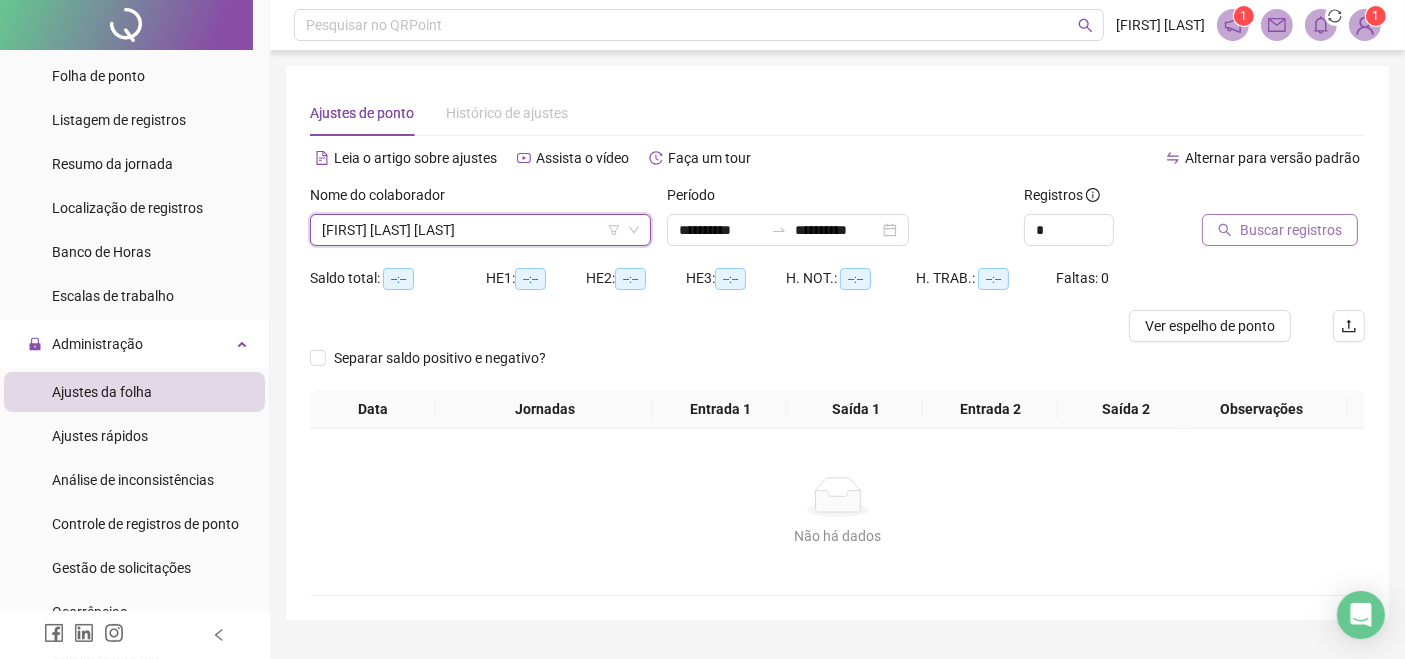 click on "Buscar registros" at bounding box center [1280, 230] 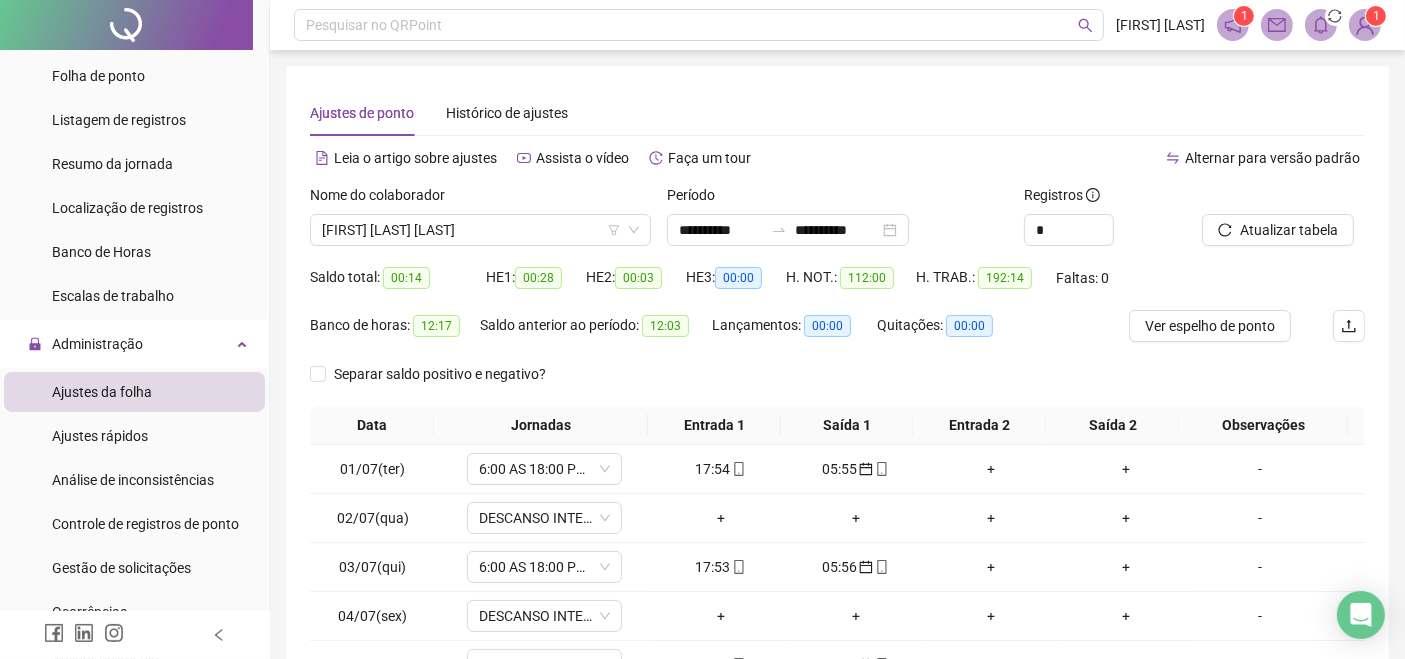 scroll, scrollTop: 292, scrollLeft: 0, axis: vertical 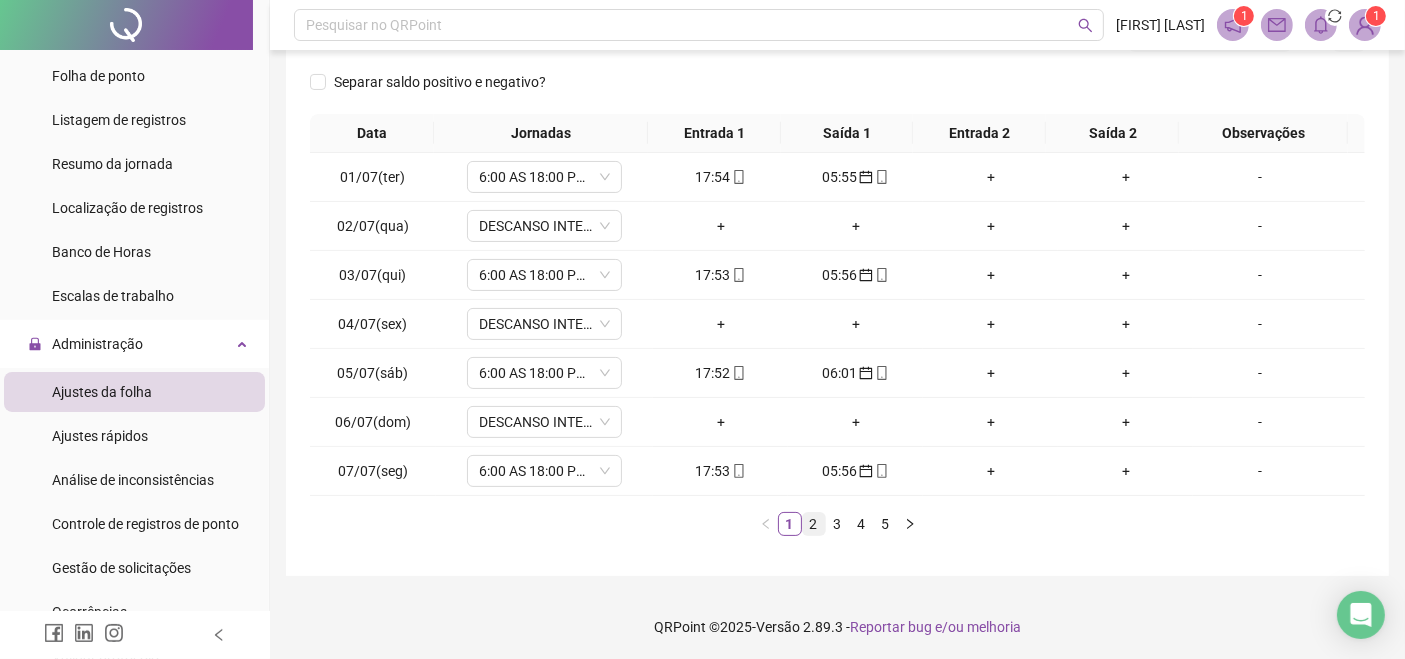 click on "2" at bounding box center (814, 524) 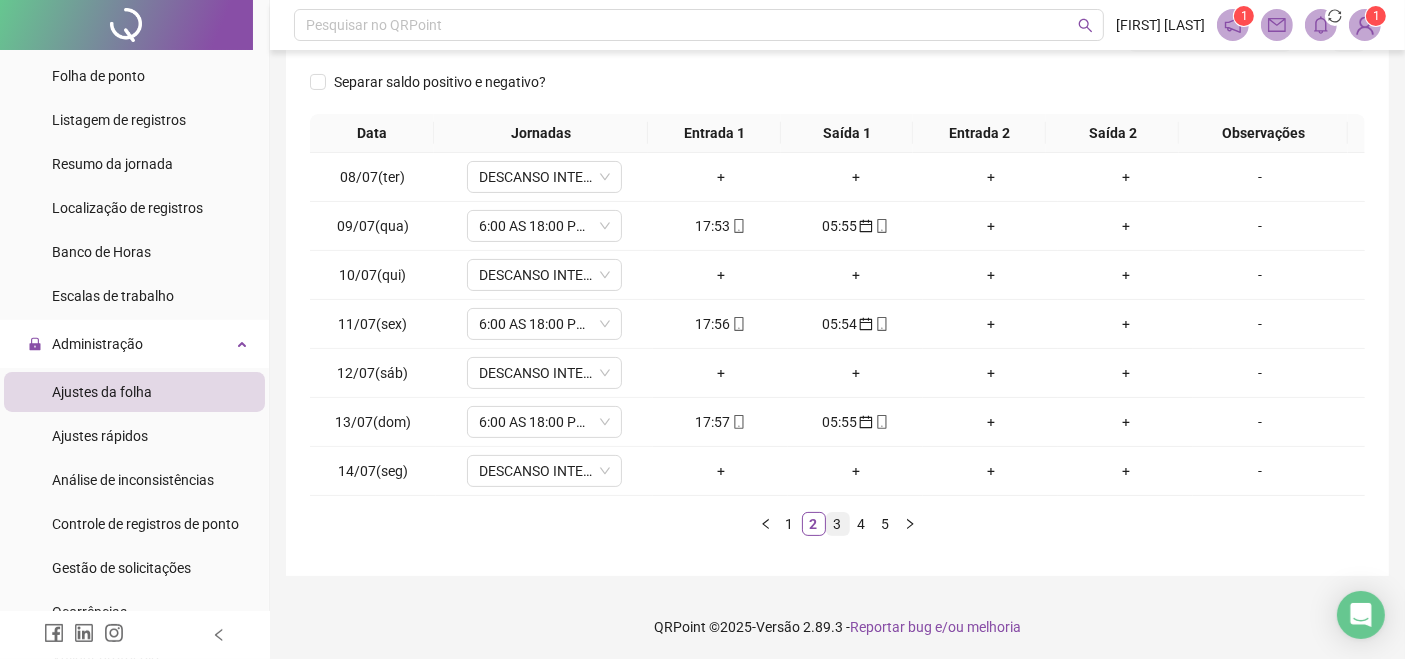 click on "3" at bounding box center (838, 524) 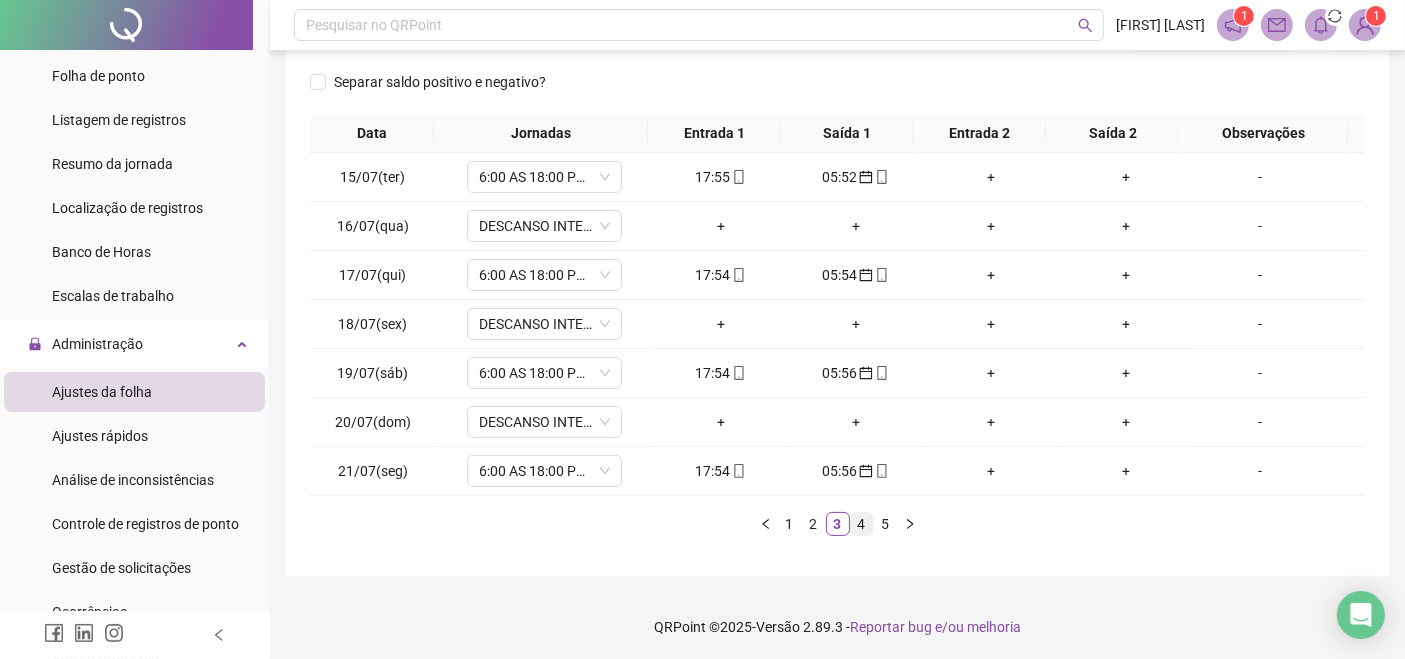 click on "4" at bounding box center (862, 524) 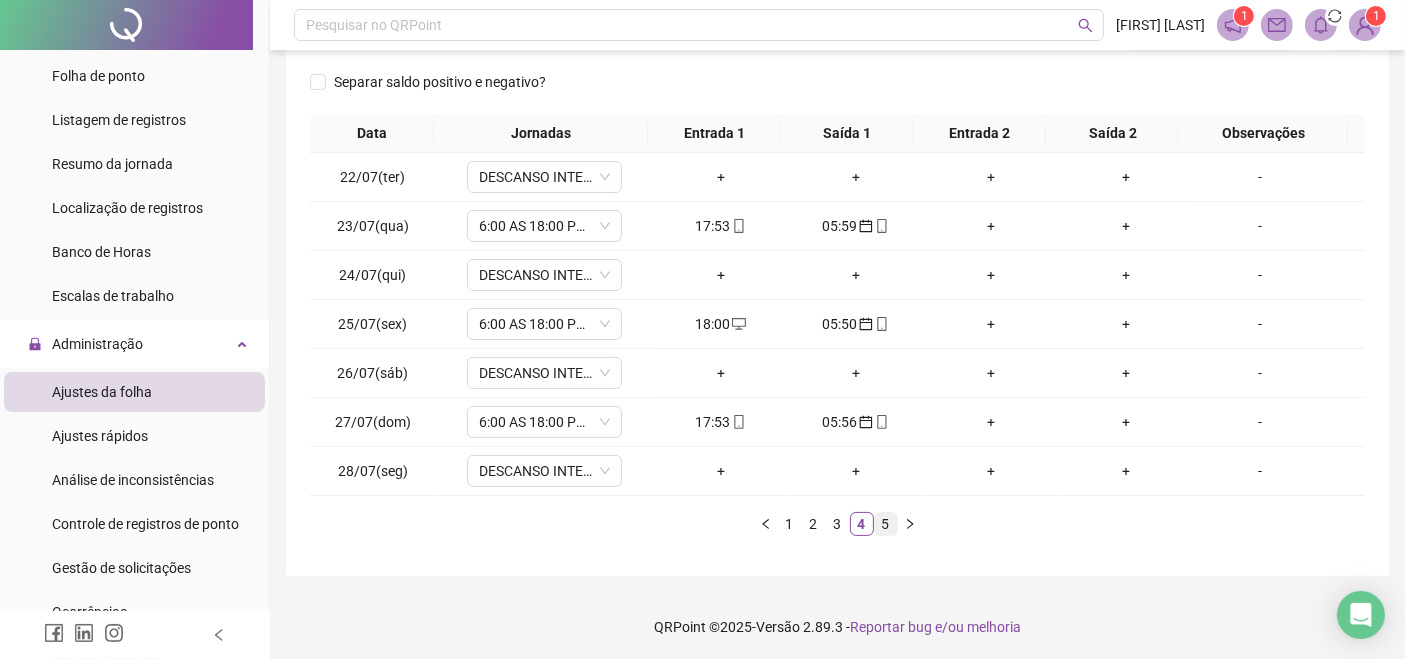 click on "5" at bounding box center (886, 524) 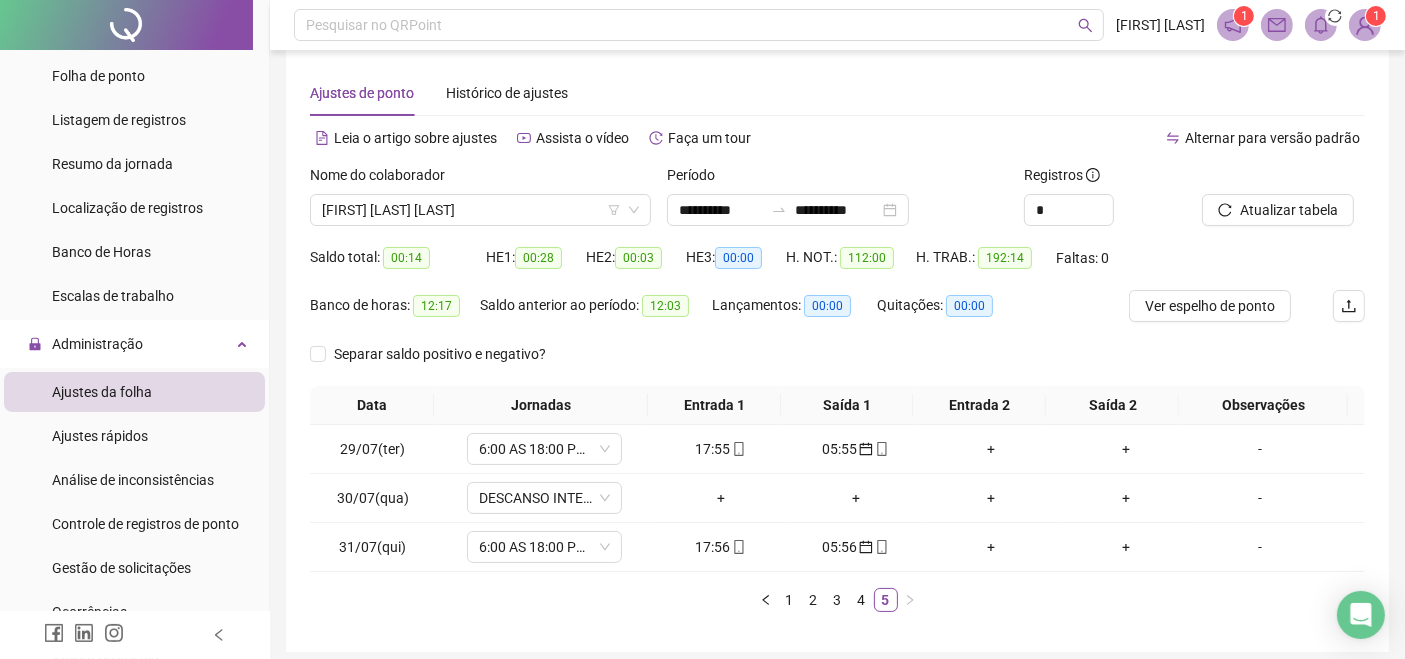 scroll, scrollTop: 0, scrollLeft: 0, axis: both 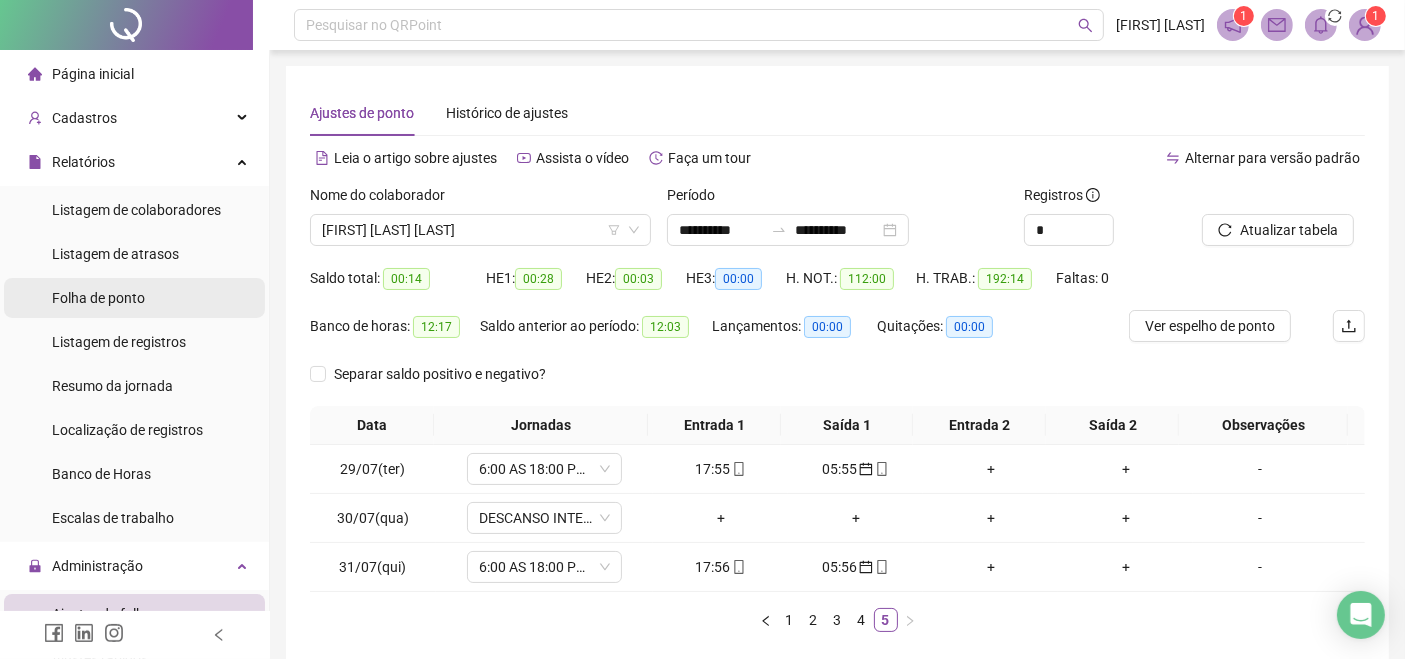 click on "Folha de ponto" at bounding box center [98, 298] 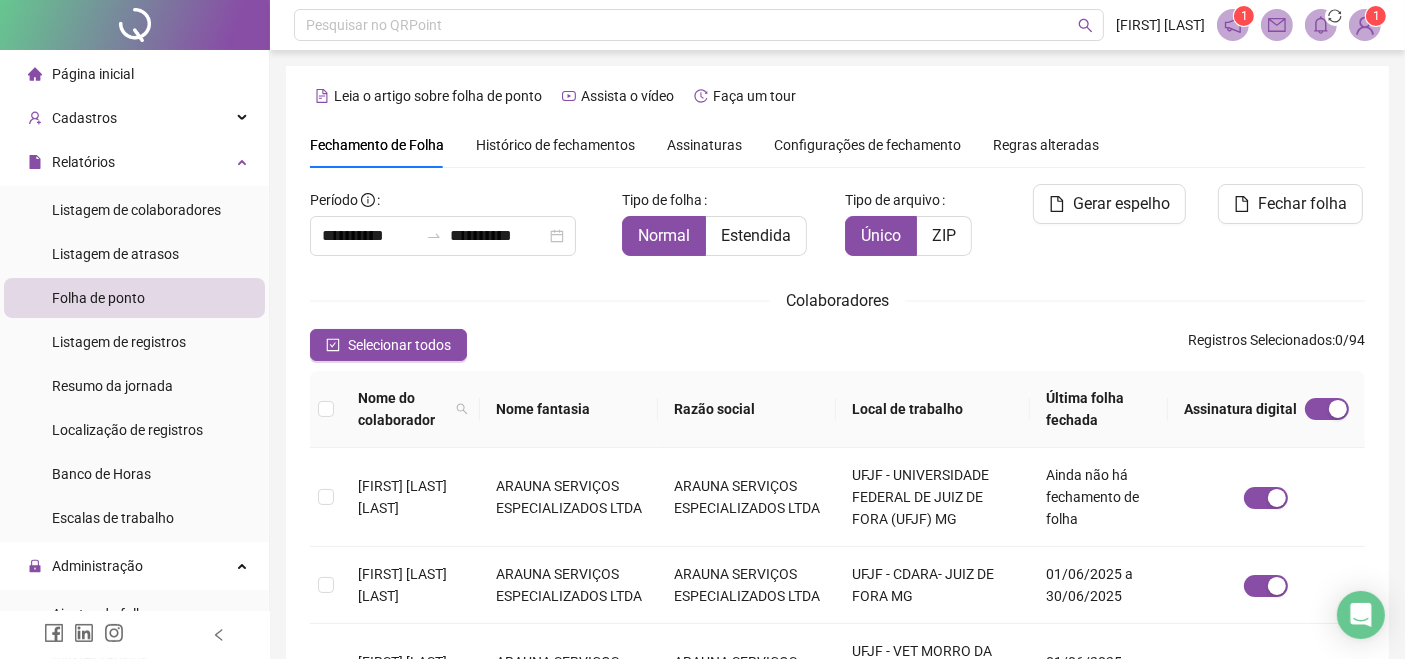 scroll, scrollTop: 80, scrollLeft: 0, axis: vertical 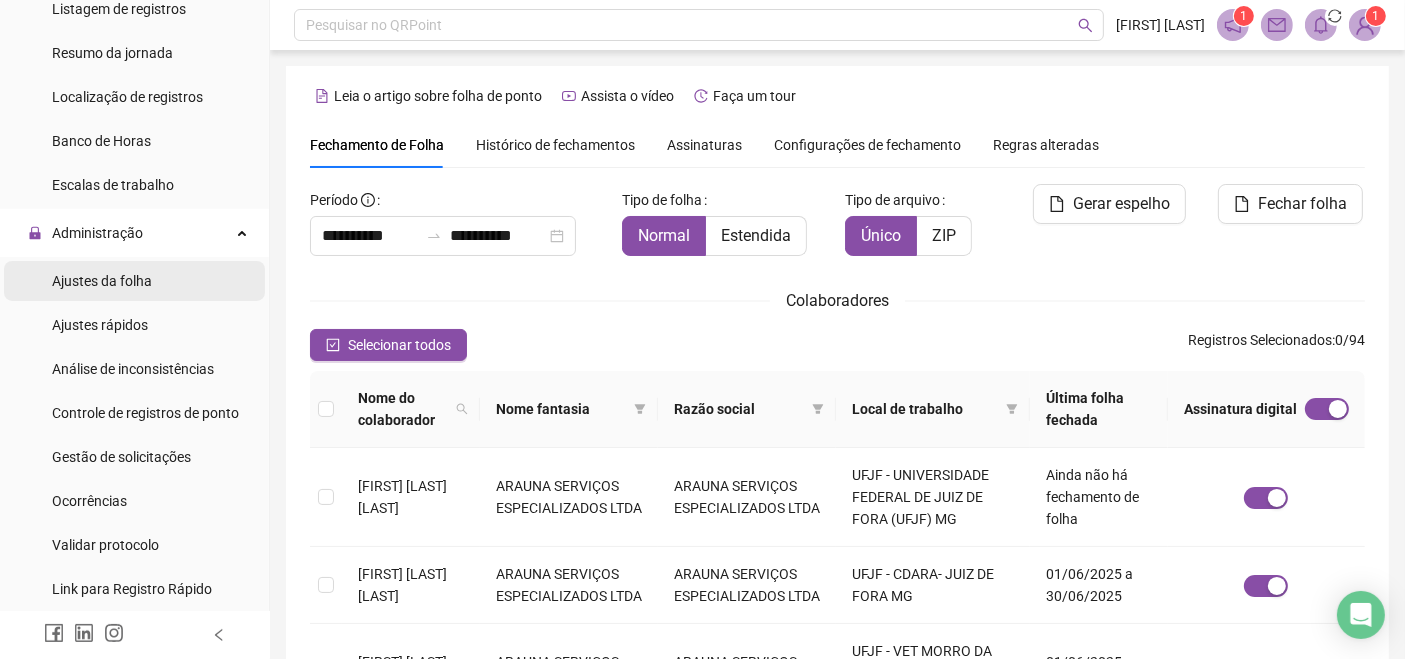 click on "Ajustes da folha" at bounding box center (102, 281) 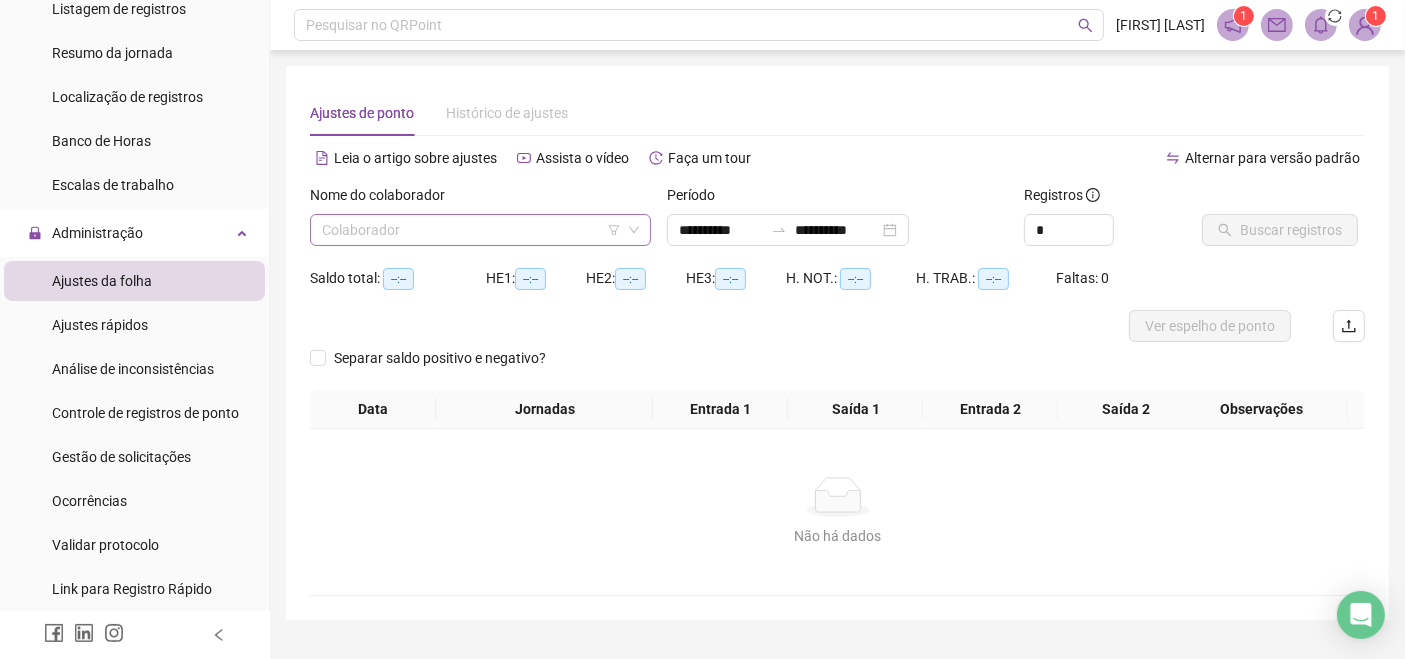 click at bounding box center [471, 230] 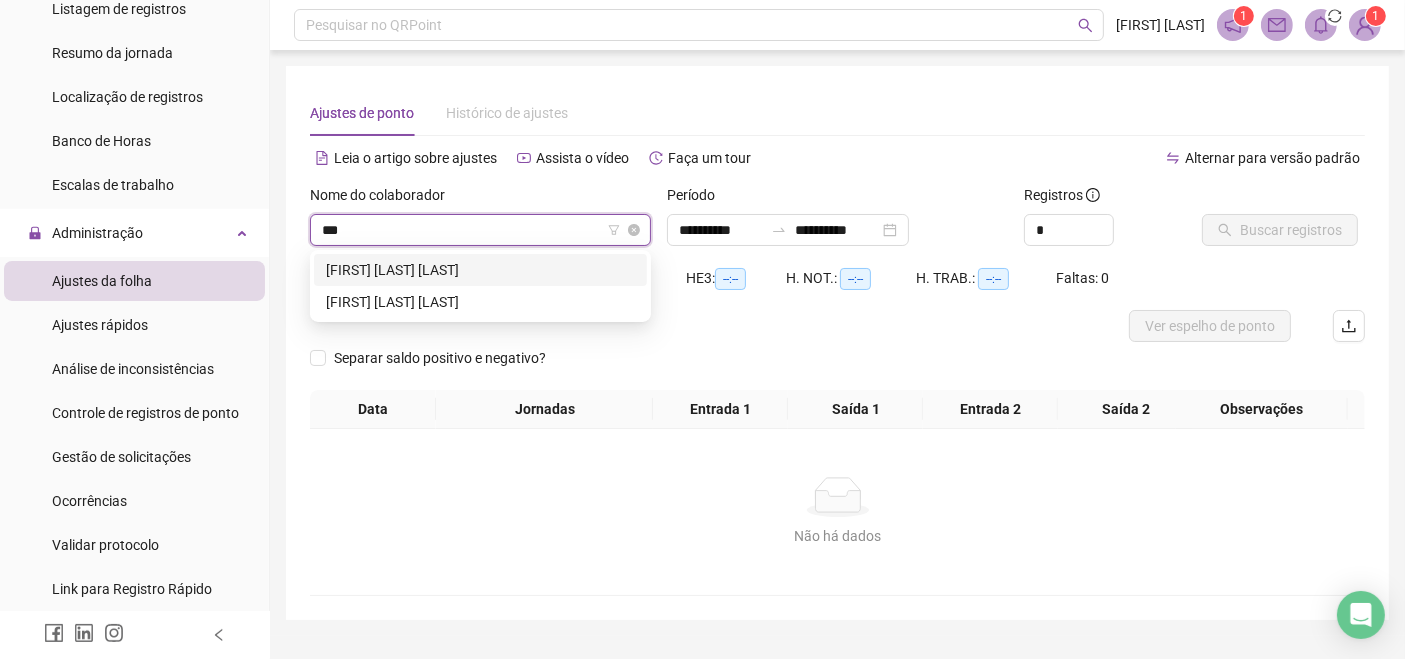 type on "****" 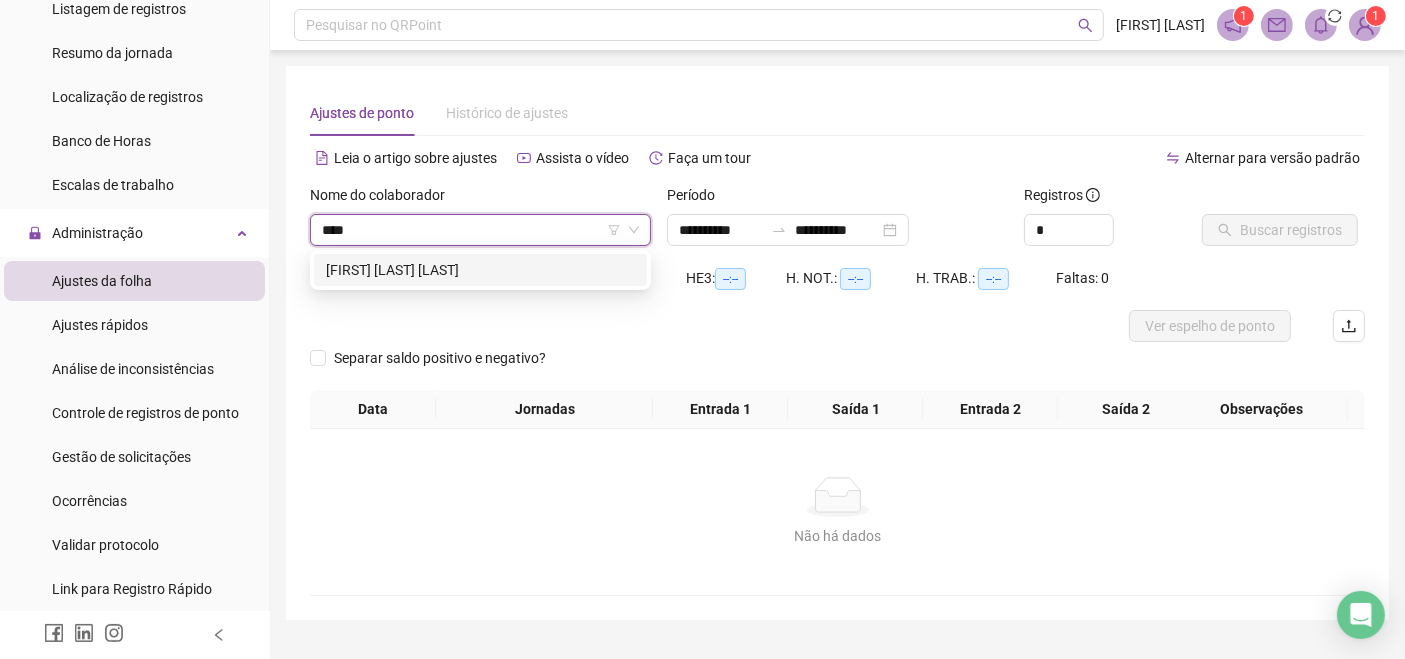 click on "[FIRST] [LAST] [LAST]" at bounding box center (480, 270) 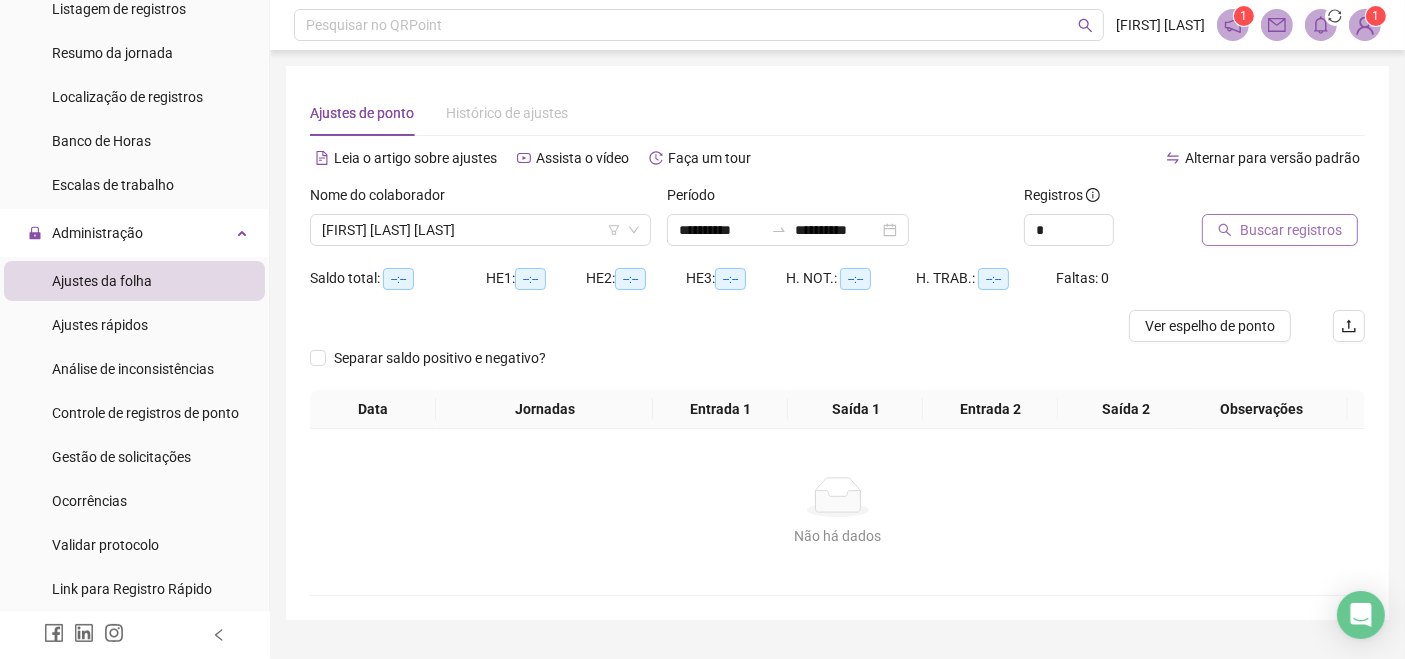 click on "Buscar registros" at bounding box center [1291, 230] 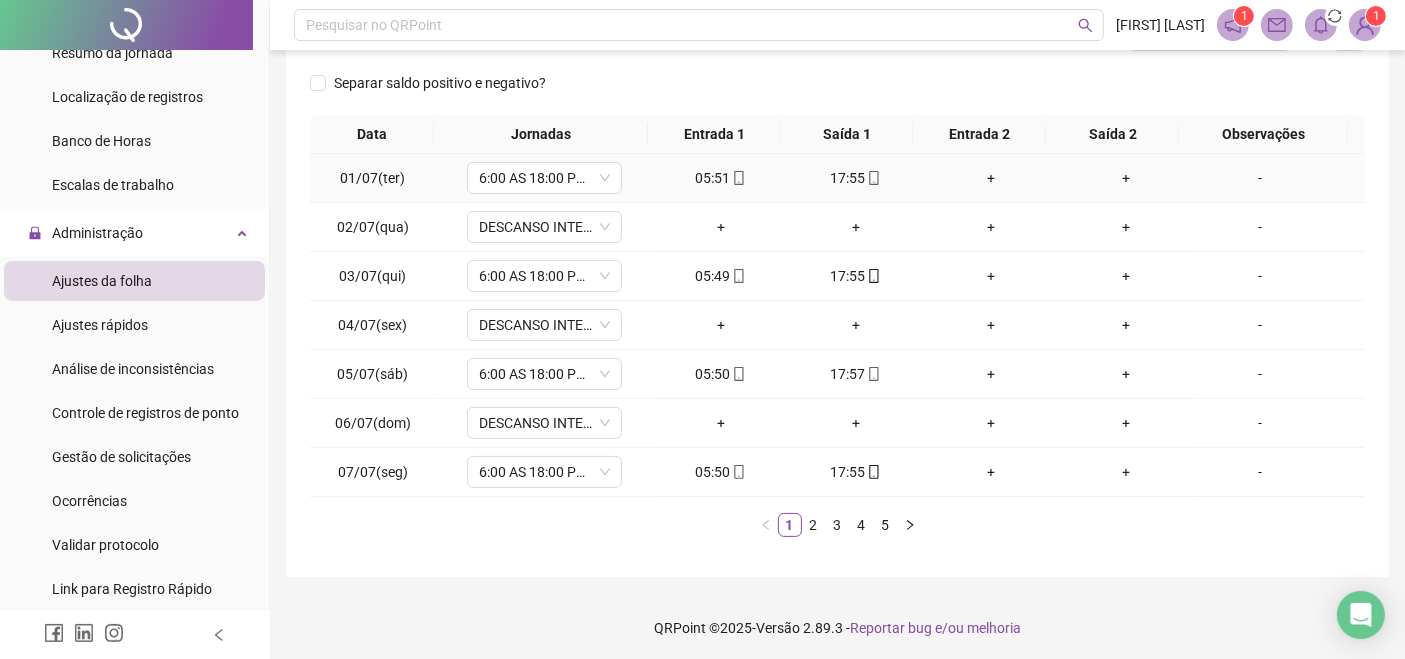 scroll, scrollTop: 292, scrollLeft: 0, axis: vertical 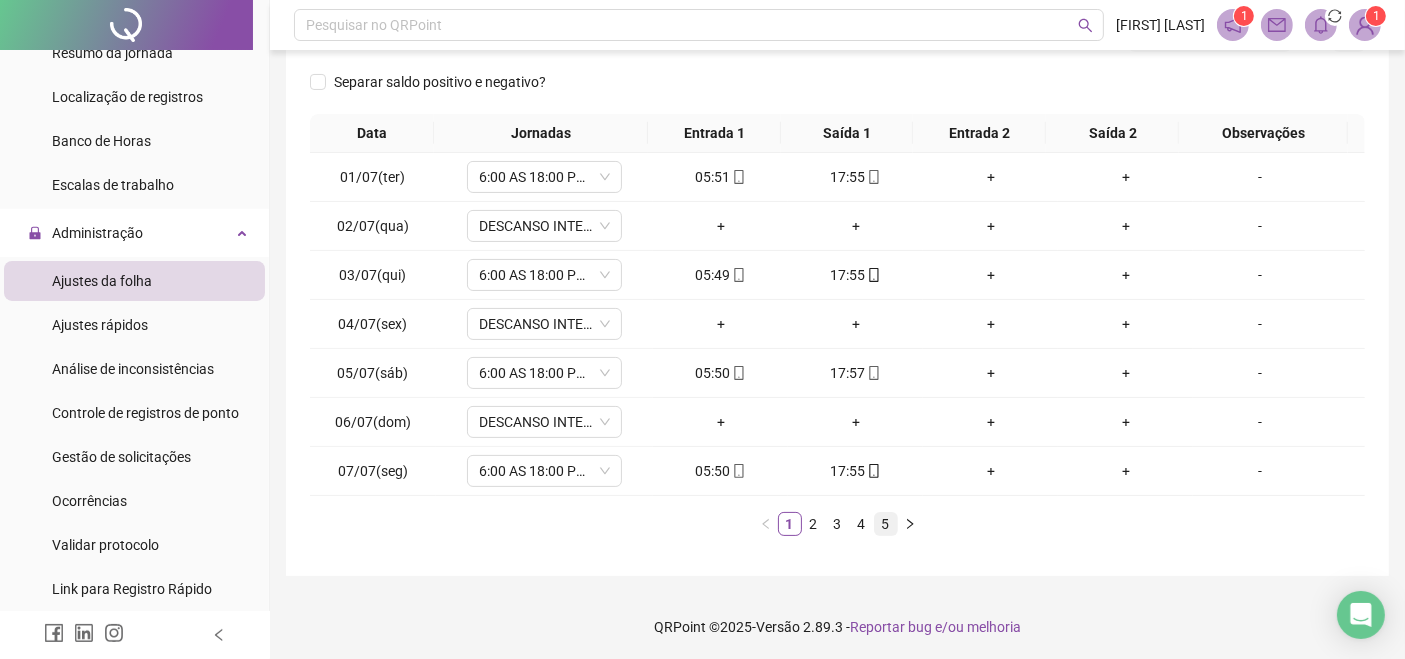 click on "5" at bounding box center (886, 524) 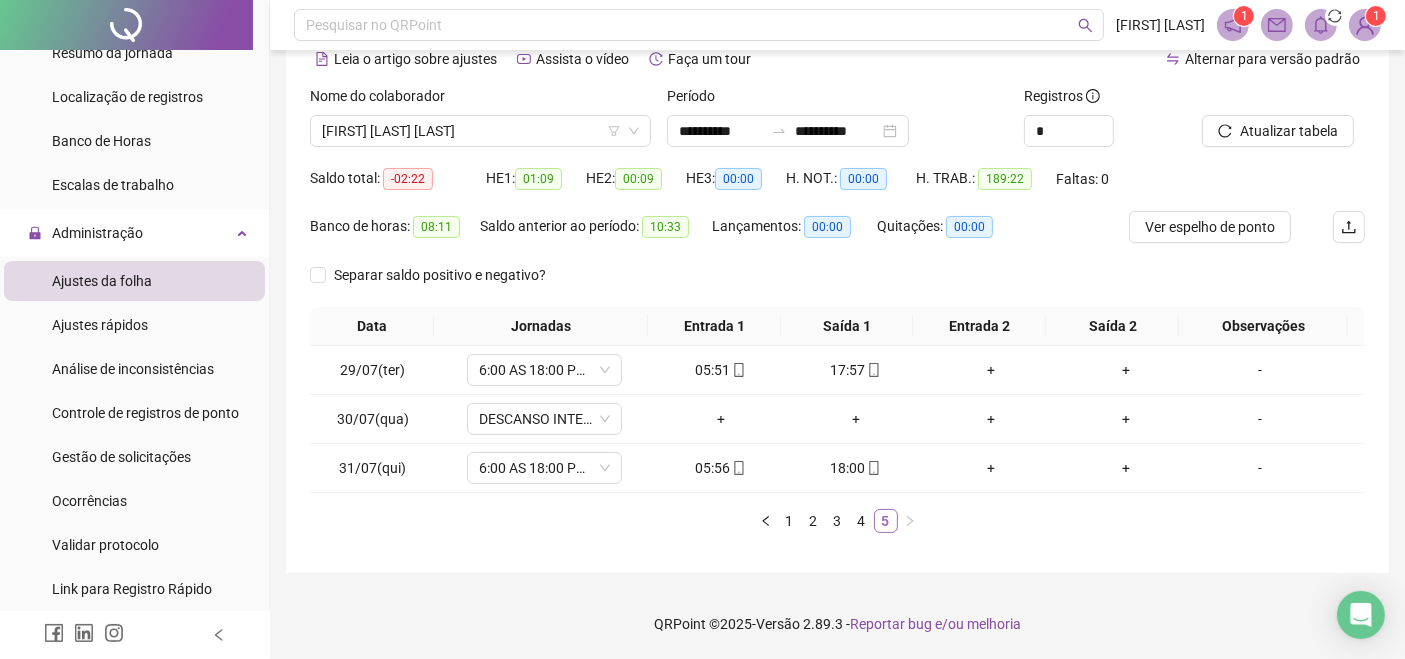 scroll, scrollTop: 97, scrollLeft: 0, axis: vertical 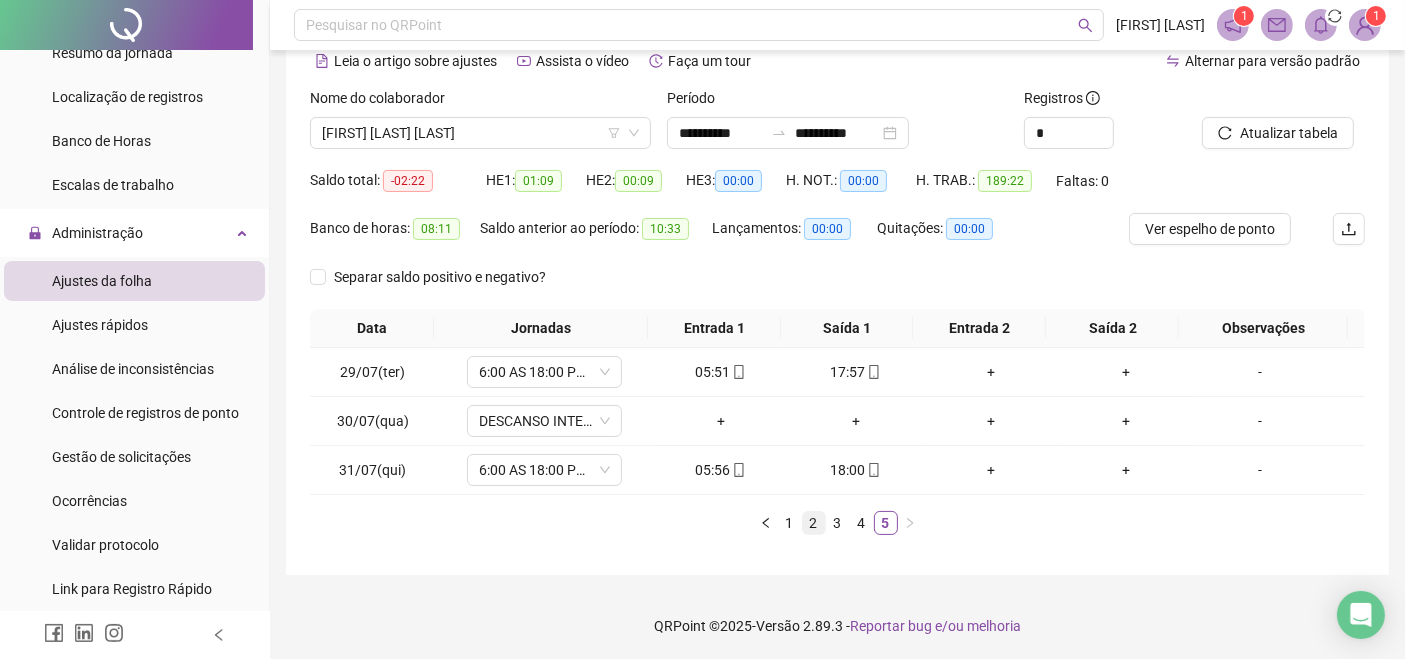 click on "2" at bounding box center (814, 523) 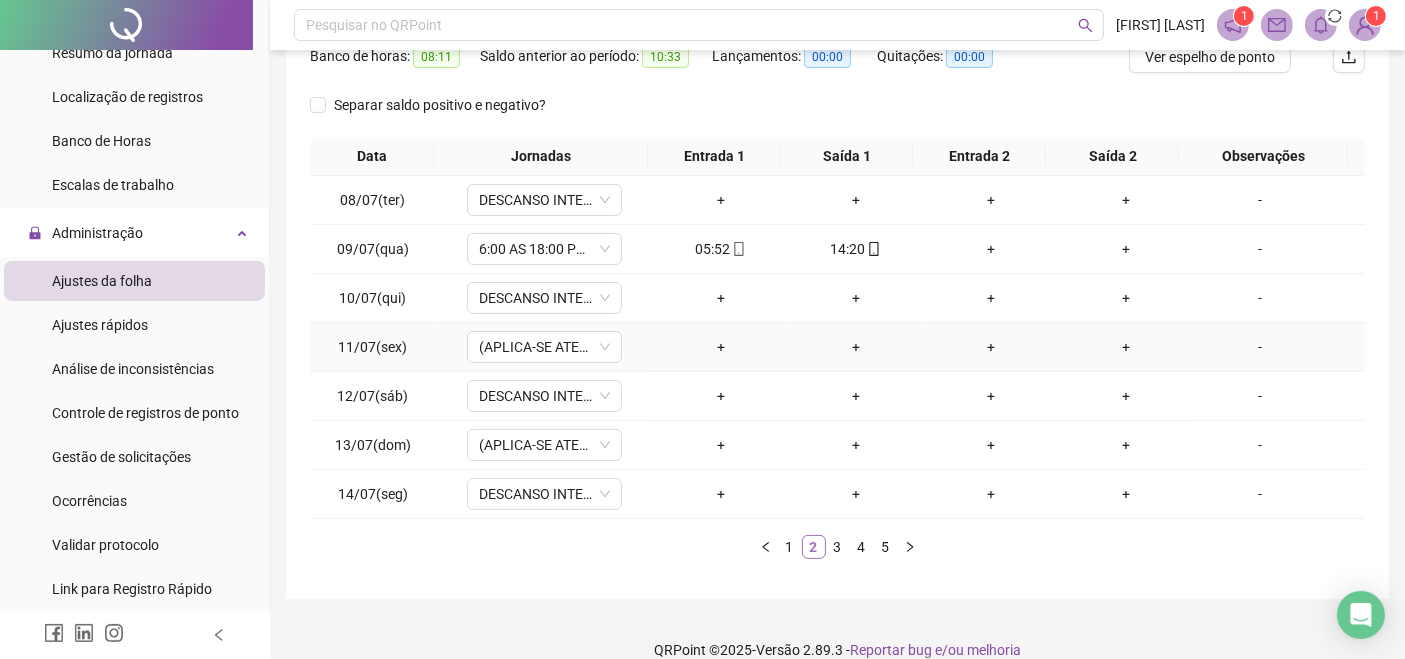 scroll, scrollTop: 292, scrollLeft: 0, axis: vertical 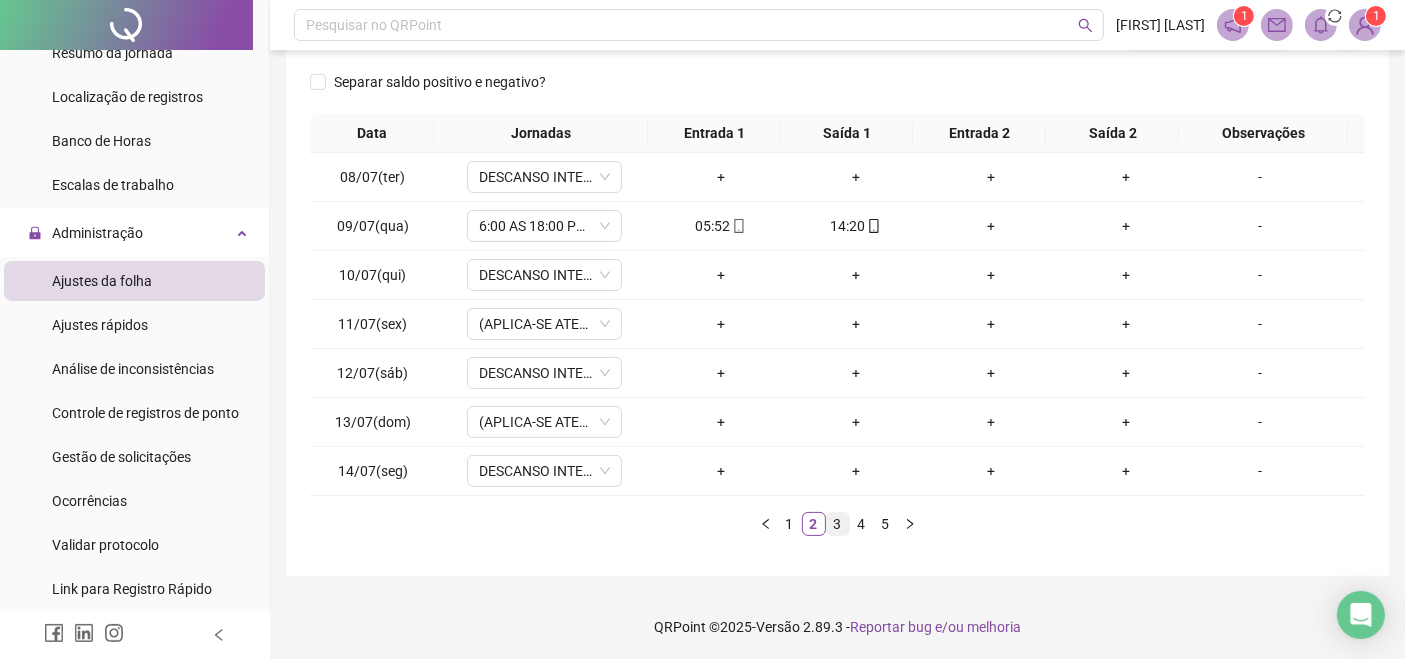 click on "3" at bounding box center (838, 524) 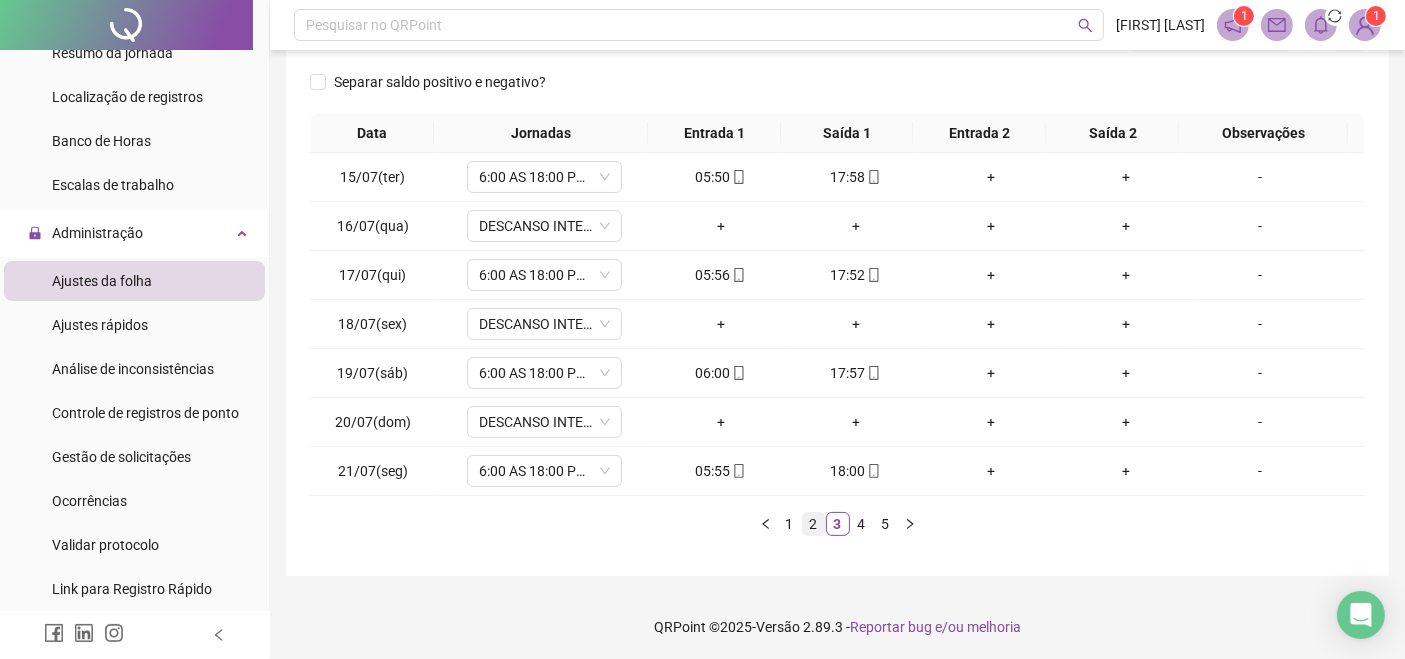 click on "2" at bounding box center [814, 524] 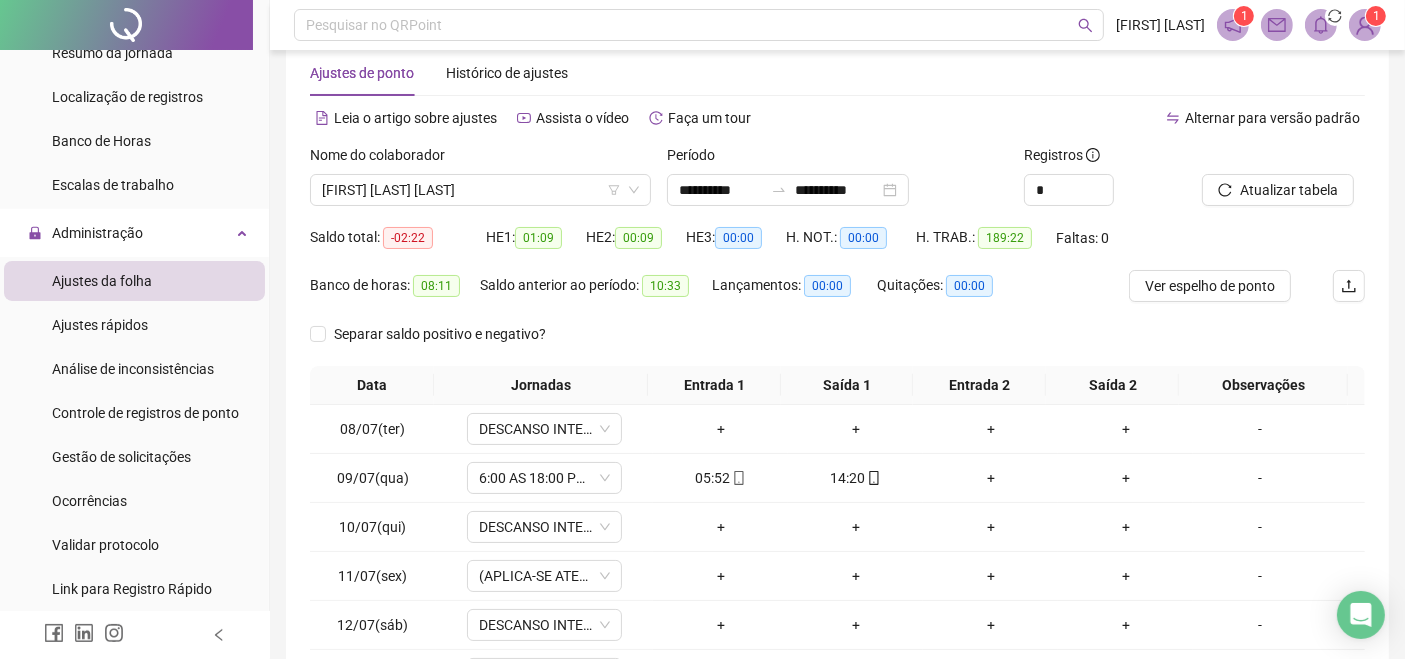 scroll, scrollTop: 0, scrollLeft: 0, axis: both 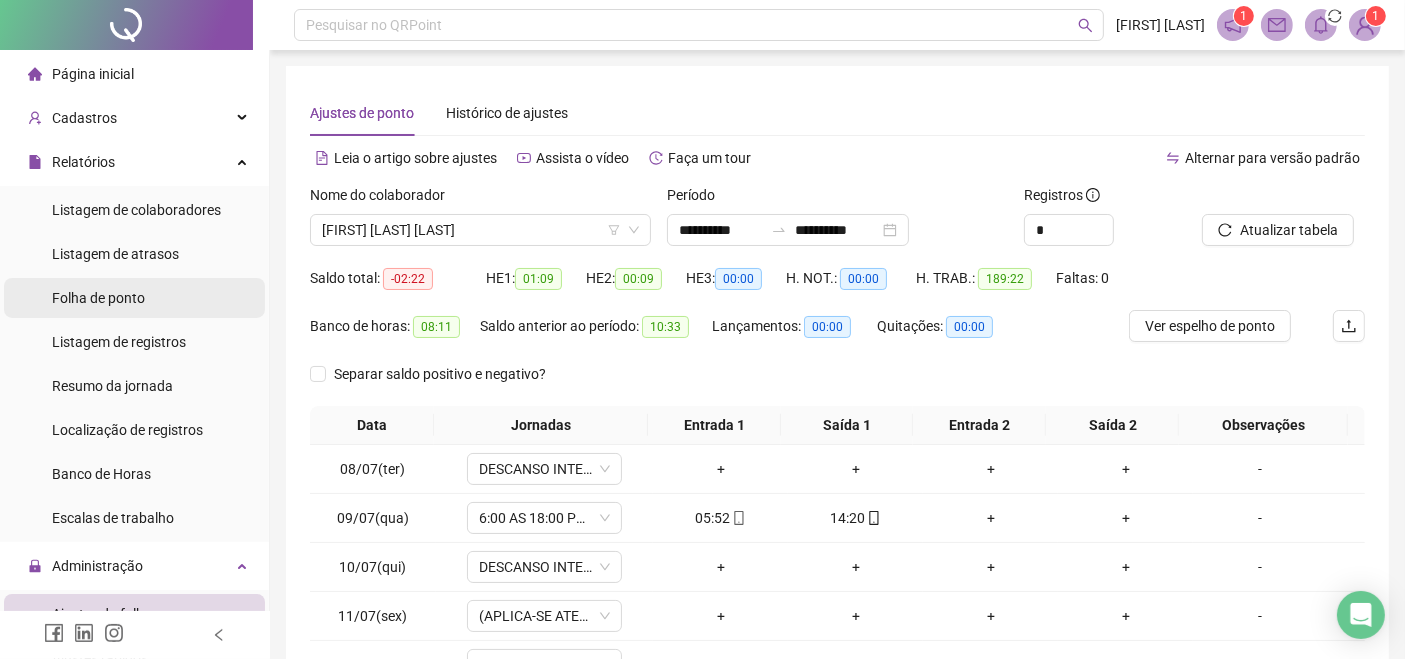 click on "Folha de ponto" at bounding box center (98, 298) 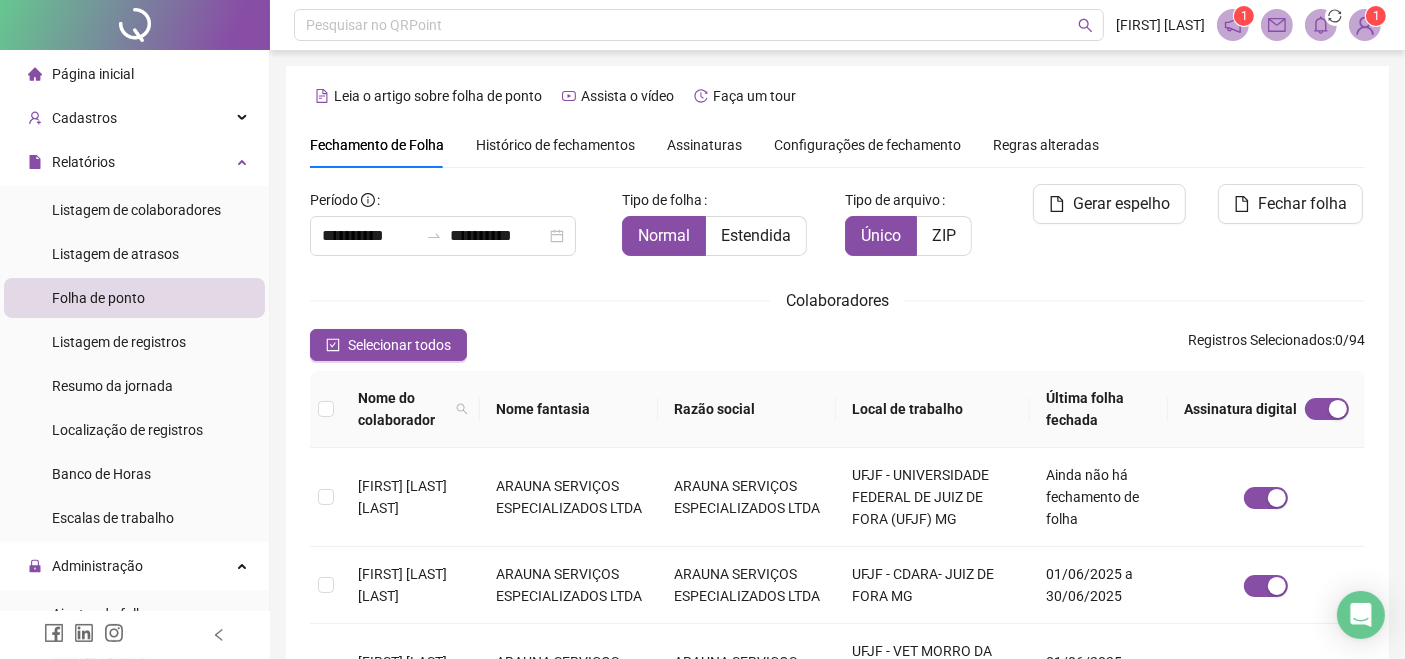 scroll, scrollTop: 80, scrollLeft: 0, axis: vertical 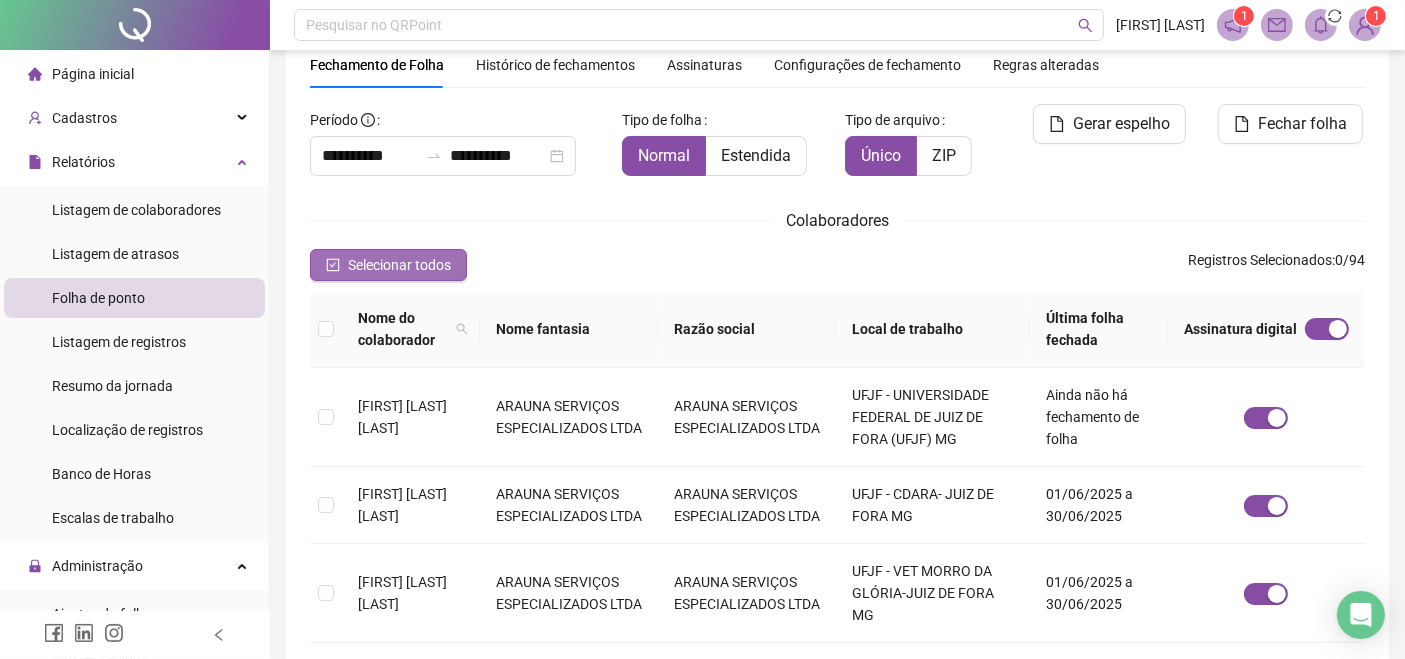 click on "Selecionar todos" at bounding box center [399, 265] 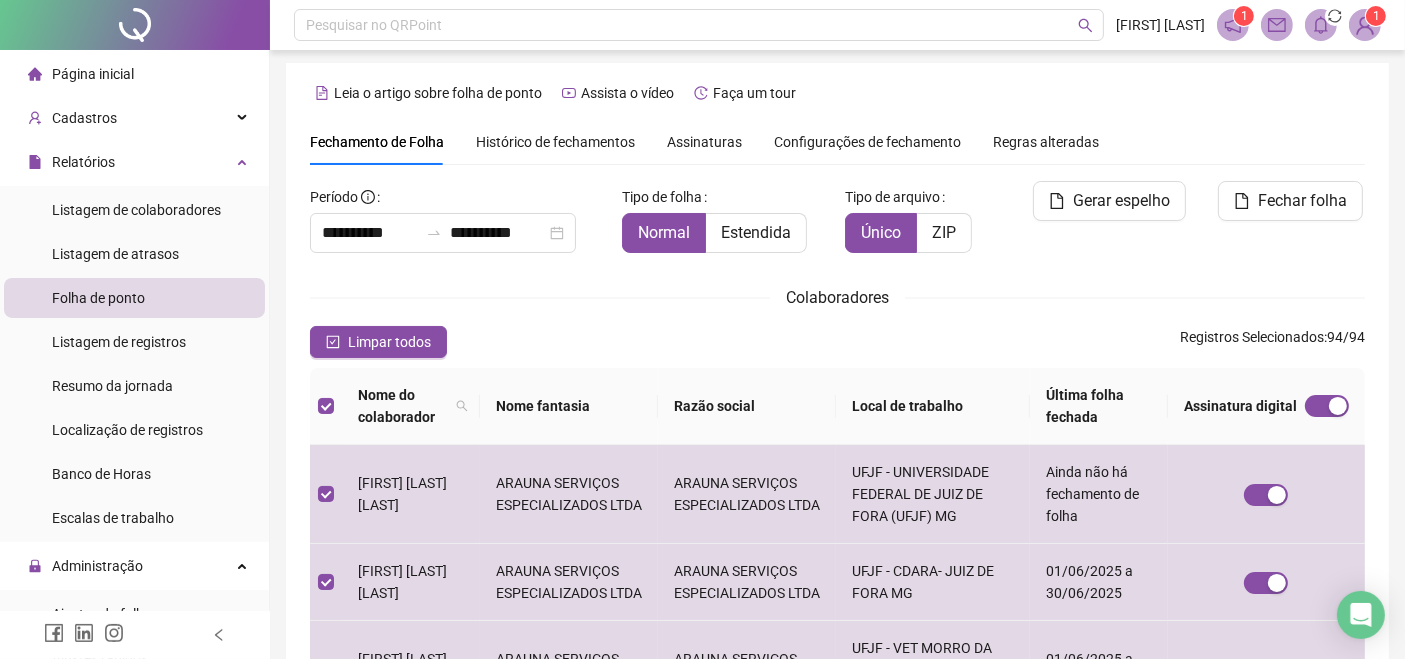 scroll, scrollTop: 0, scrollLeft: 0, axis: both 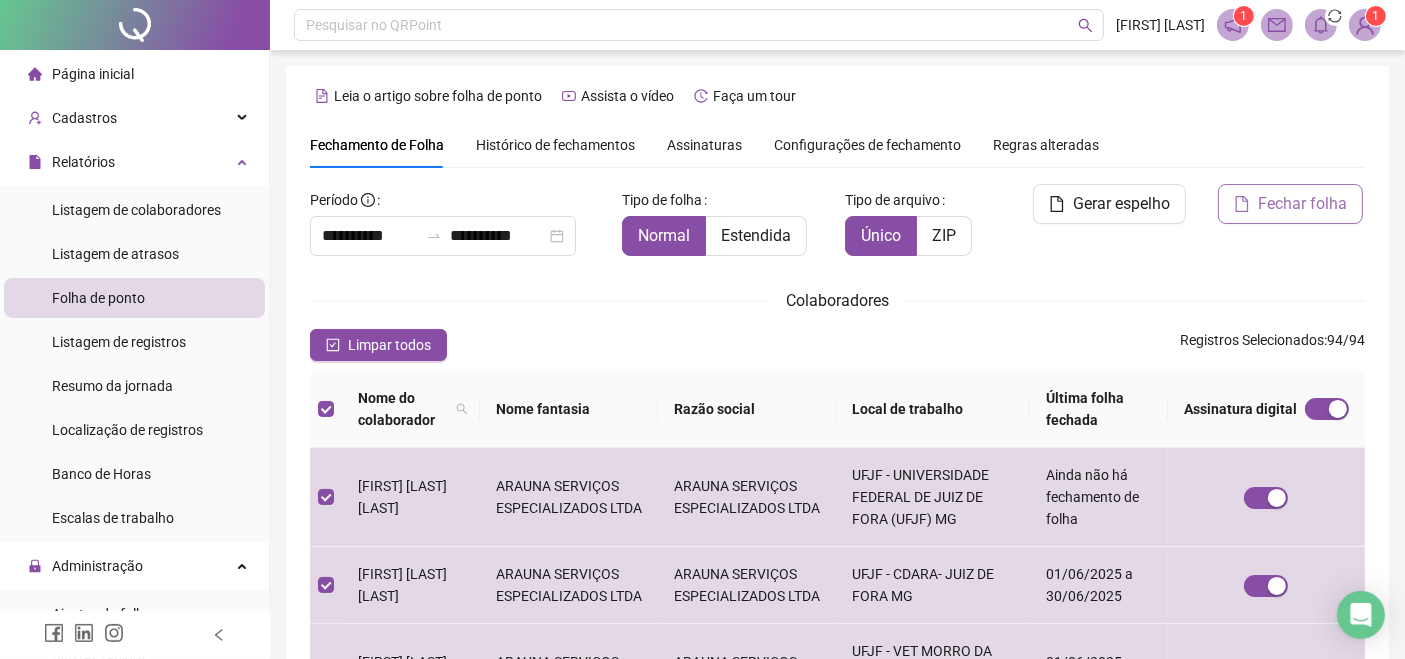 click on "Fechar folha" at bounding box center (1302, 204) 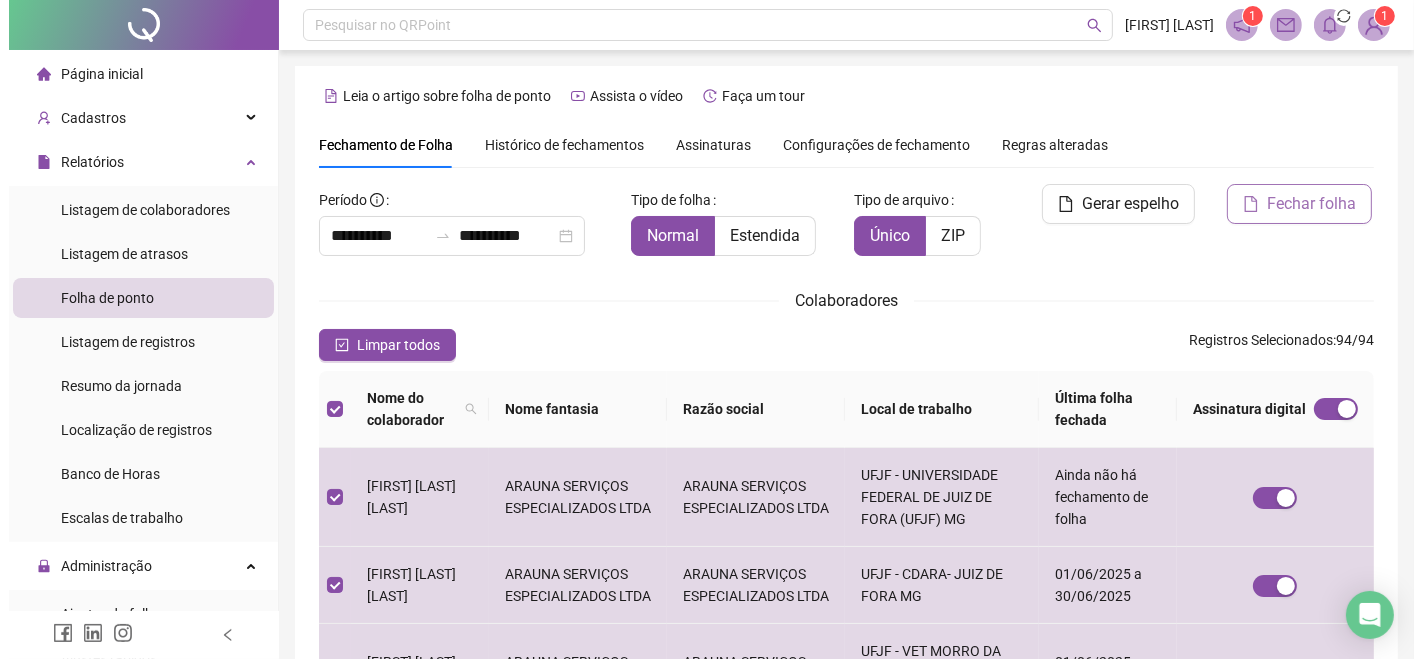 scroll, scrollTop: 80, scrollLeft: 0, axis: vertical 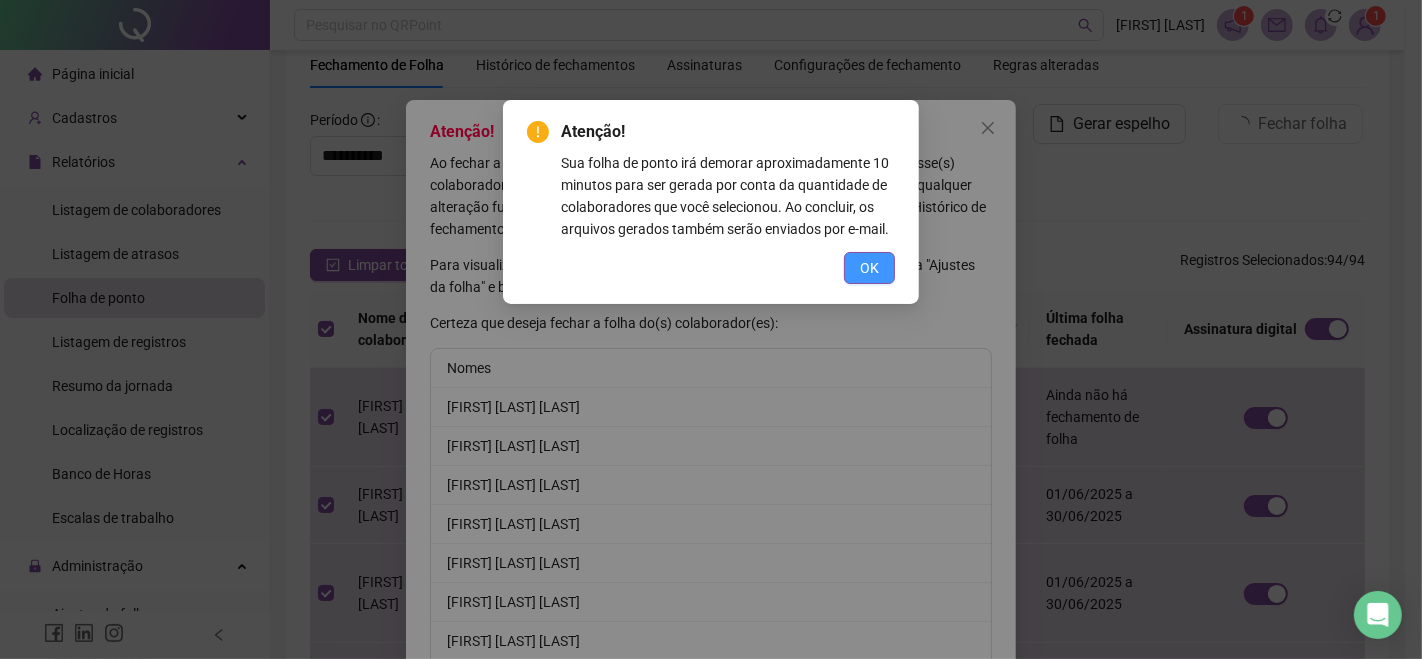 click on "OK" at bounding box center (869, 268) 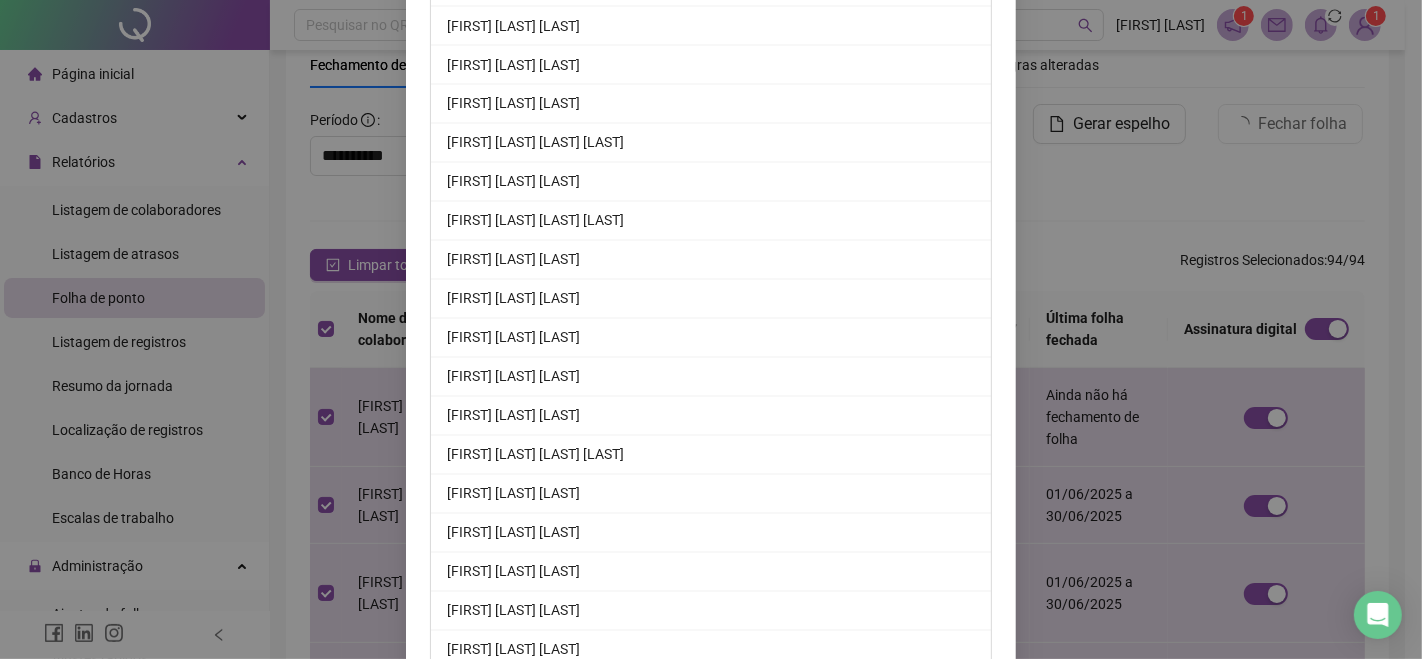scroll, scrollTop: 3457, scrollLeft: 0, axis: vertical 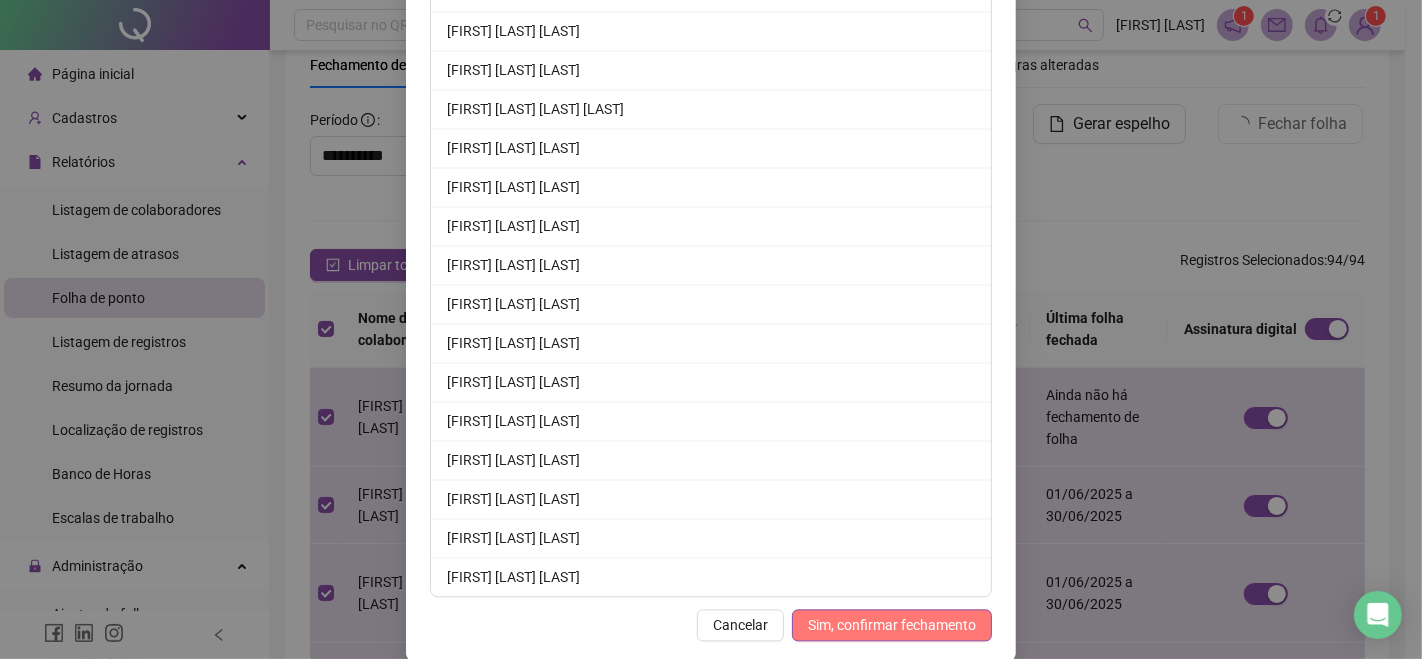 click on "Sim, confirmar fechamento" at bounding box center [892, 625] 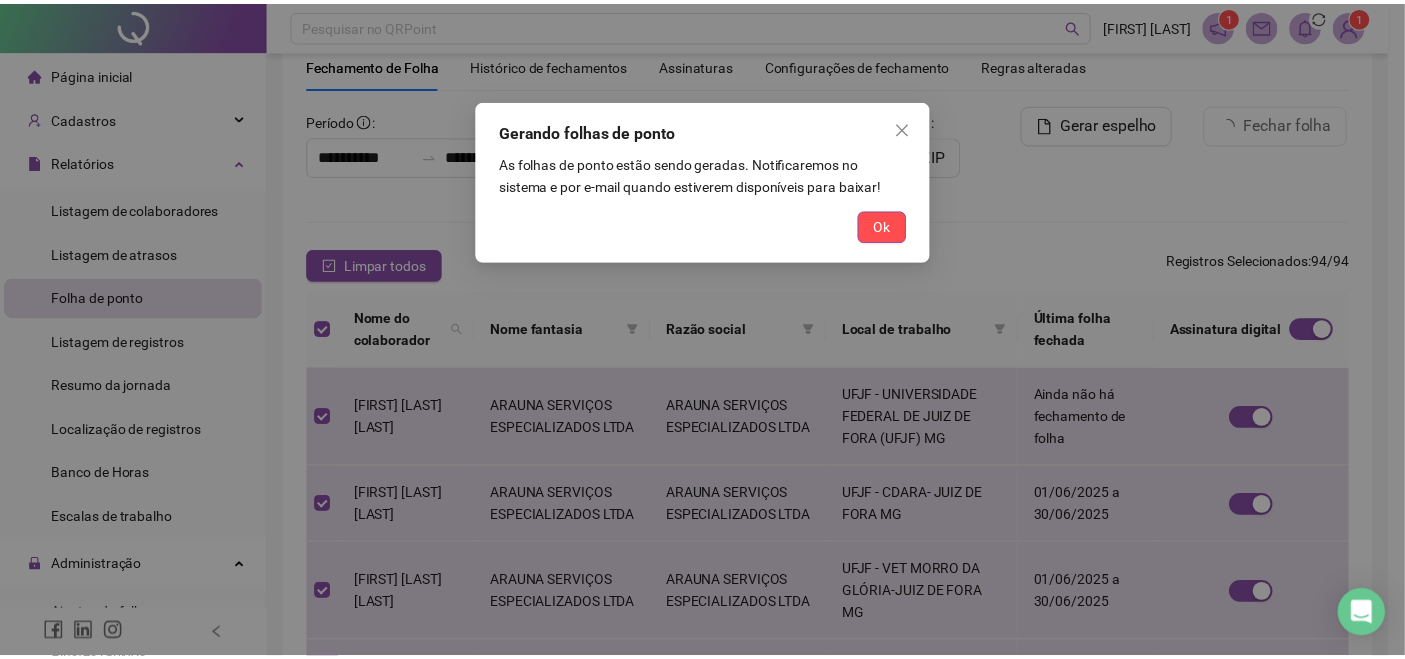 scroll, scrollTop: 3359, scrollLeft: 0, axis: vertical 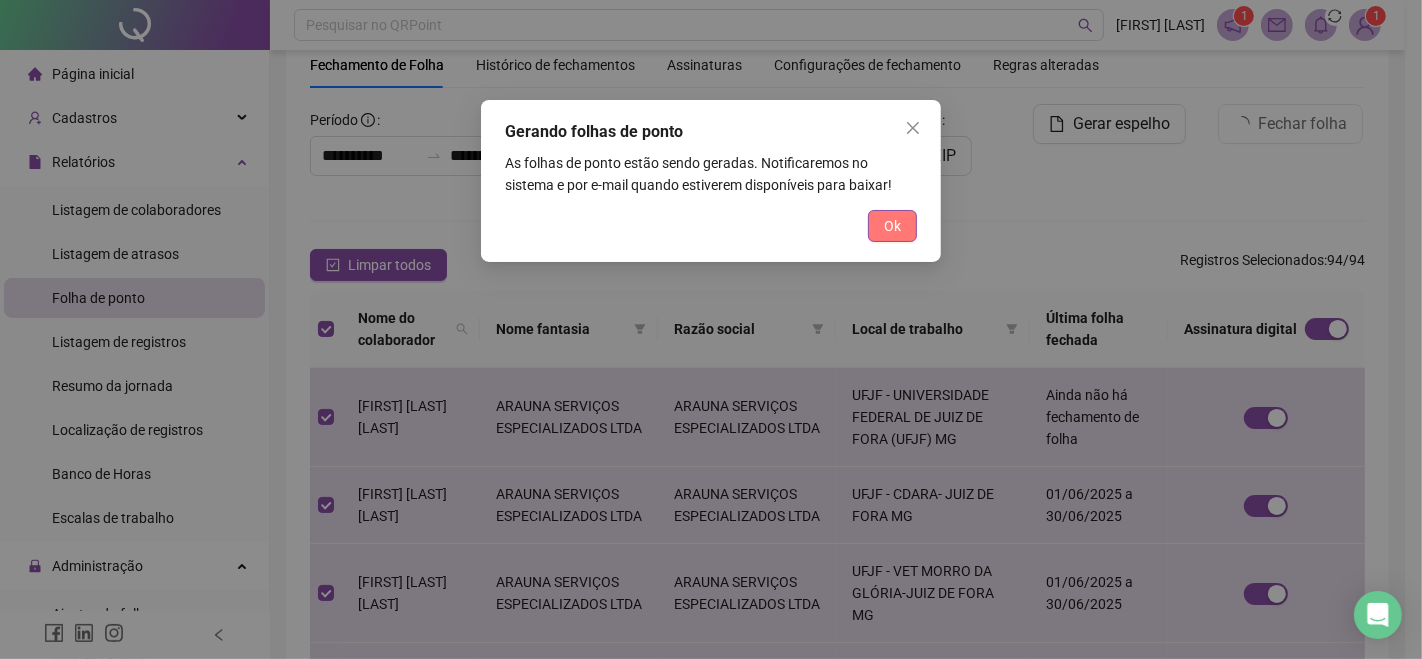 click on "Ok" at bounding box center [892, 226] 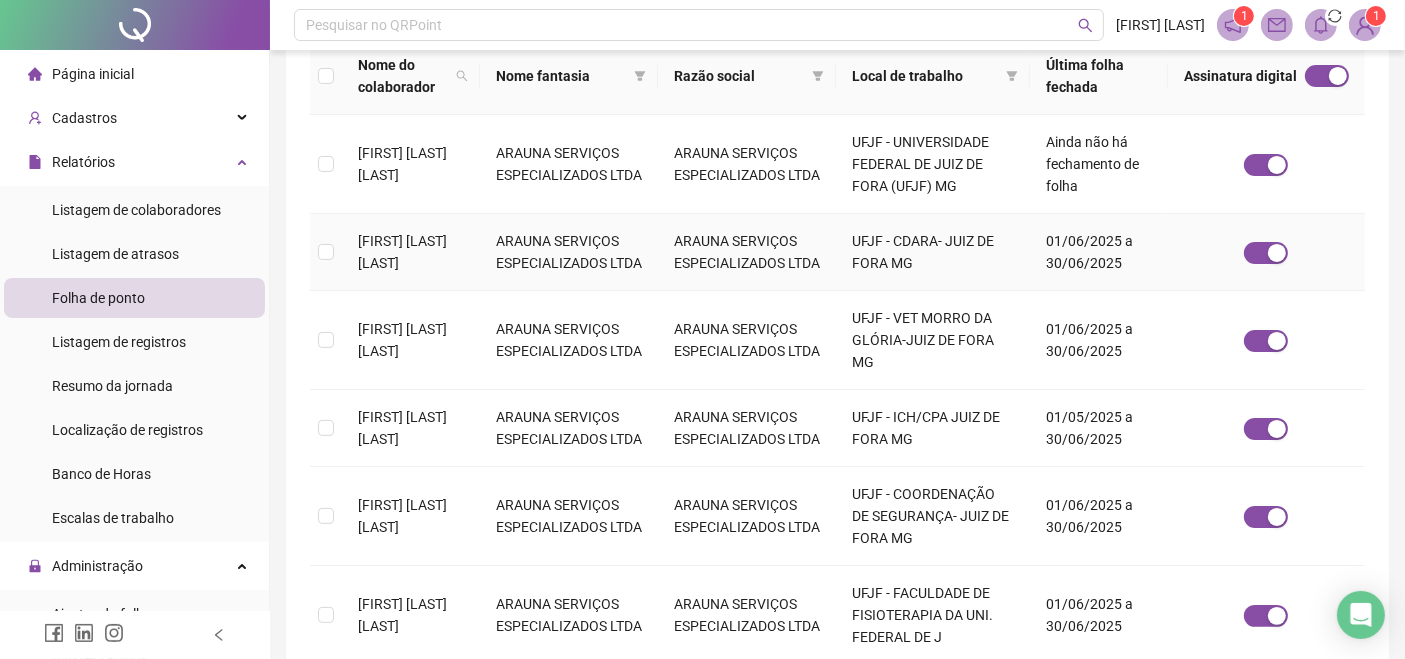scroll, scrollTop: 0, scrollLeft: 0, axis: both 